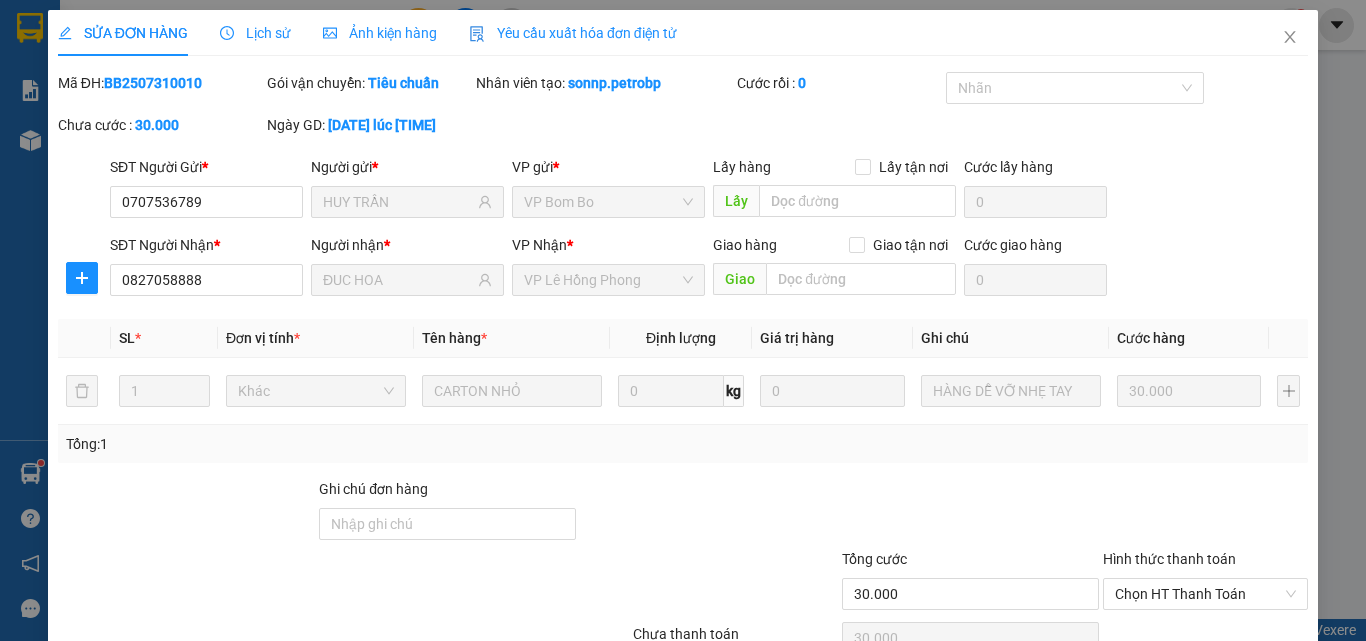 scroll, scrollTop: 0, scrollLeft: 0, axis: both 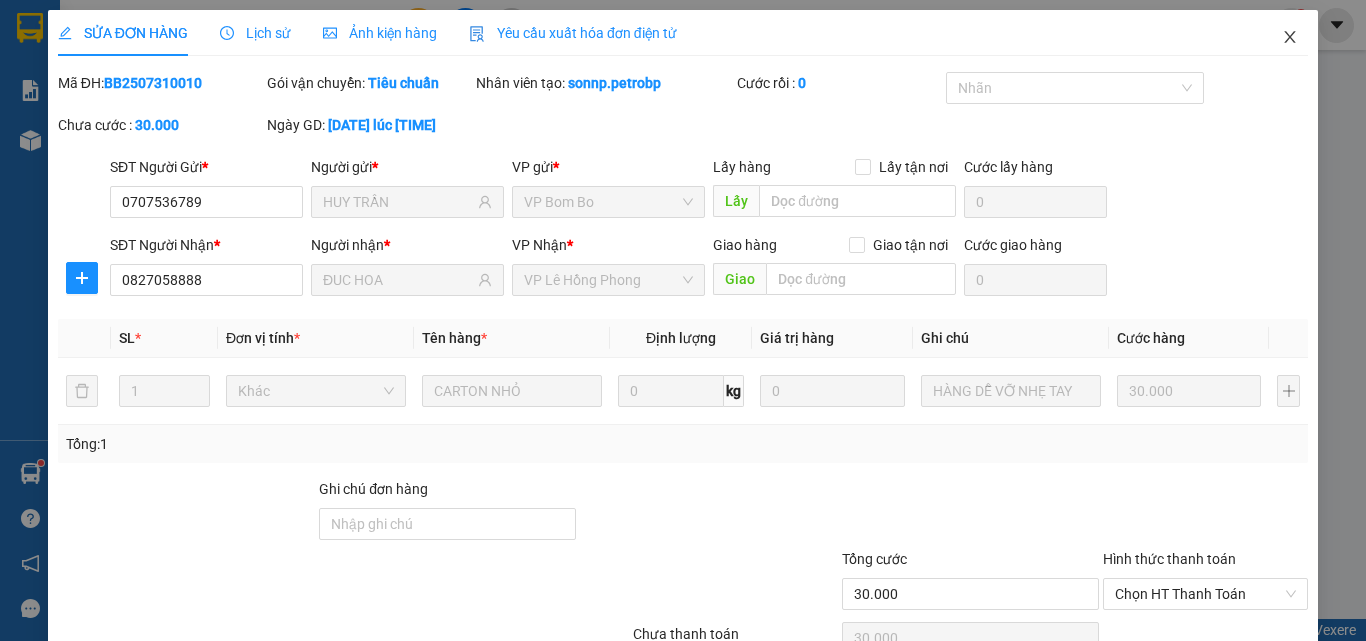 click 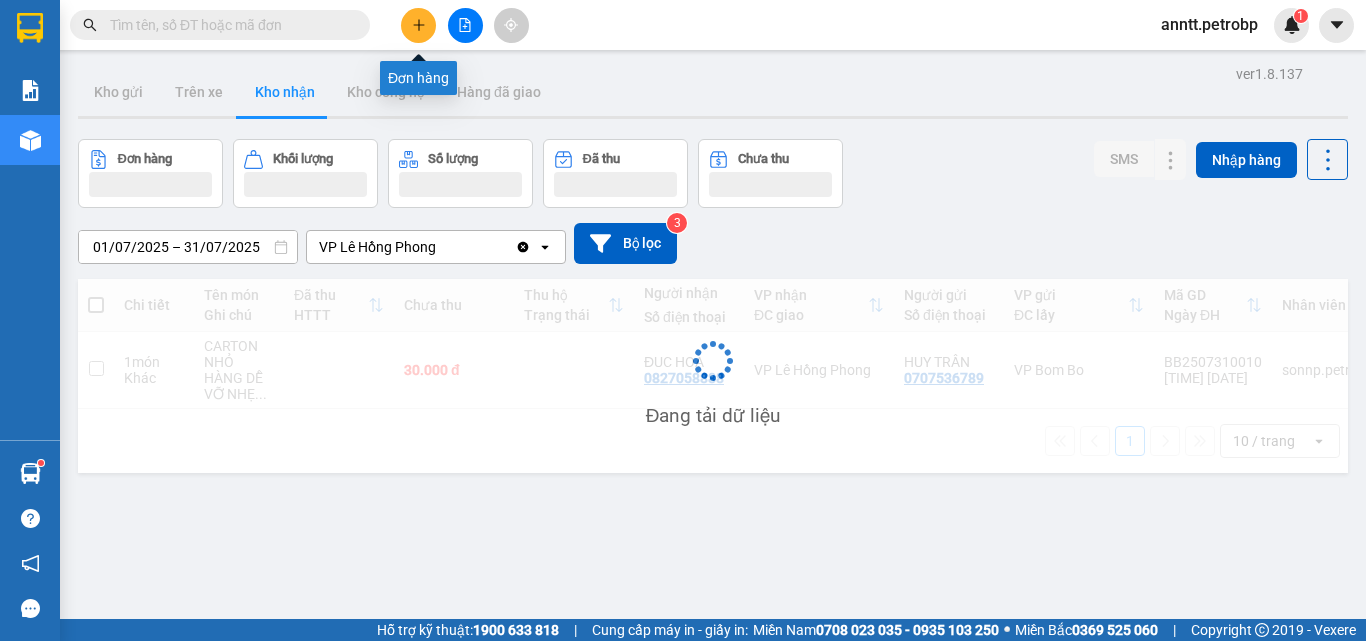 click at bounding box center (418, 25) 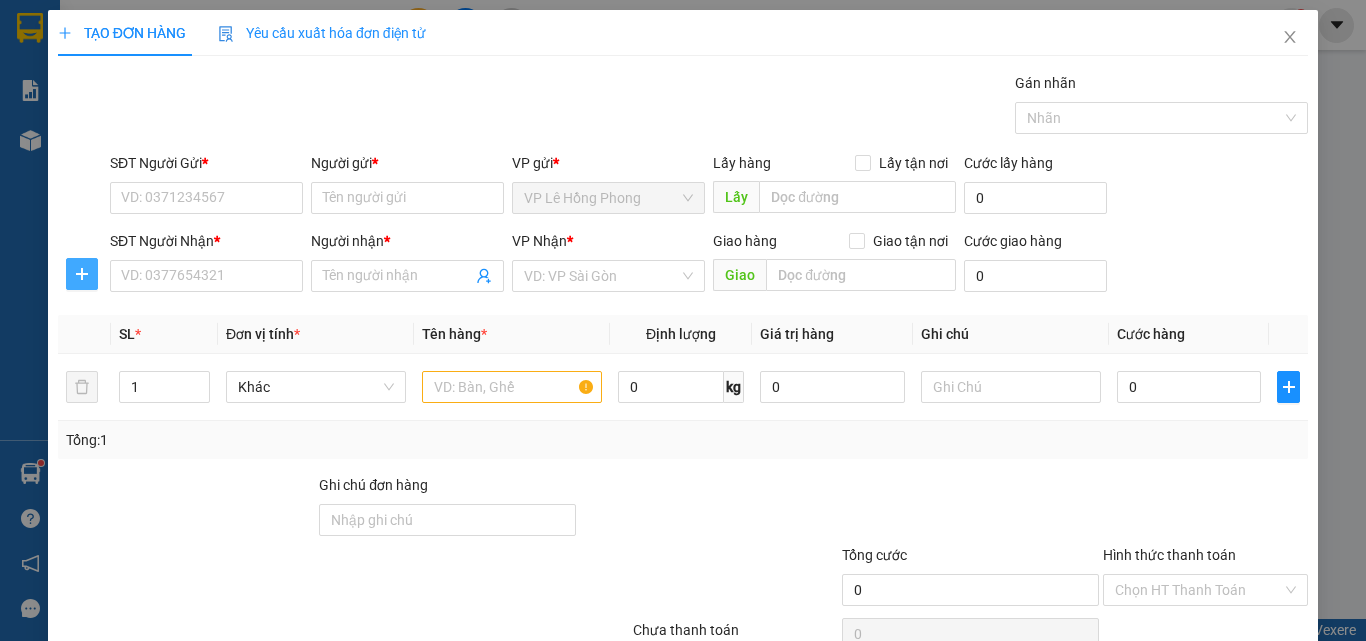 click 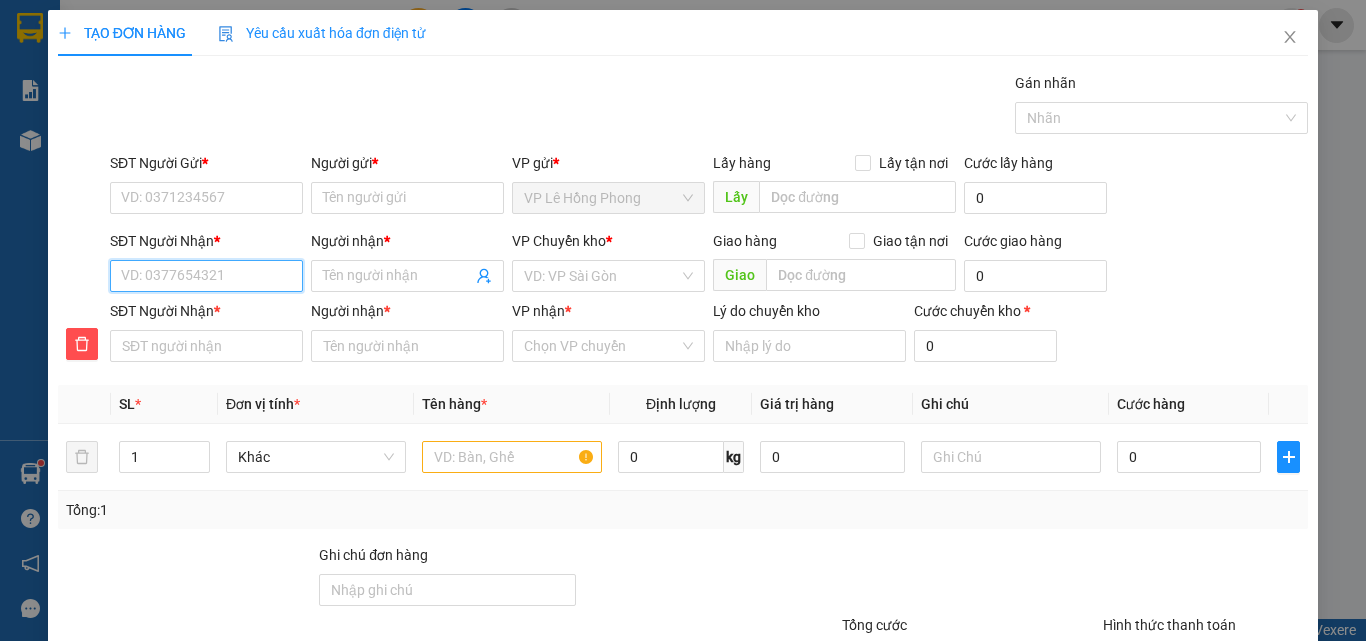 click on "SĐT Người Nhận  *" at bounding box center [206, 276] 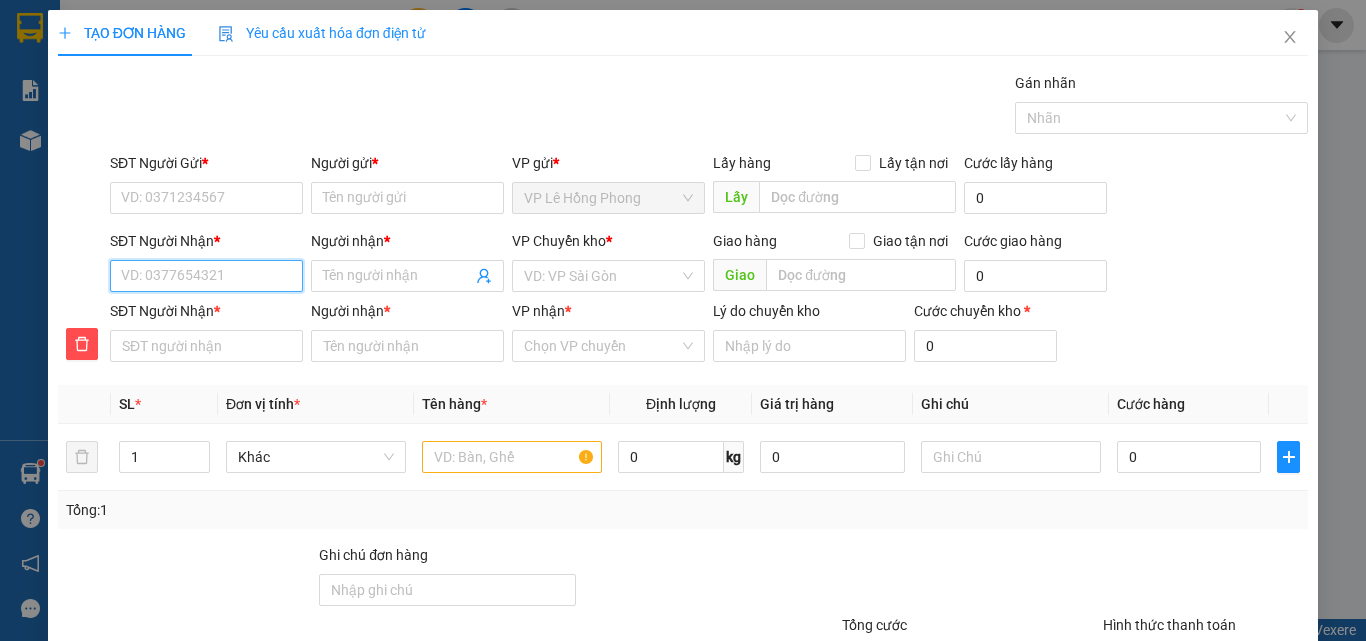type on "0" 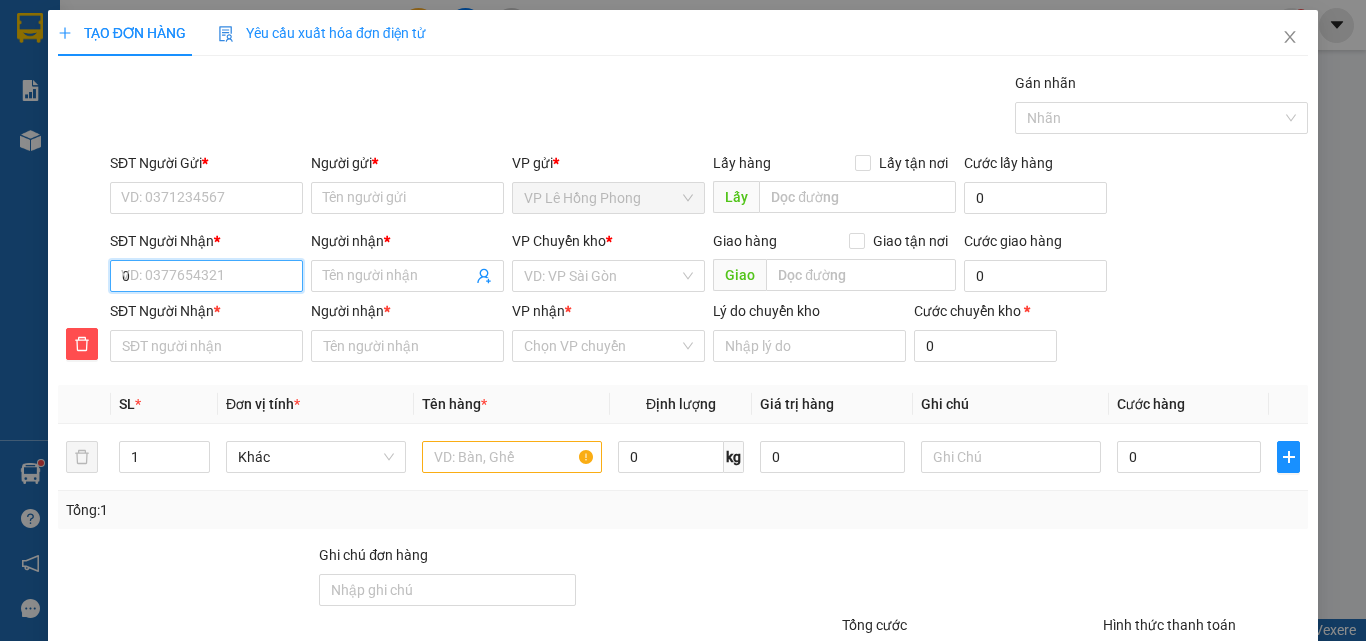 type on "0" 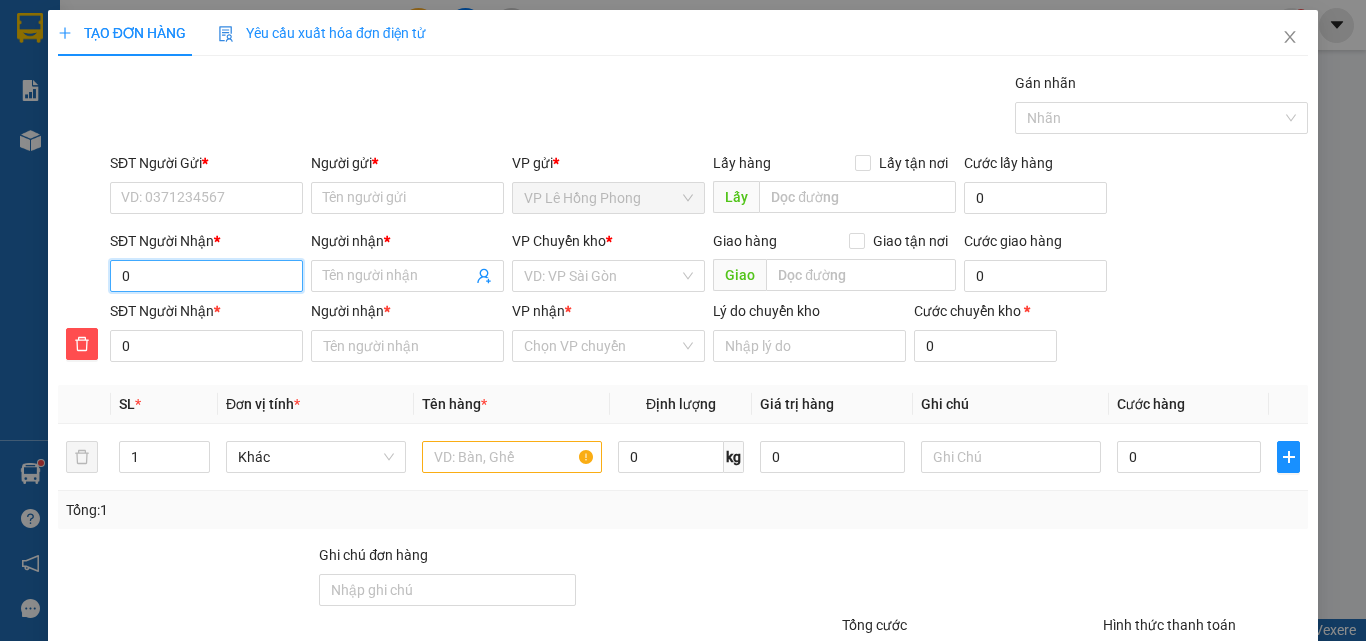 type on "05" 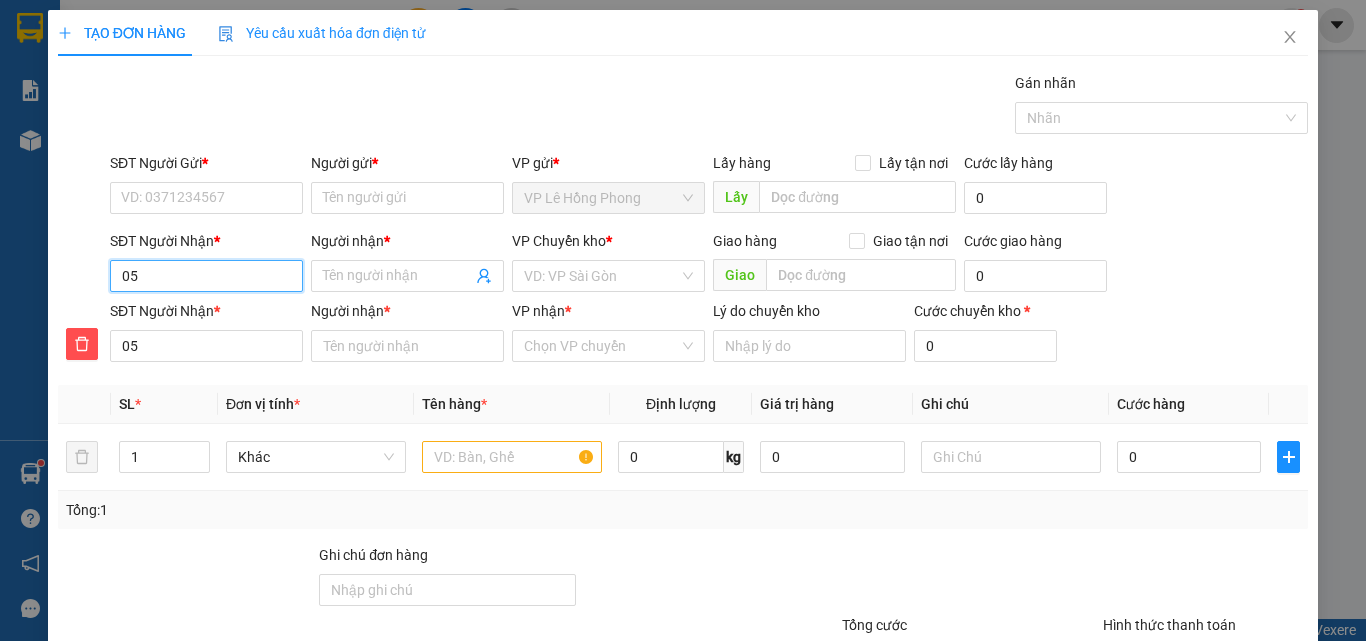 type on "050" 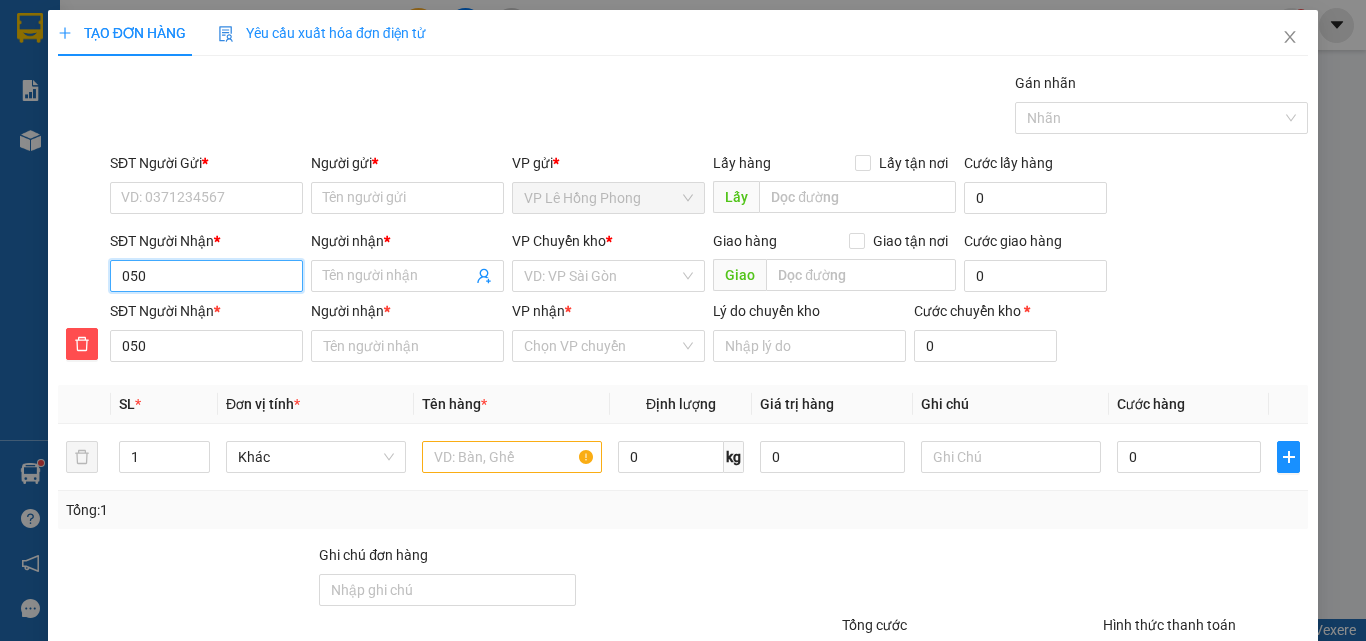 type on "0505" 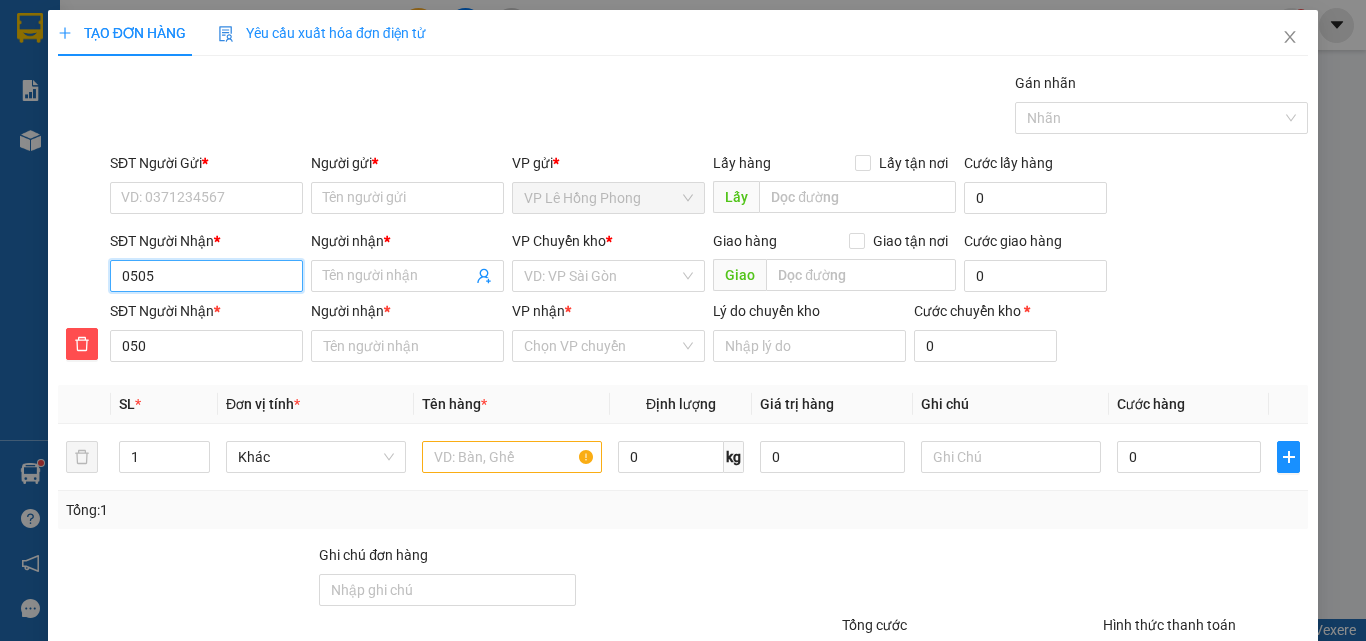 type on "0505" 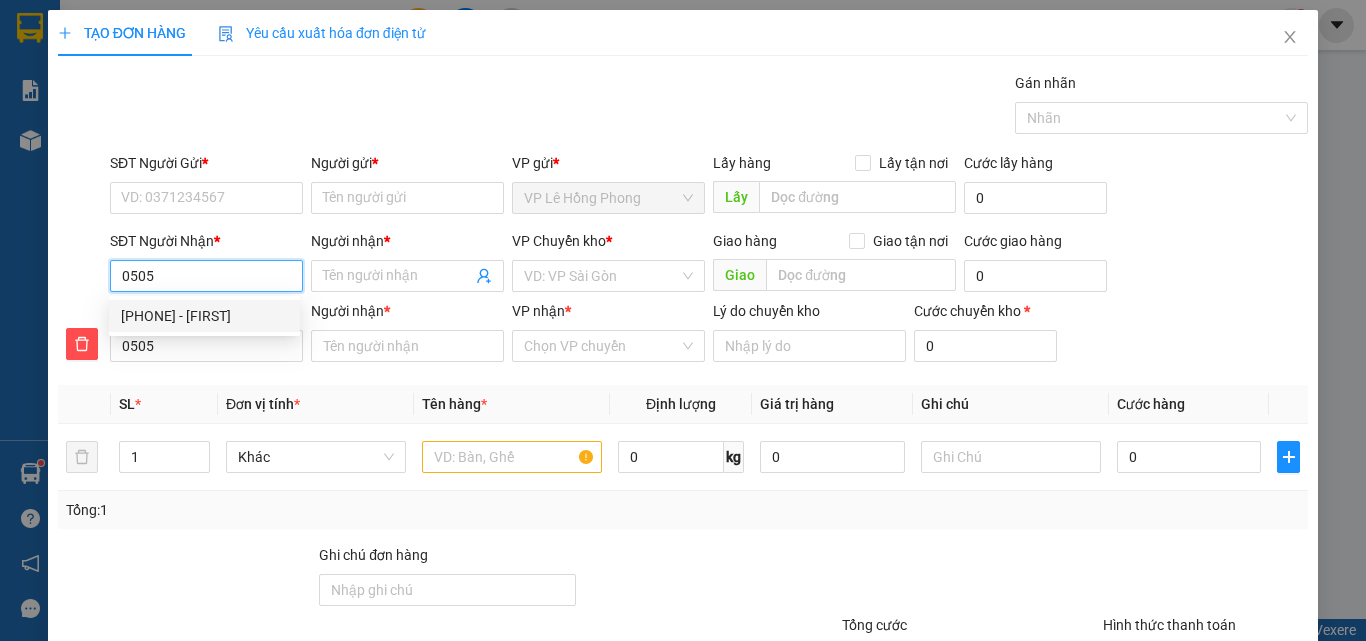 click on "[PHONE] - [FIRST]" at bounding box center [204, 316] 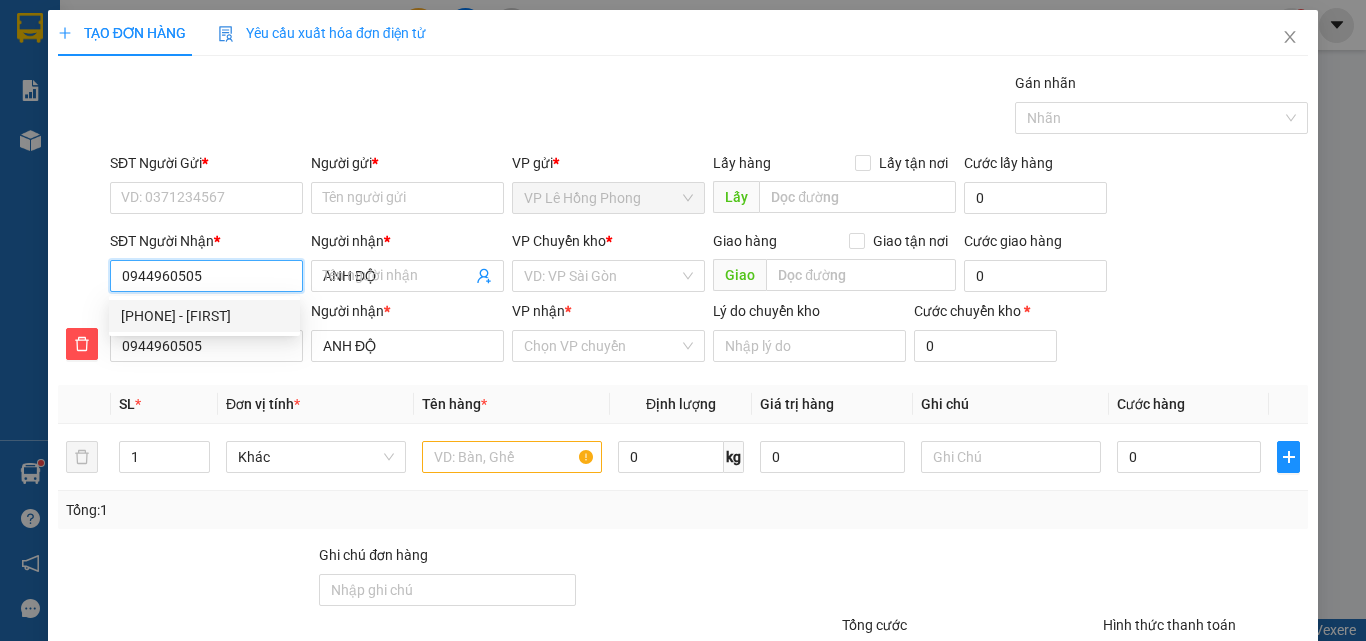 type on "40.000" 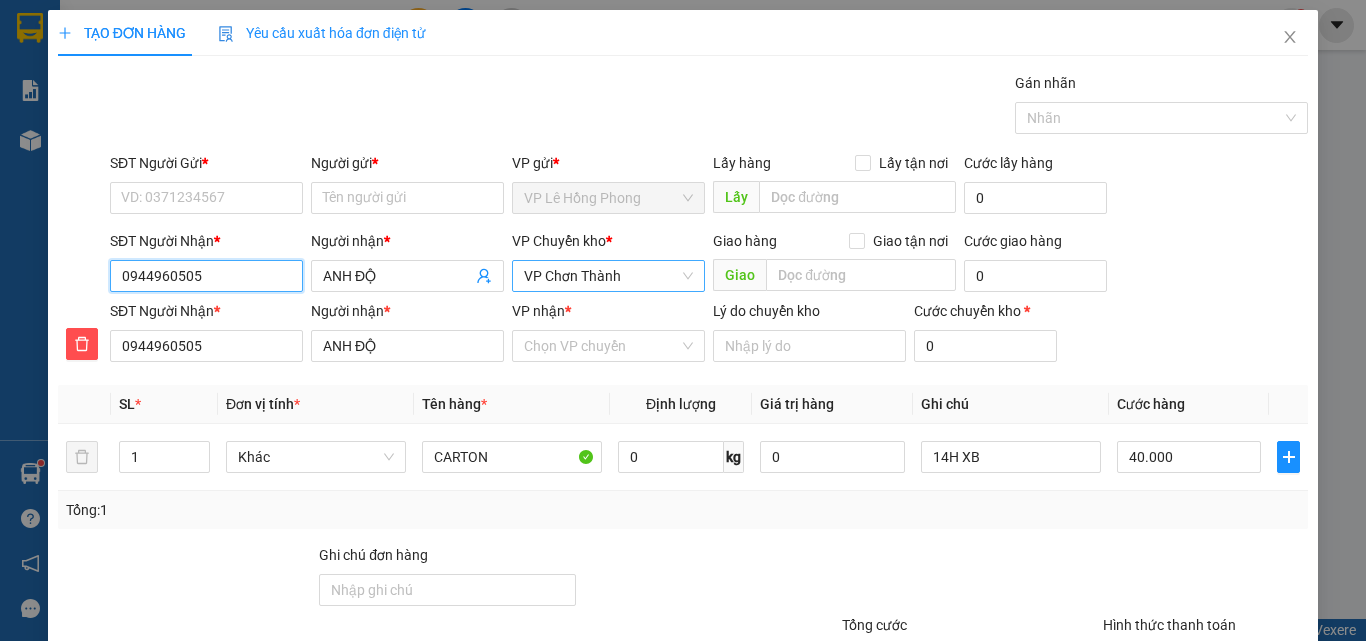 click on "VP Chơn Thành" at bounding box center [608, 276] 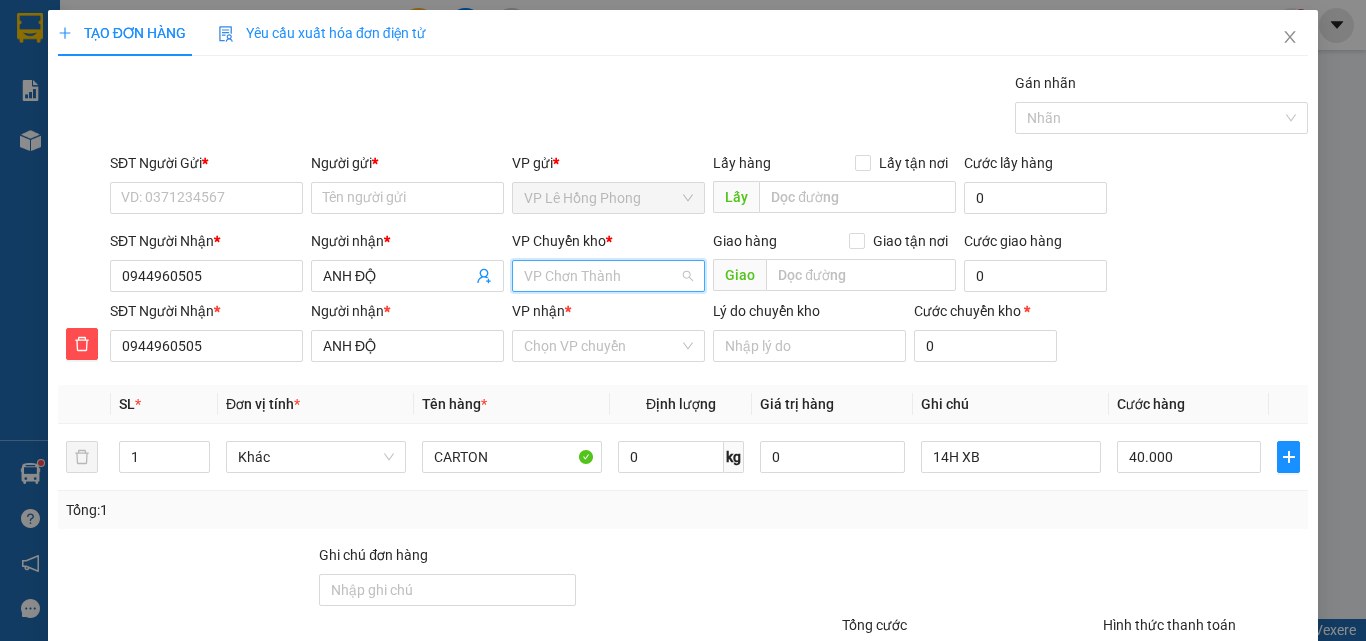 scroll, scrollTop: 480, scrollLeft: 0, axis: vertical 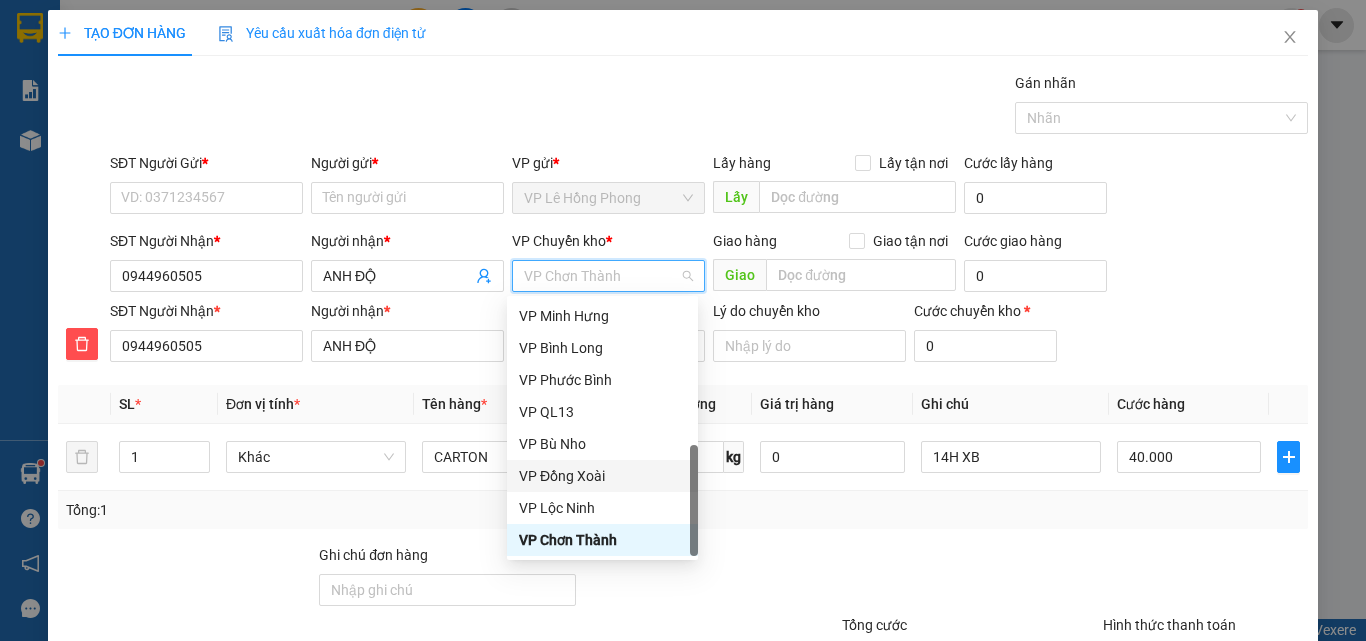 click on "VP Đồng Xoài" at bounding box center (602, 476) 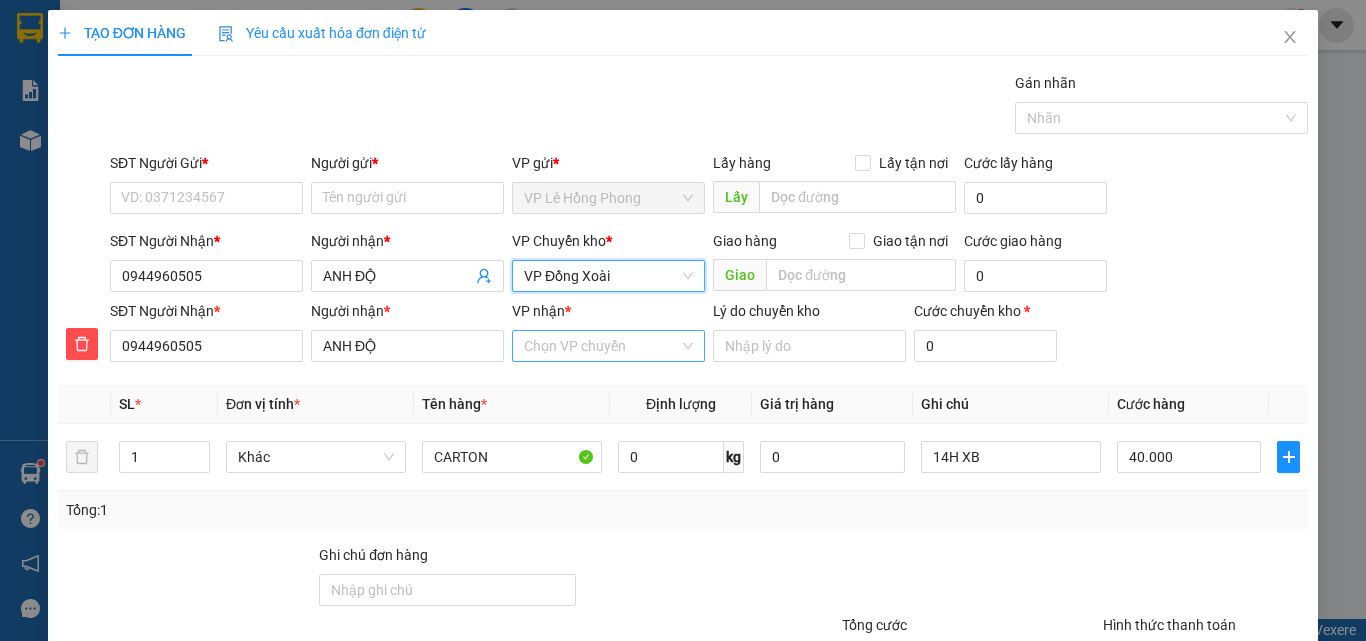 click on "VP nhận  *" at bounding box center [601, 346] 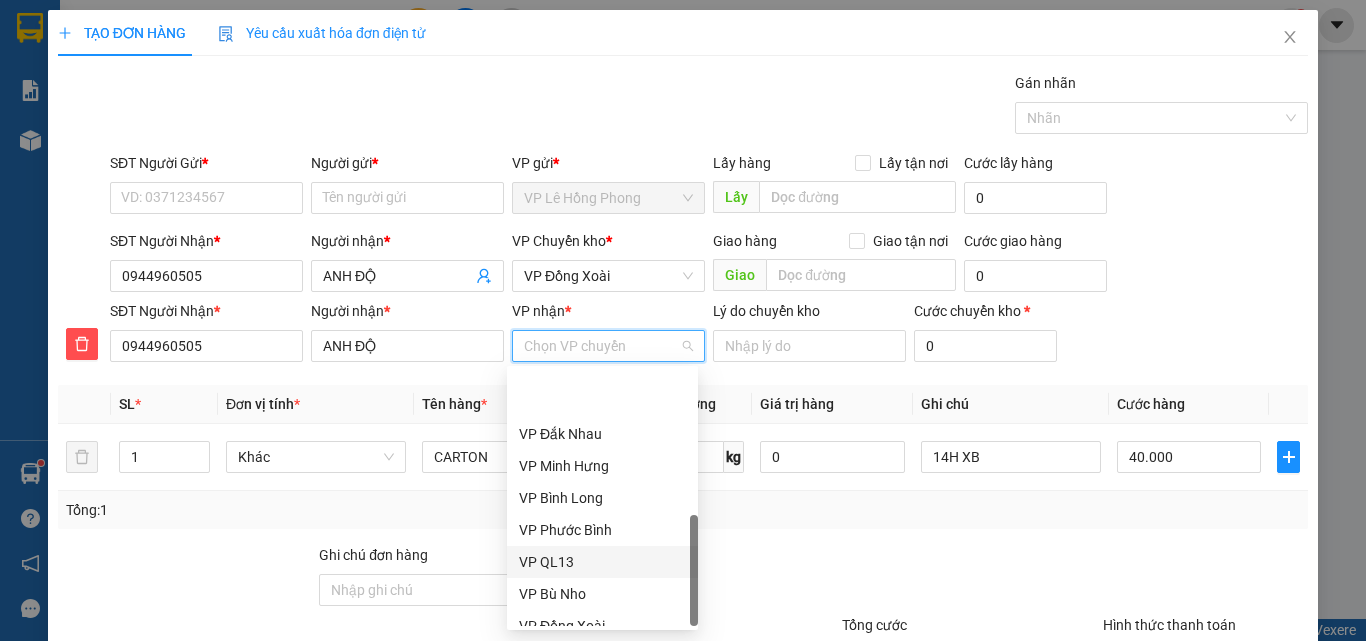 scroll, scrollTop: 480, scrollLeft: 0, axis: vertical 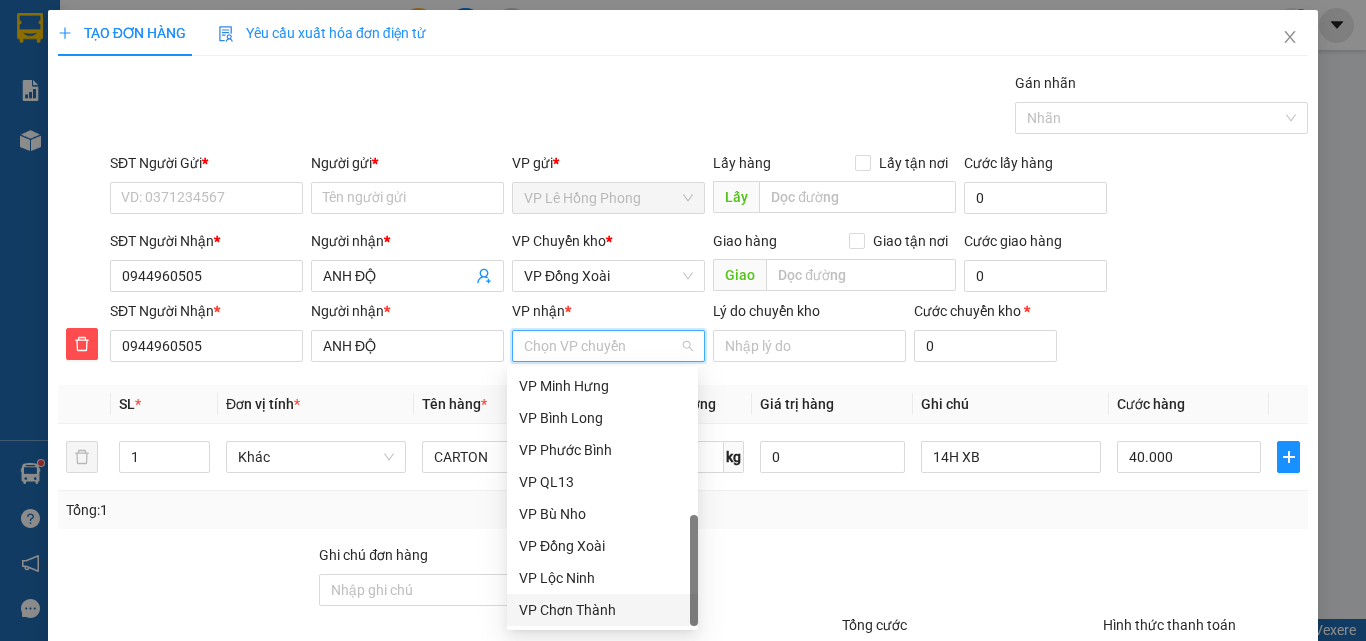 click on "VP Chơn Thành" at bounding box center (602, 610) 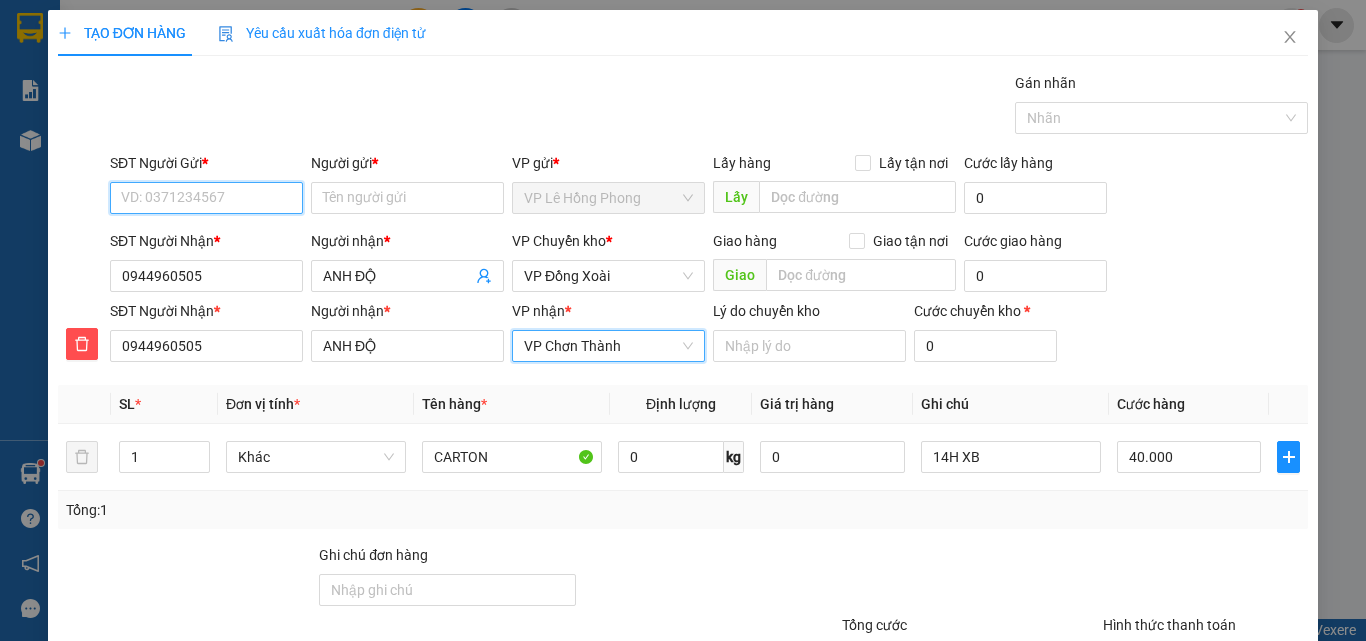 click on "SĐT Người Gửi  *" at bounding box center (206, 198) 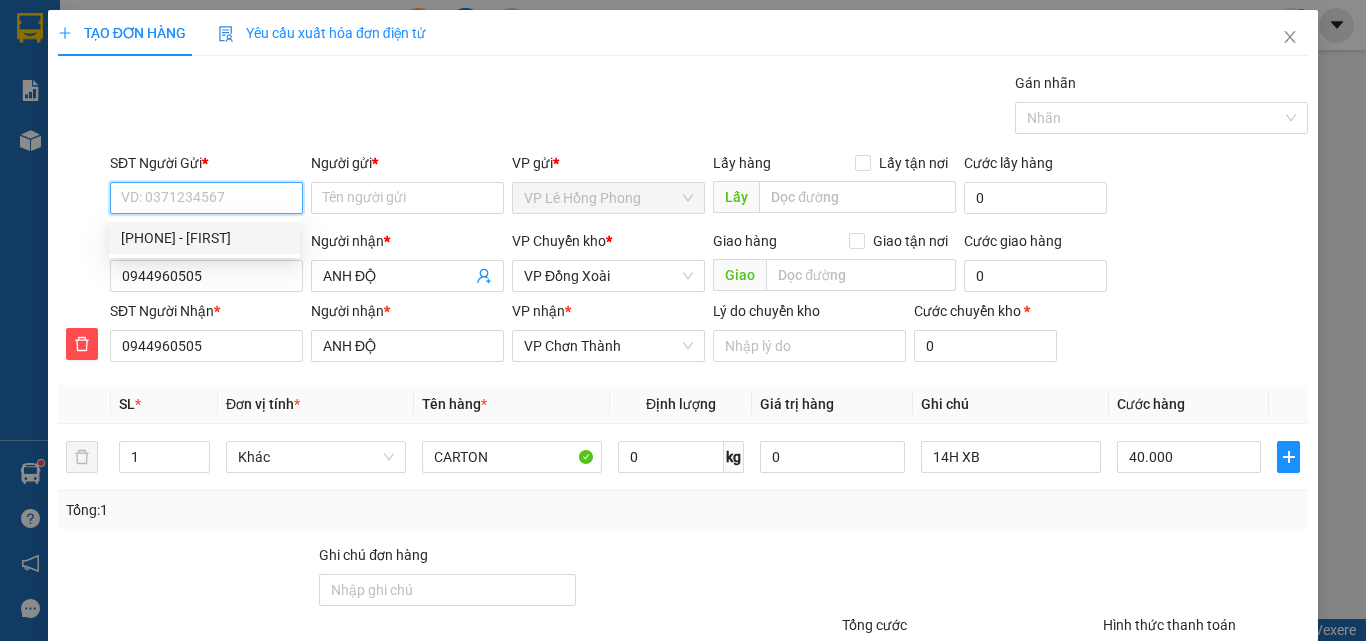 click on "[PHONE] - [FIRST]" at bounding box center [204, 238] 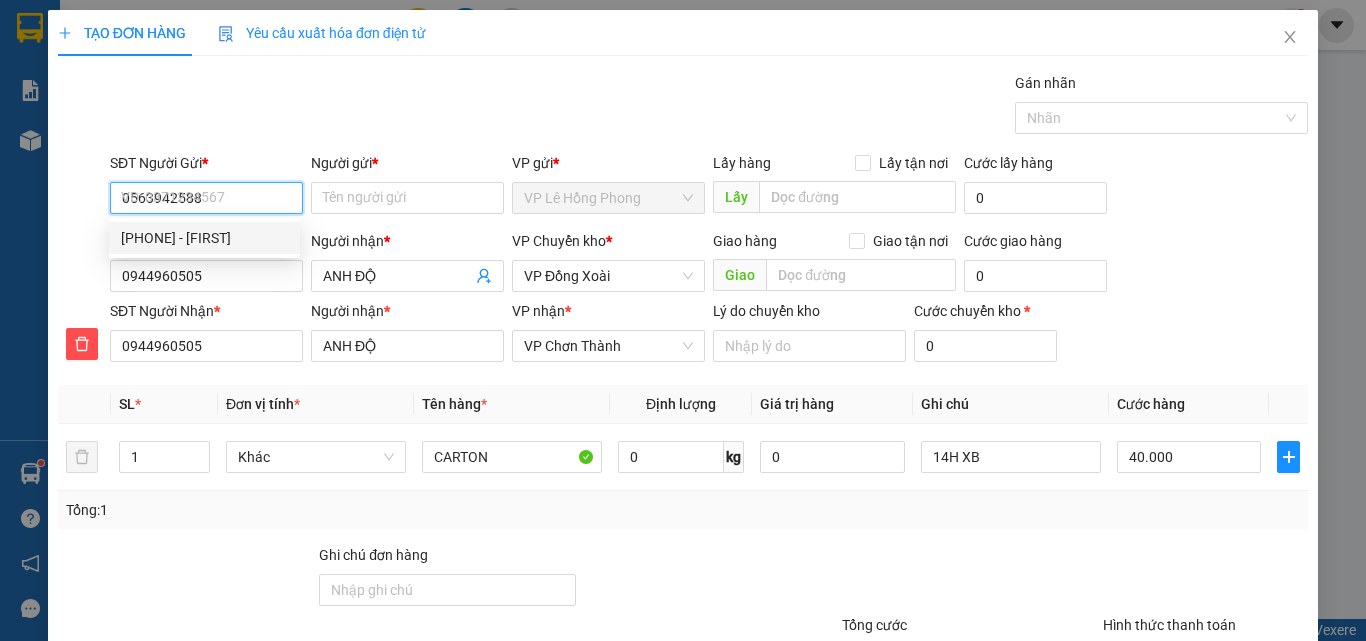 type on "MẪN" 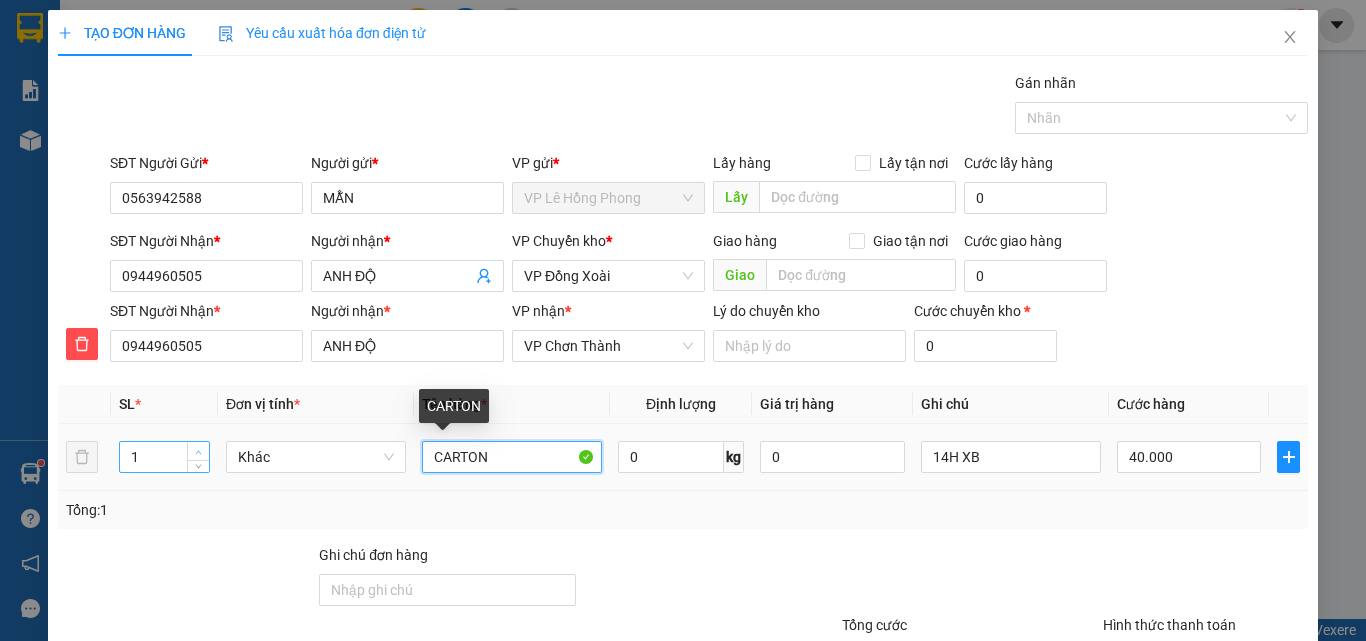 drag, startPoint x: 497, startPoint y: 452, endPoint x: 187, endPoint y: 446, distance: 310.05804 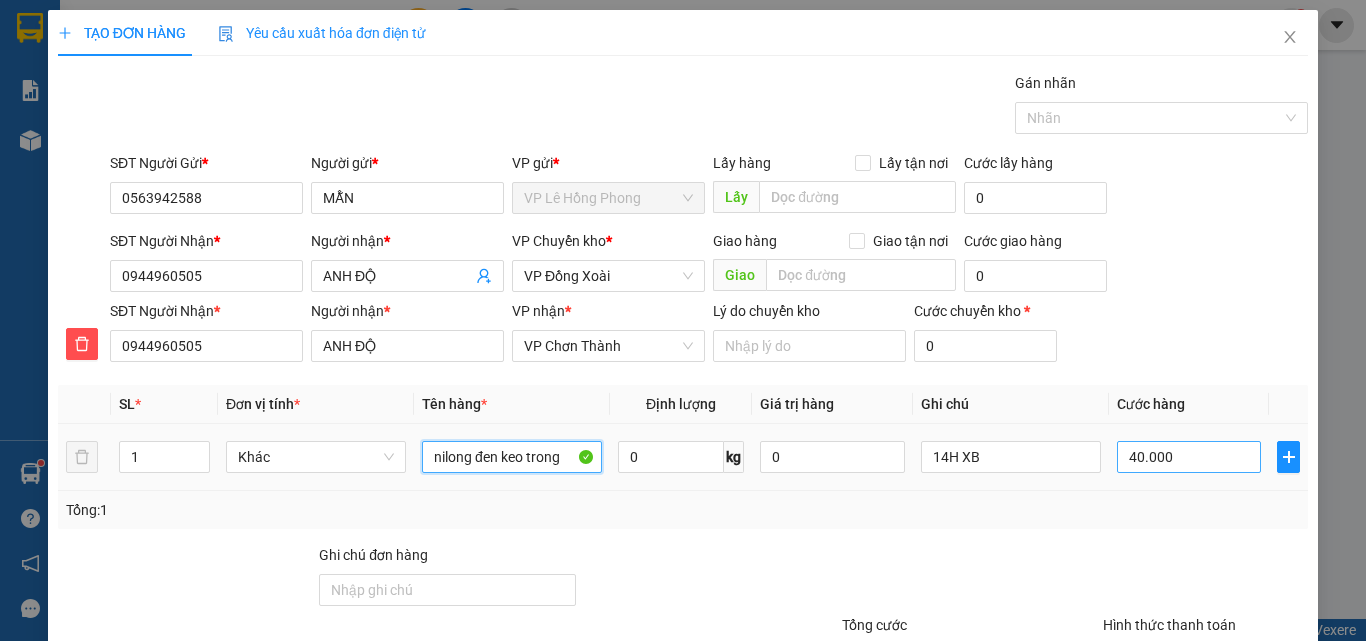 type on "nilong đen keo trong" 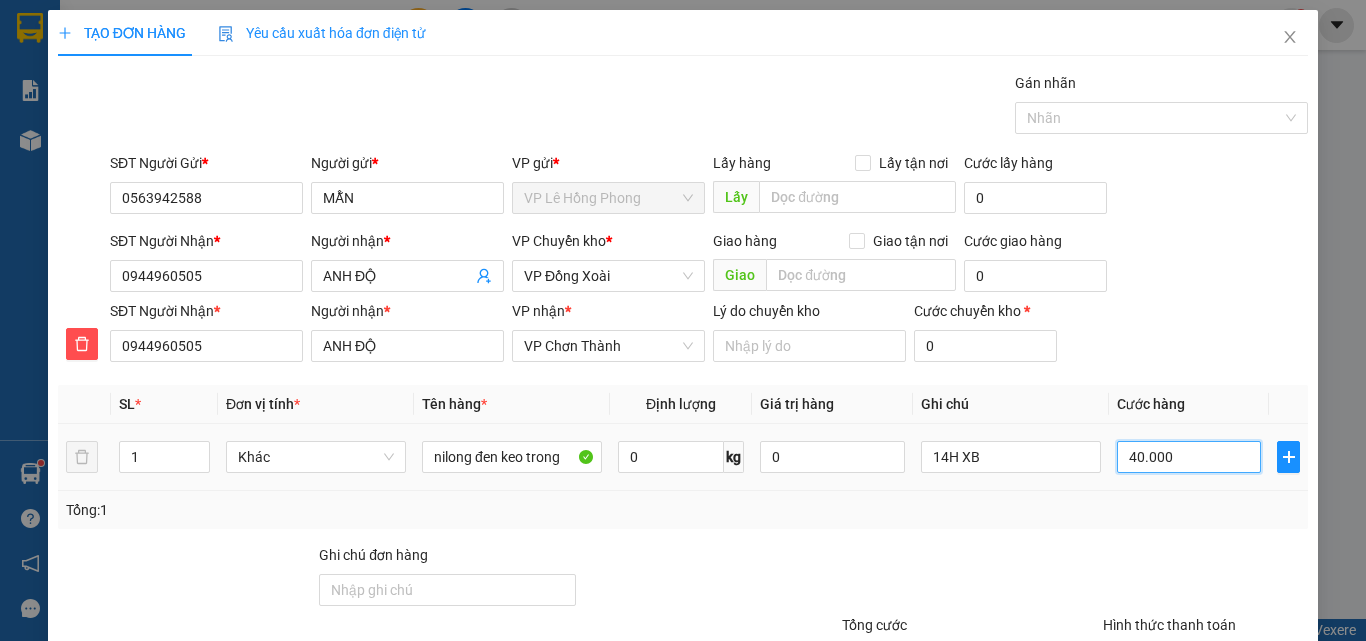 drag, startPoint x: 1198, startPoint y: 466, endPoint x: 1166, endPoint y: 464, distance: 32.06244 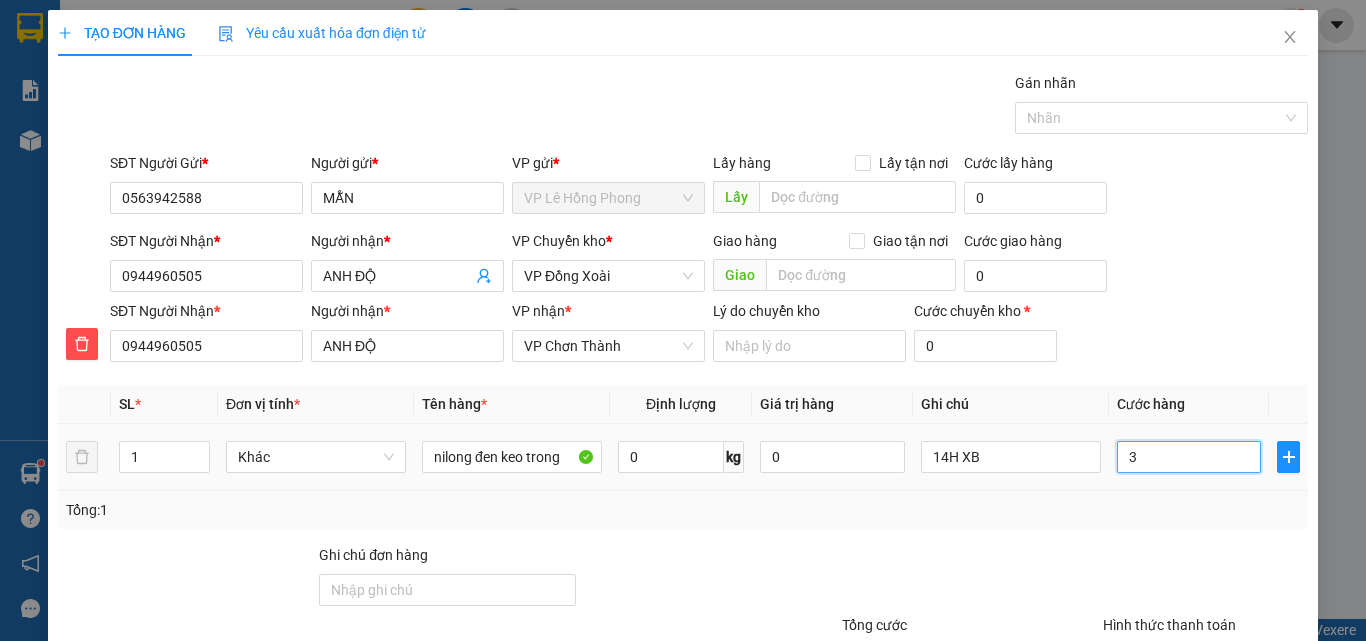 type on "3" 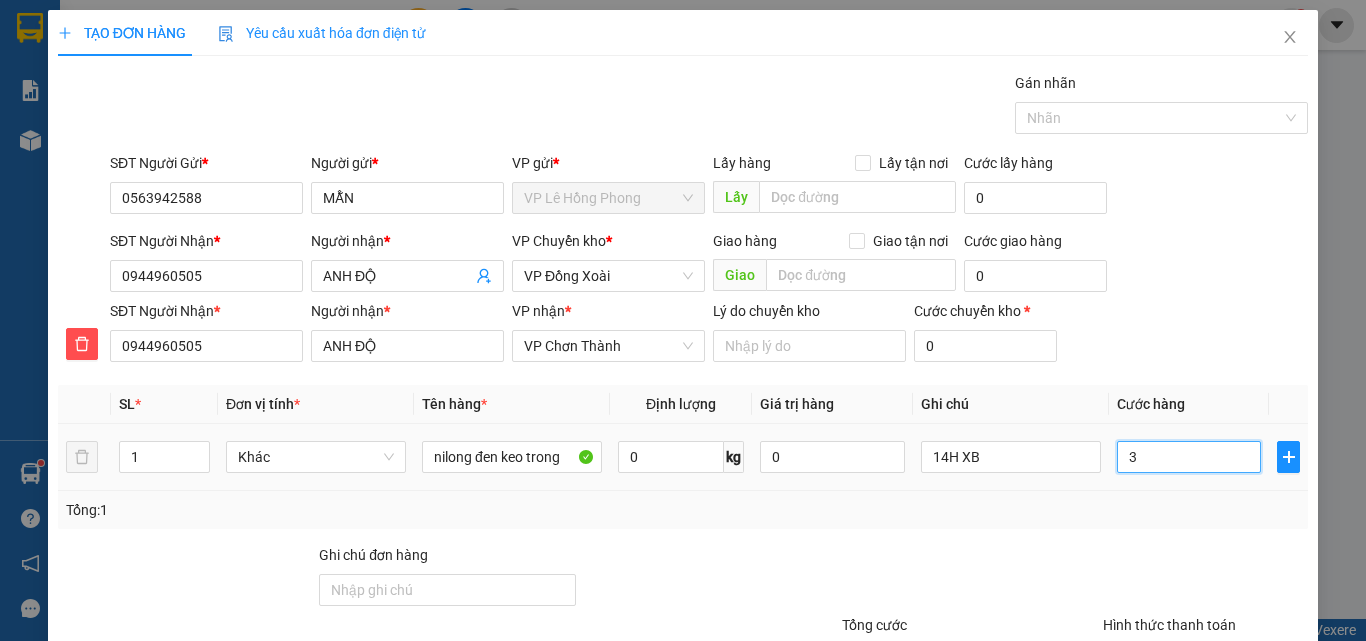 type on "30" 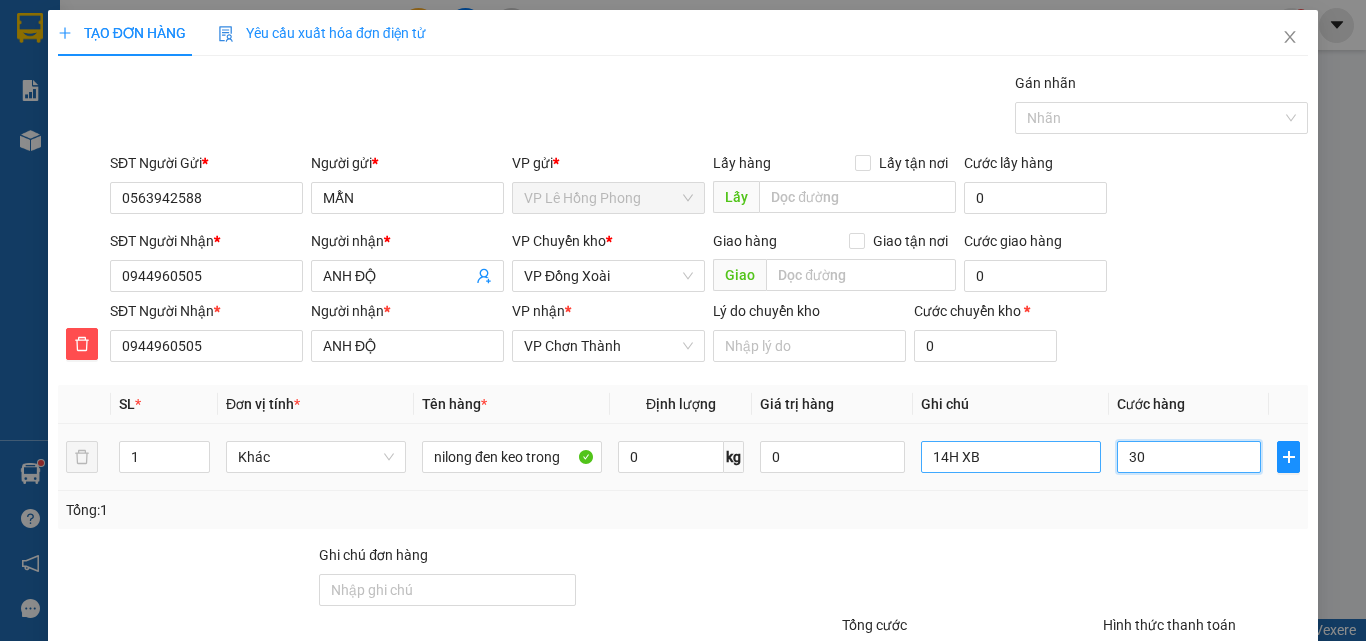 scroll, scrollTop: 169, scrollLeft: 0, axis: vertical 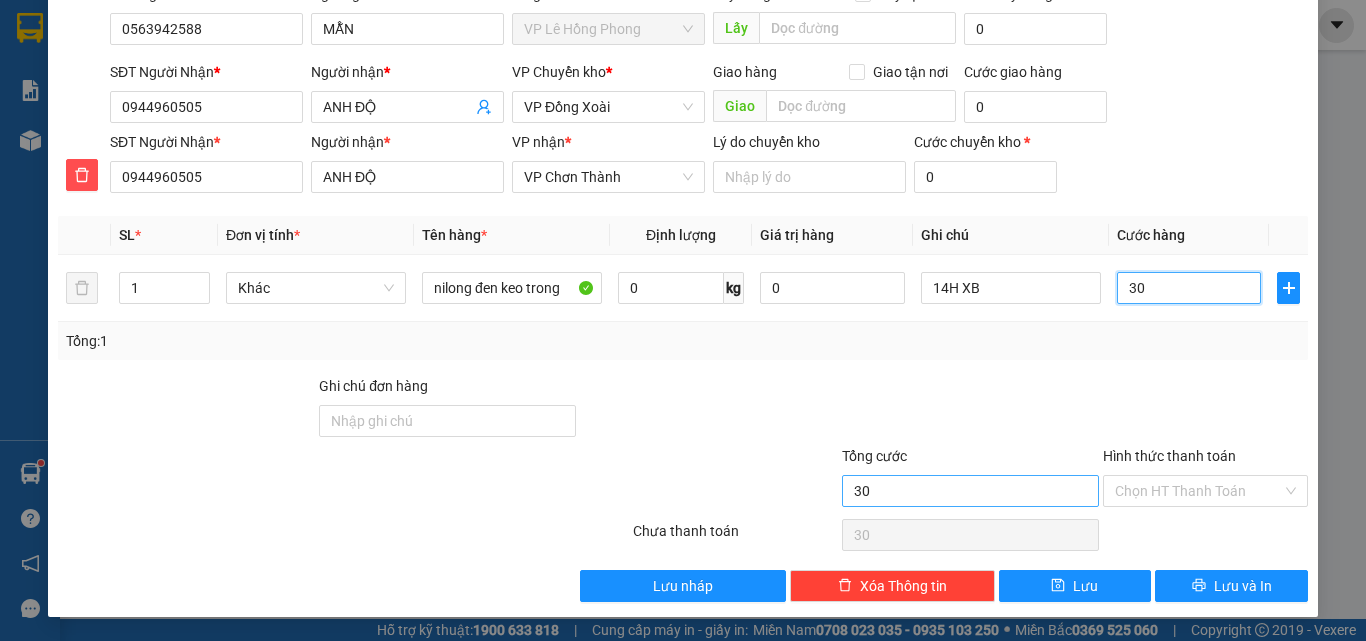 type on "30" 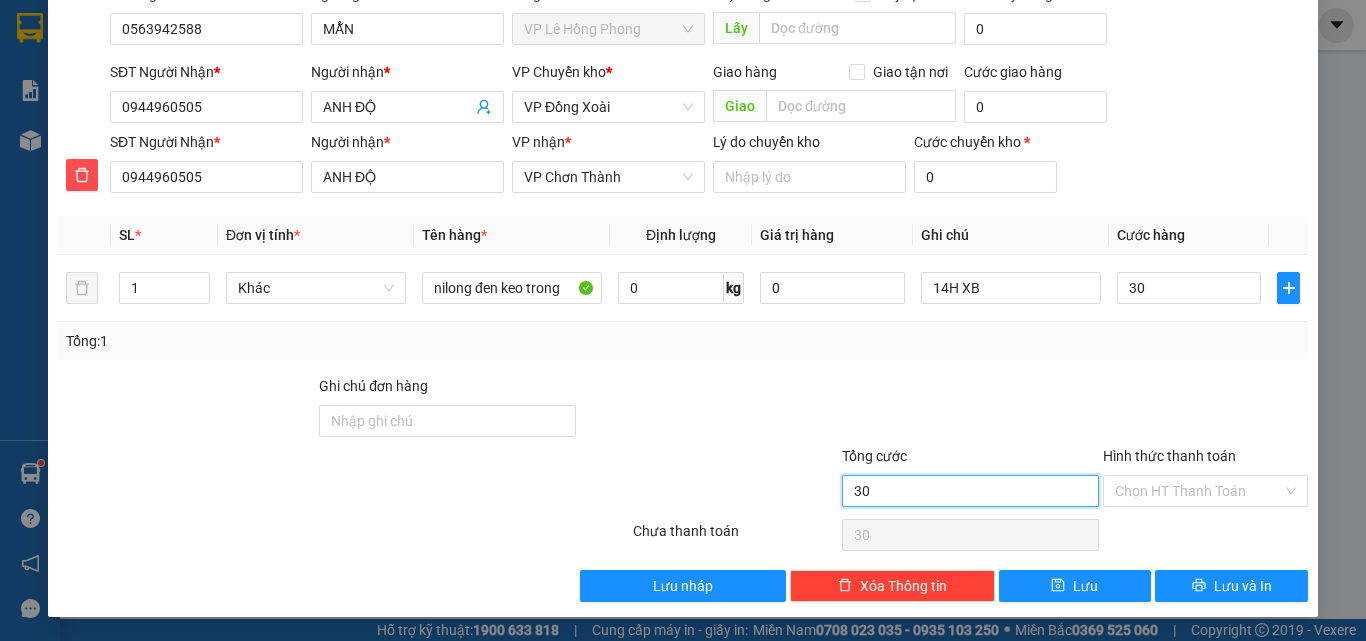 type on "30.000" 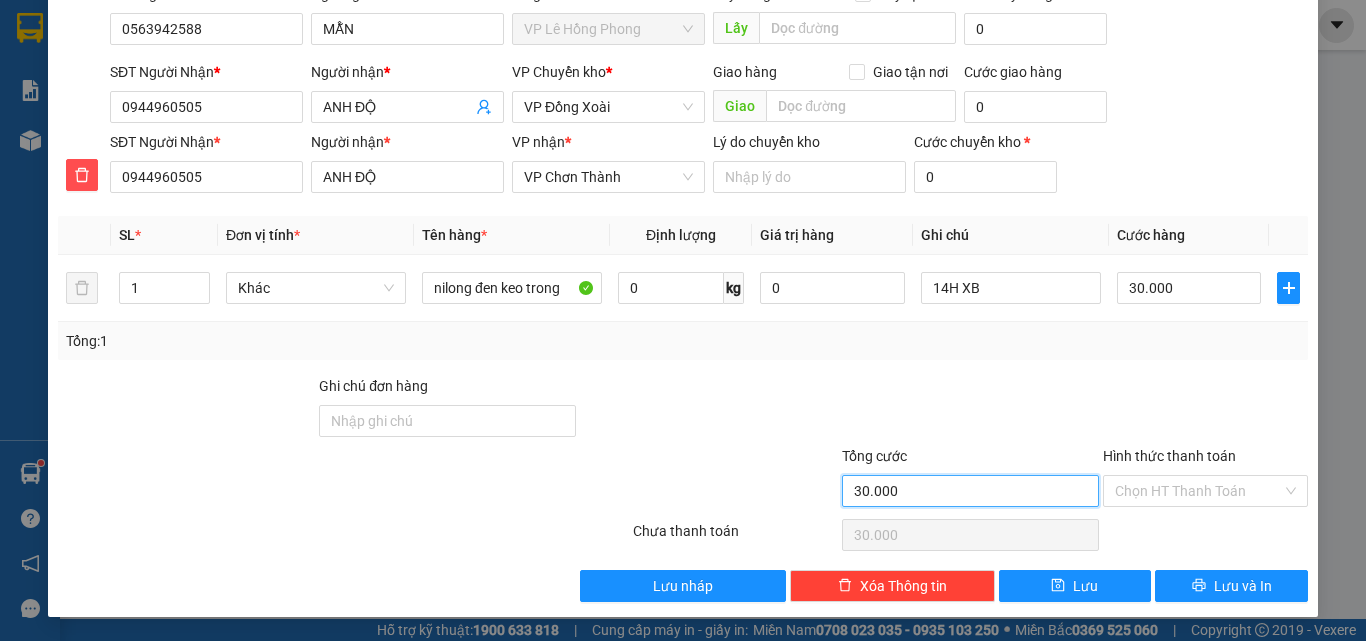 click on "30.000" at bounding box center (970, 491) 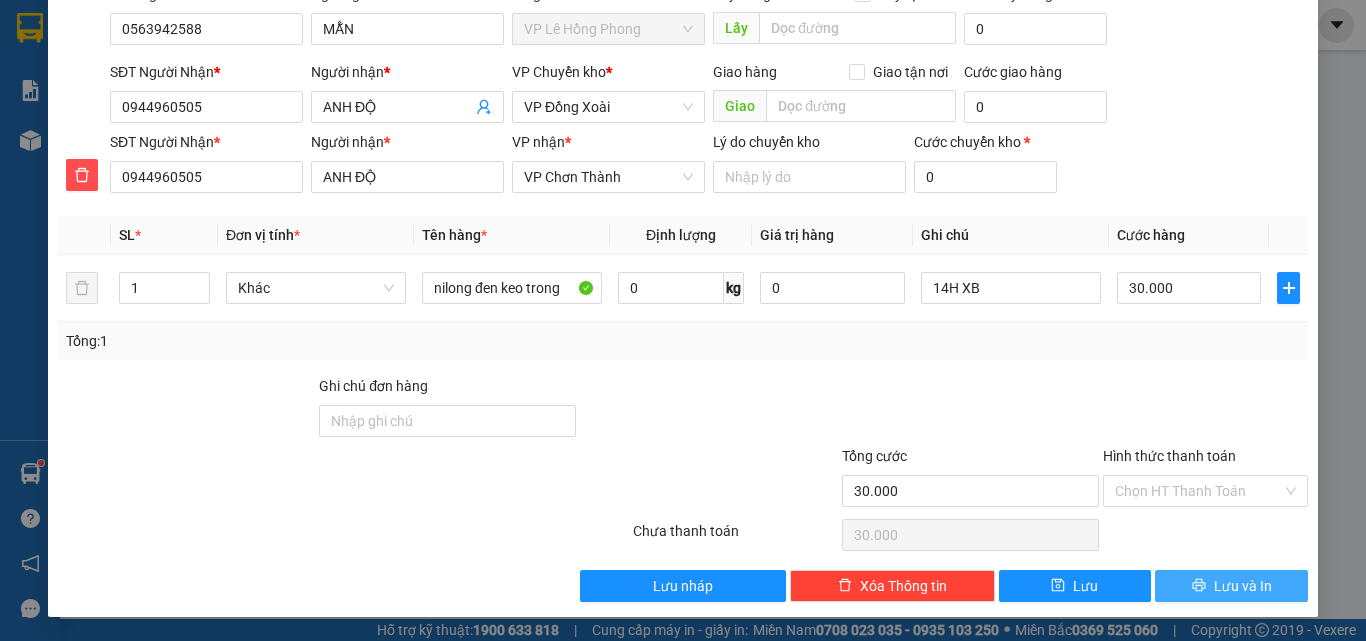 click on "Lưu và In" at bounding box center [1243, 586] 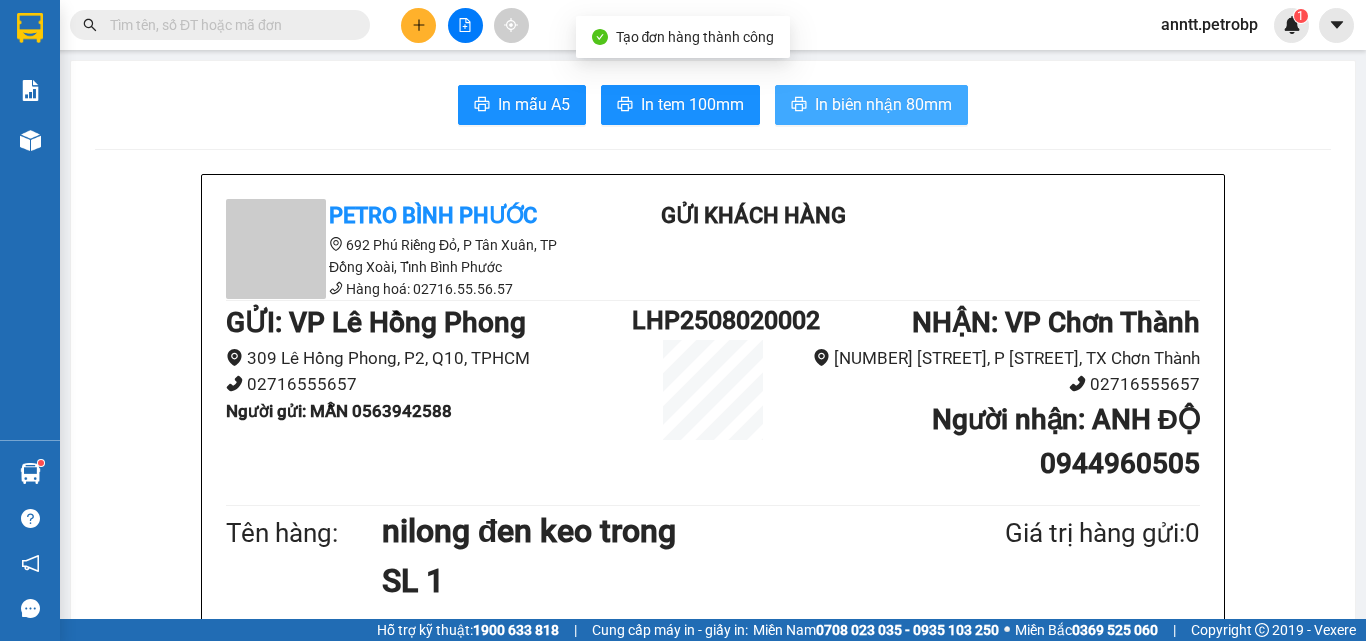 click on "In biên nhận 80mm" at bounding box center [883, 104] 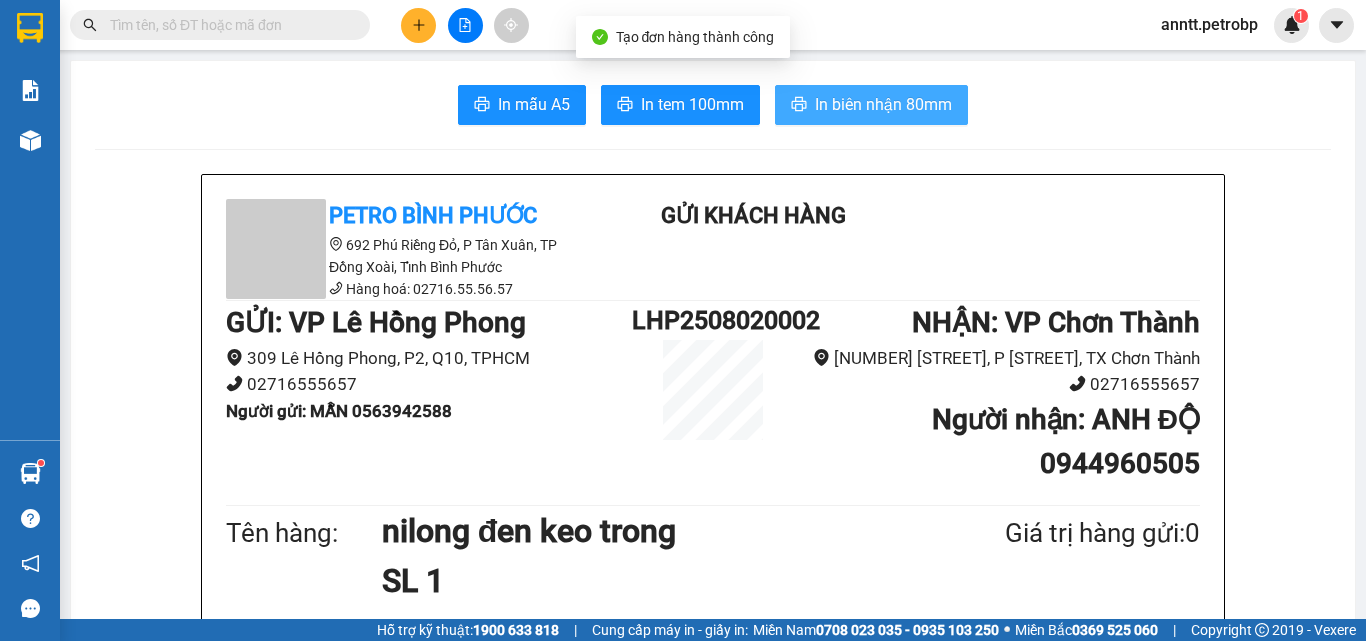 scroll, scrollTop: 0, scrollLeft: 0, axis: both 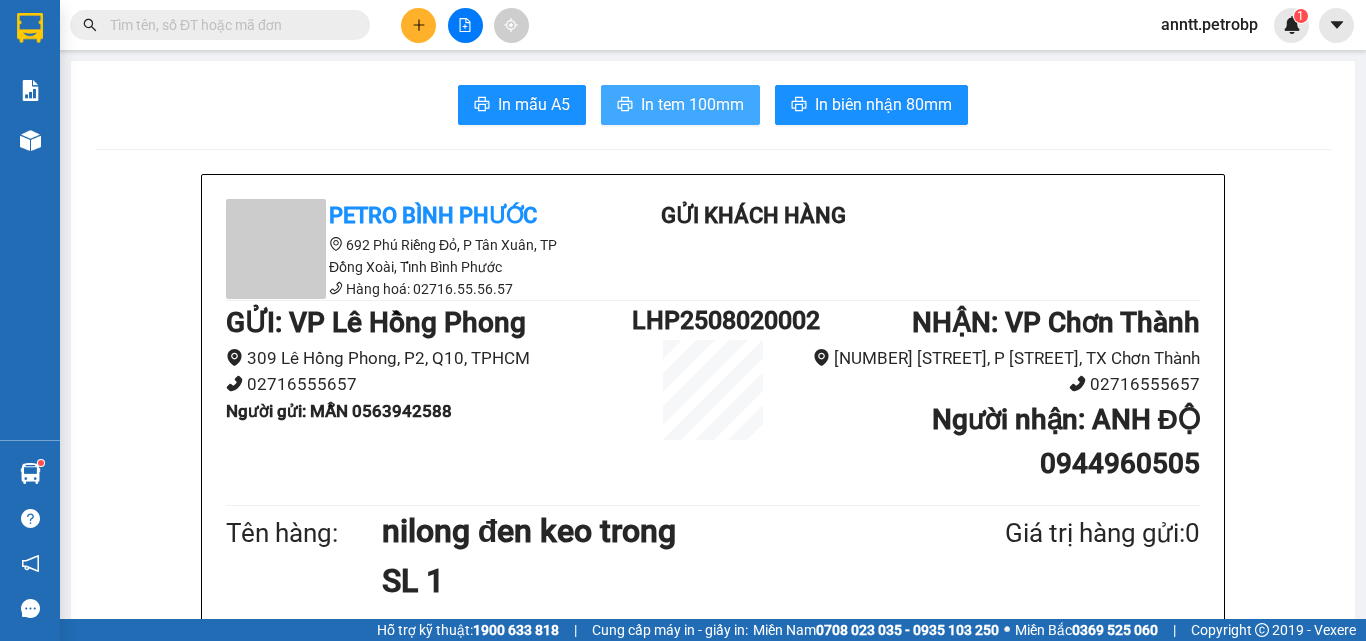 click on "In tem 100mm" at bounding box center [692, 104] 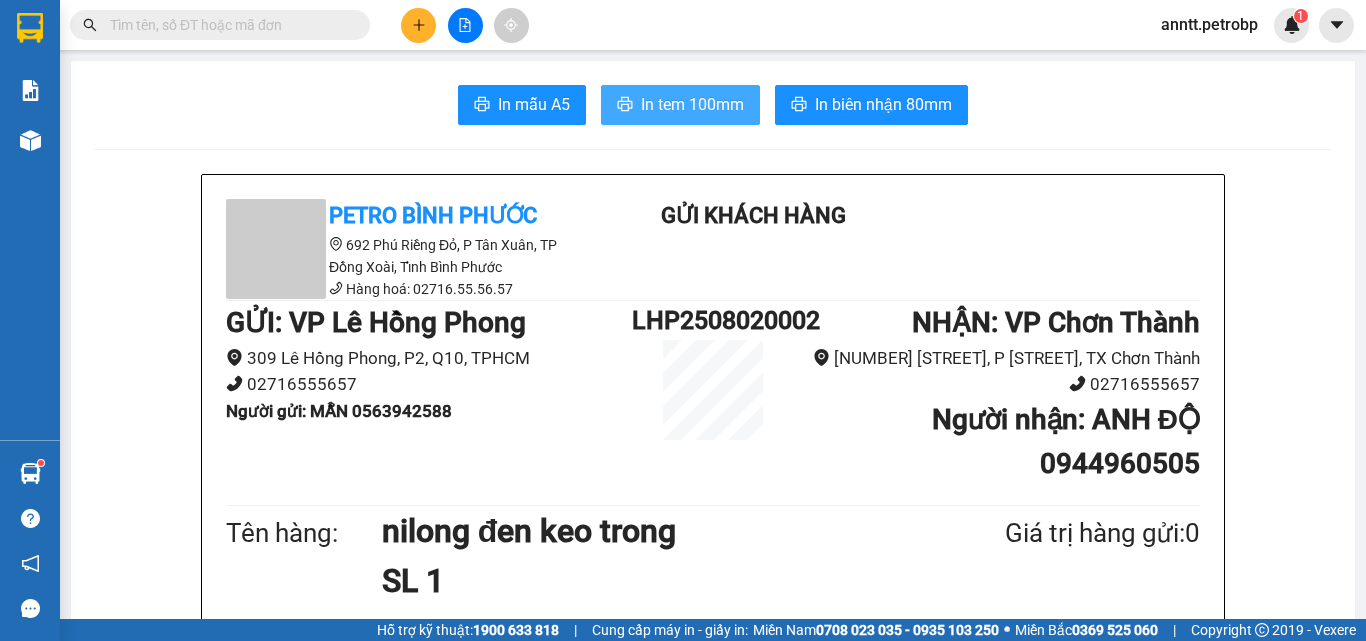 scroll, scrollTop: 0, scrollLeft: 0, axis: both 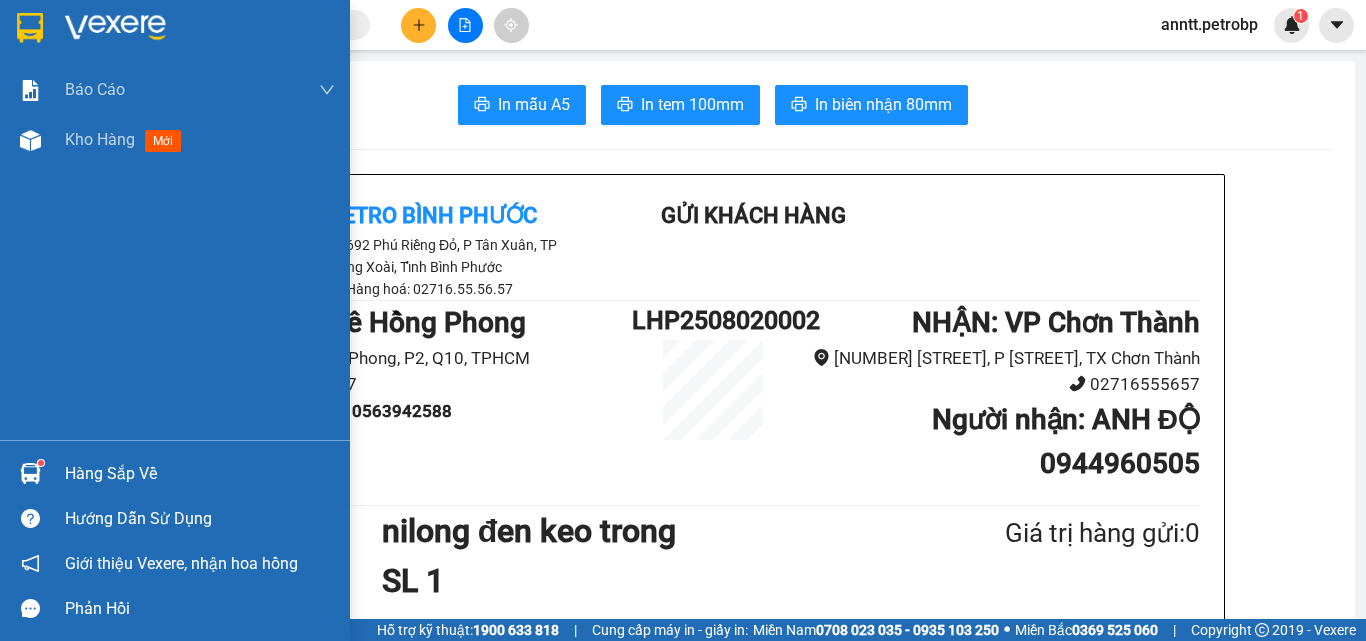 click at bounding box center (30, 28) 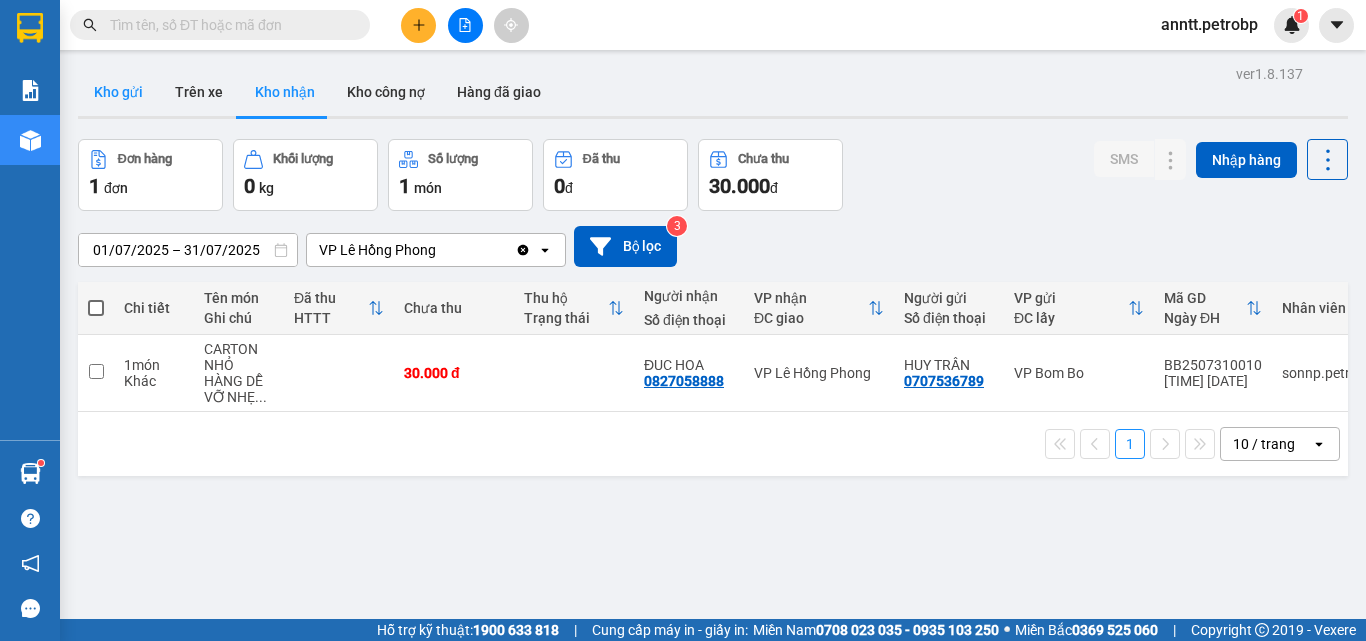 click on "Kho gửi" at bounding box center (118, 92) 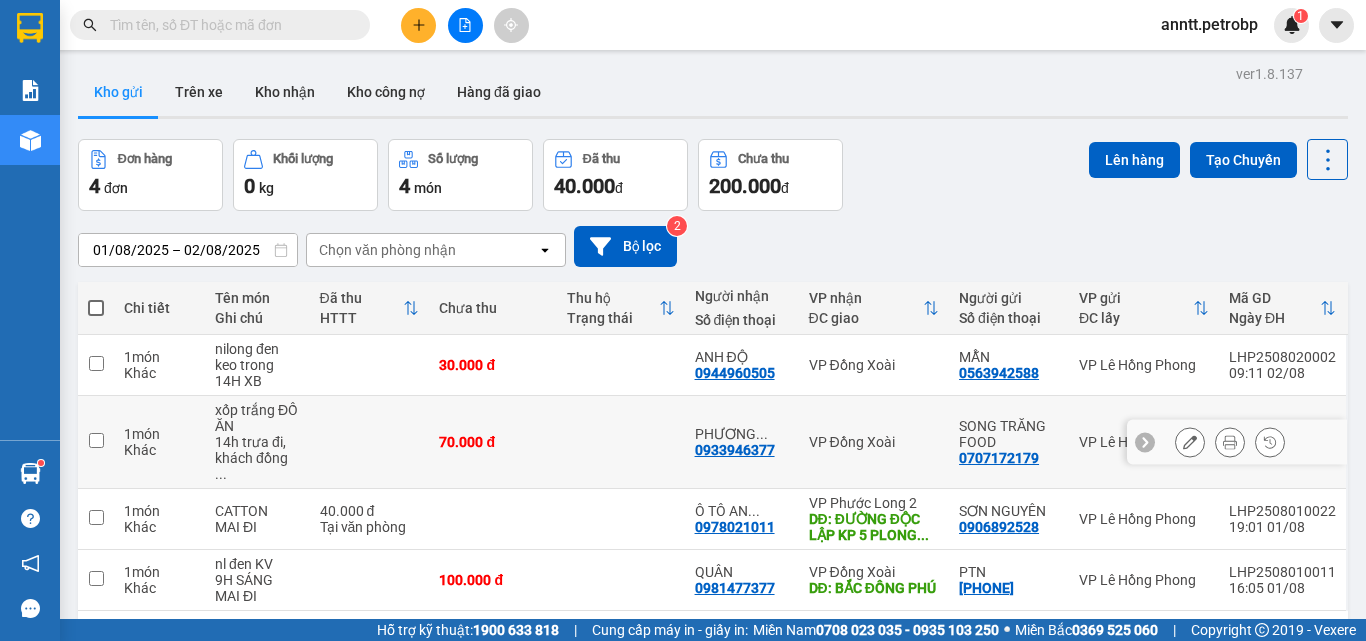 scroll, scrollTop: 92, scrollLeft: 0, axis: vertical 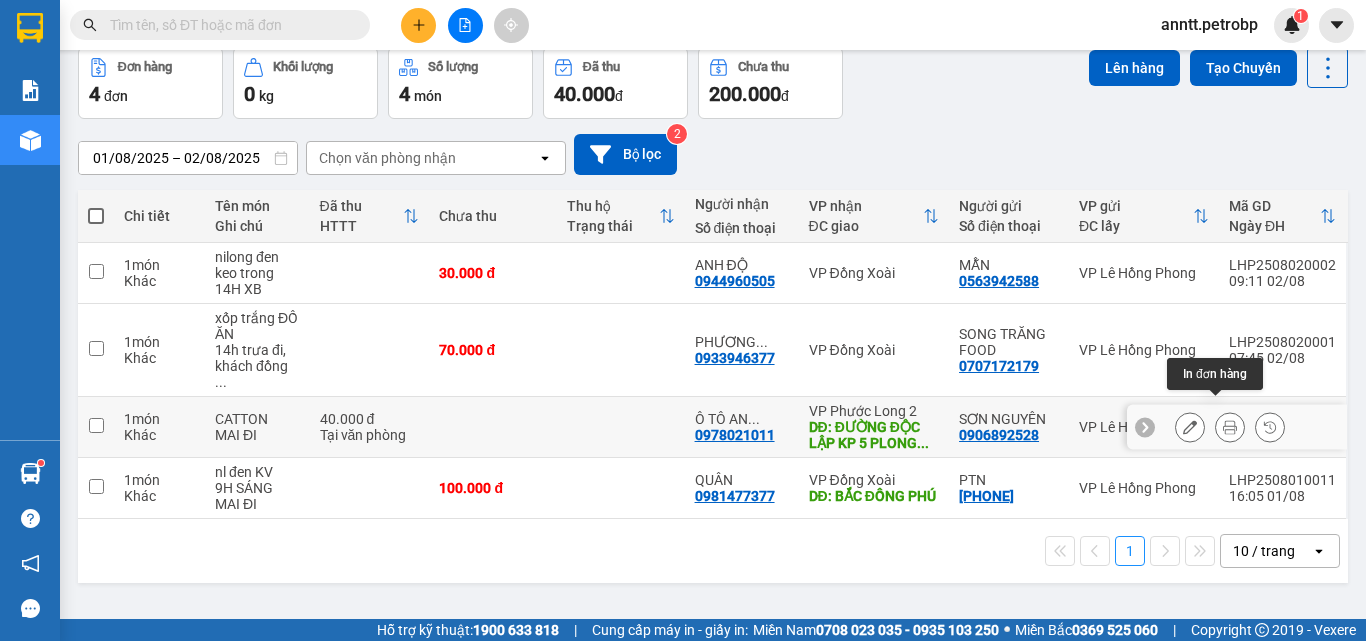 click 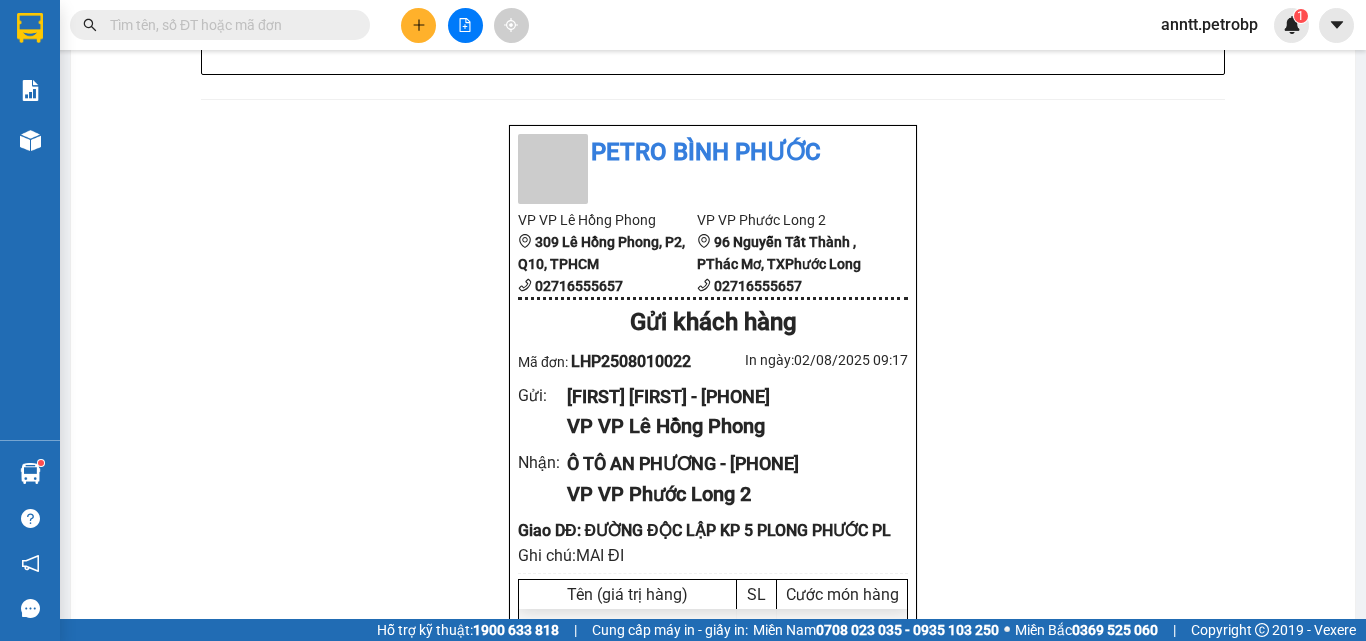 scroll, scrollTop: 1392, scrollLeft: 0, axis: vertical 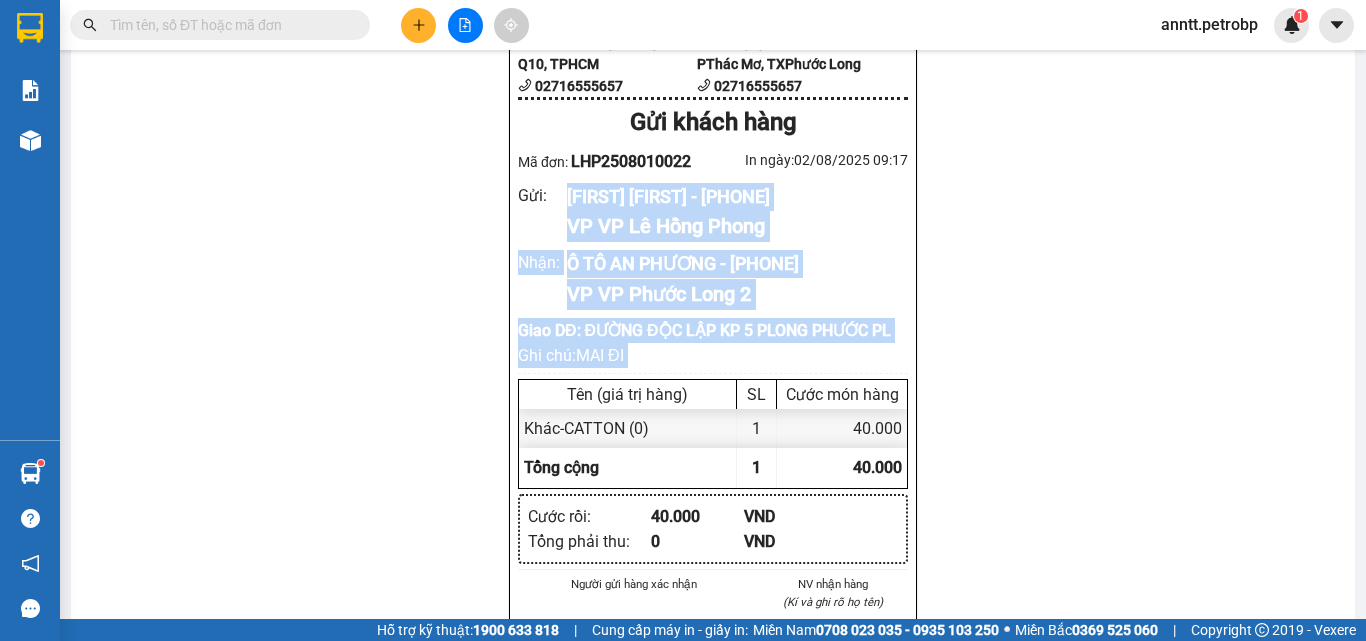 drag, startPoint x: 559, startPoint y: 174, endPoint x: 905, endPoint y: 363, distance: 394.255 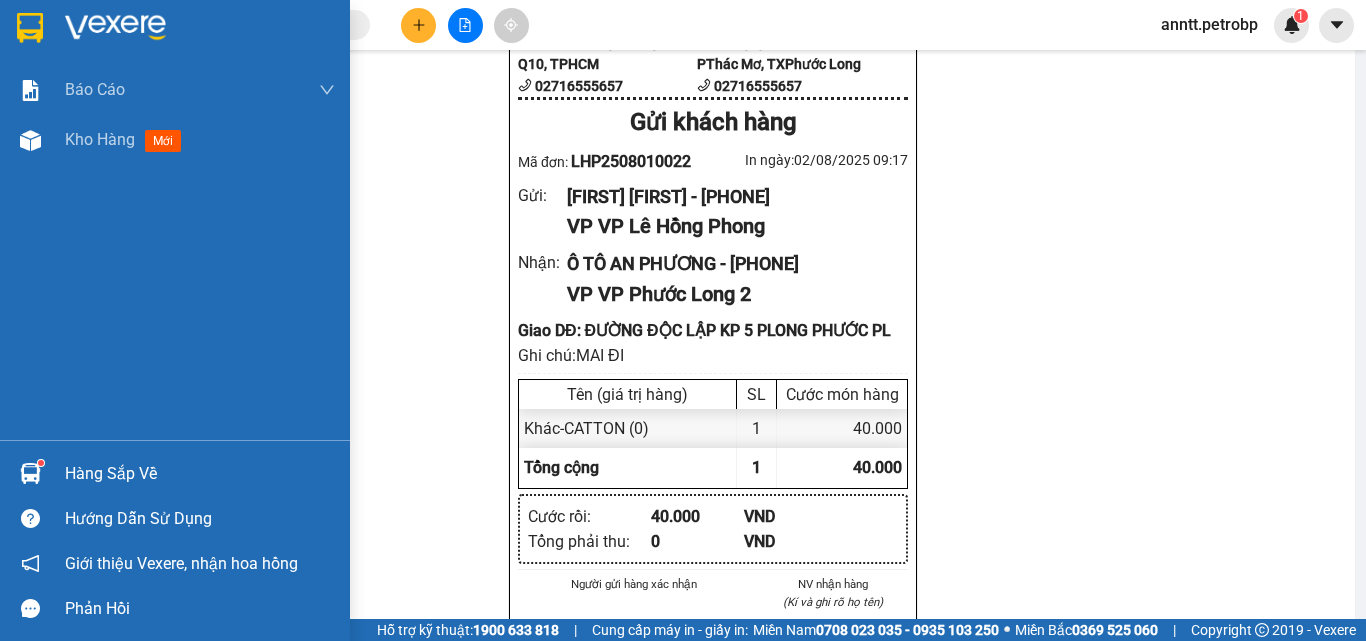 click at bounding box center [175, 32] 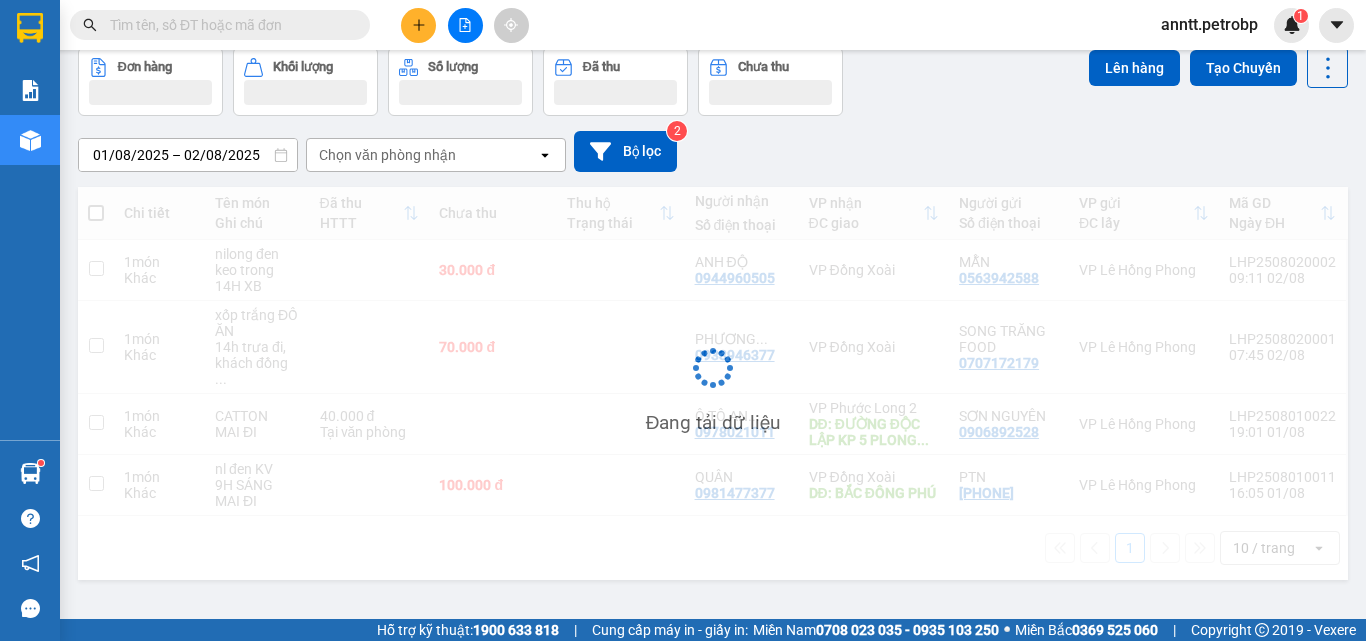 scroll, scrollTop: 0, scrollLeft: 0, axis: both 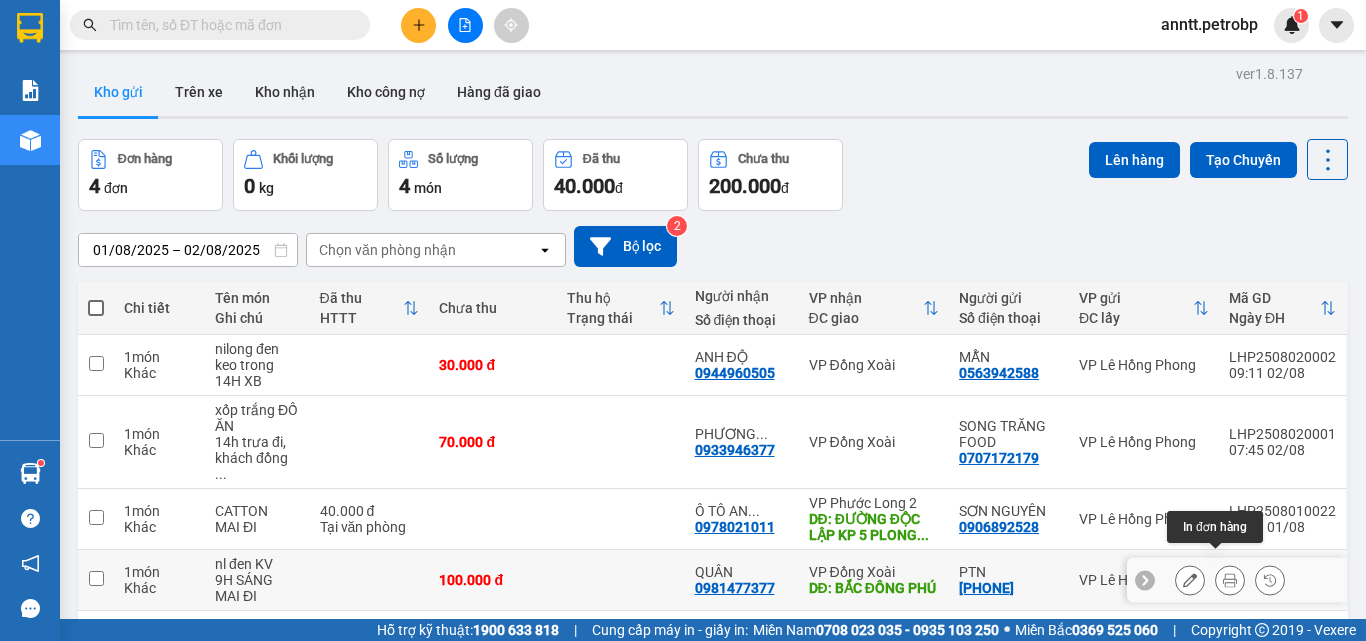 click 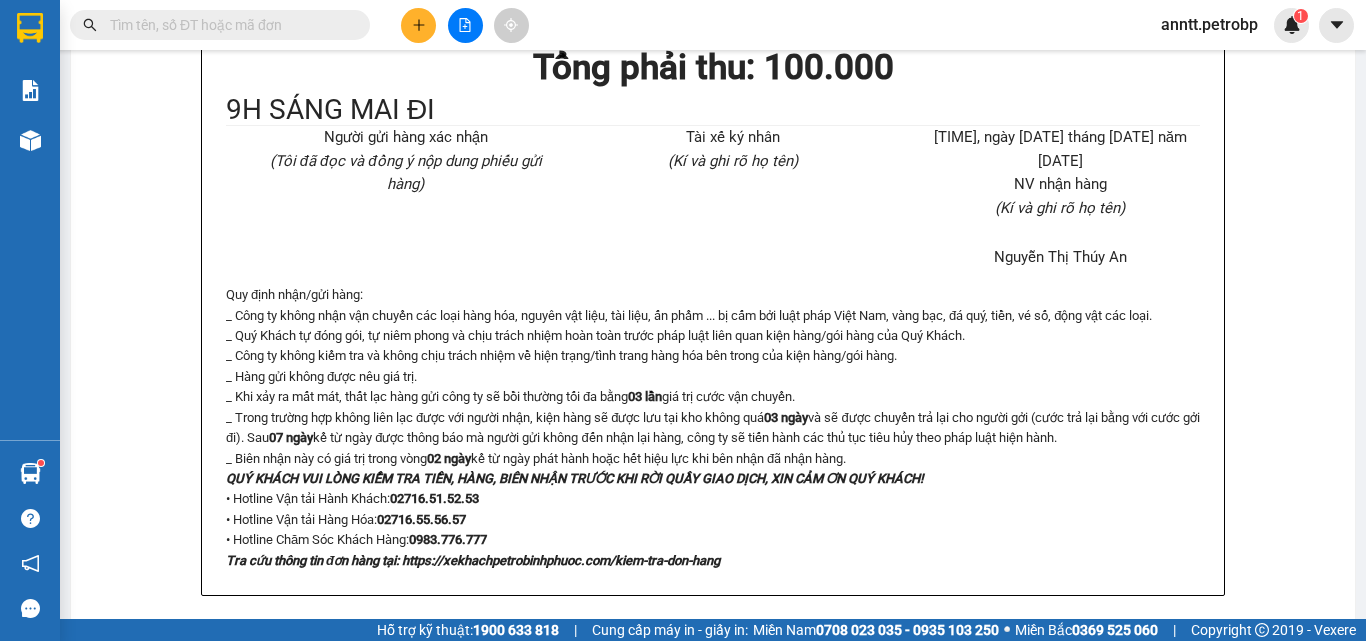 scroll, scrollTop: 1200, scrollLeft: 0, axis: vertical 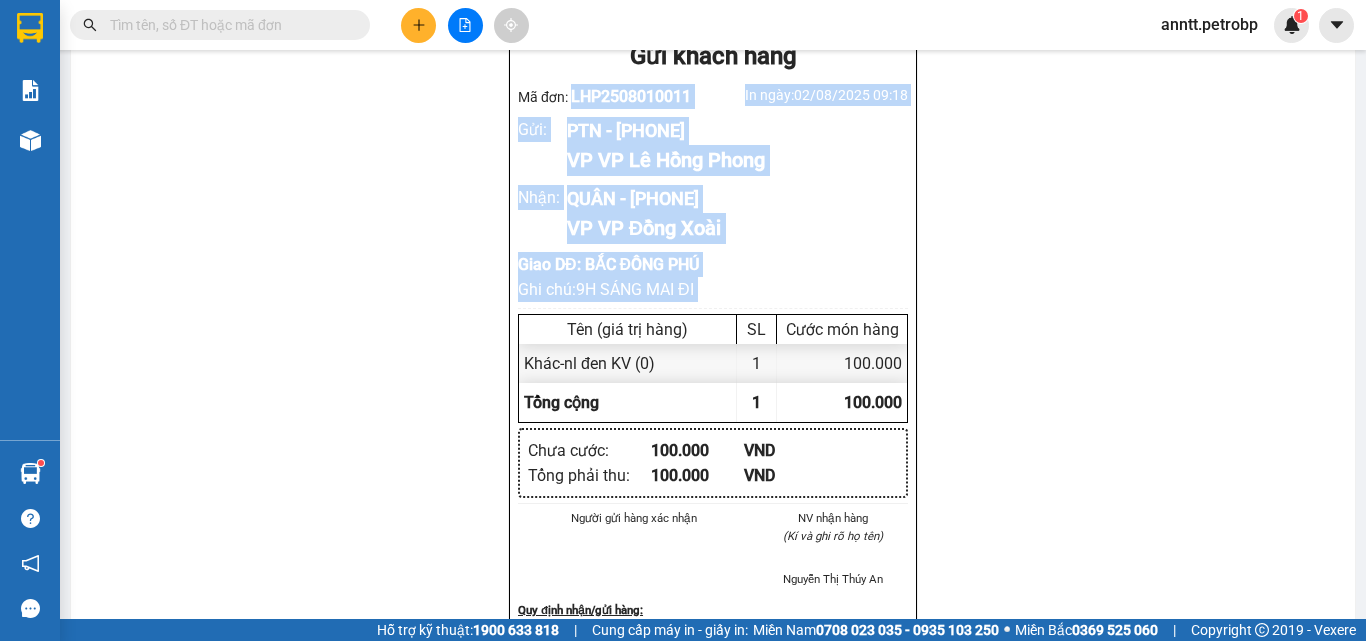 drag, startPoint x: 565, startPoint y: 304, endPoint x: 726, endPoint y: 336, distance: 164.14932 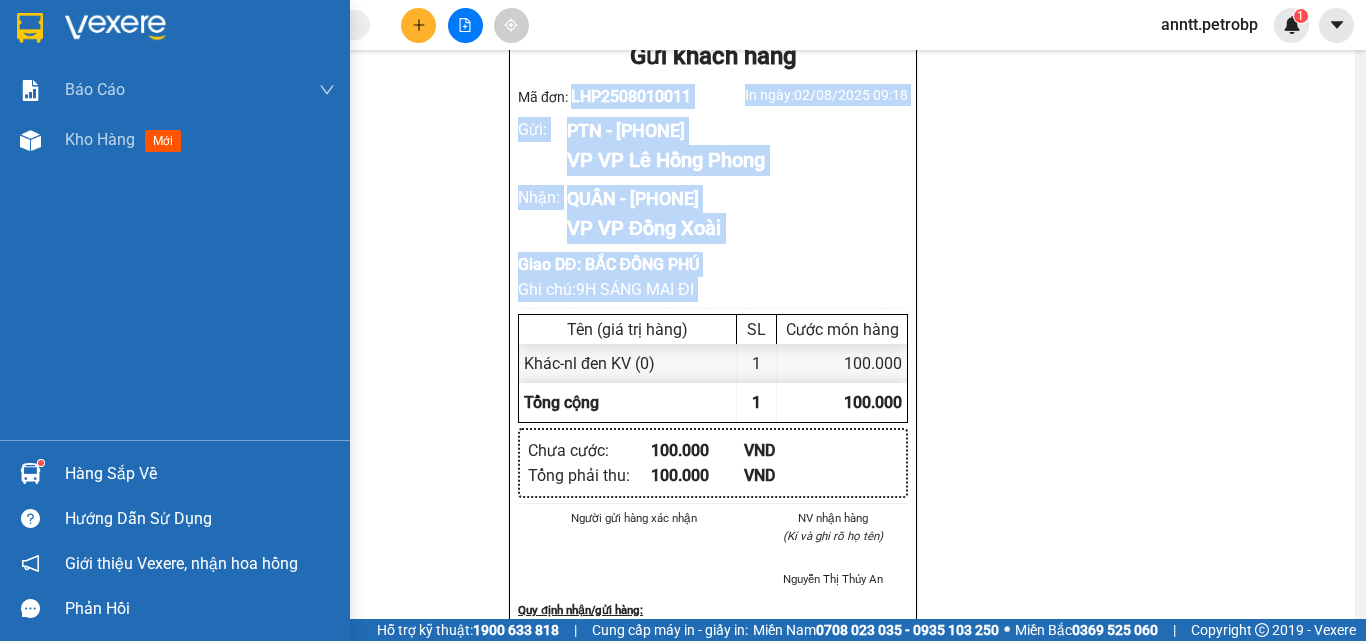 click at bounding box center (30, 28) 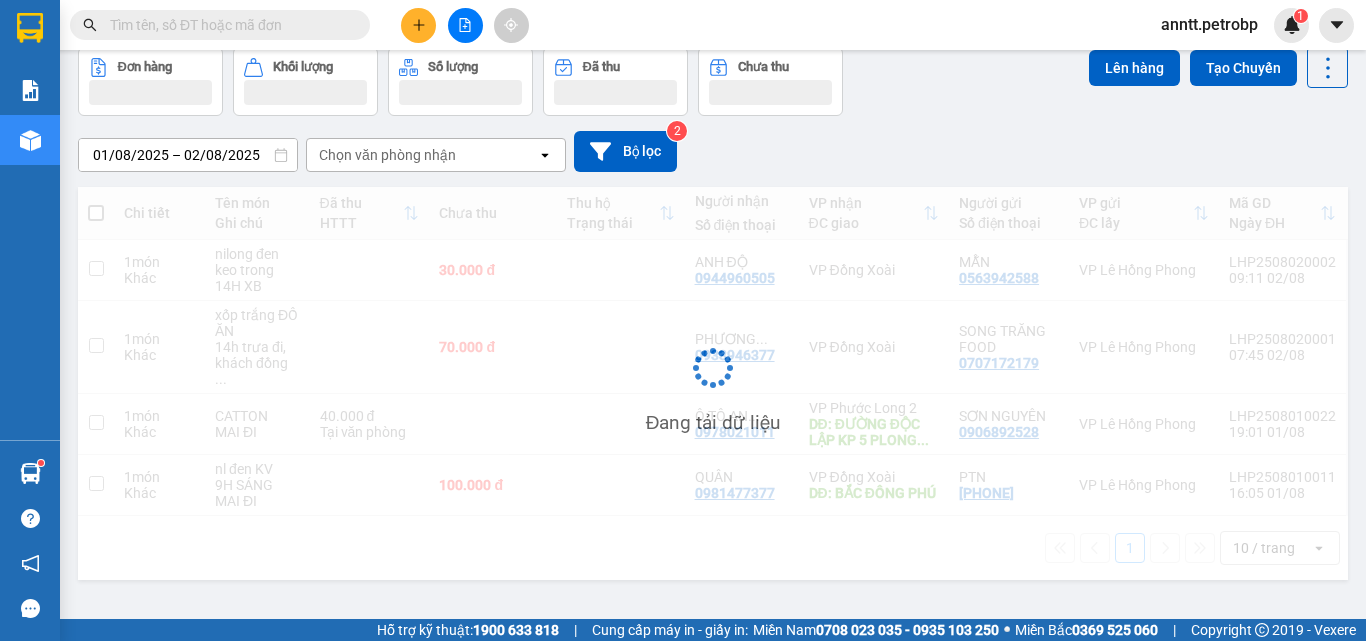 scroll, scrollTop: 0, scrollLeft: 0, axis: both 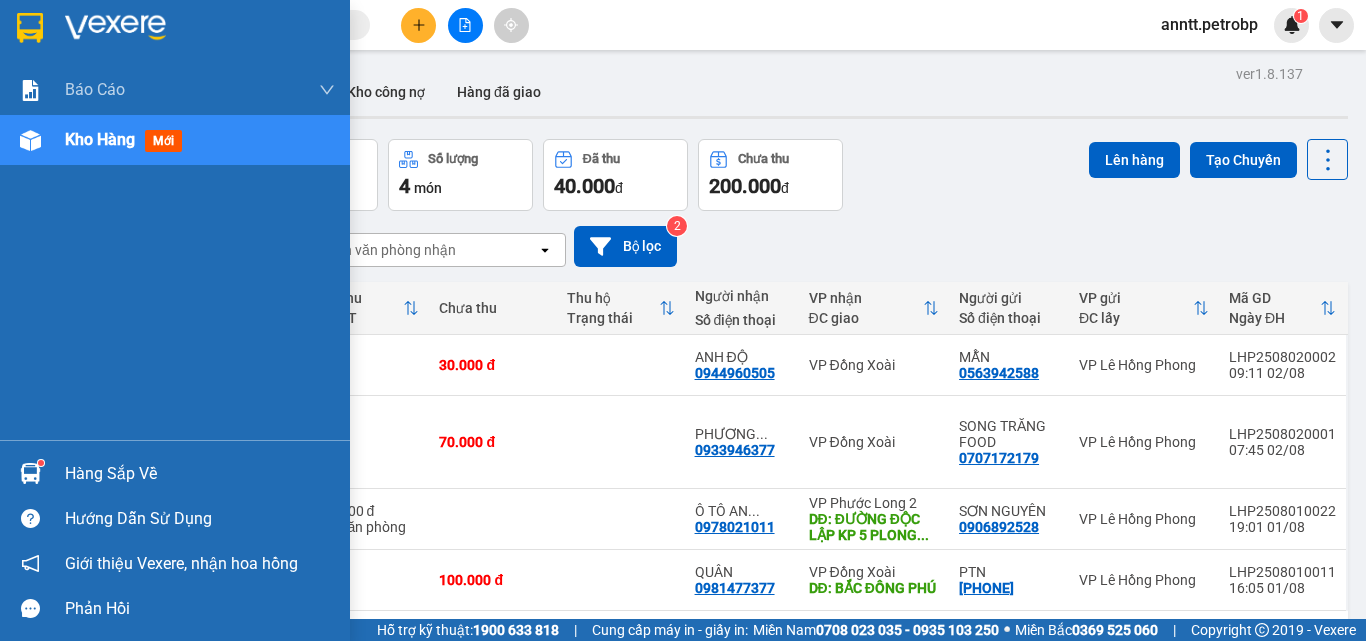 click at bounding box center [30, 473] 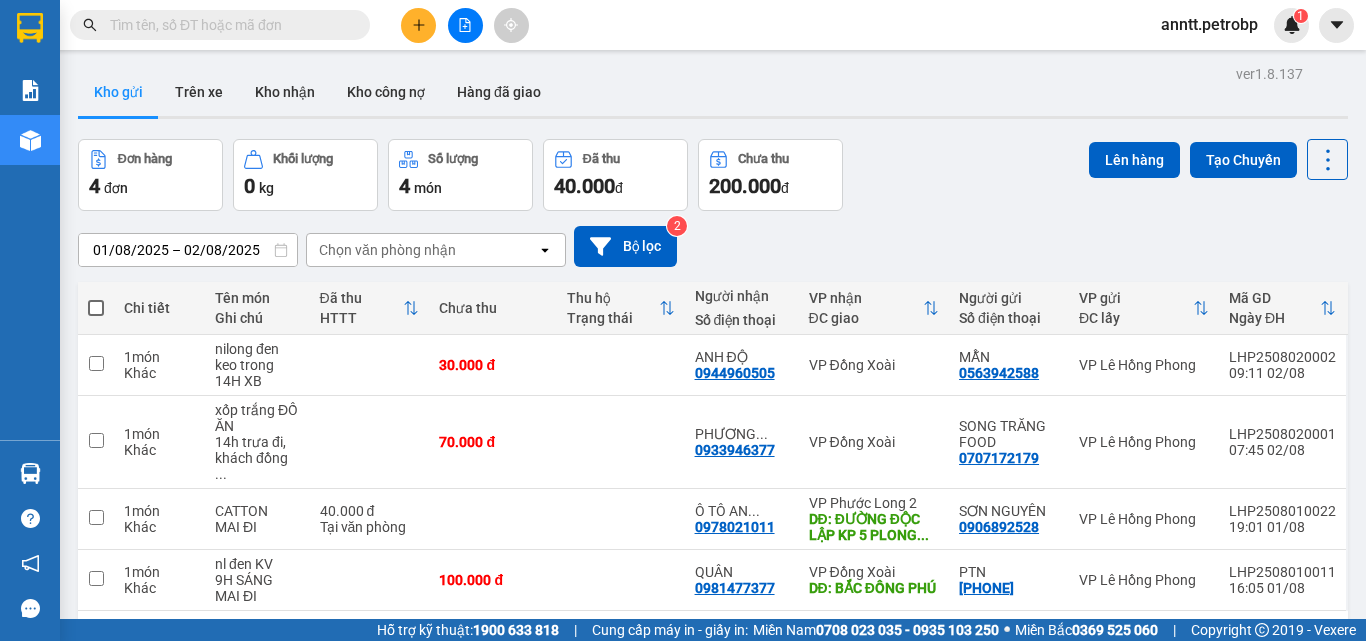 click on "Kết quả tìm kiếm ( 3428 )  Bộ lọc  Ngày tạo đơn gần nhất Mã ĐH Trạng thái Món hàng Tổng cước Chưa cước Người gửi VP Gửi Người nhận VP Nhận 78ADV2508010117 [TIME] - [DATE] VP Nhận   93H-020.96 [TIME] - [DATE] đen keo vàng SL:  1 40.000 40.000 [PHONE] [FIRST]  VP Quận 5 [PHONE] IN TIEN DUNG VP Phước Long 2 ĐL2508010001 [TIME] - [DATE] Trên xe   93H-020.96 [TIME] - [DATE] CRT SL:  1 50.000 50.000 [PHONE] [FIRST] VP Đức Liễu DĐ: CHỢ BÙ NA [PHONE] KO TÊN VP Thủ Dầu Một Giao DĐ: NGÃ 4 SỞ SAO LHP2508010002 [TIME] - [DATE] VP Gửi   NL ĐEN SL:  1 30.000 30.000 [PHONE] [FIRST]  VP Đồng Xoài [PHONE] THANH VP Lộc Ninh 78ADV2507310117 [TIME] - [DATE] Đã giao   [TIME] - [DATE] HỒ  SƠ TRANG SL:  1 30.000 [PHONE] [FIRST]  VP Quận 5 [PHONE] LONG VP Phước Long 2 ĐL2507310002 [TIME] - [DATE] Đã giao   [TIME] - [DATE] CRT SL:  1 80.000 [PHONE] [FIRST] VP Đức Liễu DĐ: CHỢ BÙ NA [PHONE] KO TÊN Đã giao" at bounding box center (683, 320) 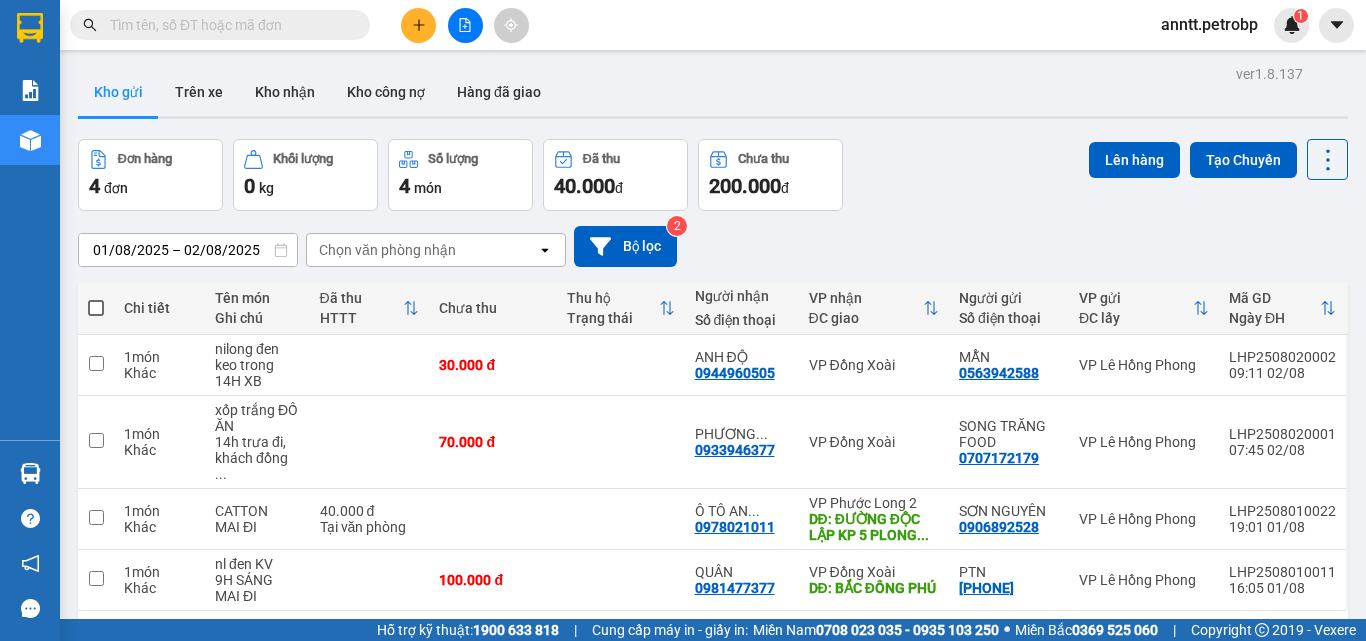 click at bounding box center [96, 308] 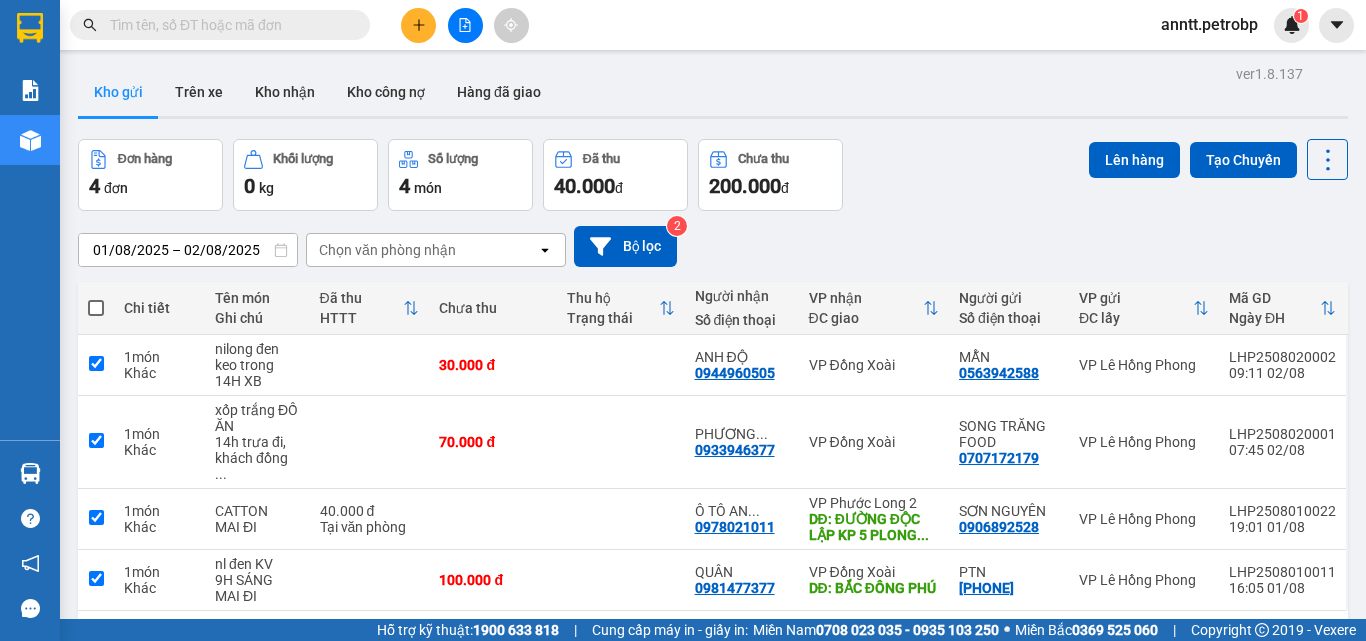 checkbox on "true" 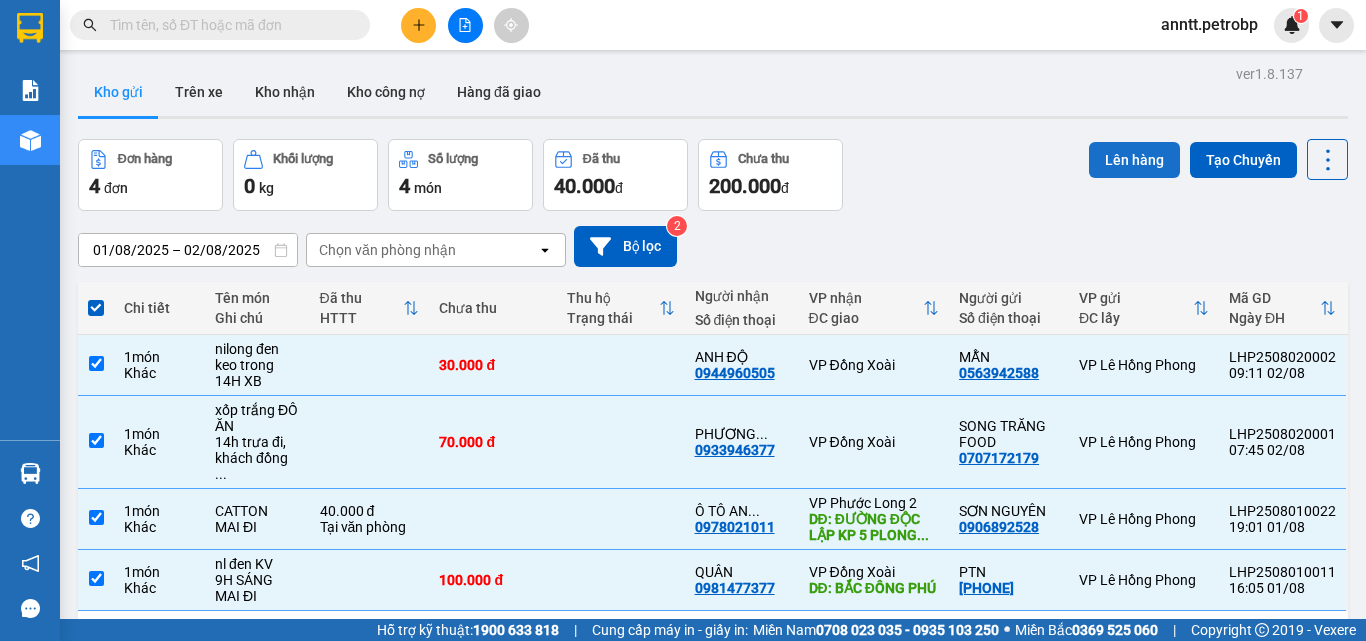 click on "Lên hàng" at bounding box center (1134, 160) 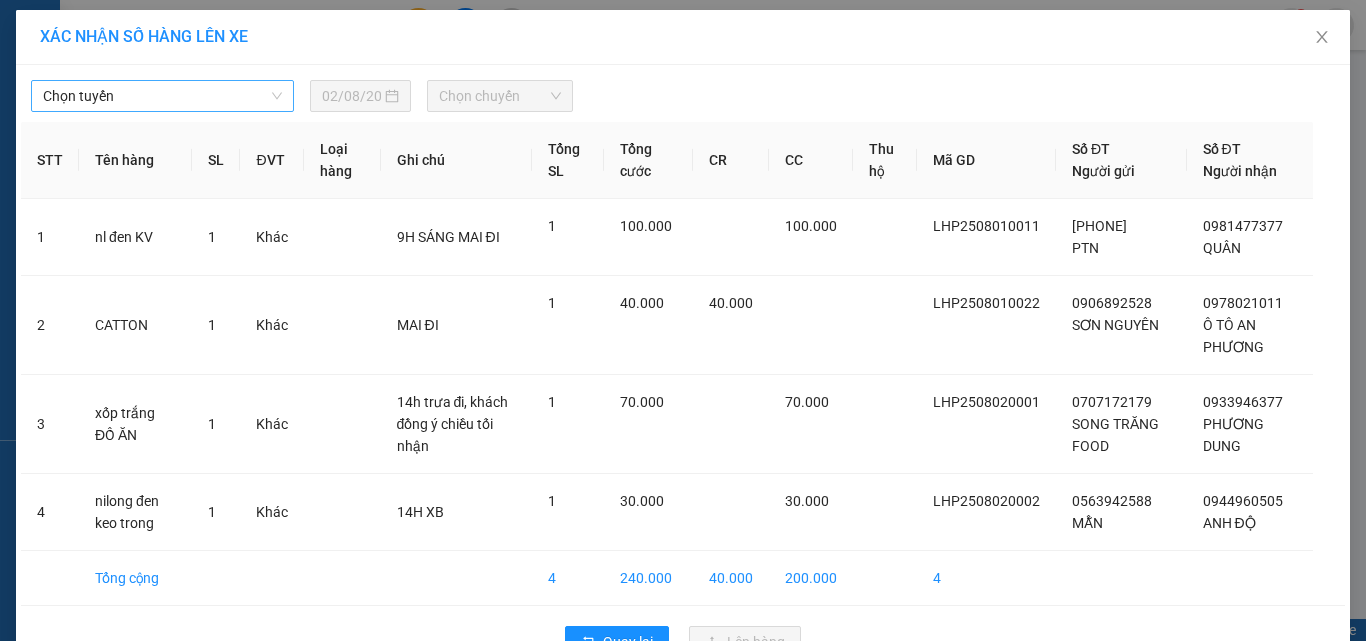 click on "Chọn tuyến" at bounding box center (162, 96) 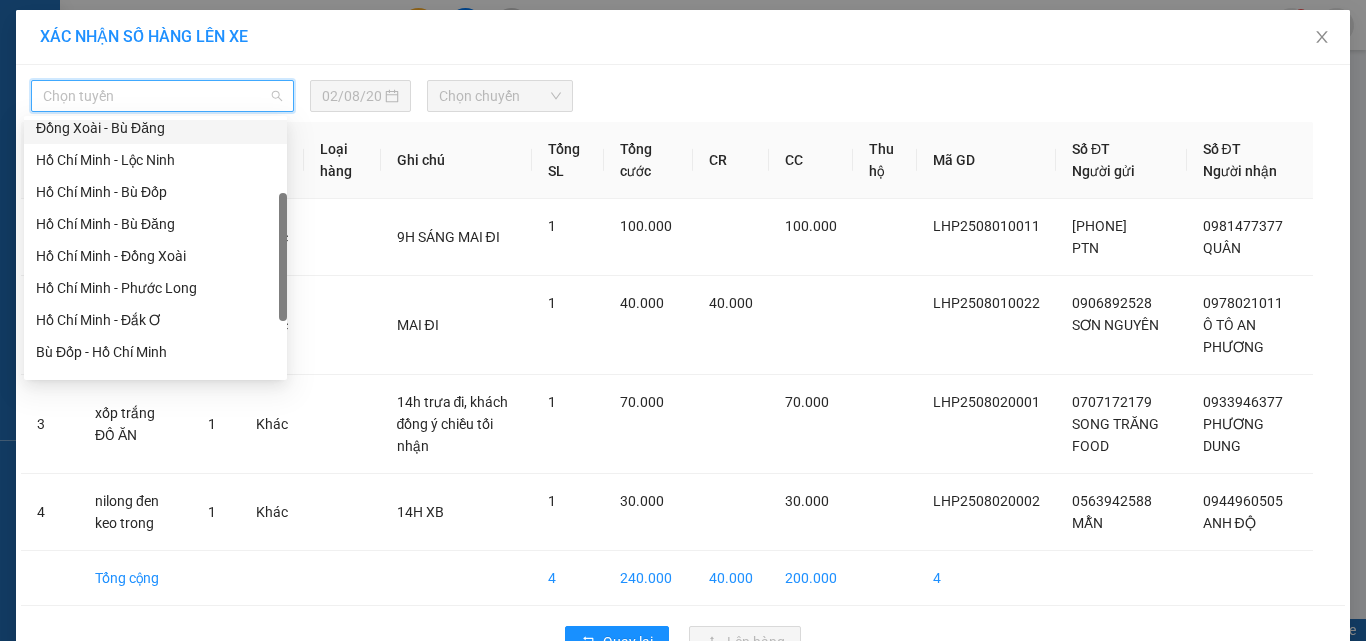 scroll, scrollTop: 200, scrollLeft: 0, axis: vertical 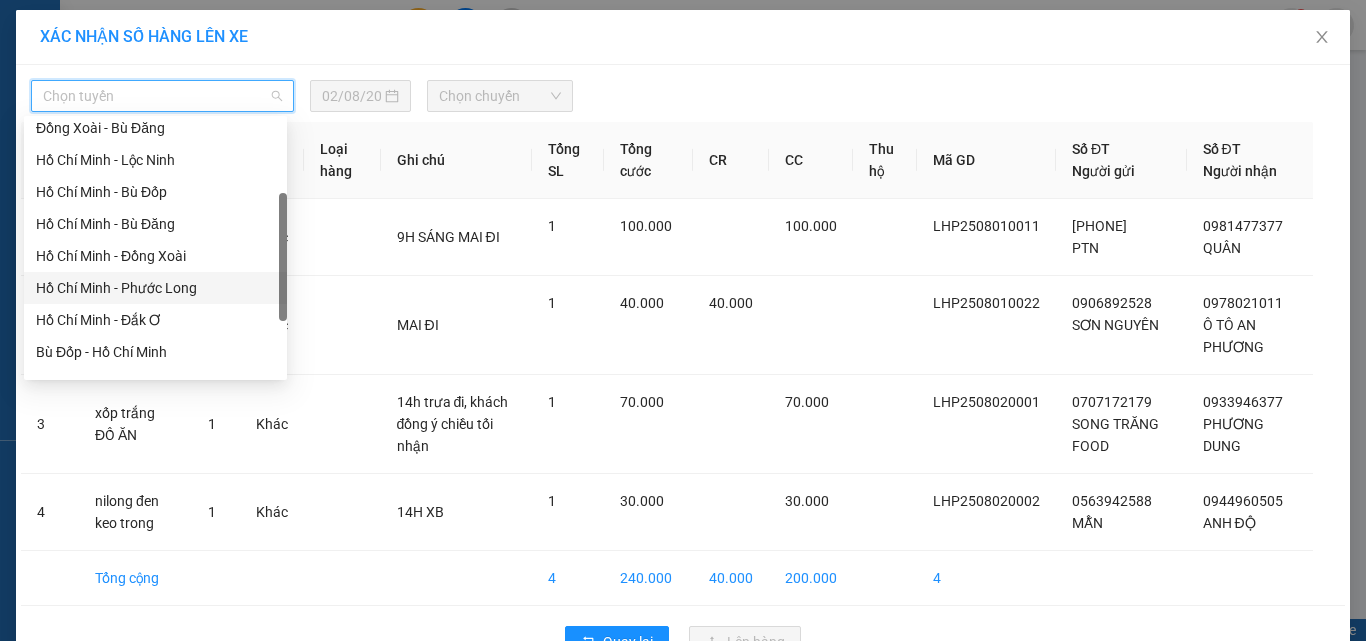 click on "Hồ Chí Minh - Phước Long" at bounding box center [155, 288] 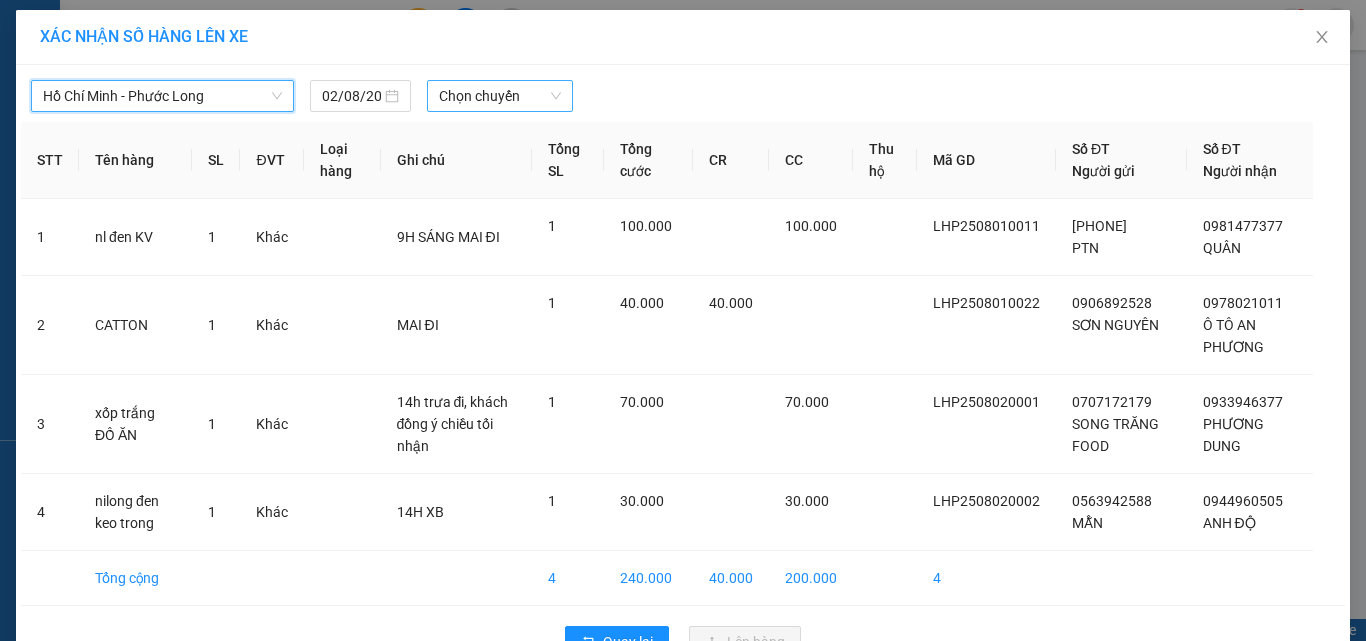 click on "Chọn chuyến" at bounding box center [500, 96] 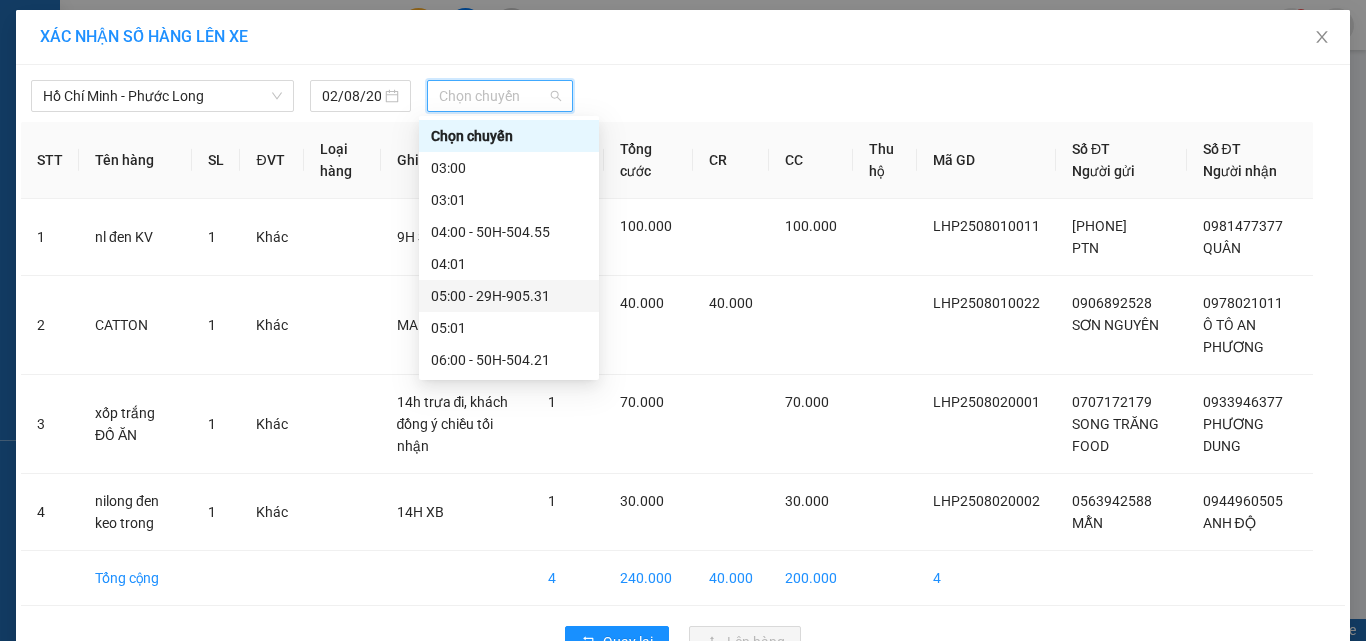 scroll, scrollTop: 500, scrollLeft: 0, axis: vertical 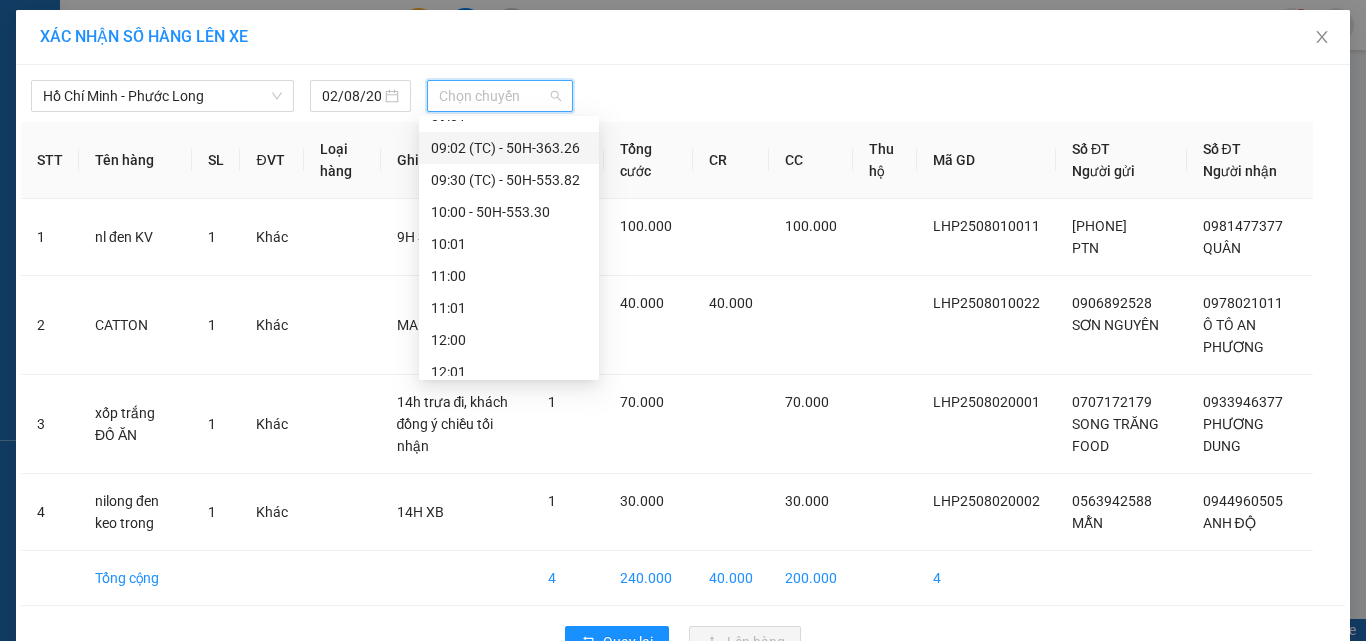 click on "09:02   (TC)   - 50H-363.26" at bounding box center (509, 148) 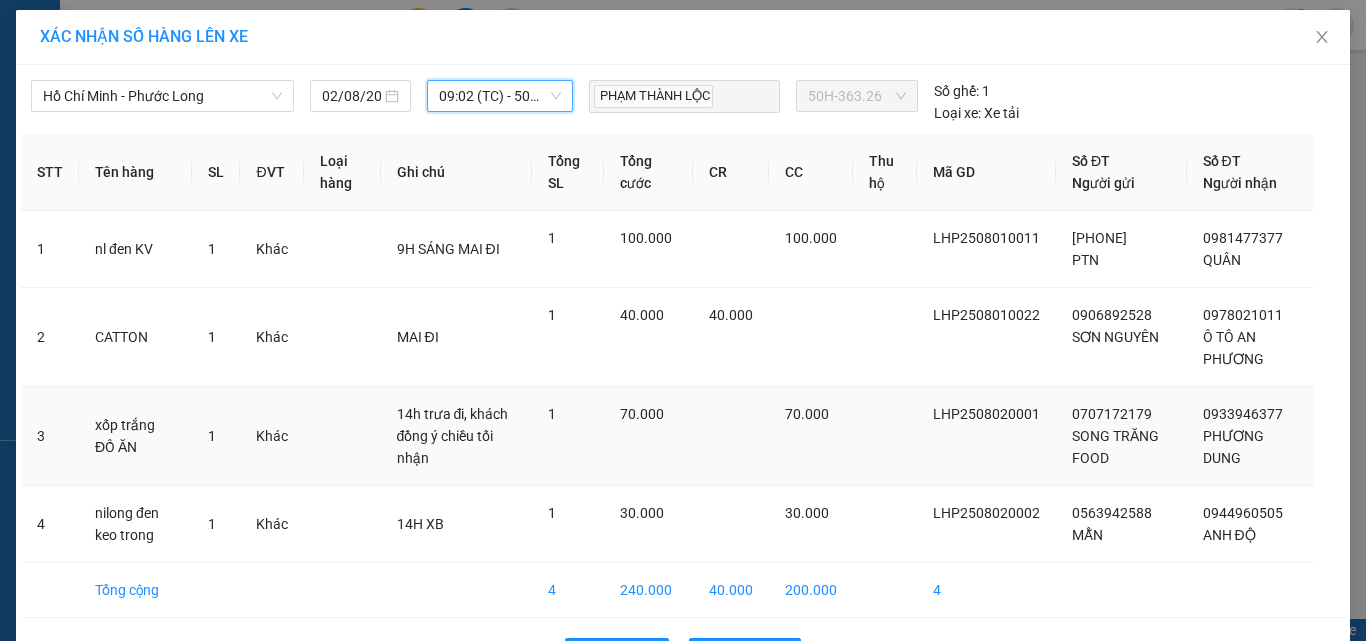 scroll, scrollTop: 68, scrollLeft: 0, axis: vertical 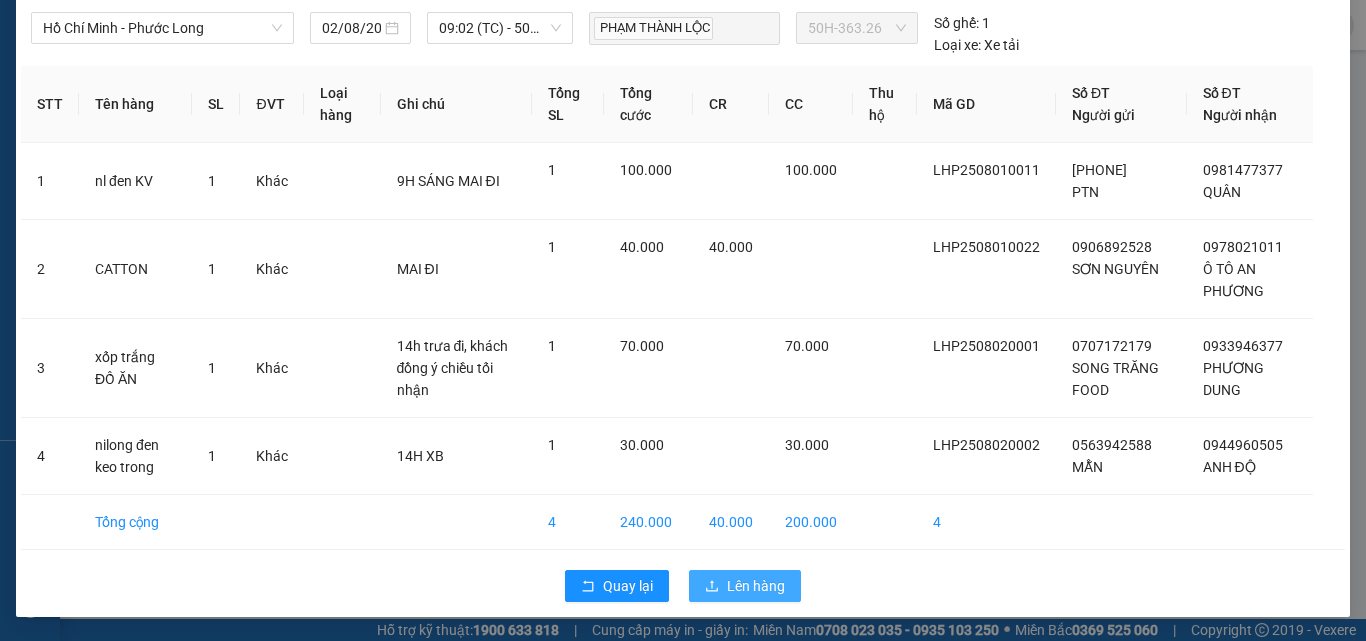 click on "Lên hàng" at bounding box center (756, 586) 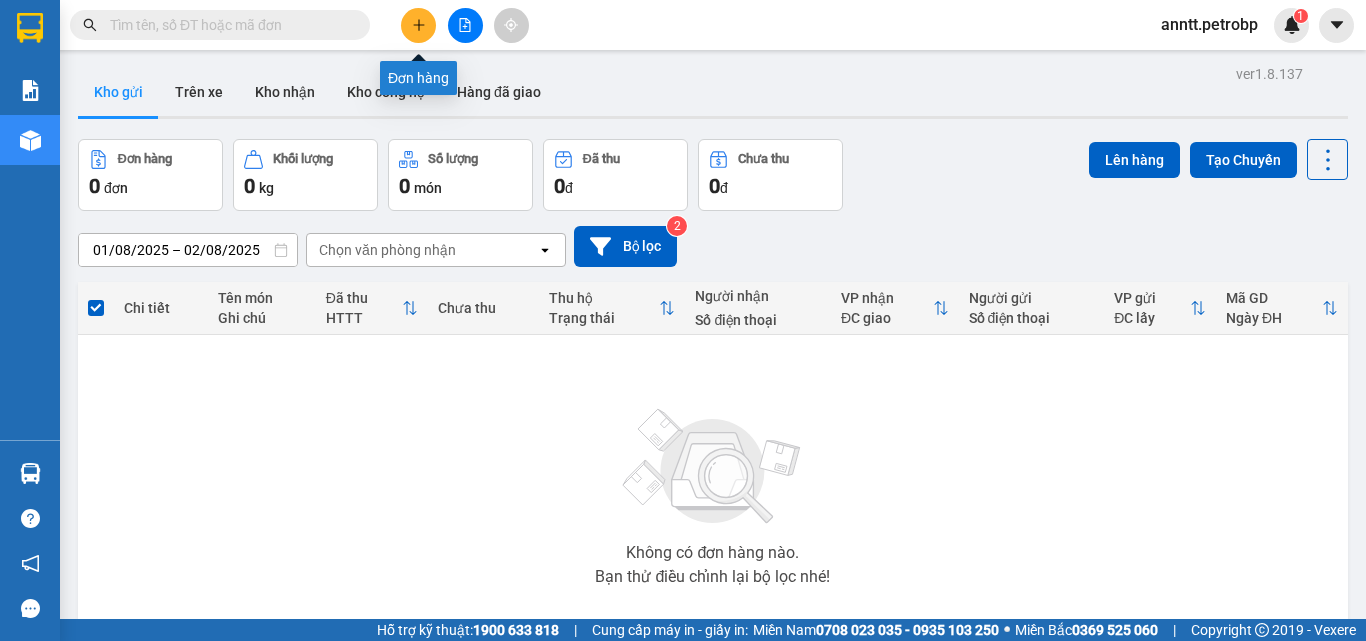 click at bounding box center (418, 25) 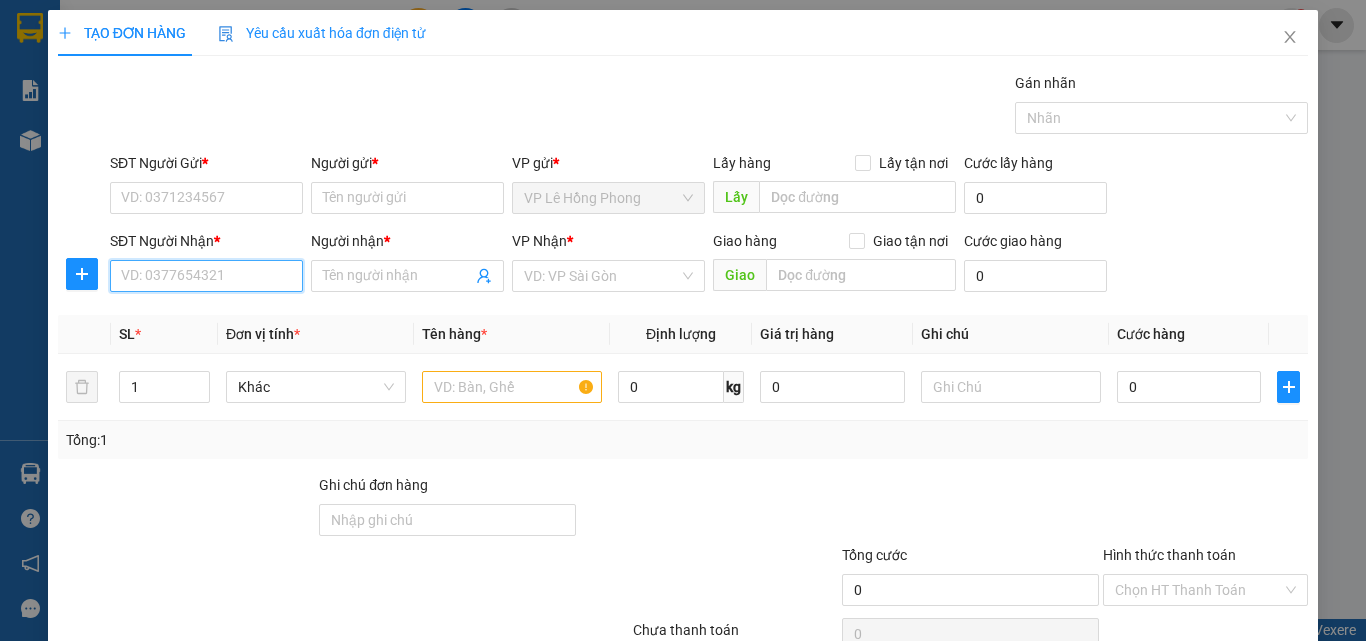 click on "SĐT Người Nhận  *" at bounding box center [206, 276] 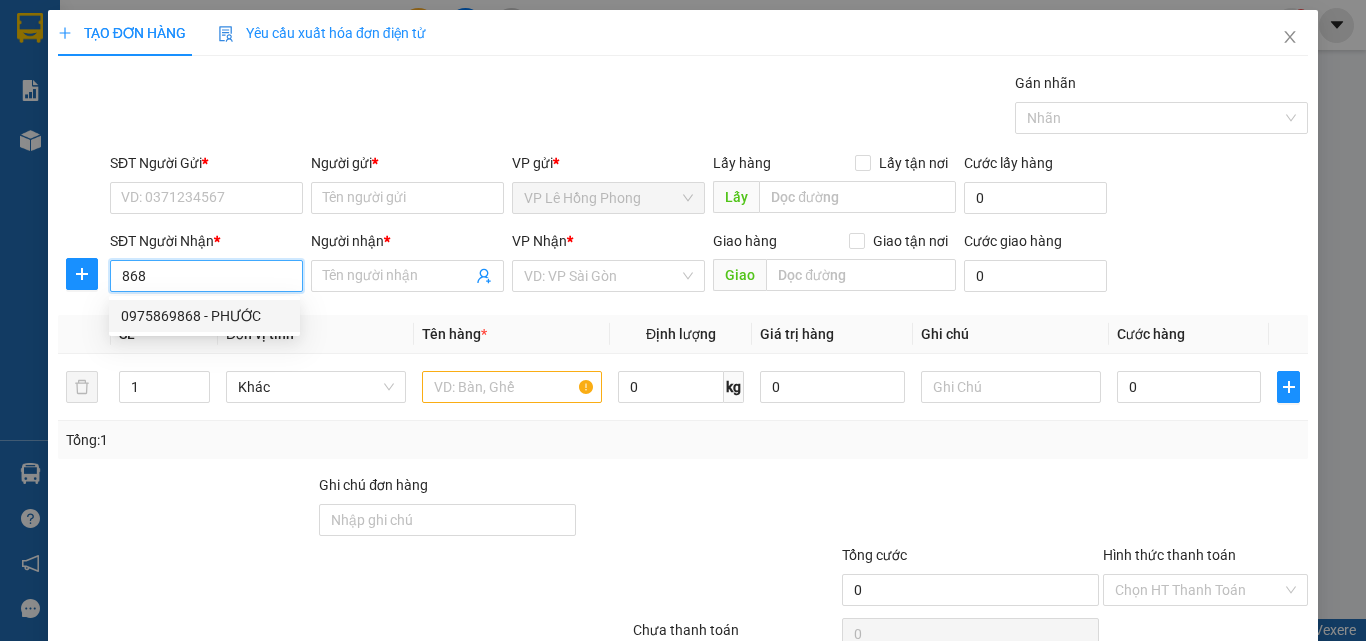 click on "0975869868 - PHƯỚC" at bounding box center [204, 316] 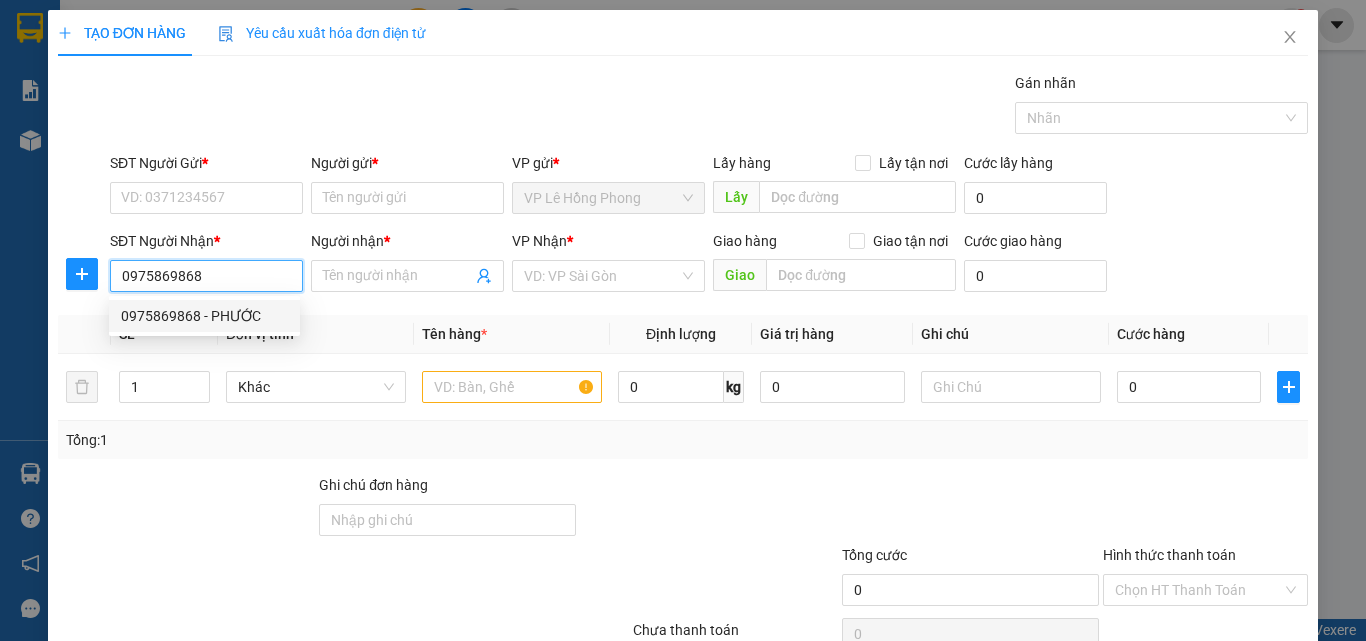 type on "PHƯỚC" 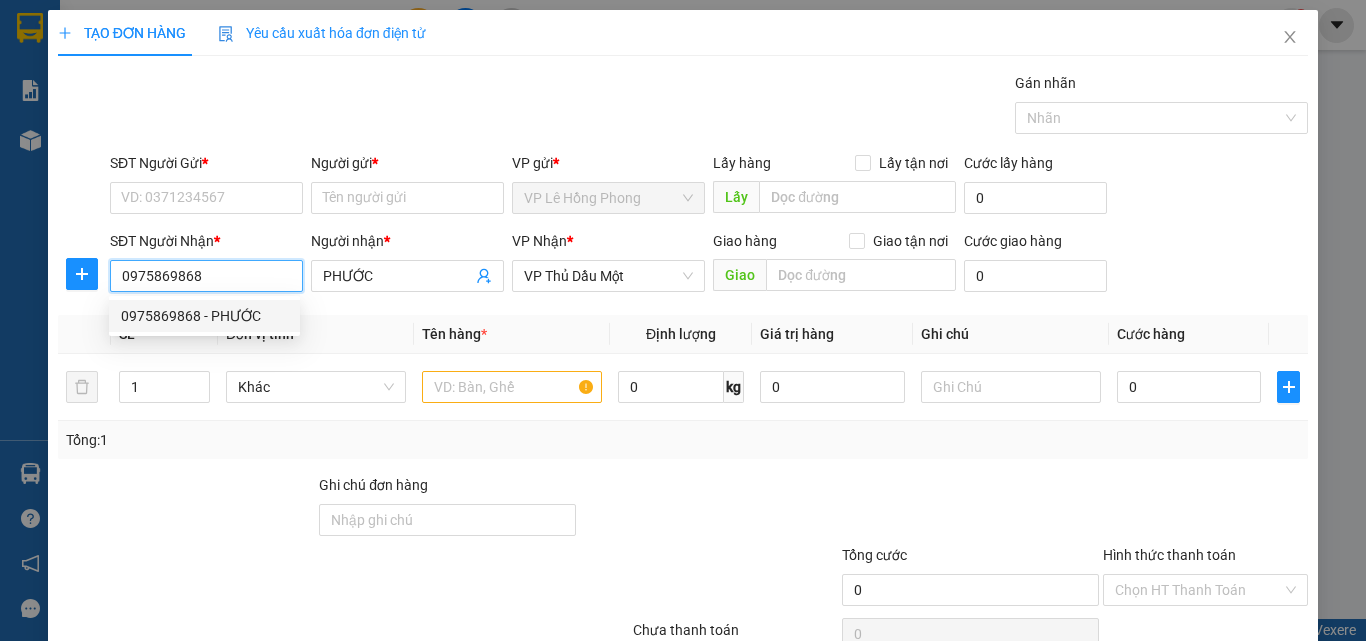 type on "30.000" 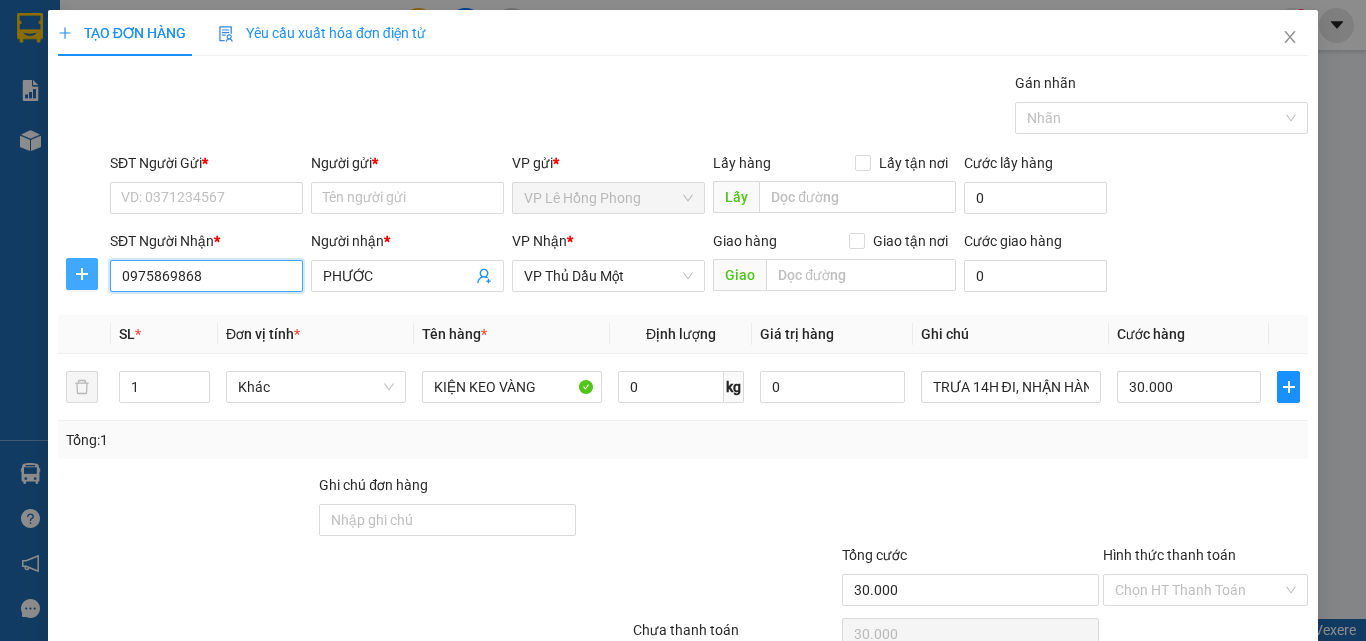 type on "0975869868" 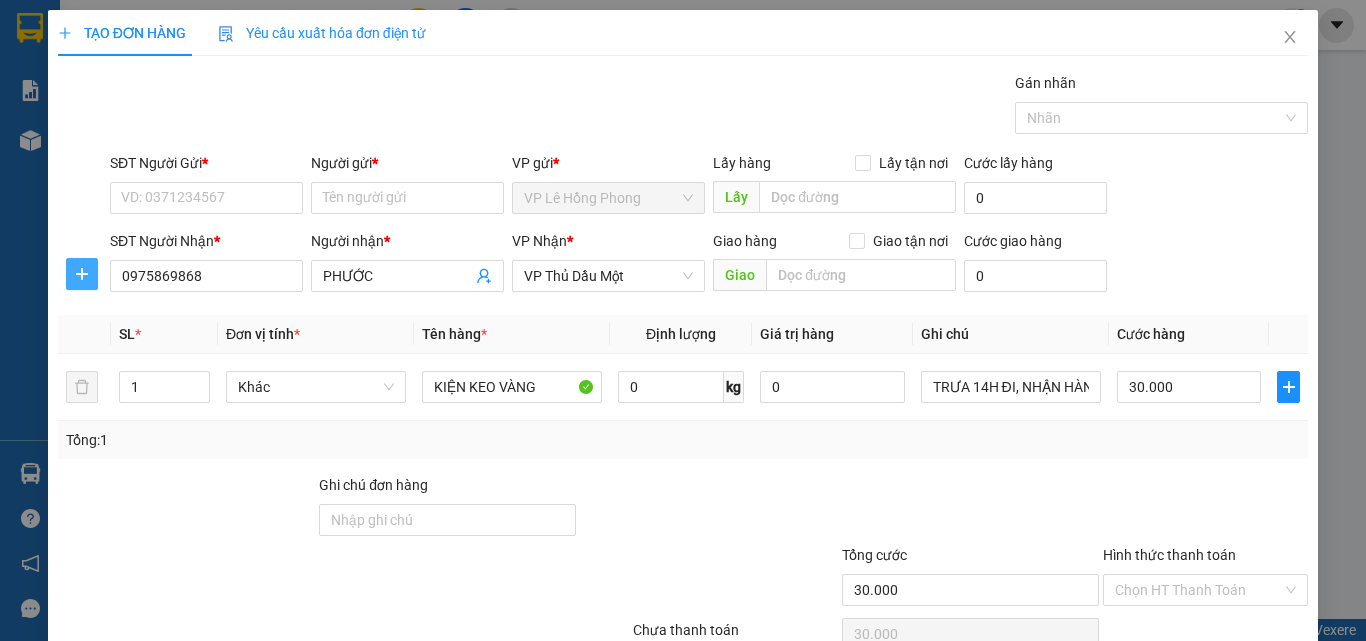 click 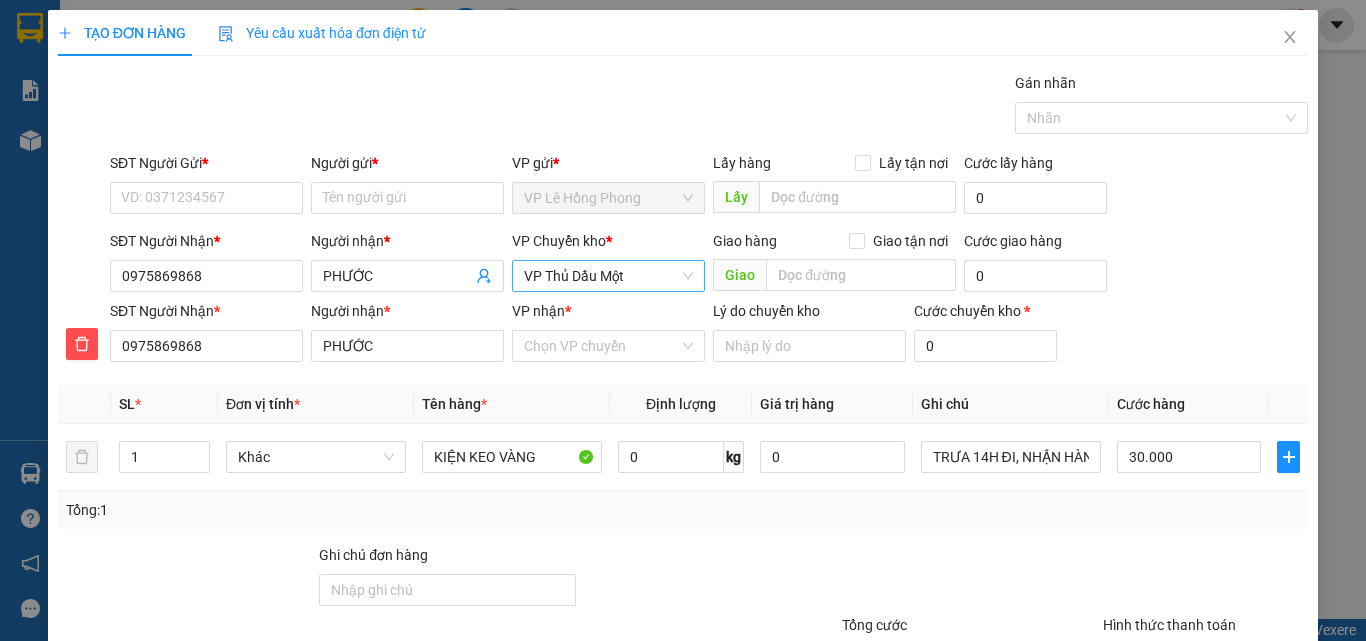 click on "VP Thủ Dầu Một" at bounding box center [608, 276] 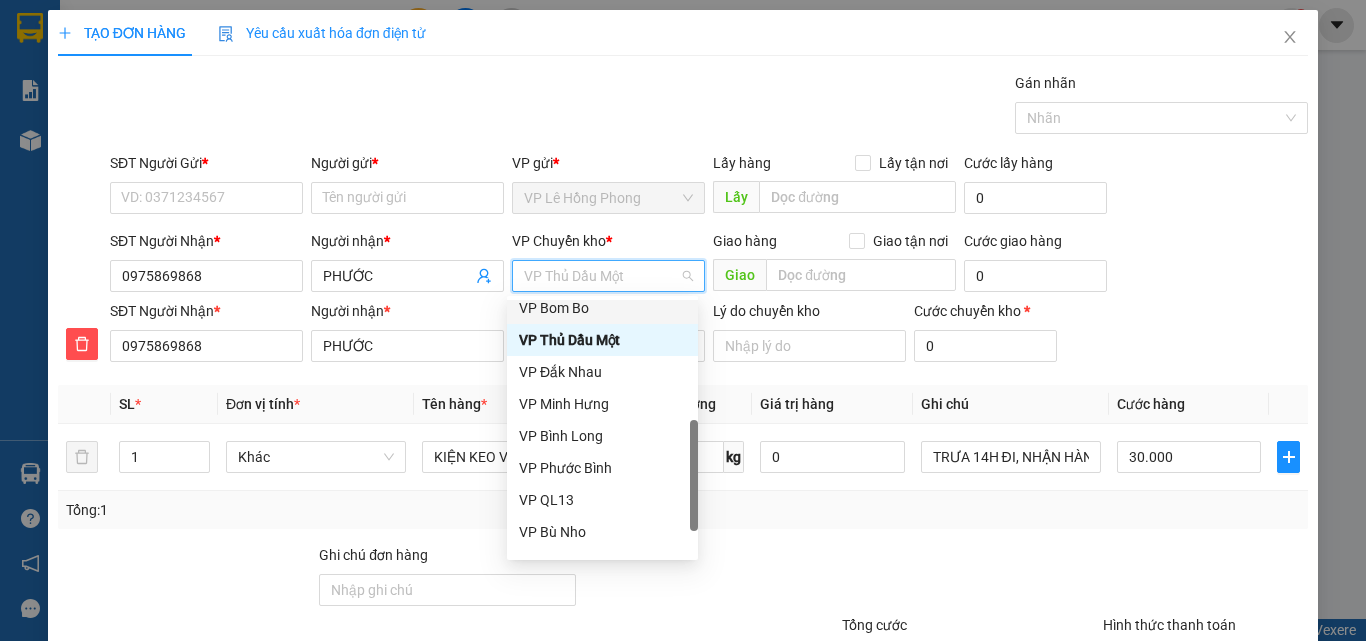 scroll, scrollTop: 472, scrollLeft: 0, axis: vertical 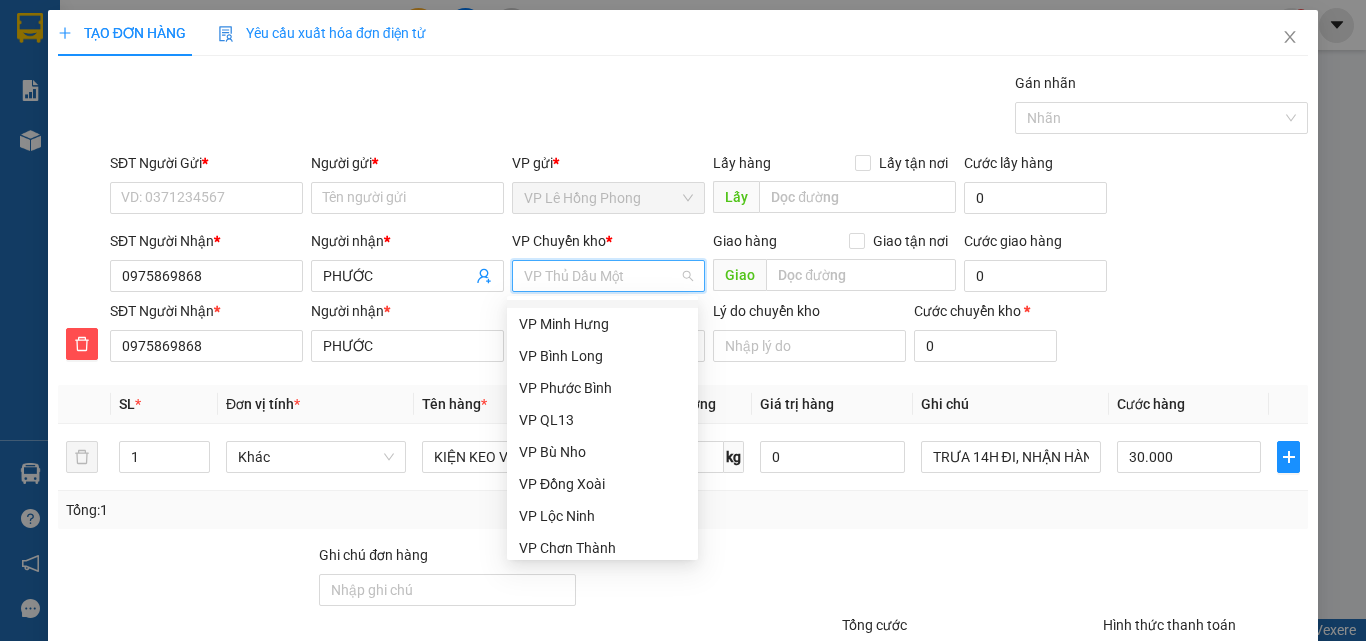 click on "VP Thủ Dầu Một" at bounding box center [608, 276] 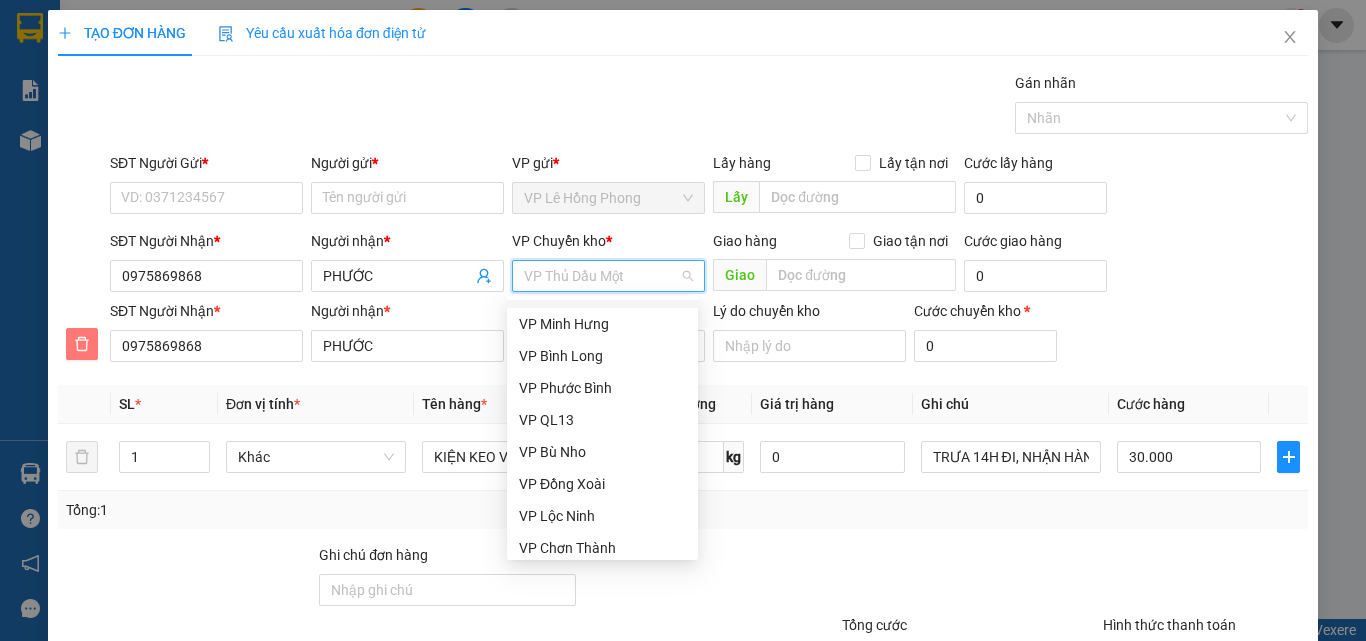 click 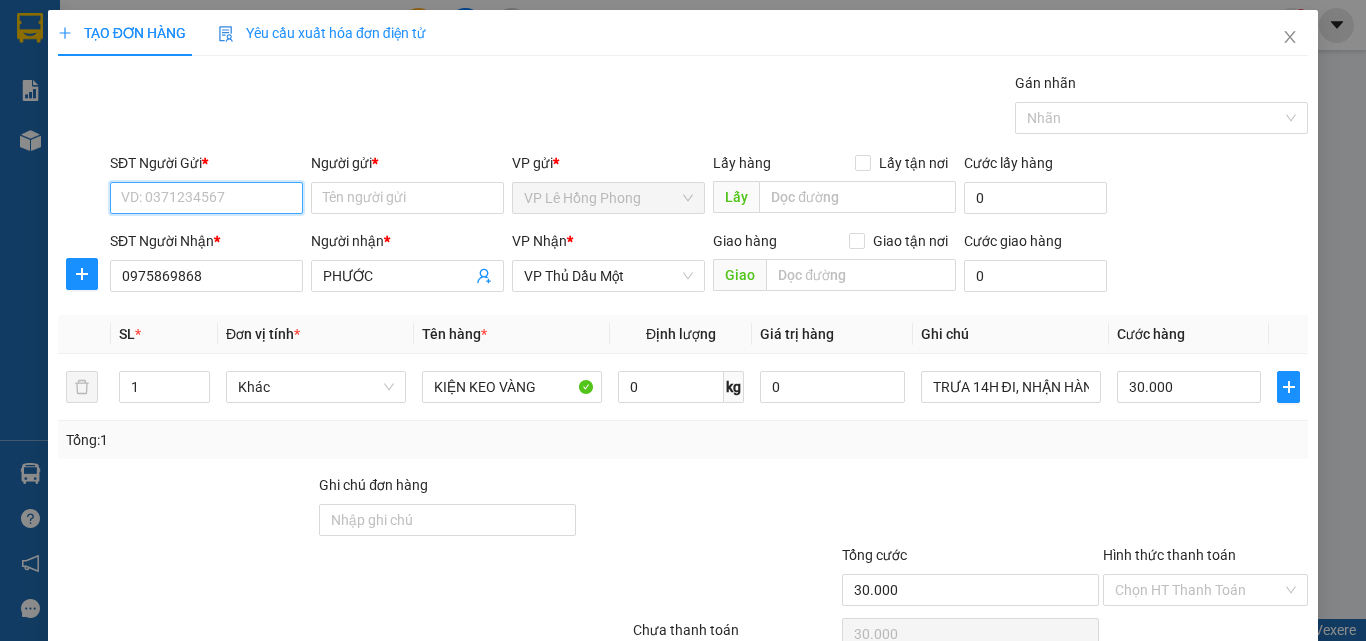 click on "SĐT Người Gửi  *" at bounding box center (206, 198) 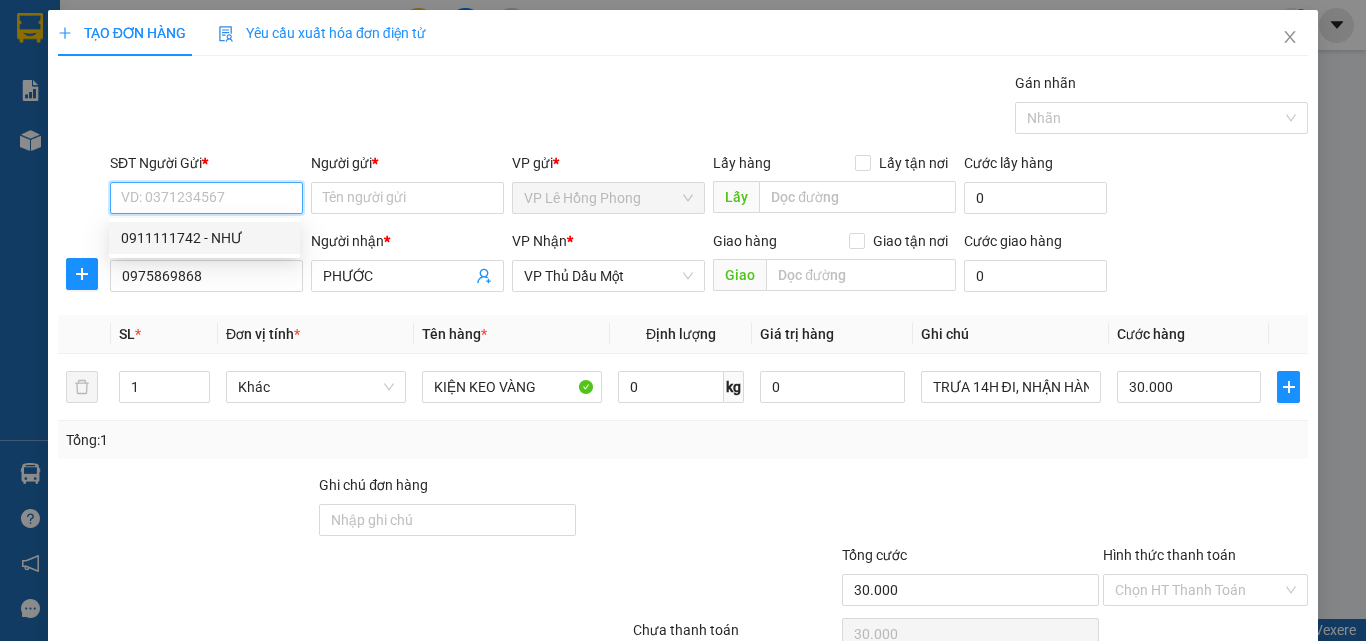 click on "0911111742 - NHƯ" at bounding box center [204, 238] 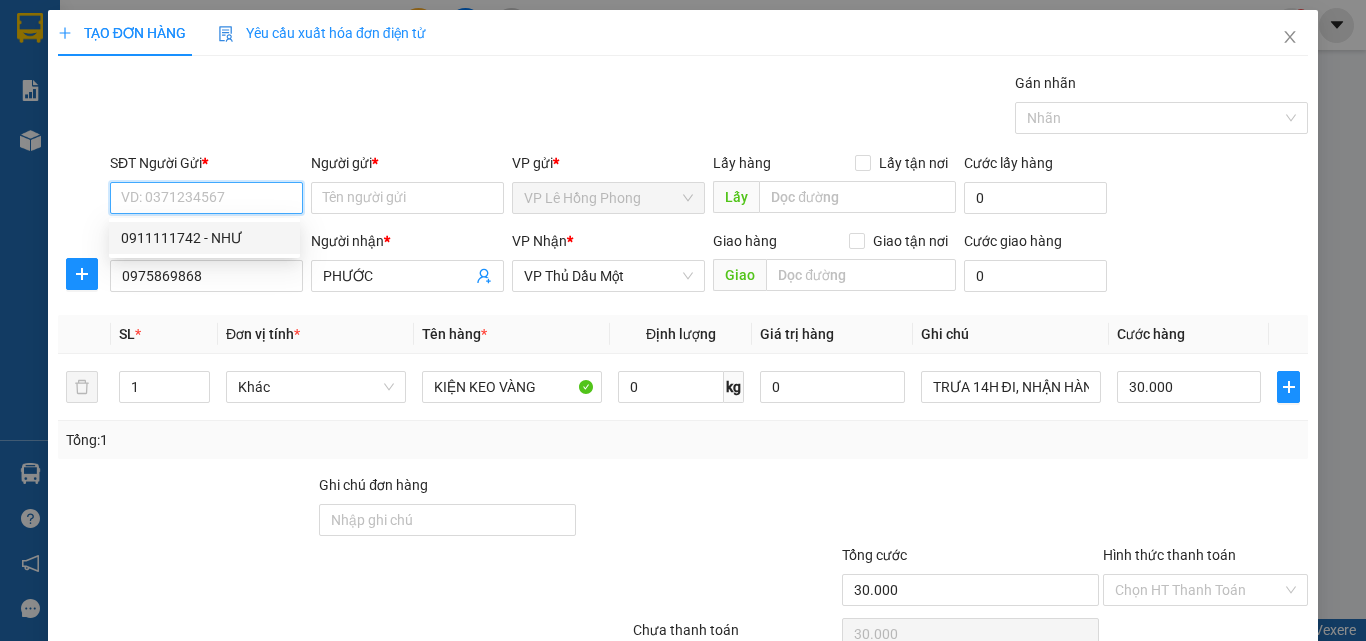 type on "NHƯ" 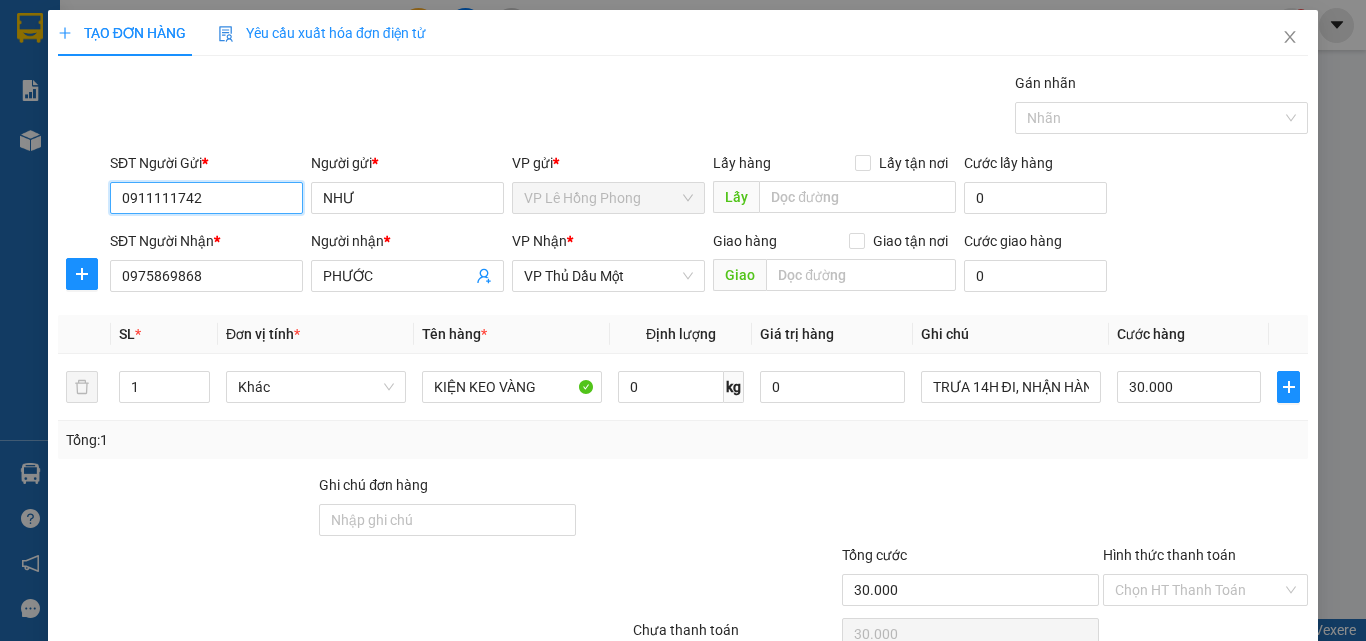 scroll, scrollTop: 99, scrollLeft: 0, axis: vertical 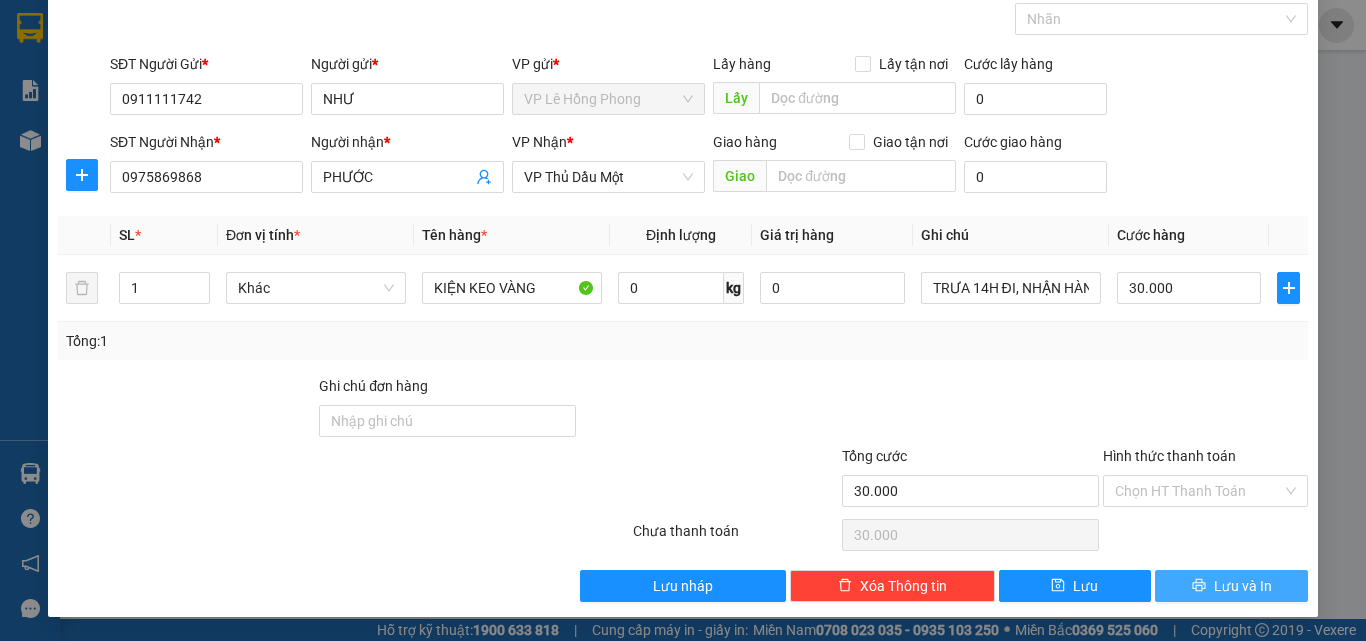 click 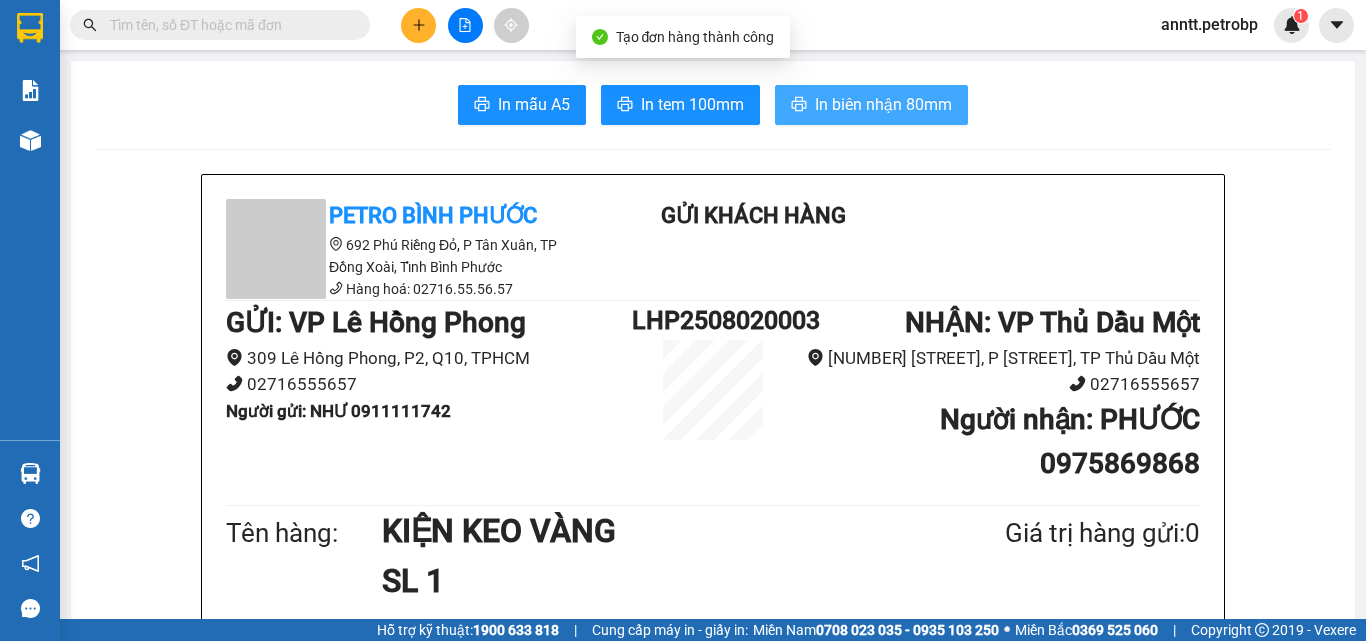 click on "In biên nhận 80mm" at bounding box center [883, 104] 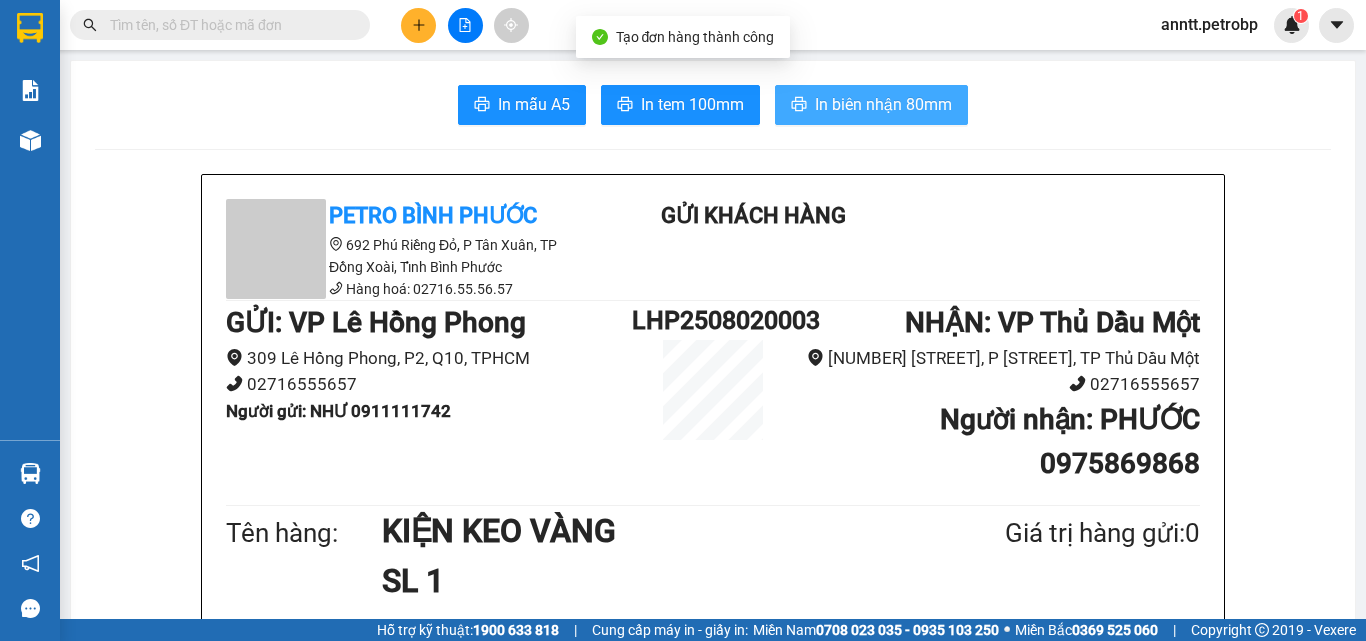 scroll, scrollTop: 0, scrollLeft: 0, axis: both 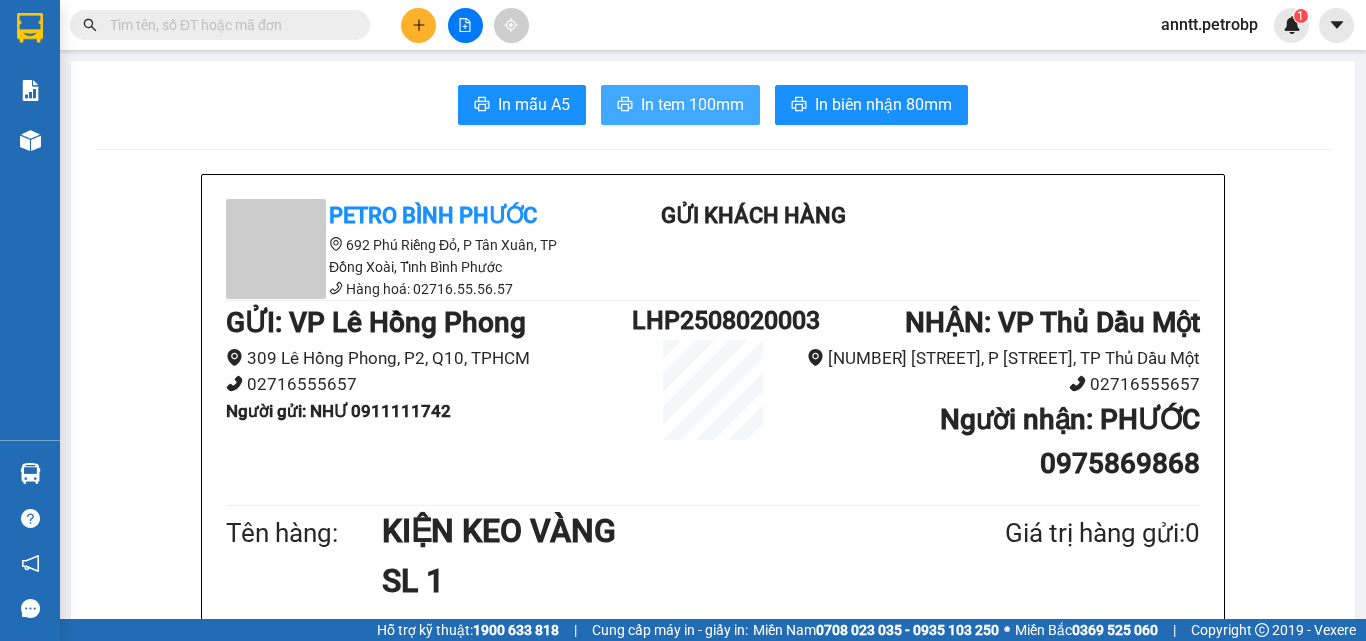 click on "In tem 100mm" at bounding box center (692, 104) 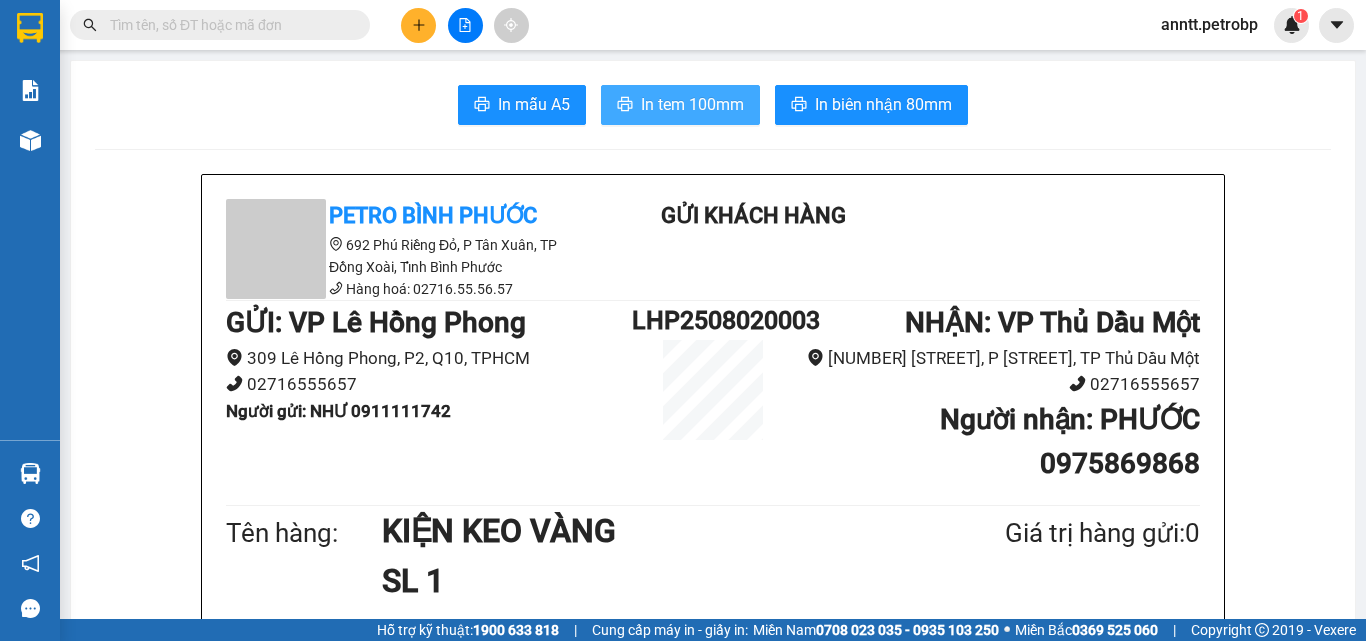 scroll, scrollTop: 0, scrollLeft: 0, axis: both 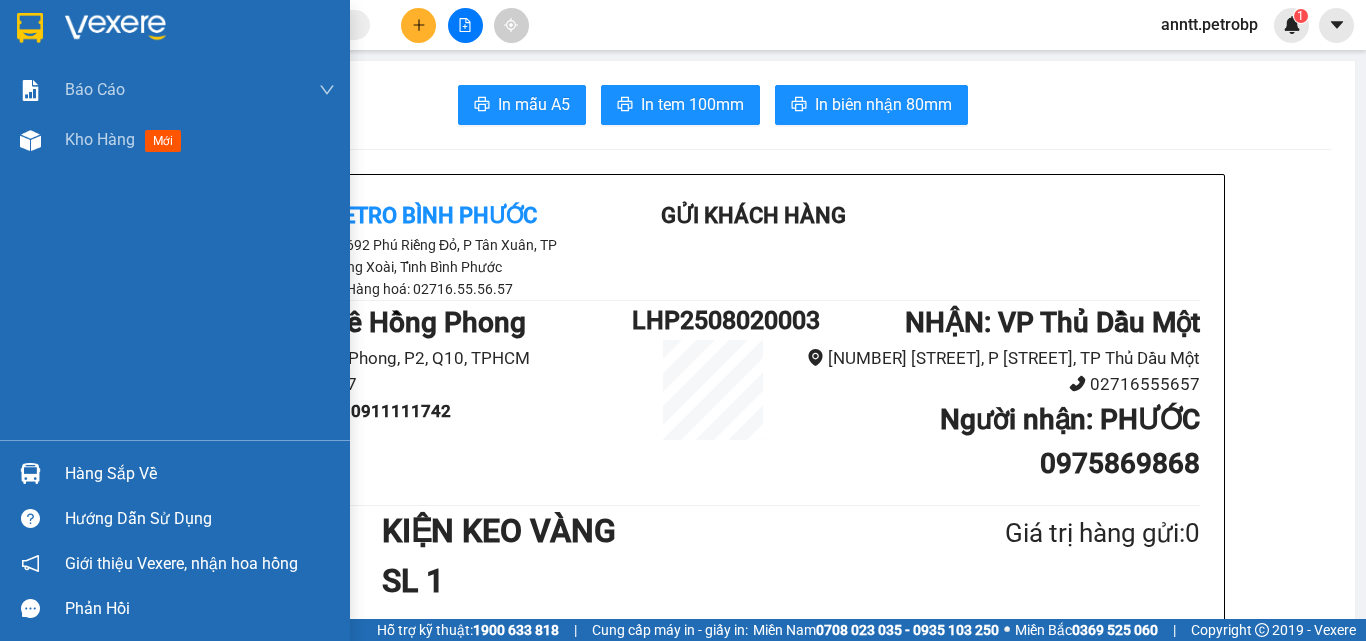 click at bounding box center [30, 28] 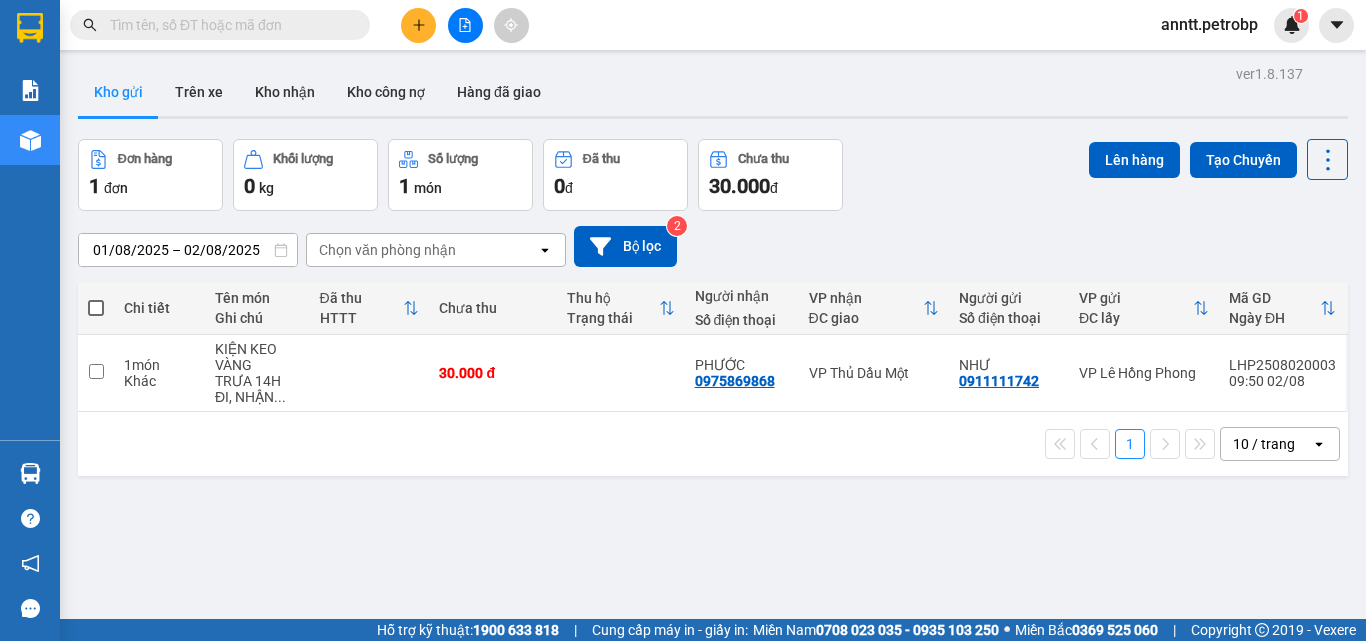 click at bounding box center (228, 25) 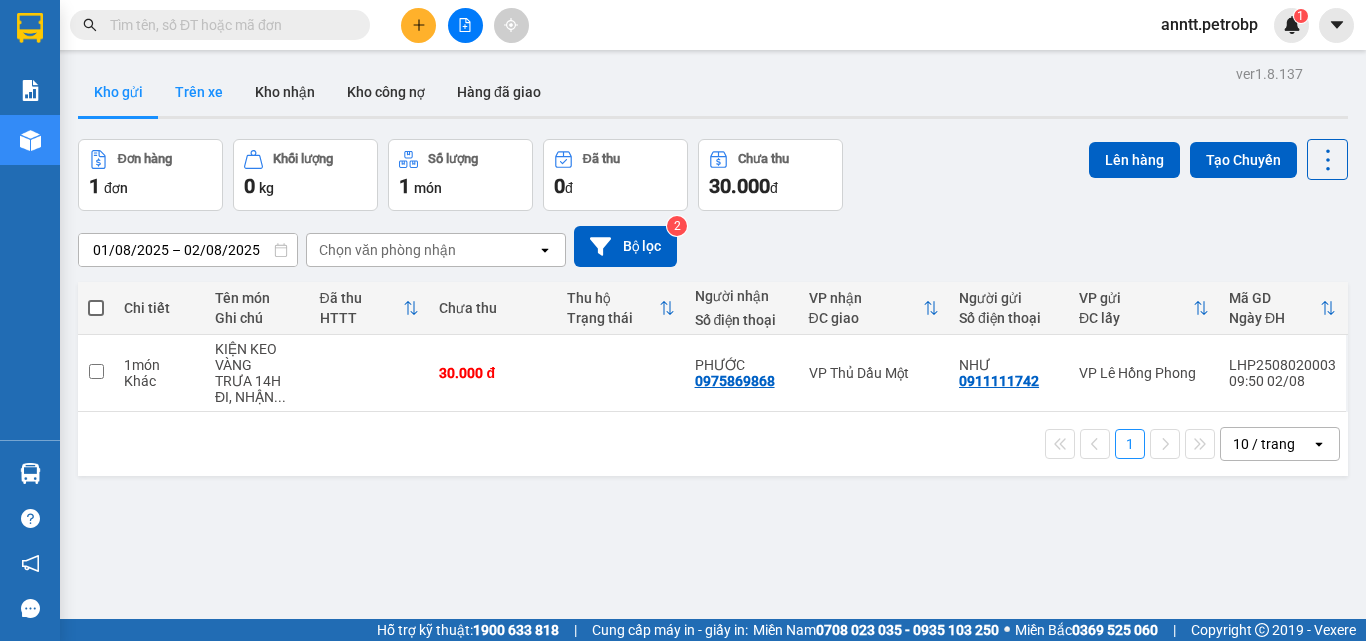 click on "Trên xe" at bounding box center [199, 92] 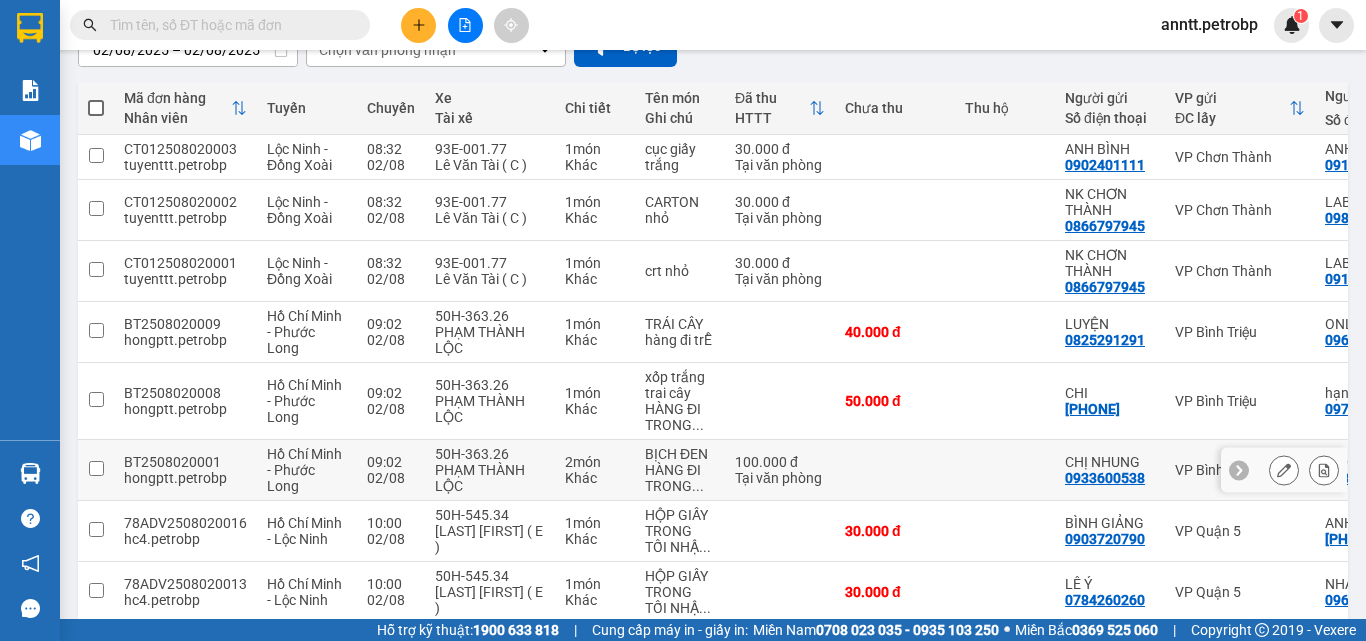 scroll, scrollTop: 0, scrollLeft: 0, axis: both 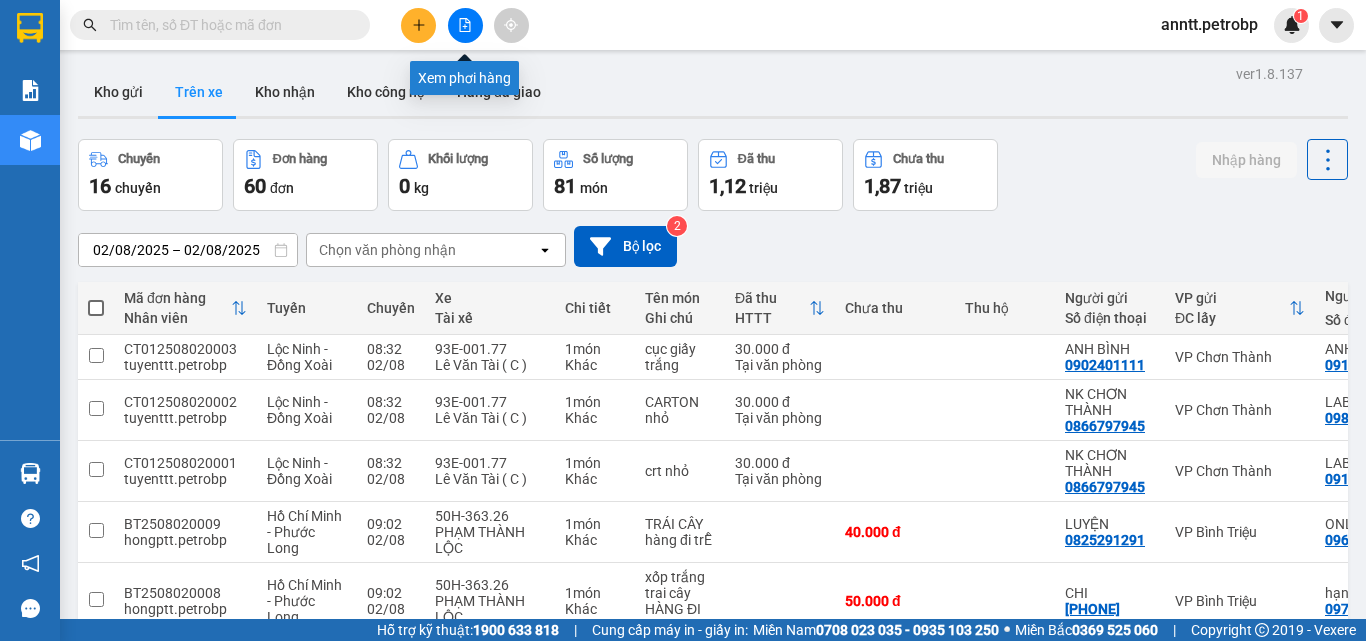 click 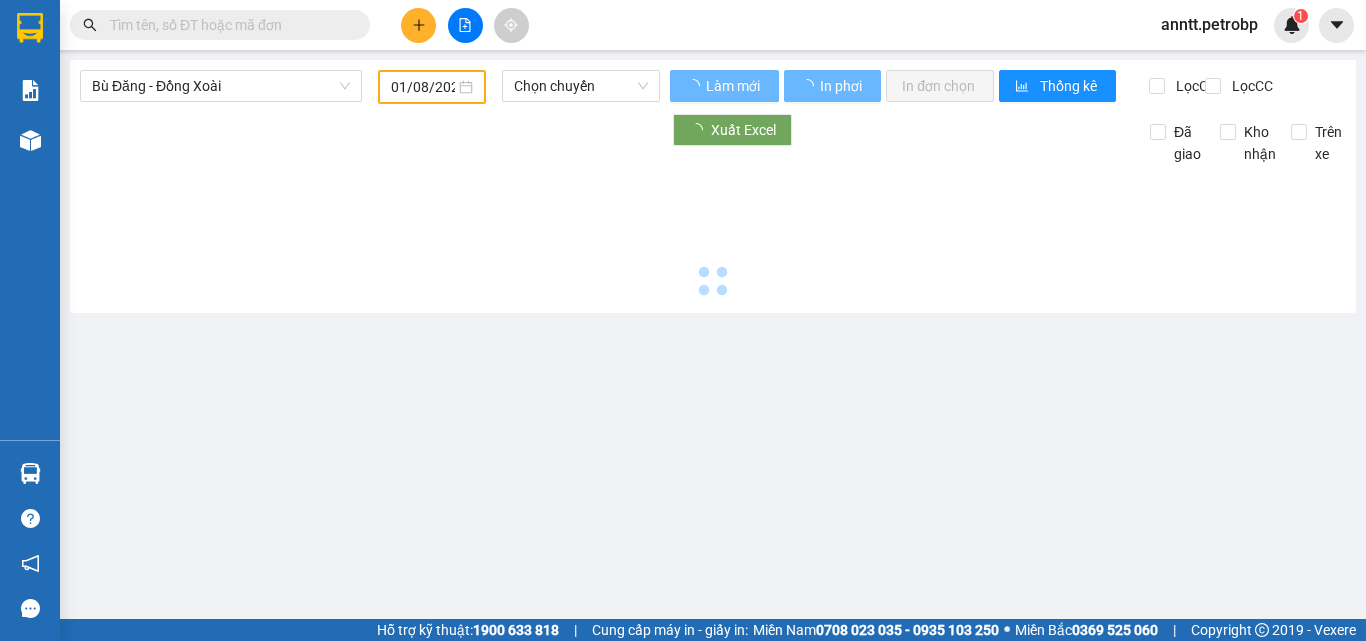 type on "02/08/2025" 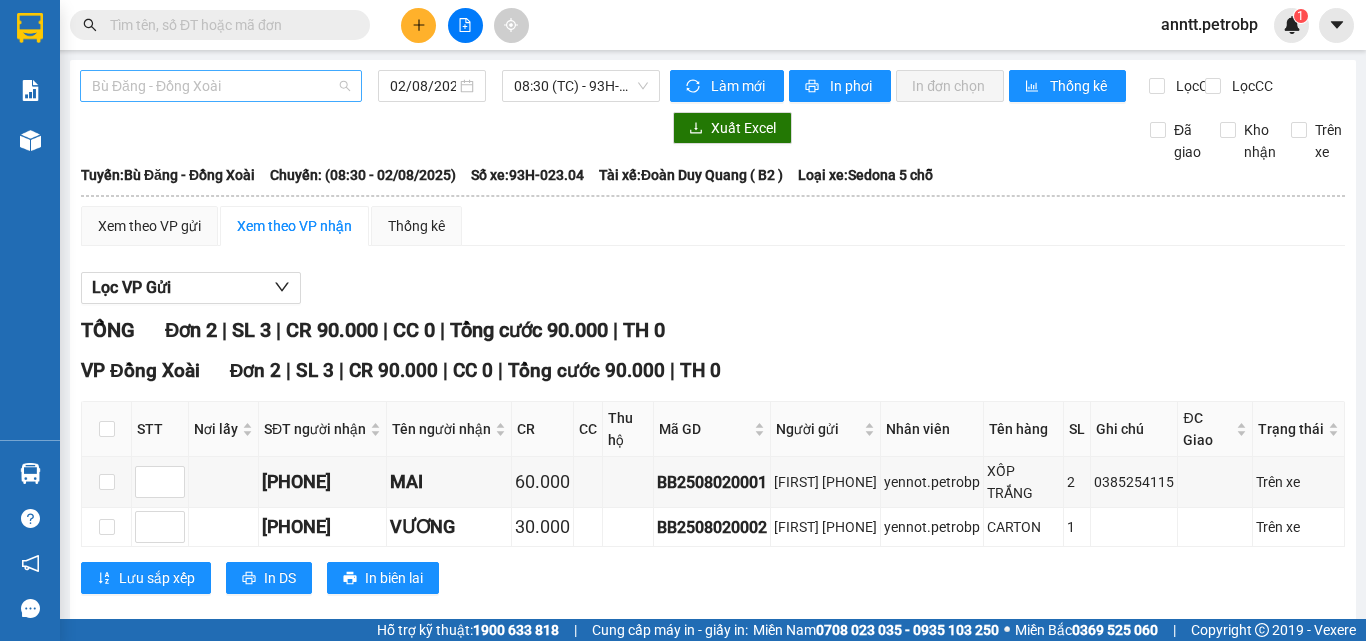 click on "Bù Đăng - Đồng Xoài" at bounding box center (221, 86) 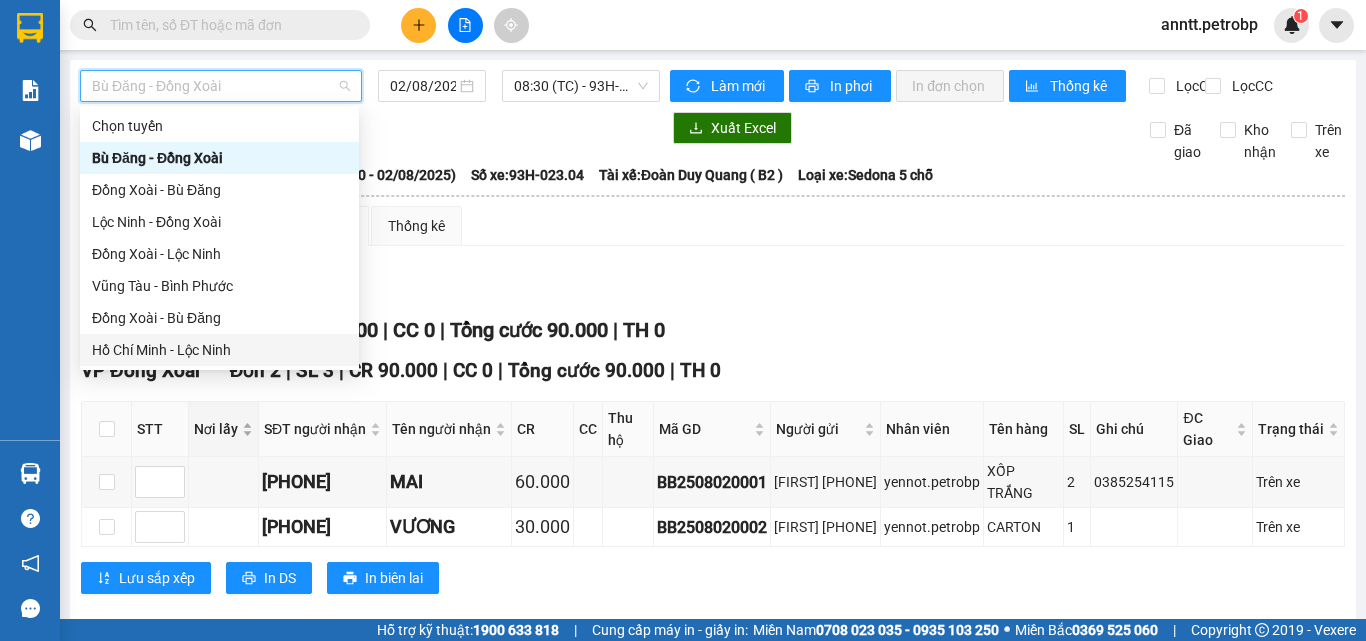 scroll, scrollTop: 48, scrollLeft: 0, axis: vertical 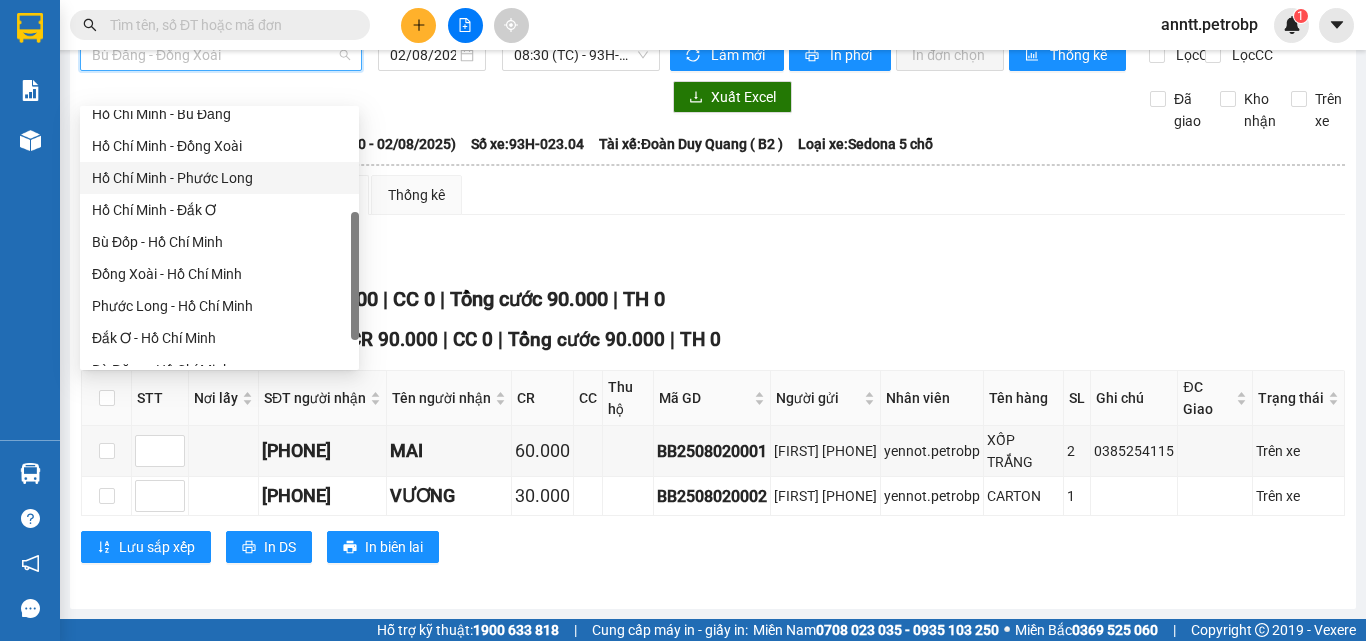 click on "Hồ Chí Minh - Phước Long" at bounding box center [219, 178] 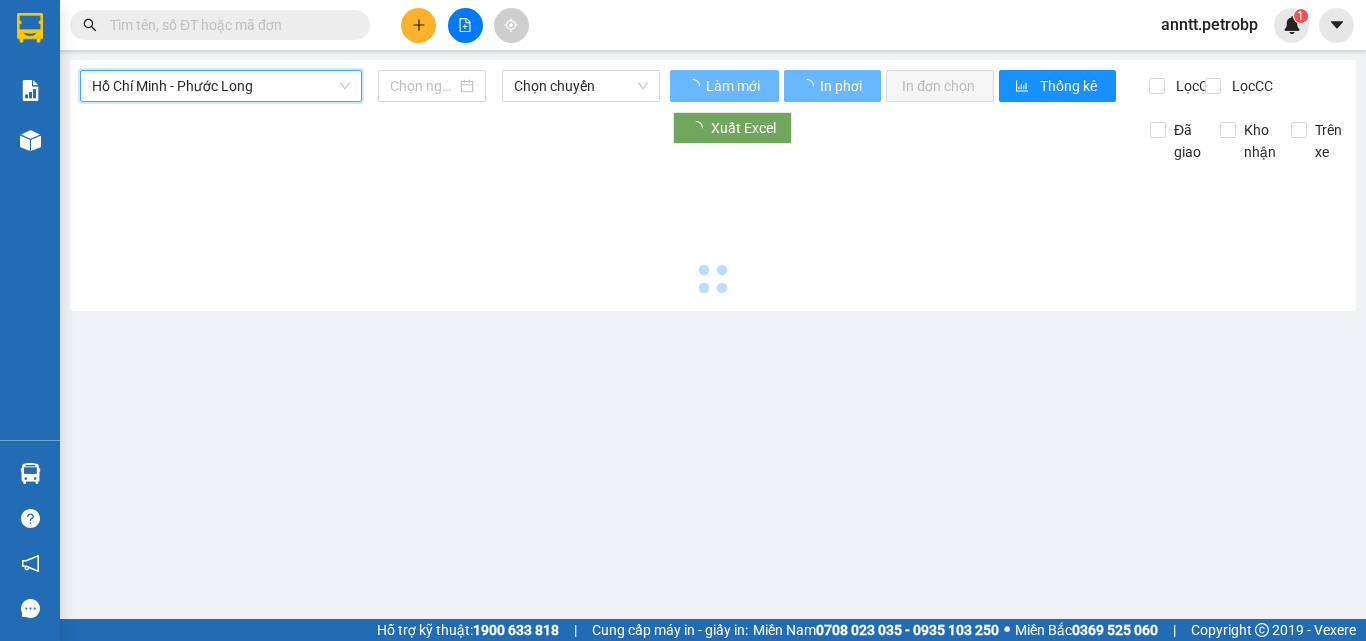 type on "02/08/2025" 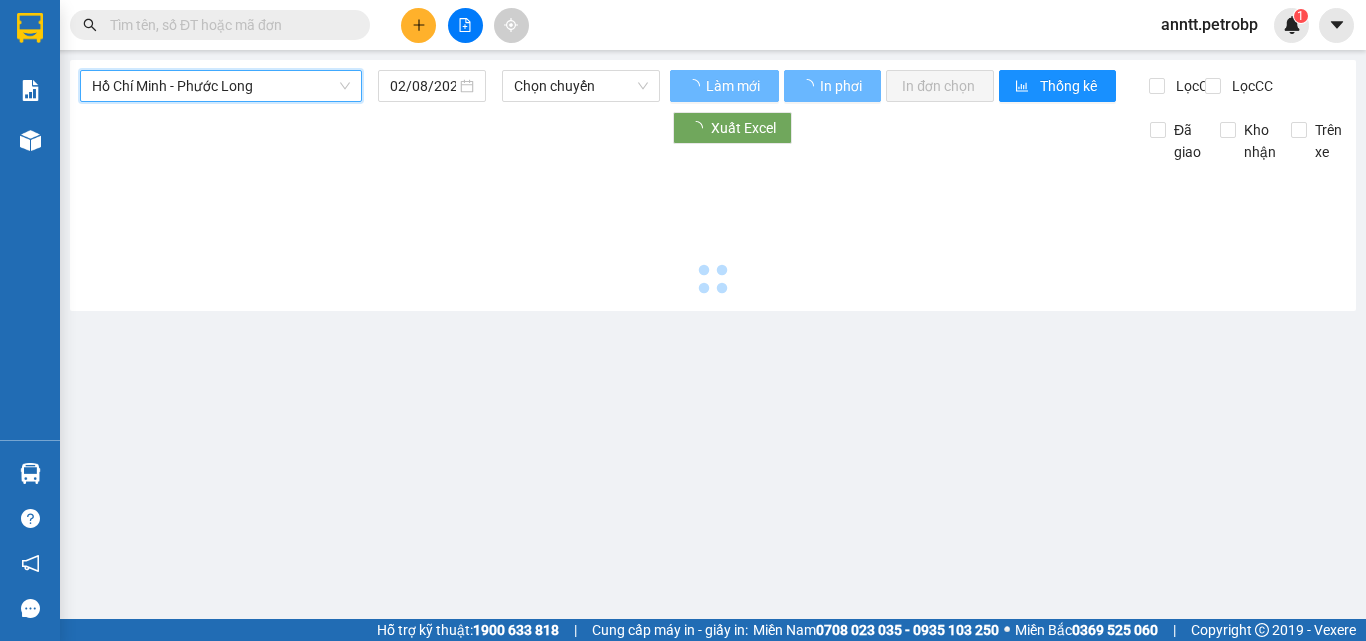 scroll, scrollTop: 0, scrollLeft: 0, axis: both 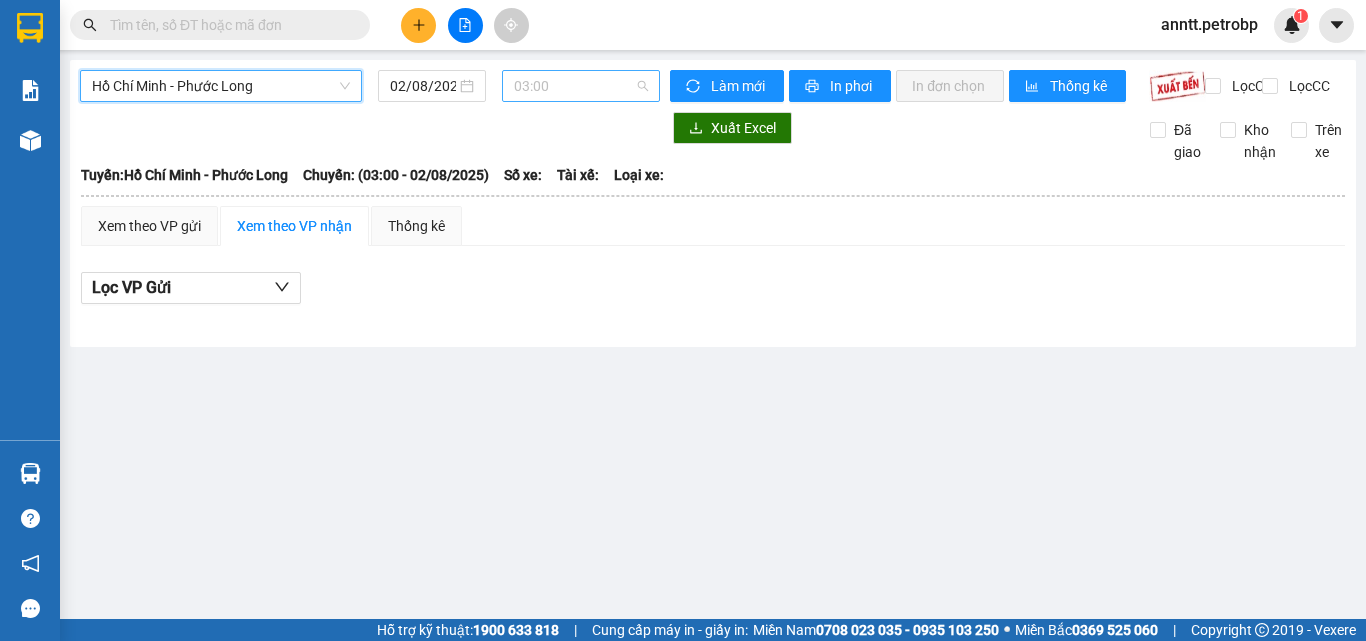click on "03:00" at bounding box center (581, 86) 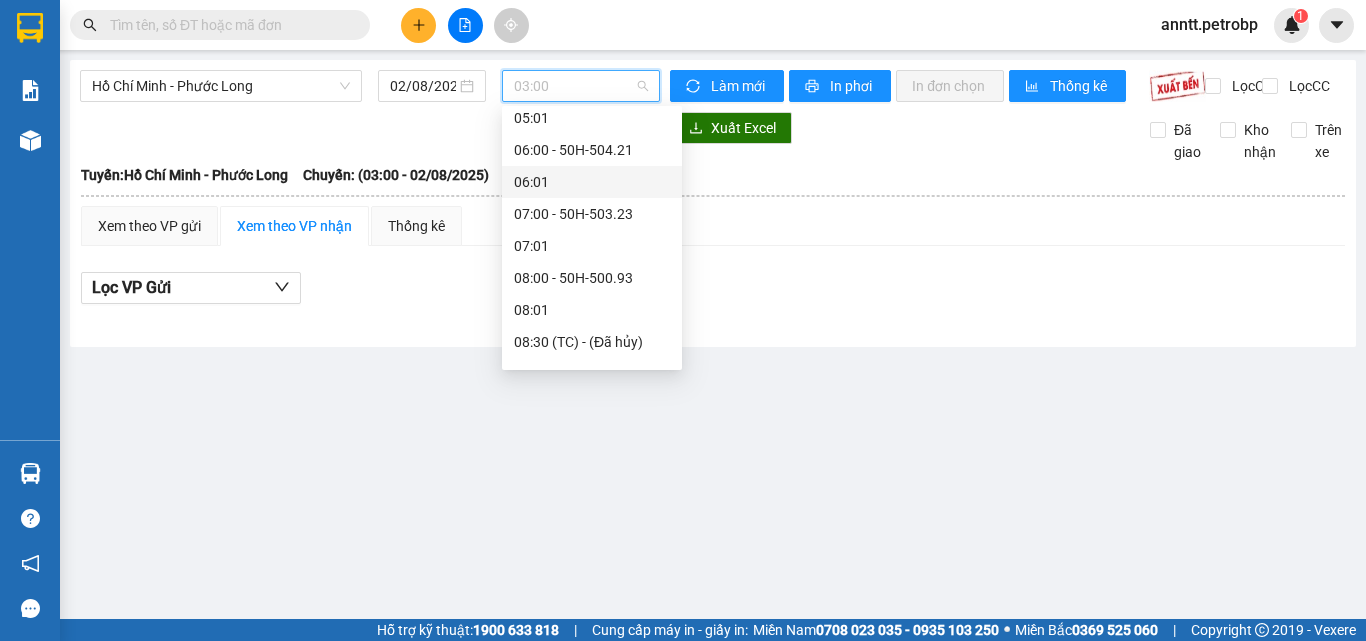 scroll, scrollTop: 400, scrollLeft: 0, axis: vertical 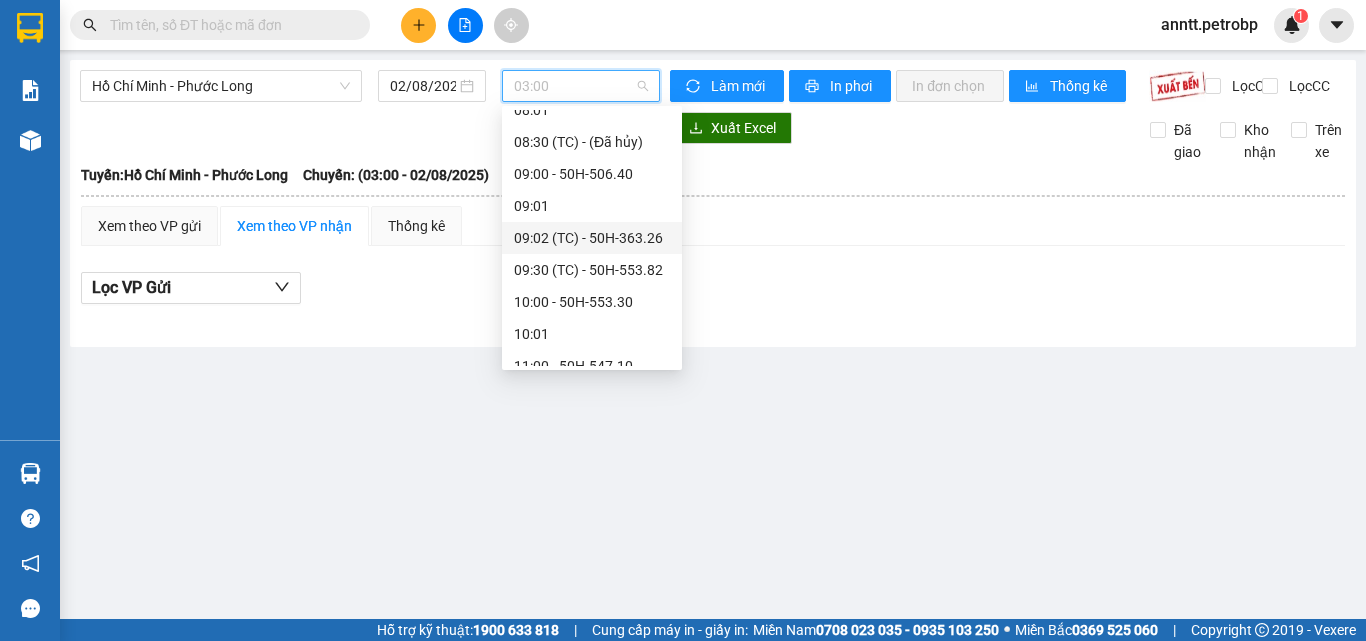click on "09:02   (TC)   - 50H-363.26" at bounding box center (592, 238) 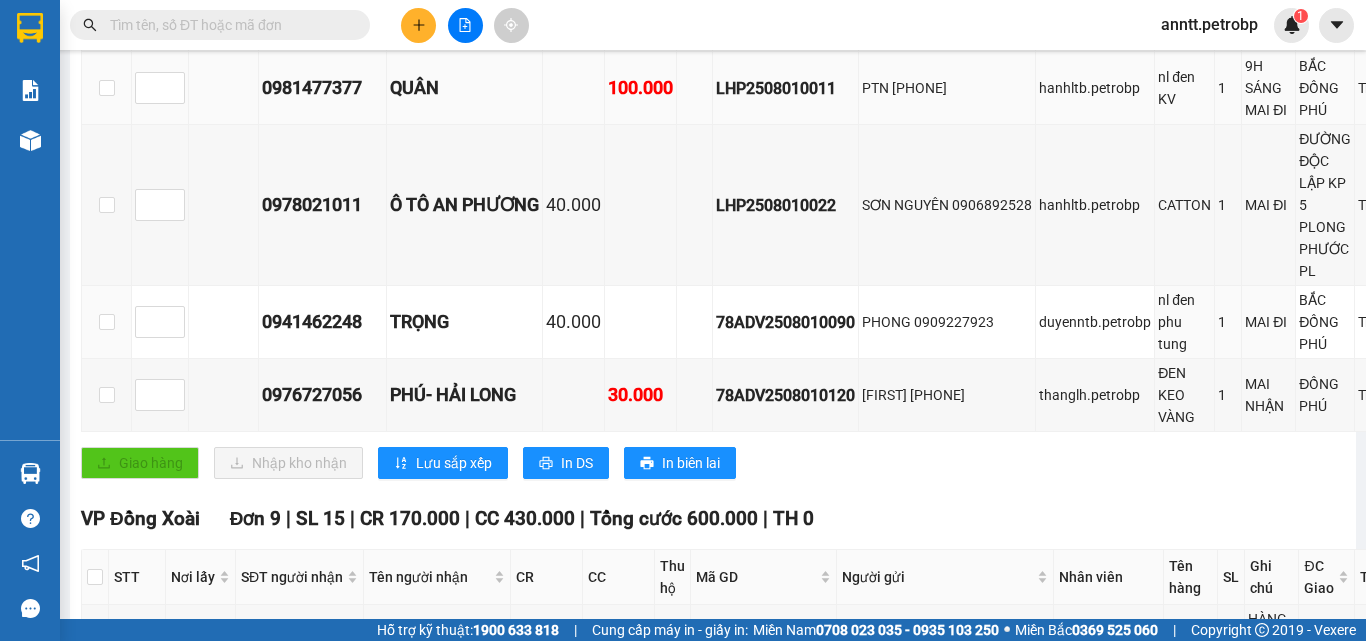 scroll, scrollTop: 100, scrollLeft: 0, axis: vertical 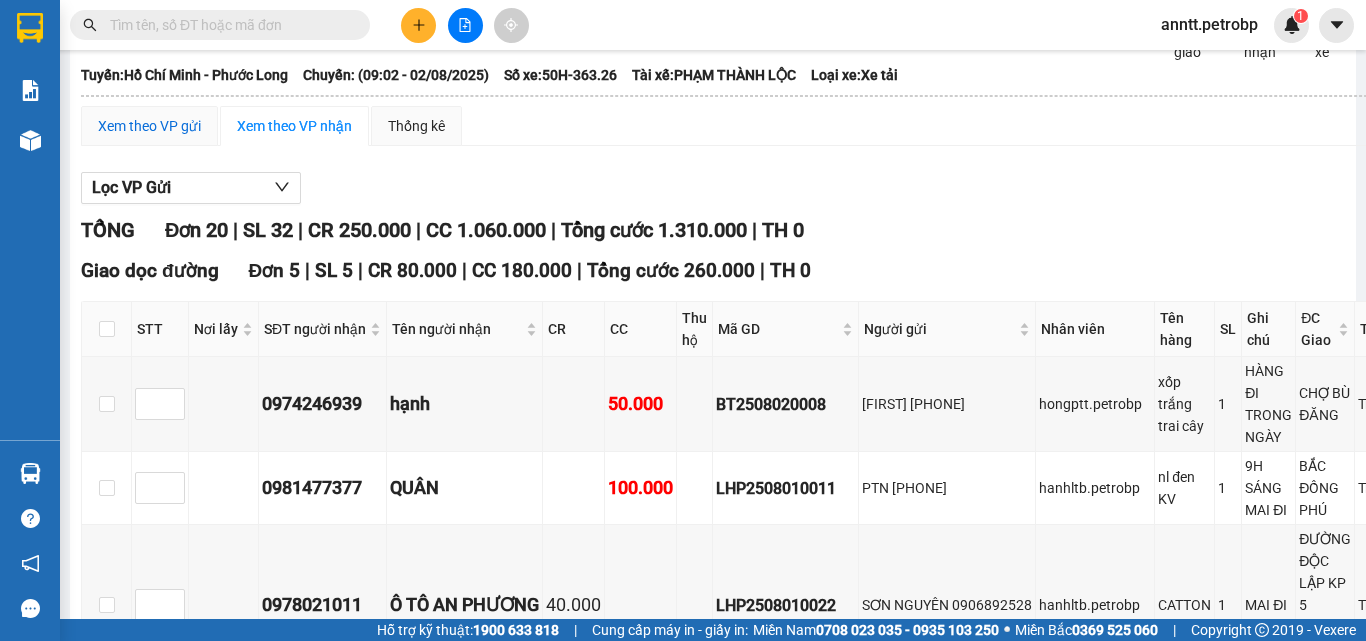 click on "Xem theo VP gửi" at bounding box center (149, 126) 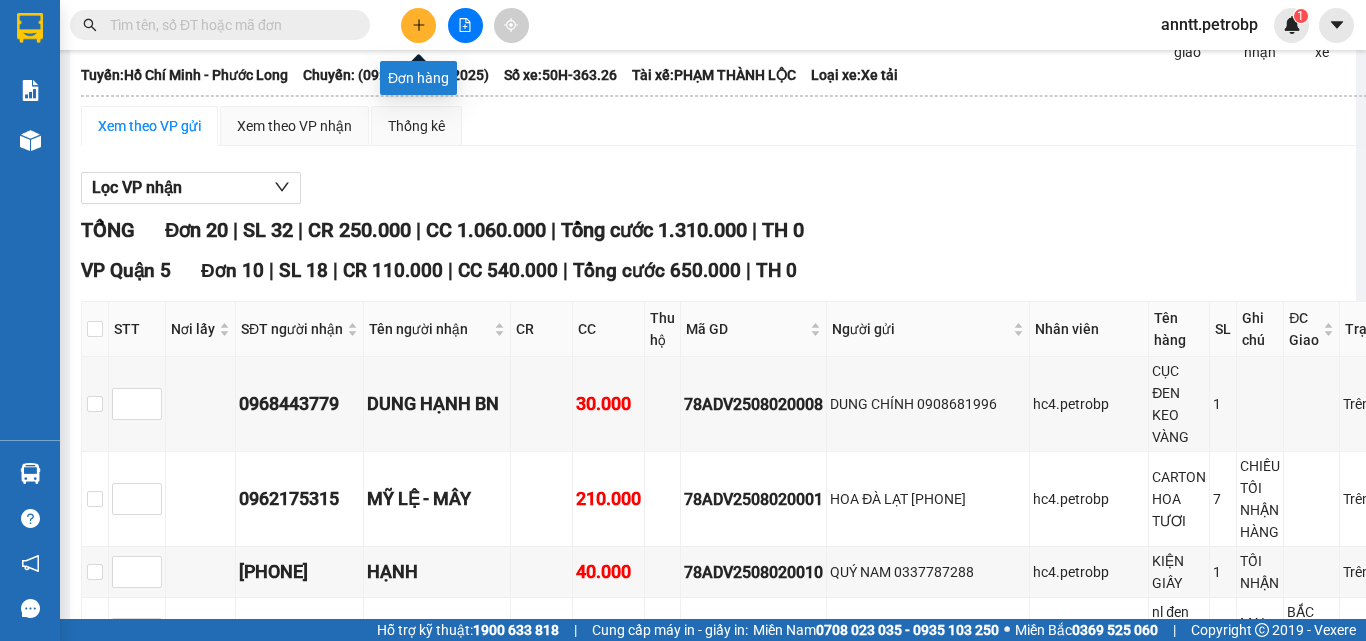 click 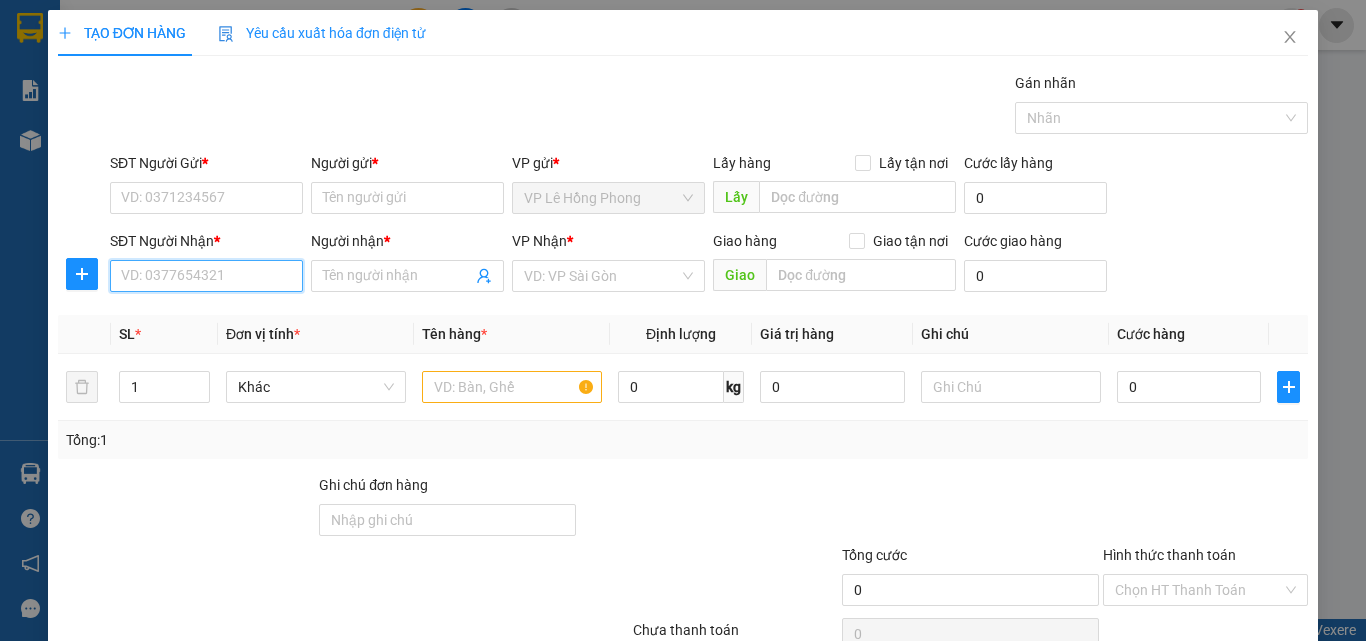 click on "SĐT Người Nhận  *" at bounding box center (206, 276) 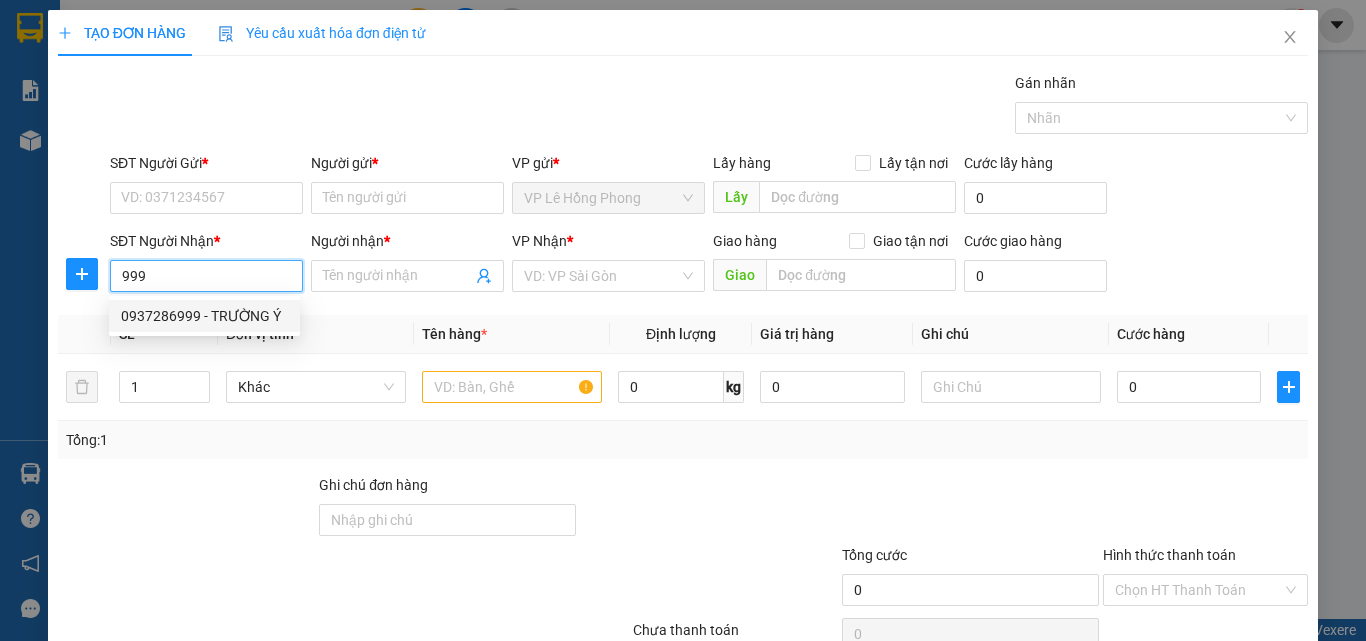click on "0937286999 - TRƯỜNG Ý" at bounding box center [204, 316] 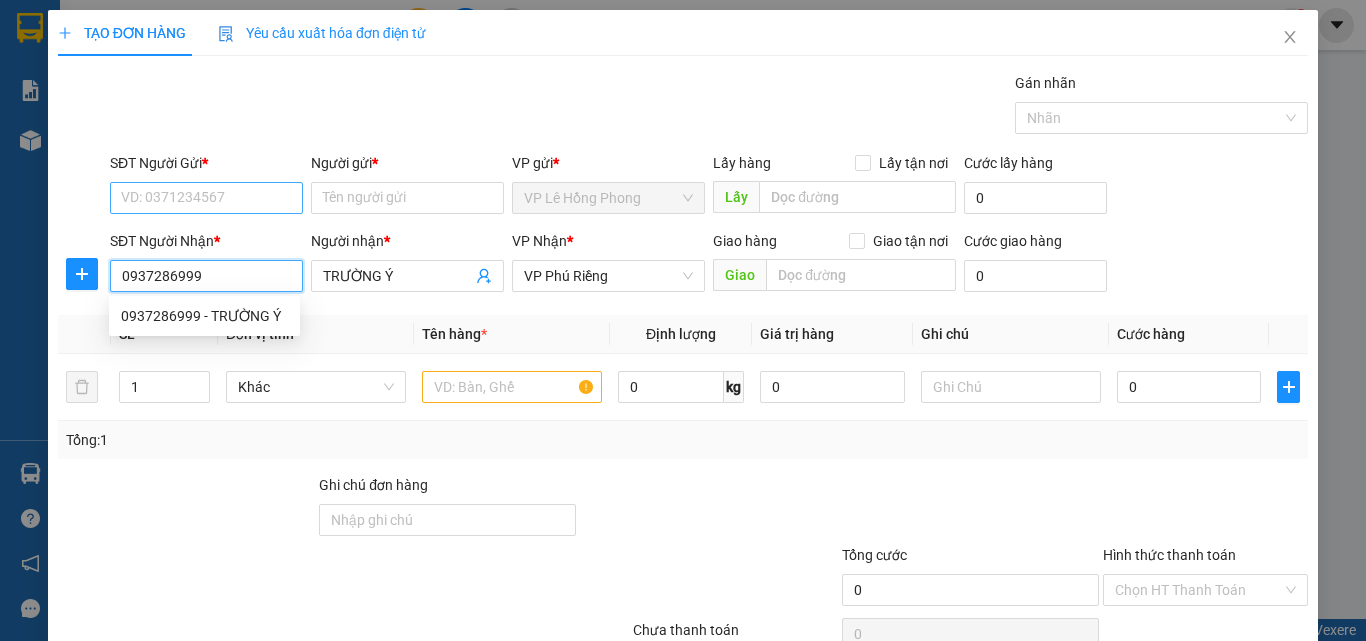 type on "50.000" 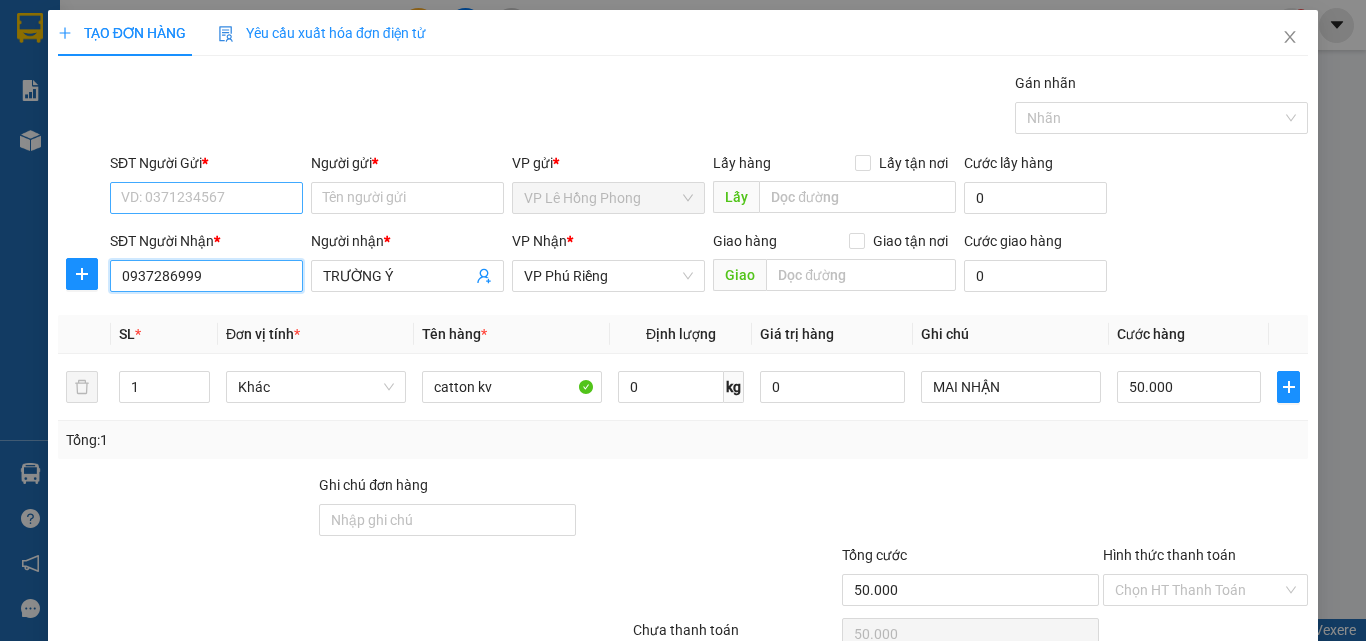 type on "0937286999" 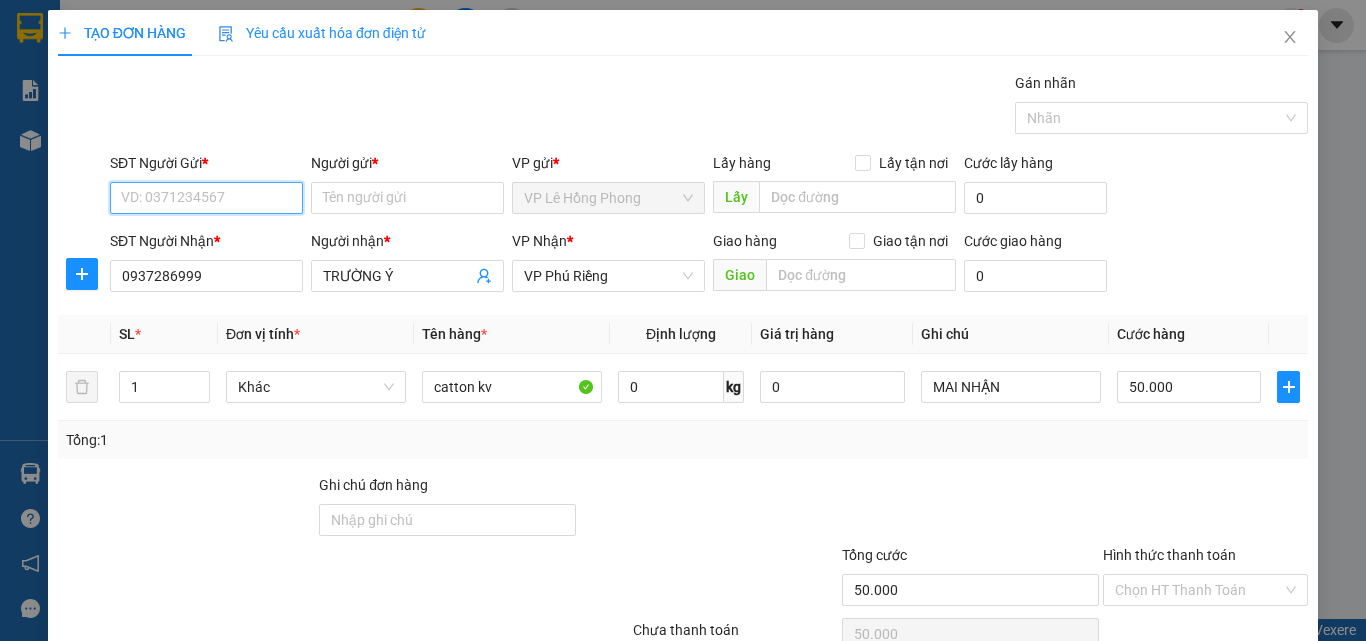 click on "SĐT Người Gửi  *" at bounding box center (206, 198) 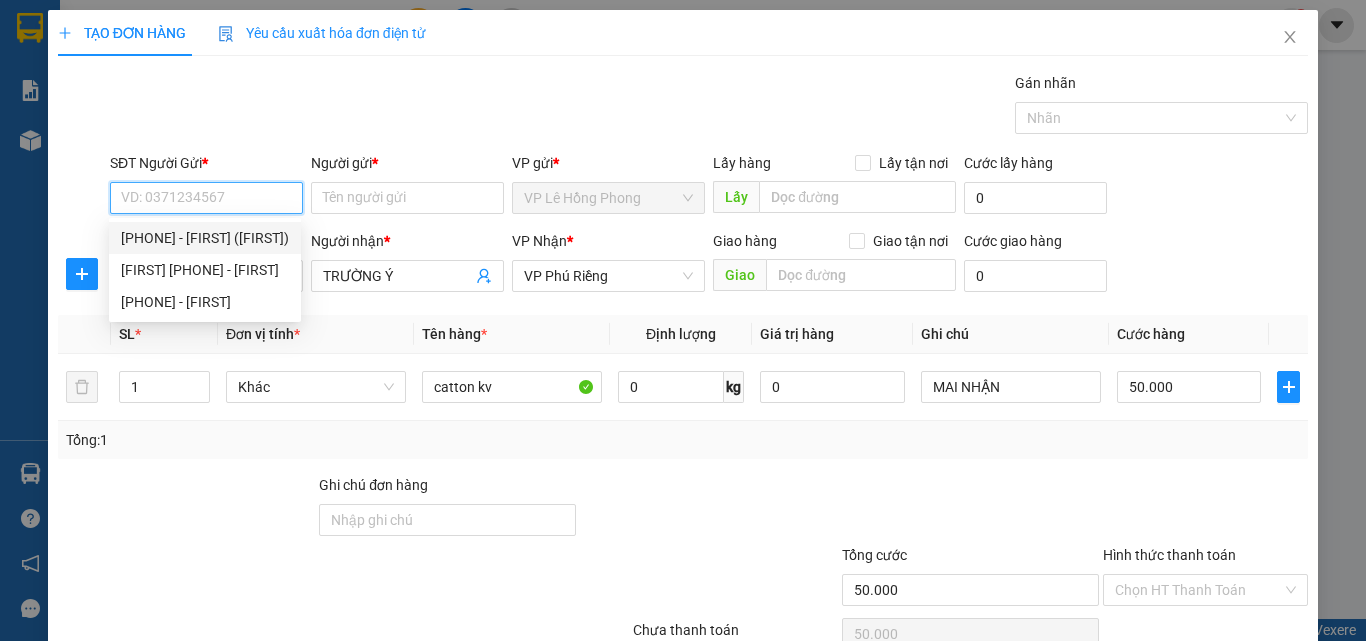 click on "[PHONE] - [FIRST] ([FIRST])" at bounding box center (205, 238) 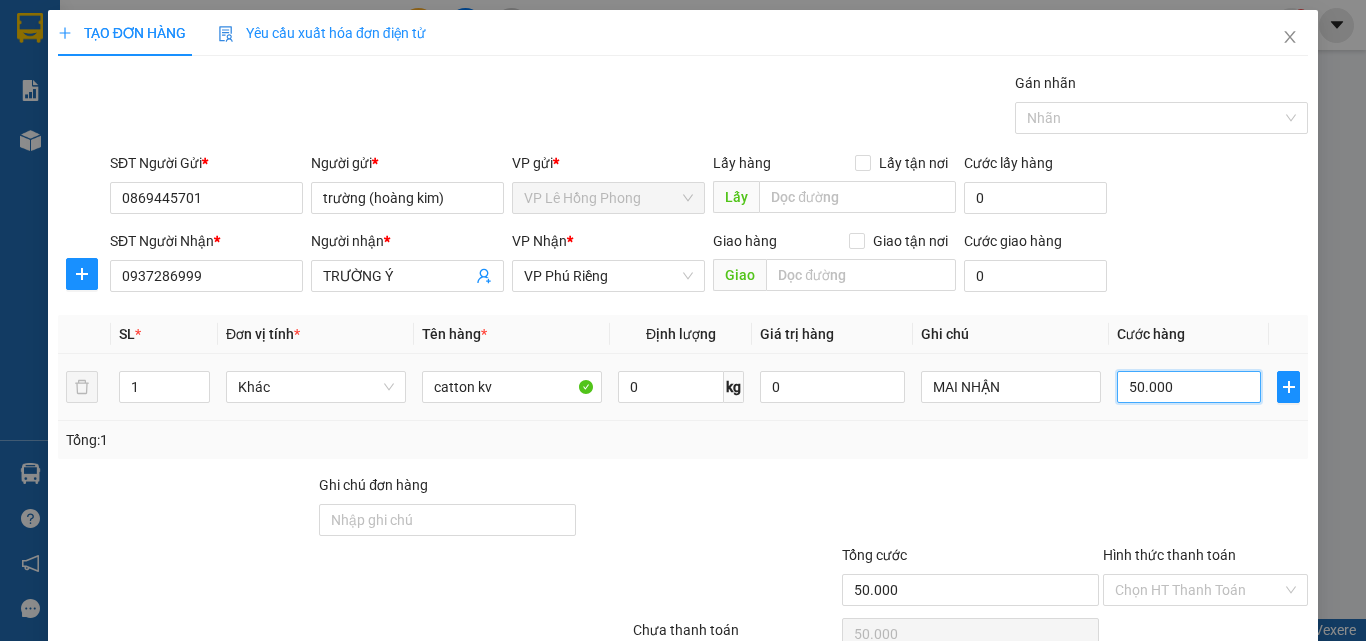 click on "50.000" at bounding box center [1189, 387] 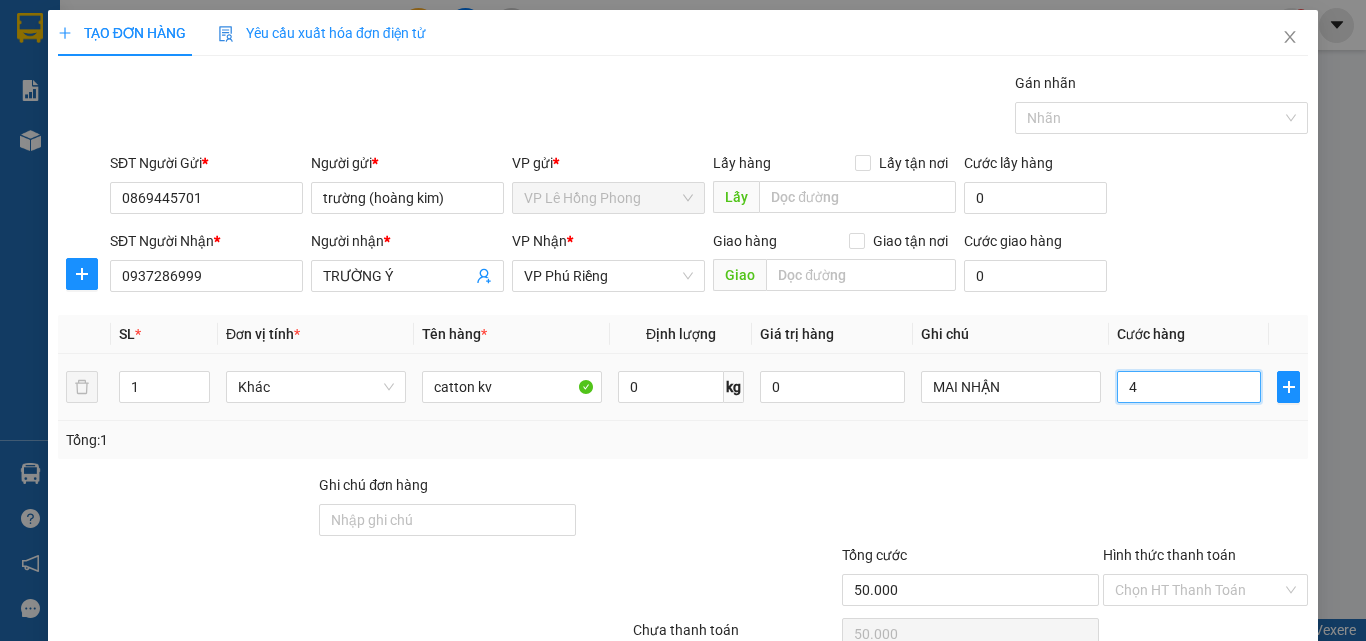 type on "4" 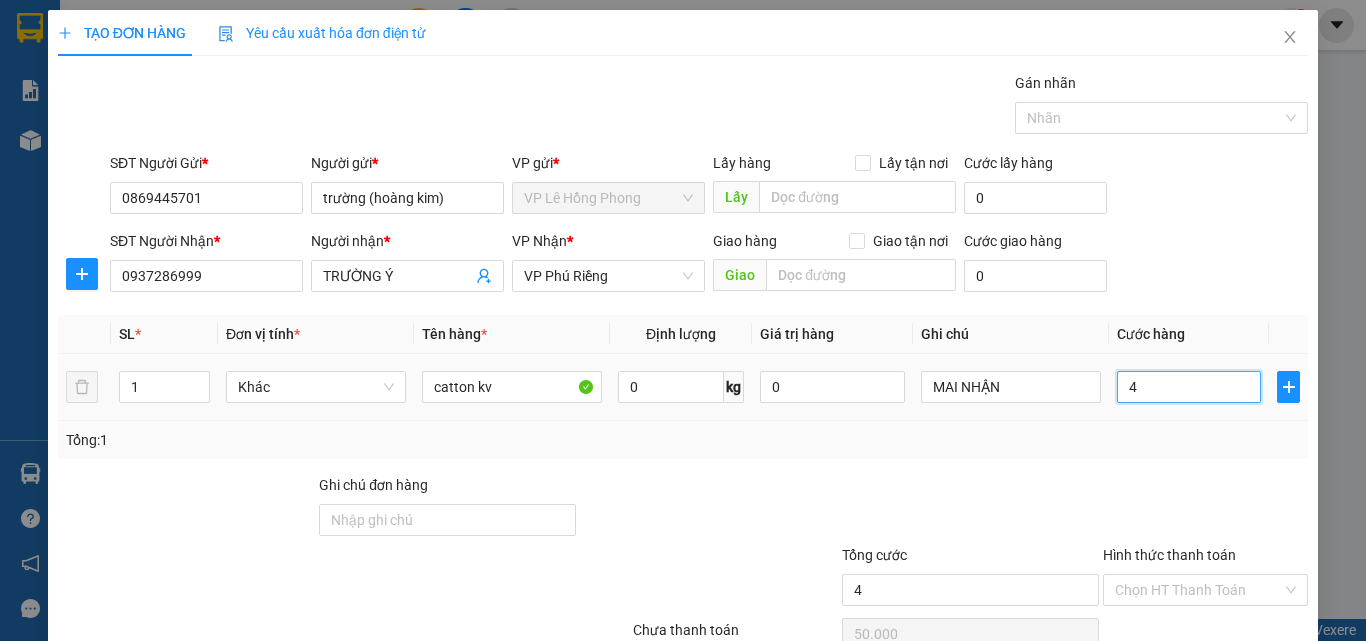 type on "4" 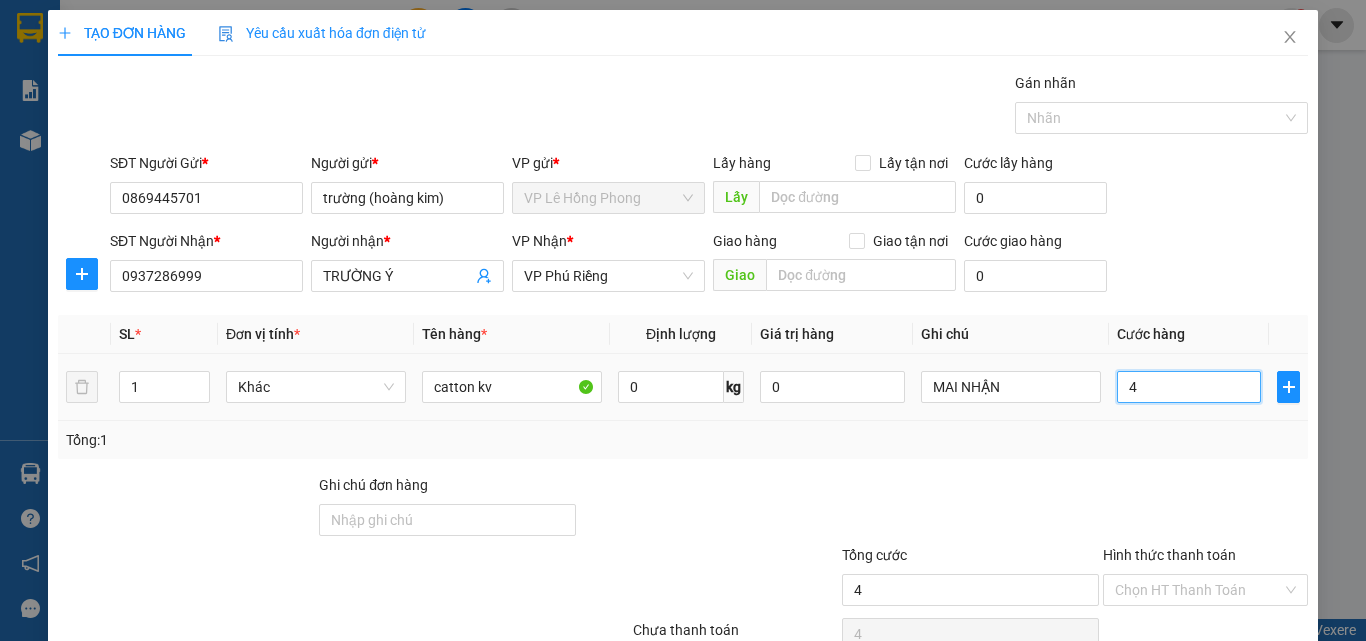 type on "40" 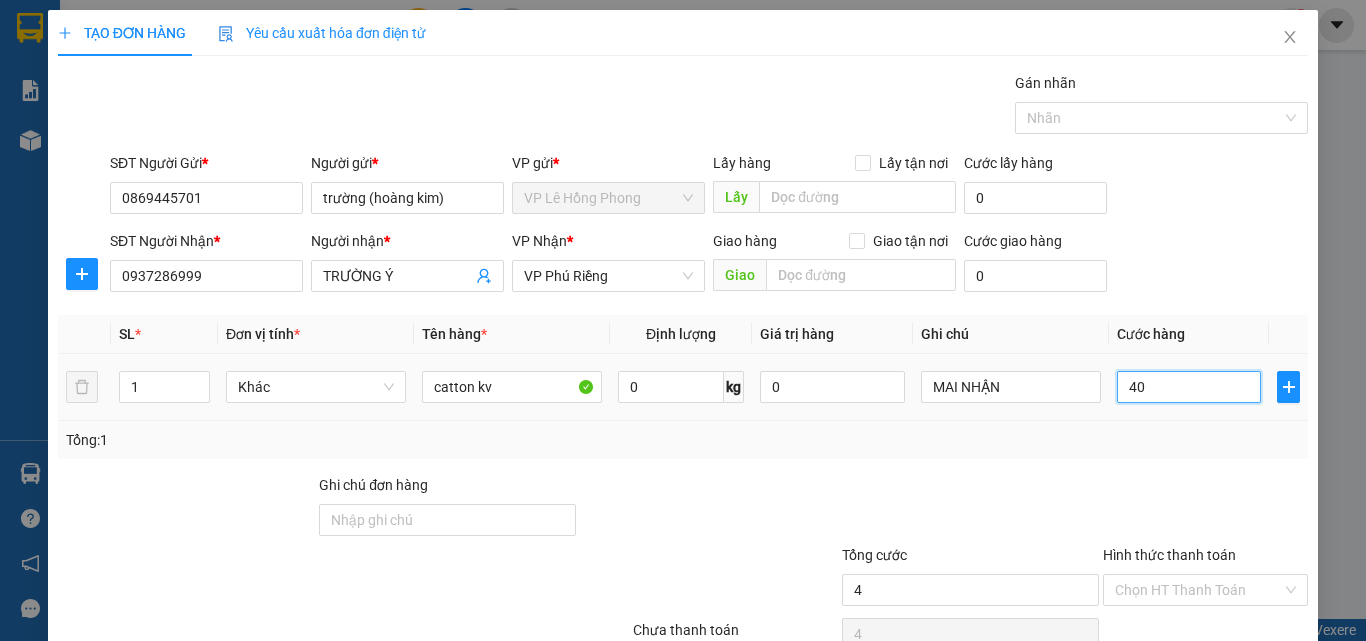 type on "40" 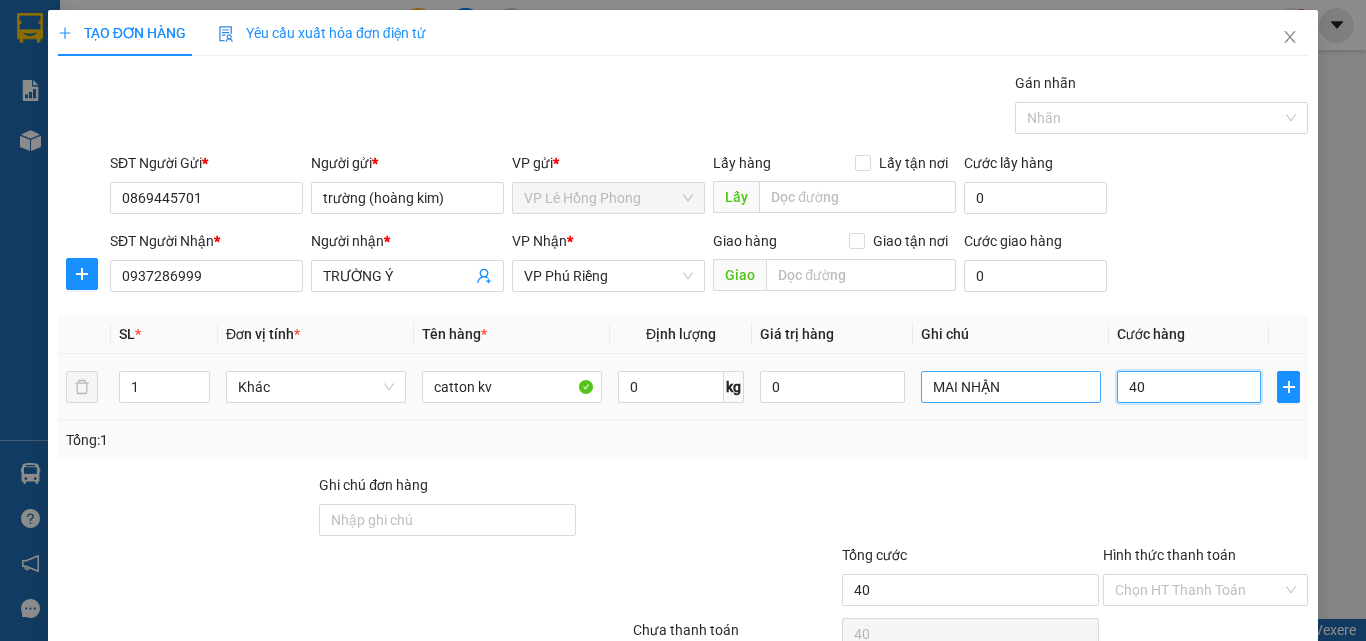 type on "40" 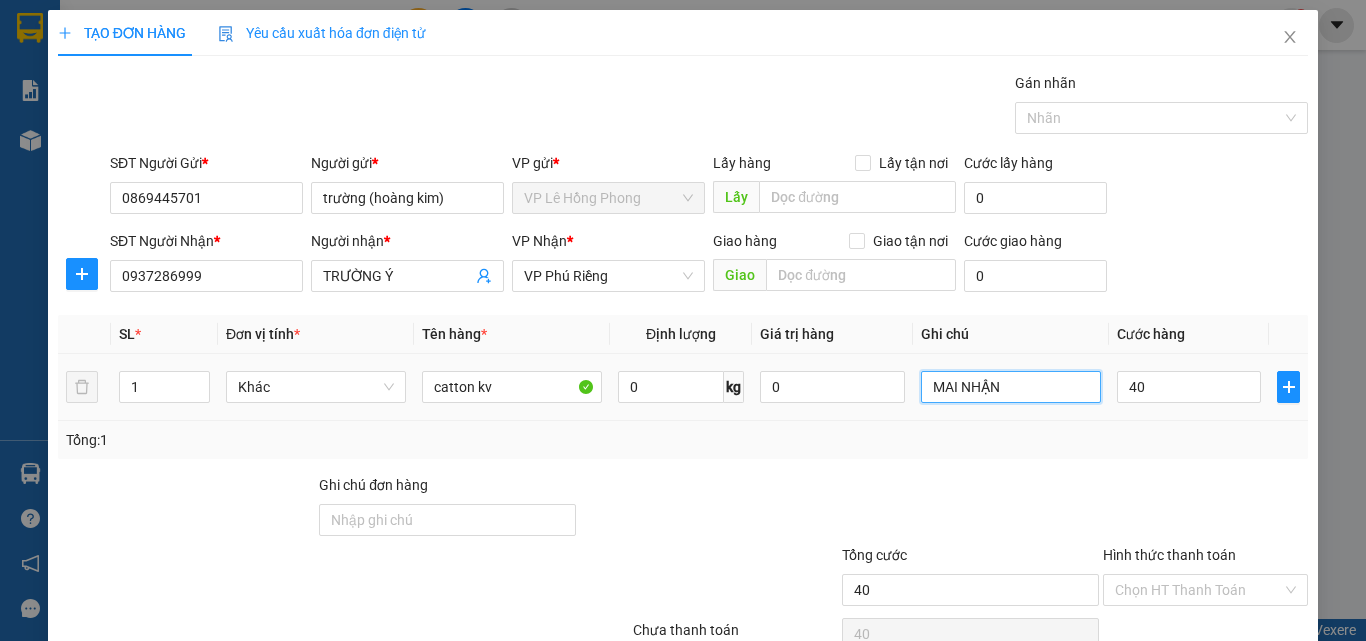 type on "40.000" 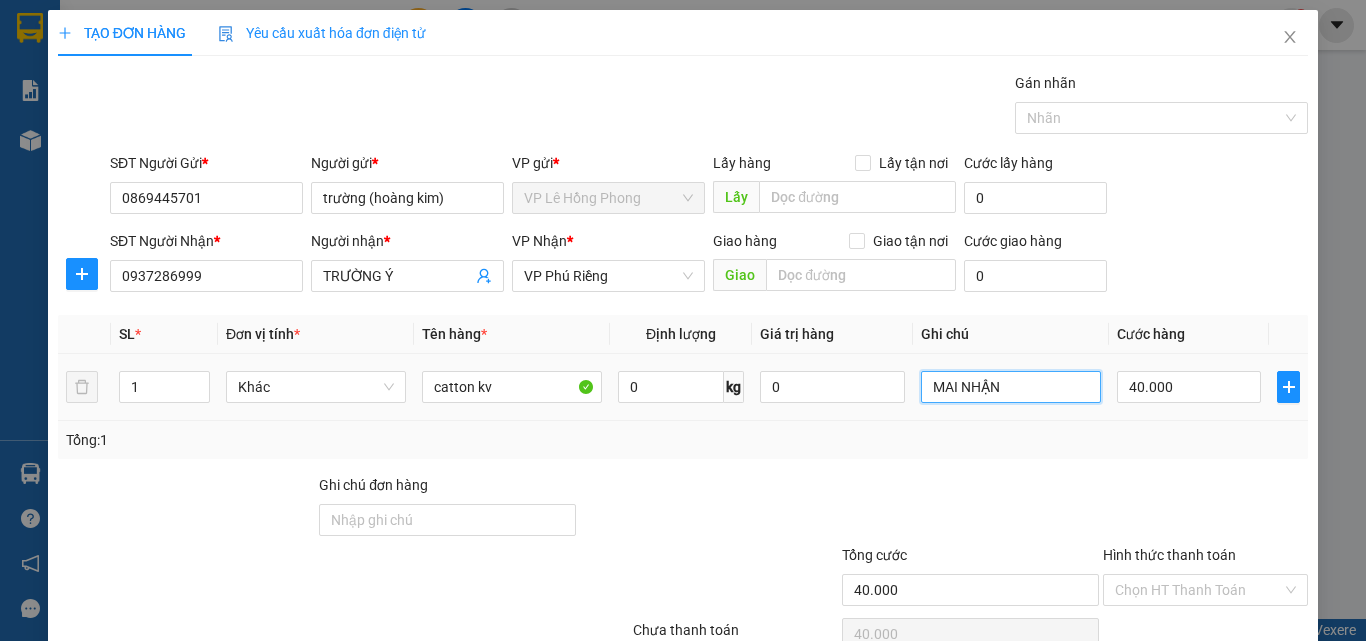 click on "MAI NHẬN" at bounding box center [1011, 387] 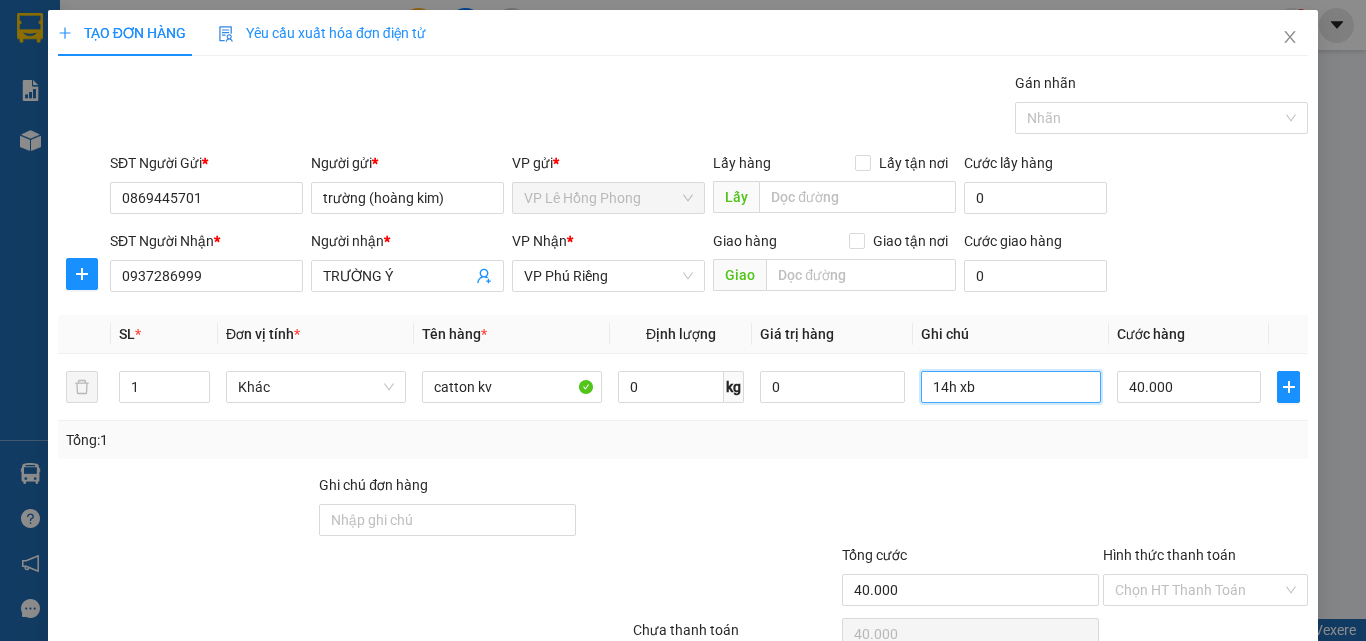 type on "14h xb" 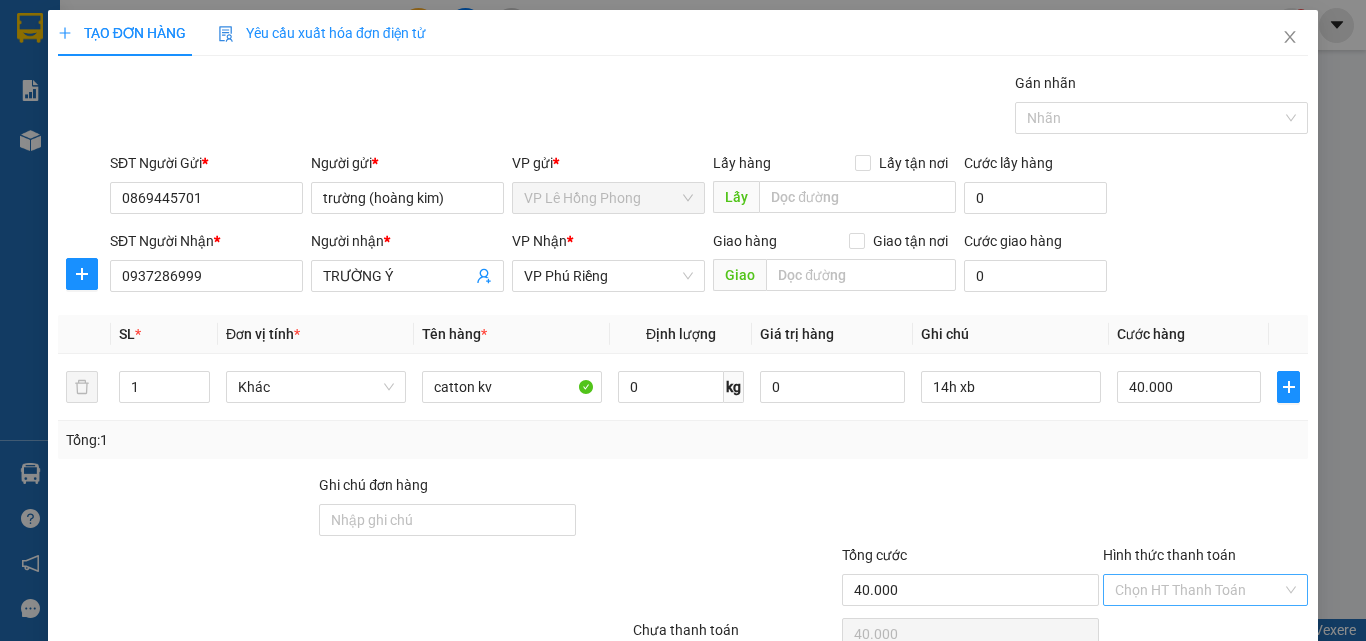click on "Hình thức thanh toán" at bounding box center [1198, 590] 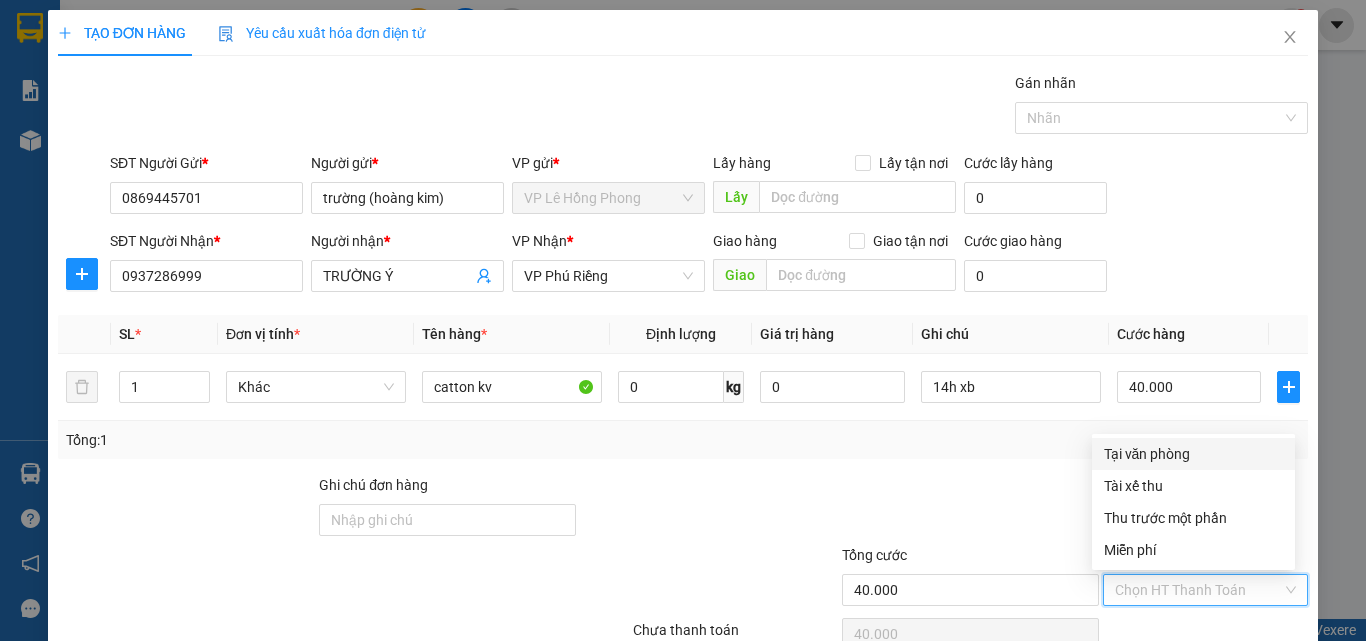click on "Tại văn phòng" at bounding box center [1193, 454] 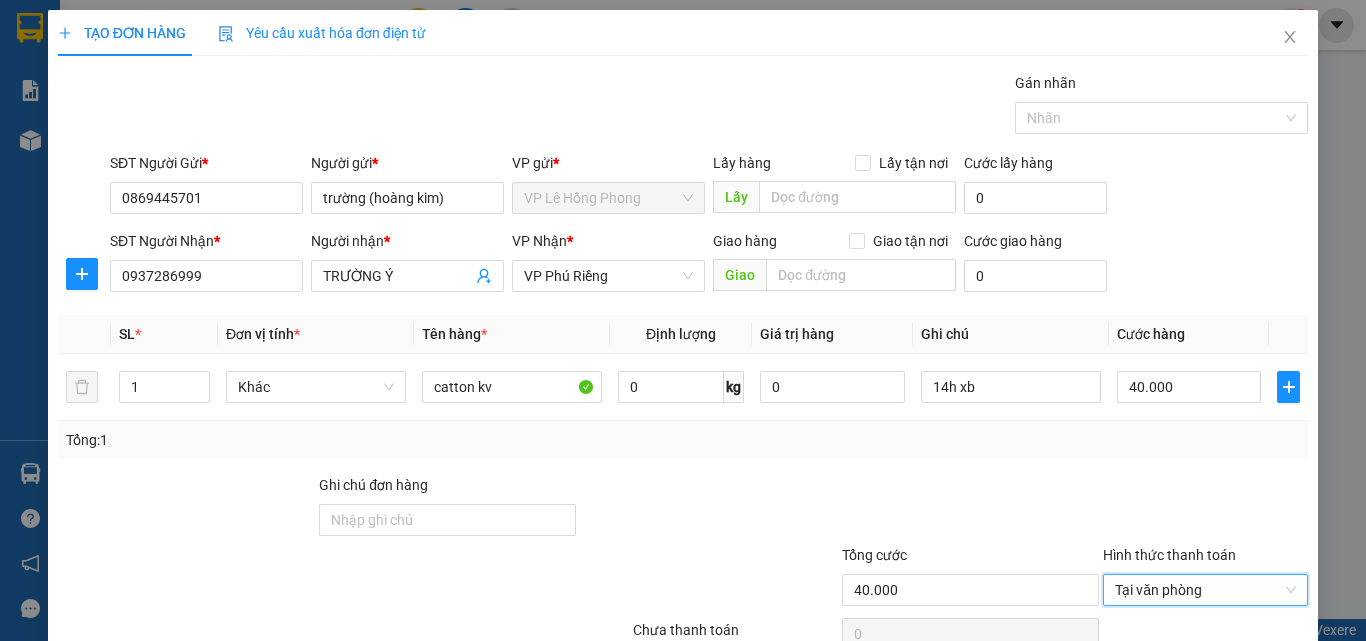 scroll, scrollTop: 99, scrollLeft: 0, axis: vertical 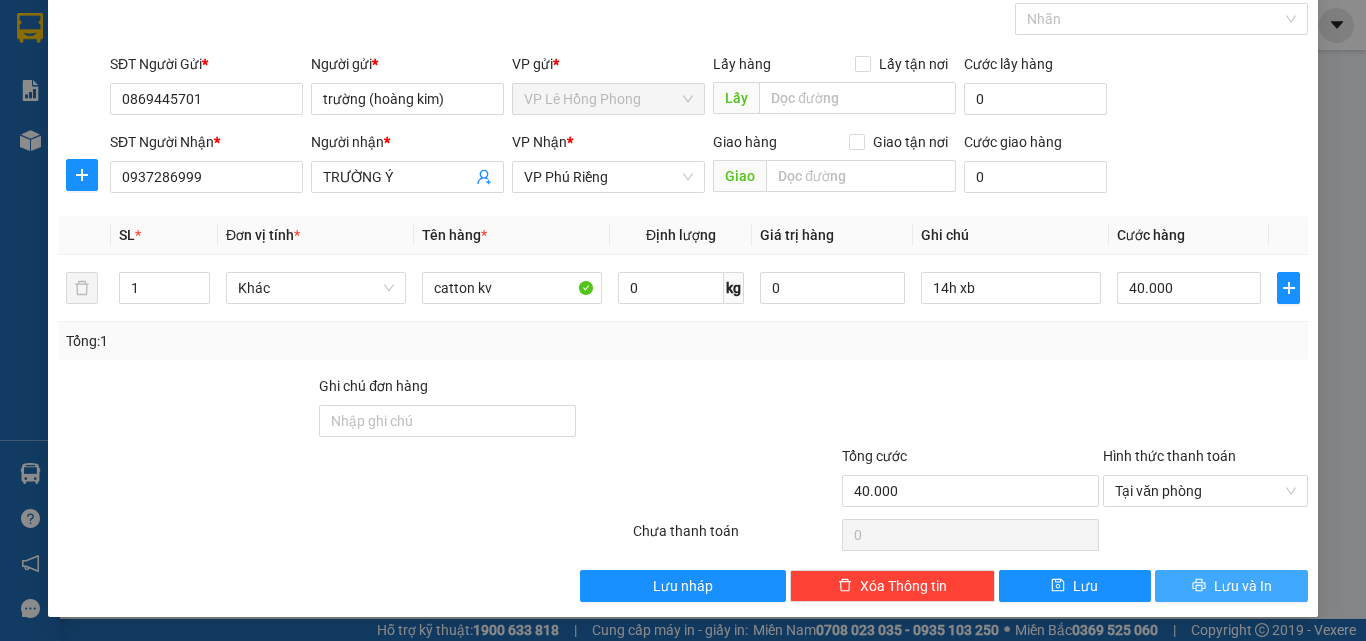 click on "Lưu và In" at bounding box center [1231, 586] 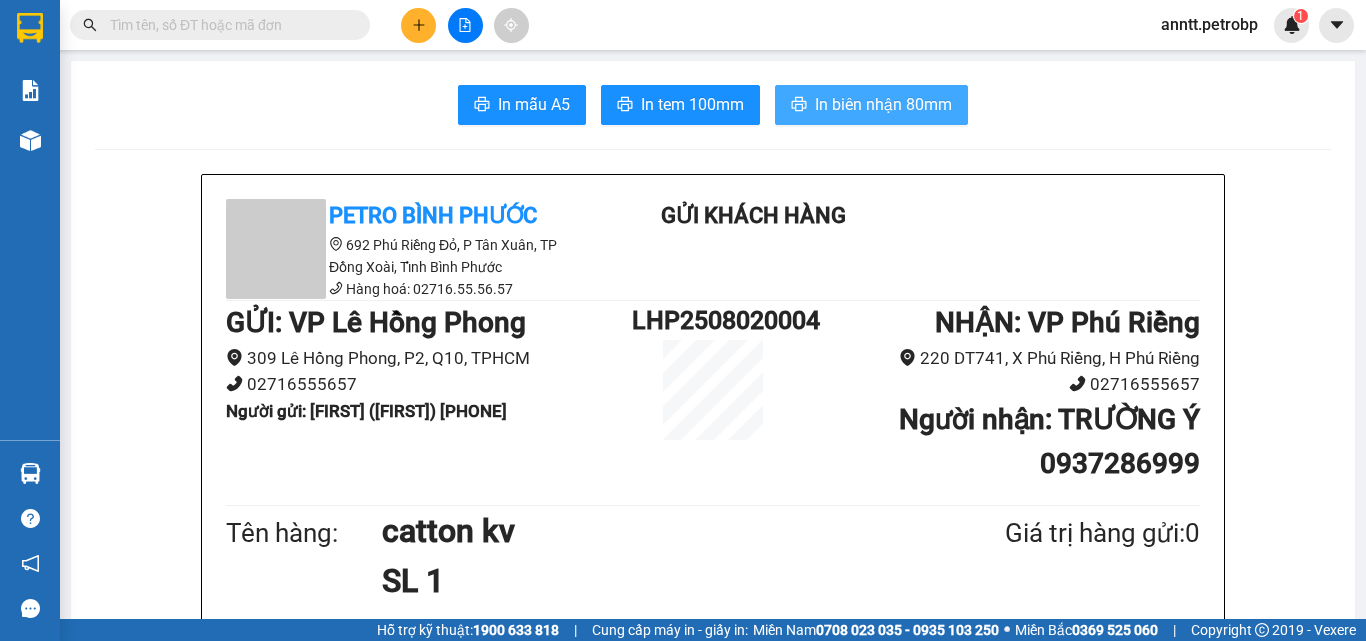 click on "In biên nhận 80mm" at bounding box center (883, 104) 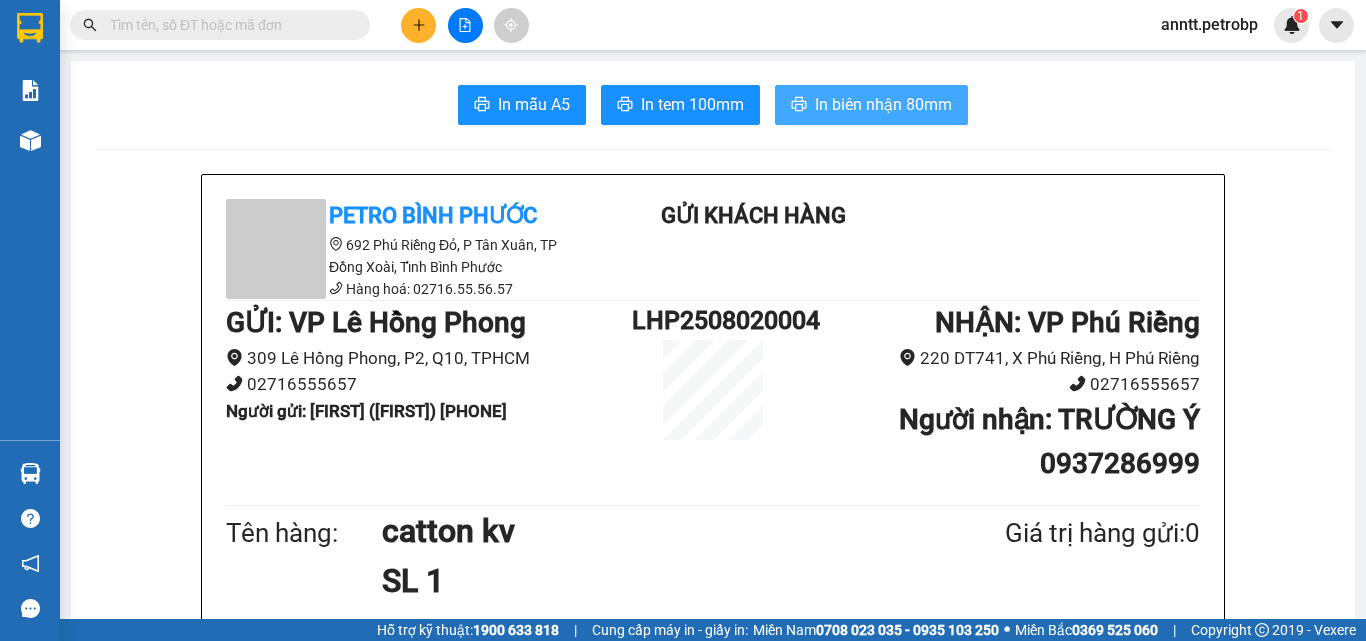 scroll, scrollTop: 0, scrollLeft: 0, axis: both 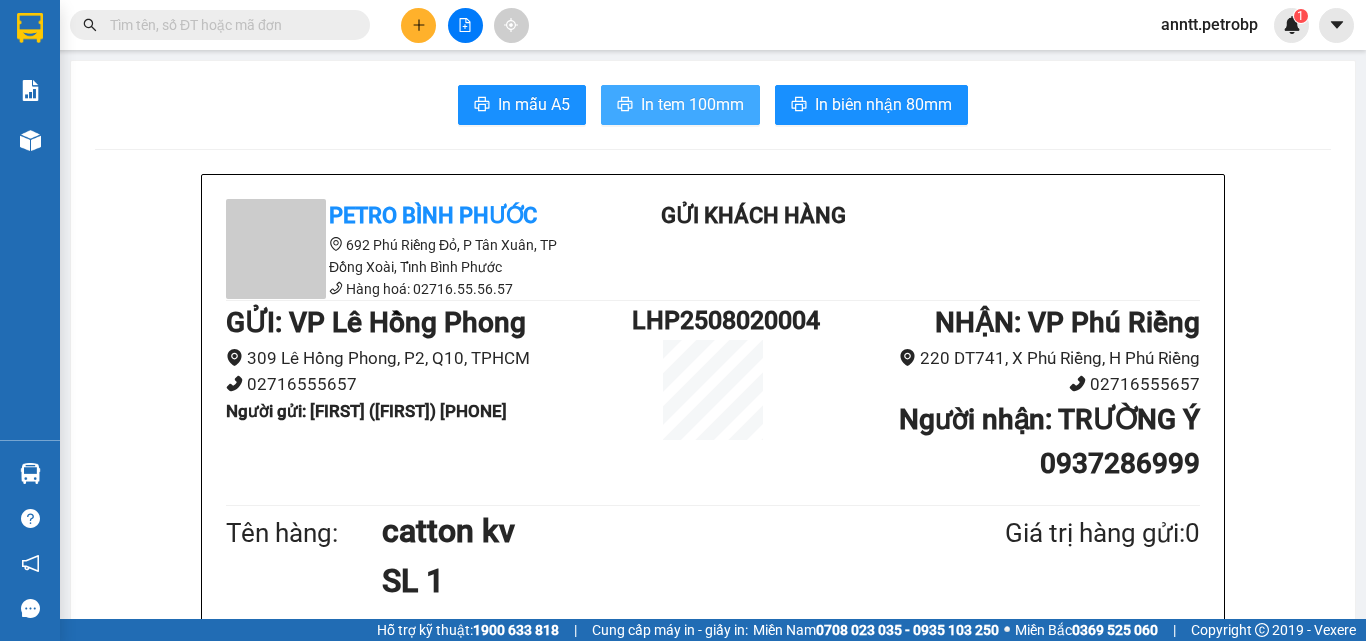 click on "In tem 100mm" at bounding box center (692, 104) 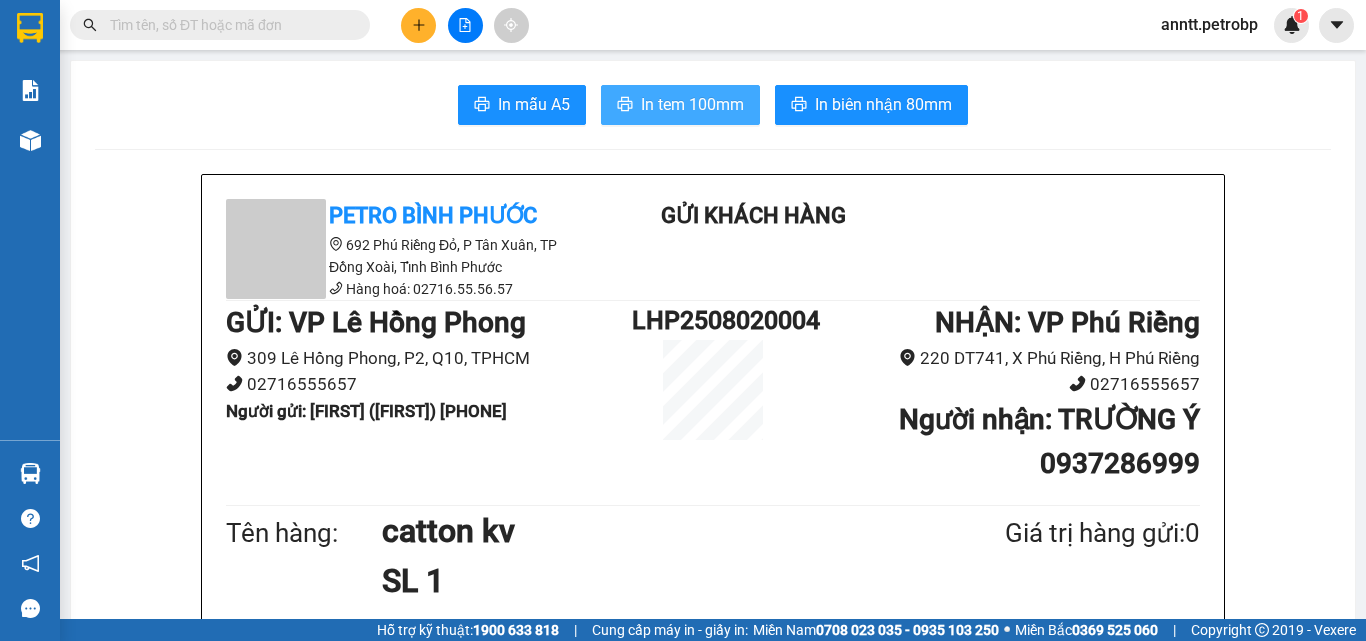 scroll, scrollTop: 0, scrollLeft: 0, axis: both 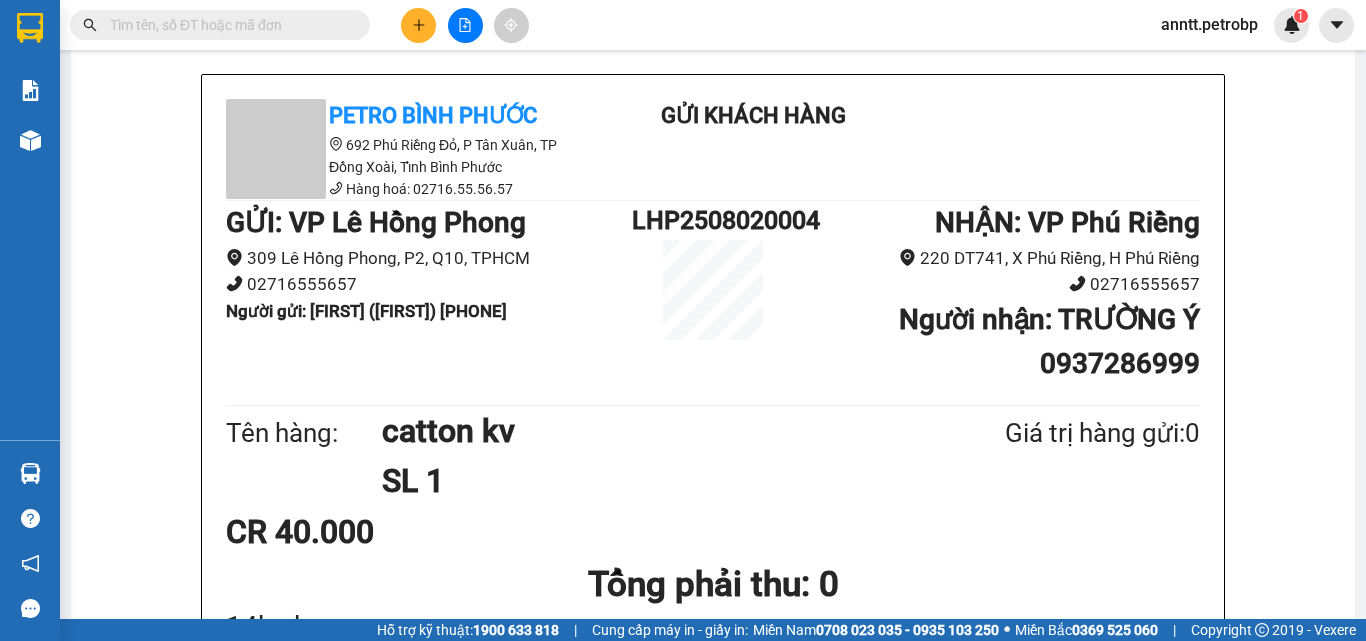 click at bounding box center [228, 25] 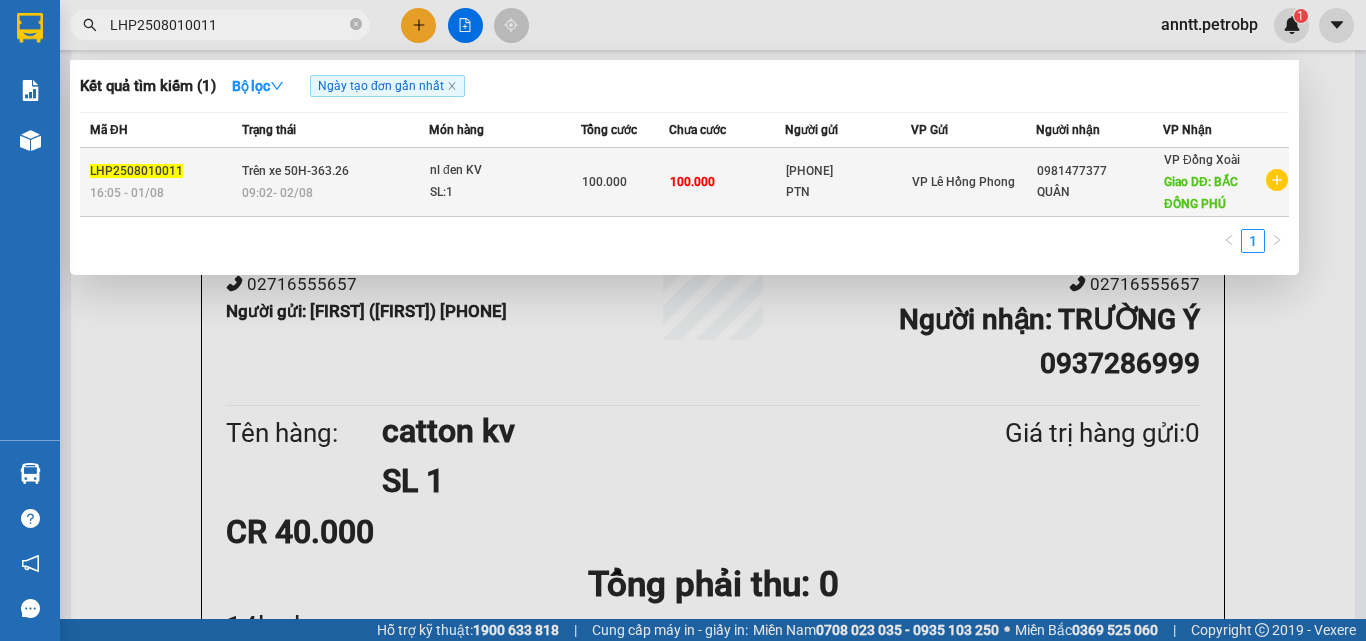 type on "LHP2508010011" 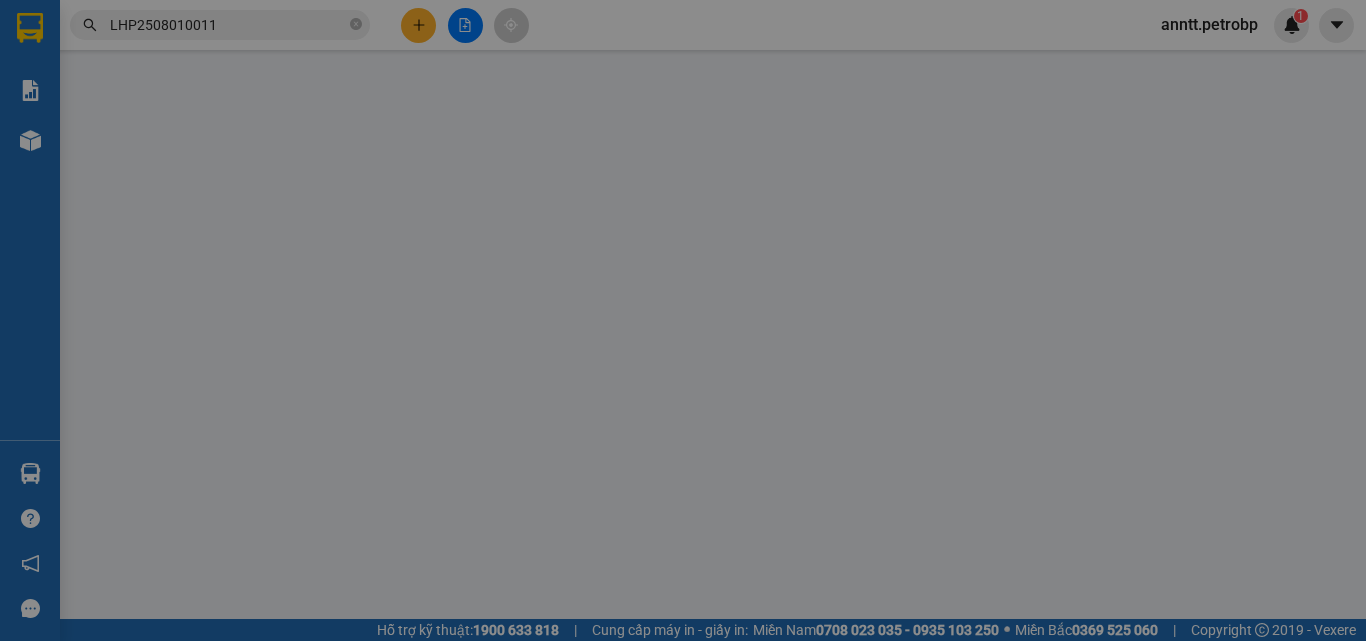 scroll, scrollTop: 0, scrollLeft: 0, axis: both 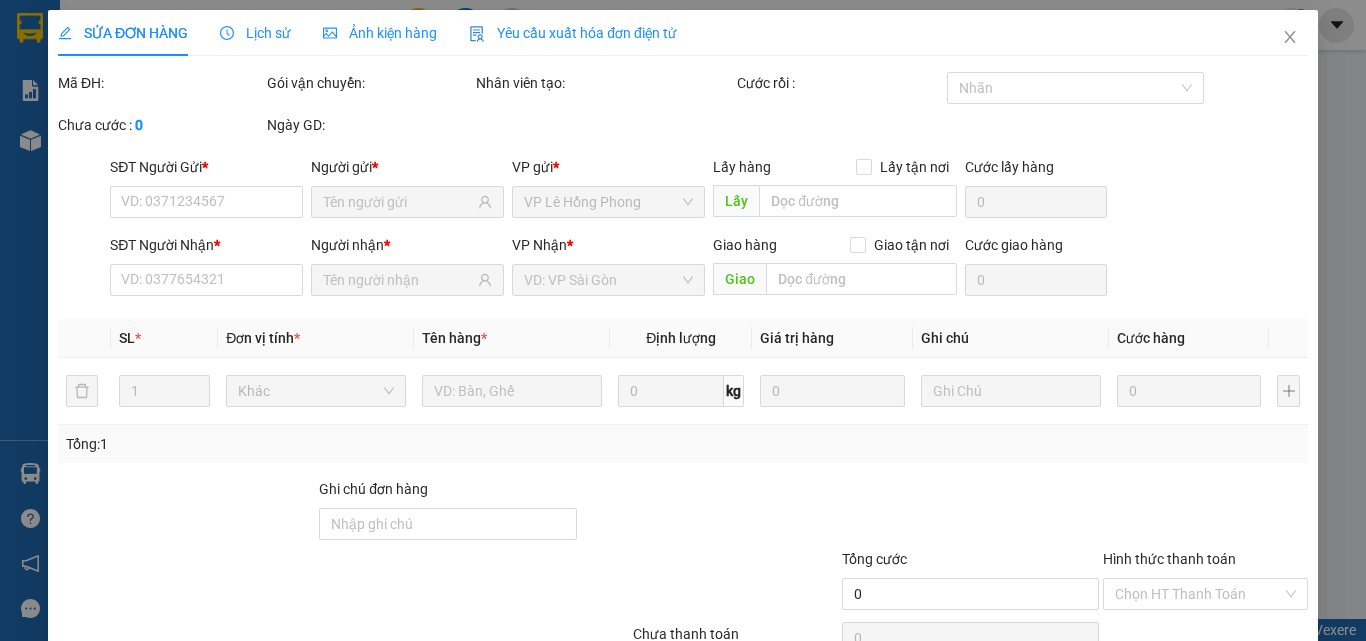 type on "[PHONE]" 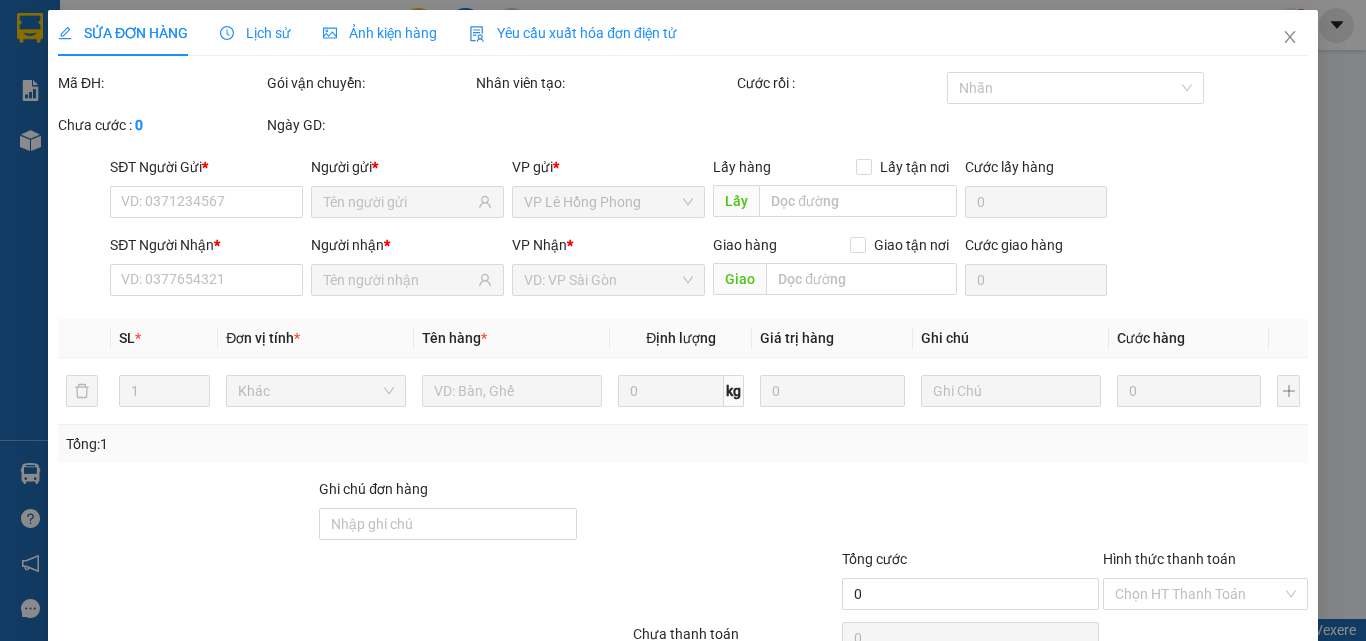 type on "BẮC ĐỒNG PHÚ" 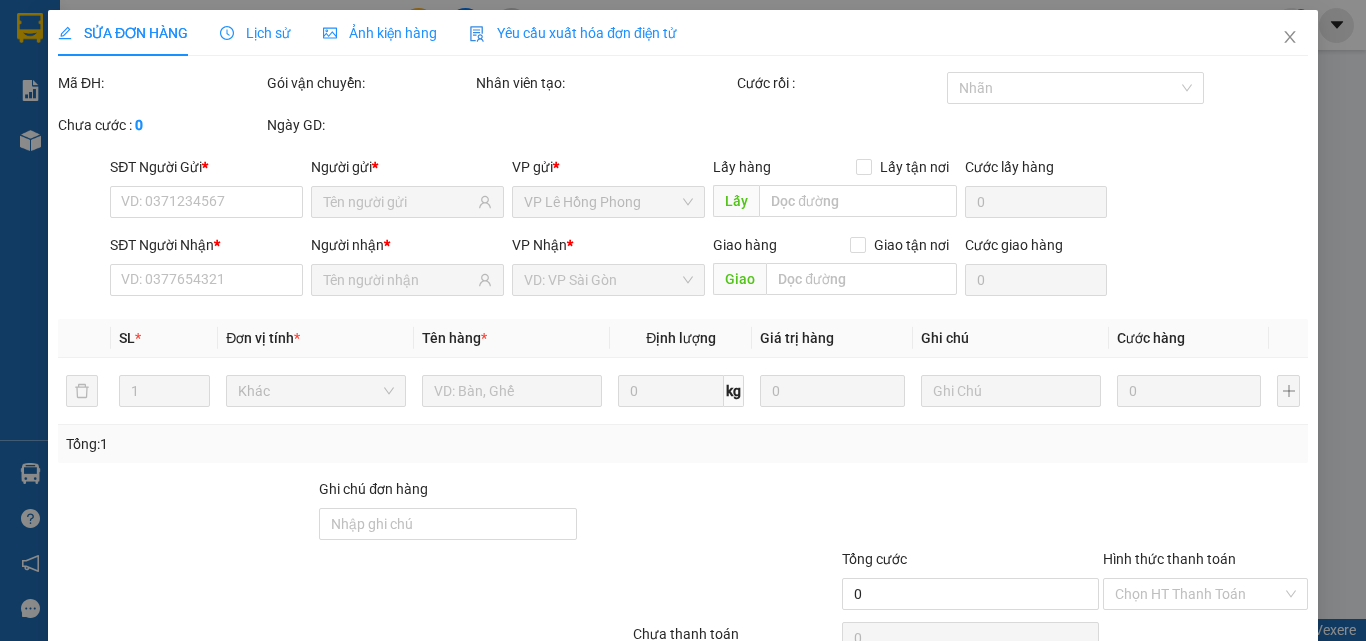 type on "100.000" 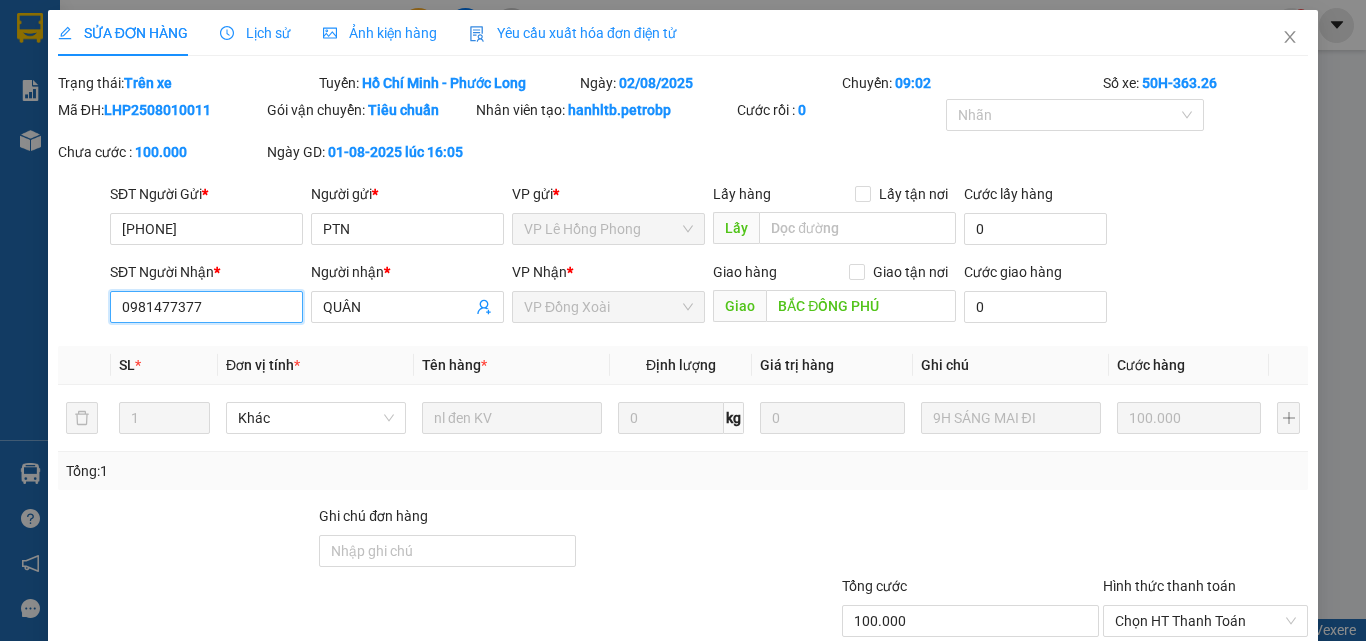 drag, startPoint x: 212, startPoint y: 306, endPoint x: 104, endPoint y: 307, distance: 108.00463 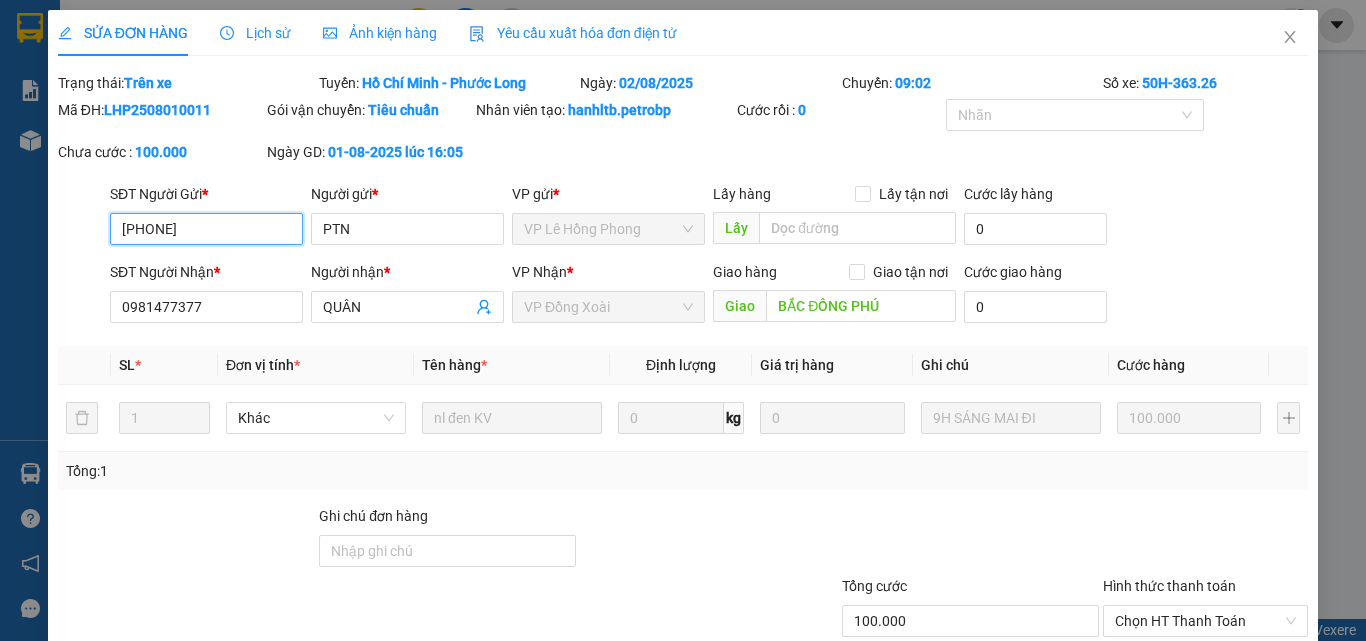 drag, startPoint x: 205, startPoint y: 229, endPoint x: 76, endPoint y: 223, distance: 129.13947 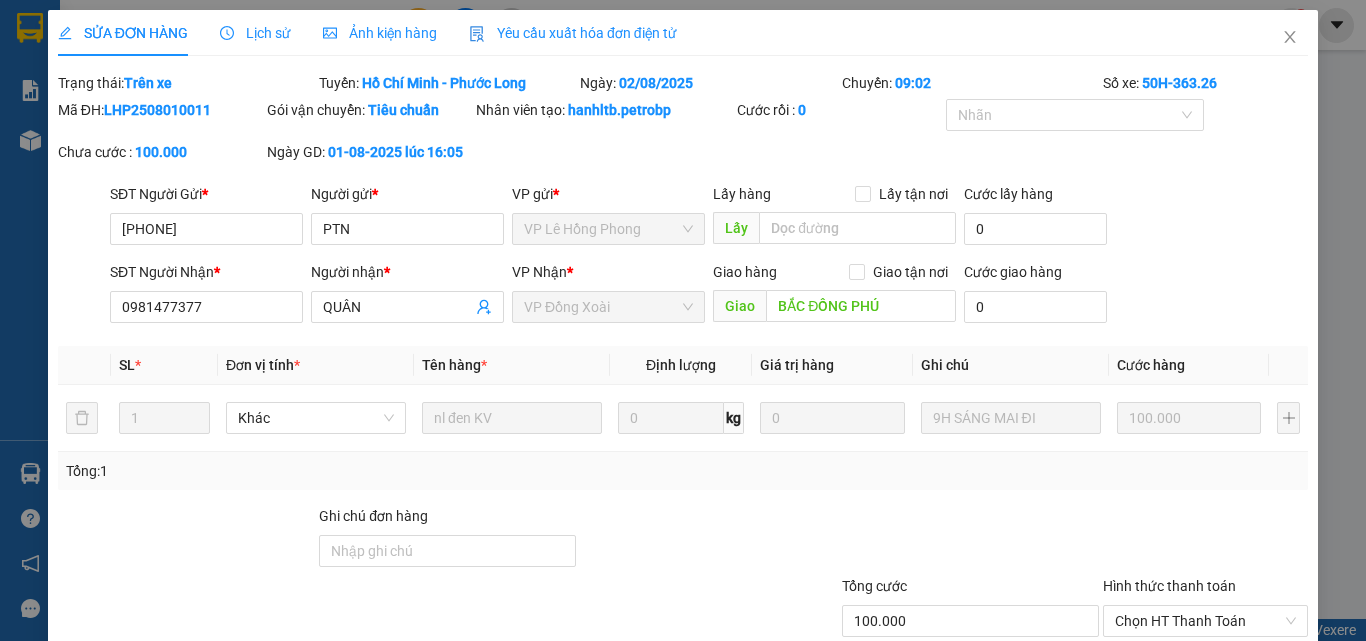 drag, startPoint x: 104, startPoint y: 109, endPoint x: 222, endPoint y: 119, distance: 118.42297 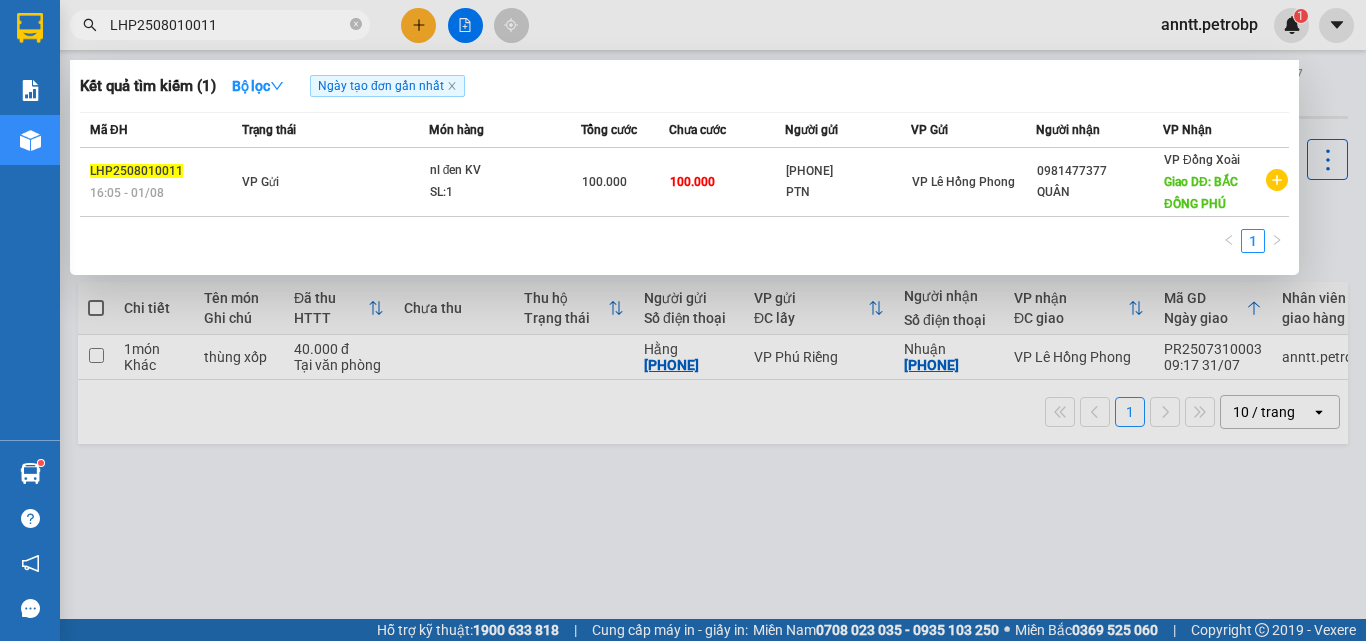 scroll, scrollTop: 0, scrollLeft: 0, axis: both 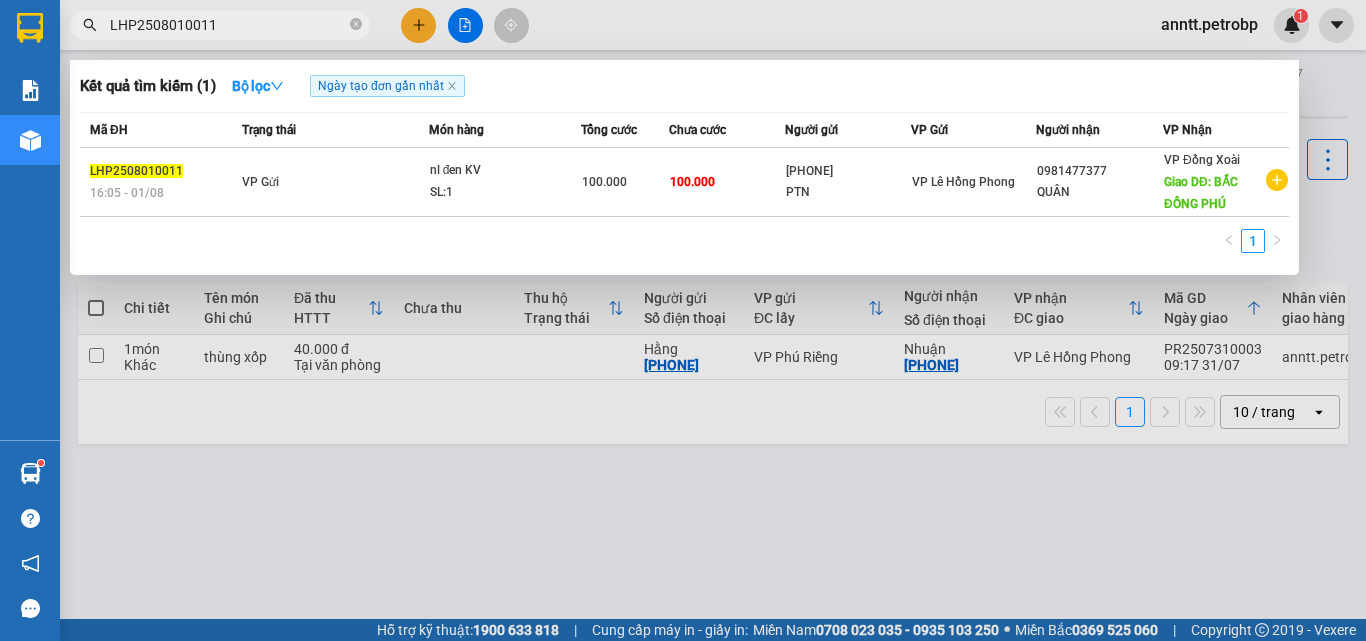 drag, startPoint x: 425, startPoint y: 28, endPoint x: 402, endPoint y: 53, distance: 33.970577 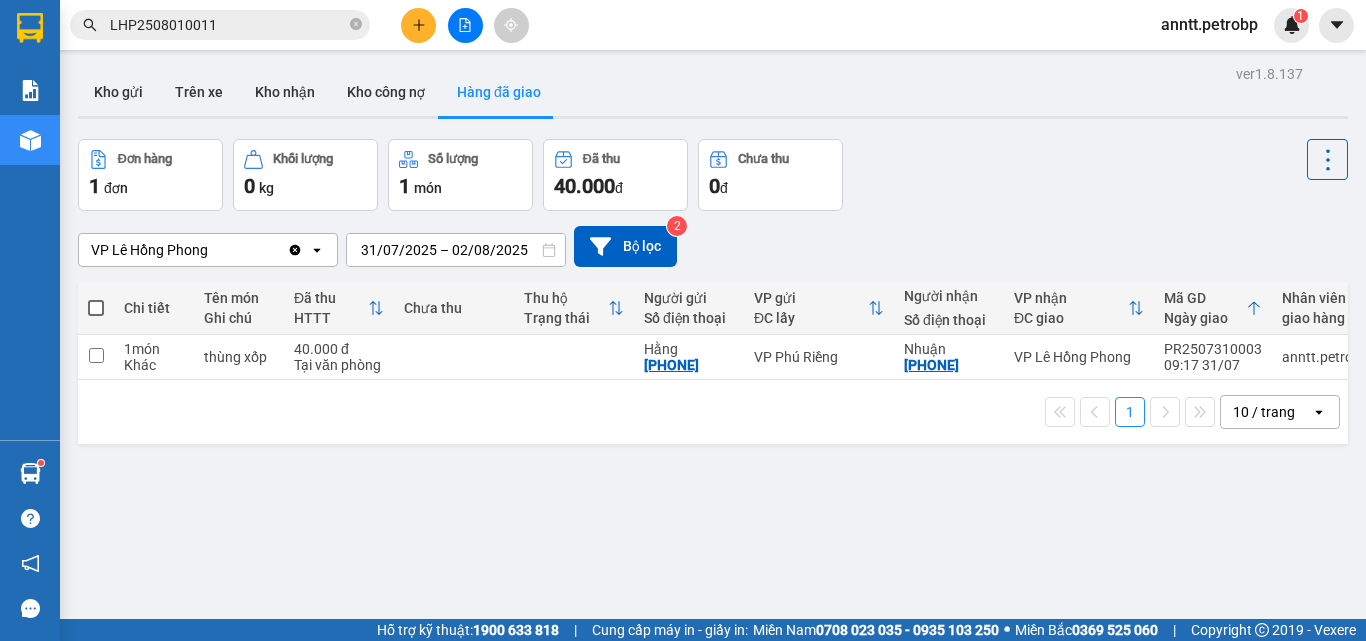 click at bounding box center [418, 25] 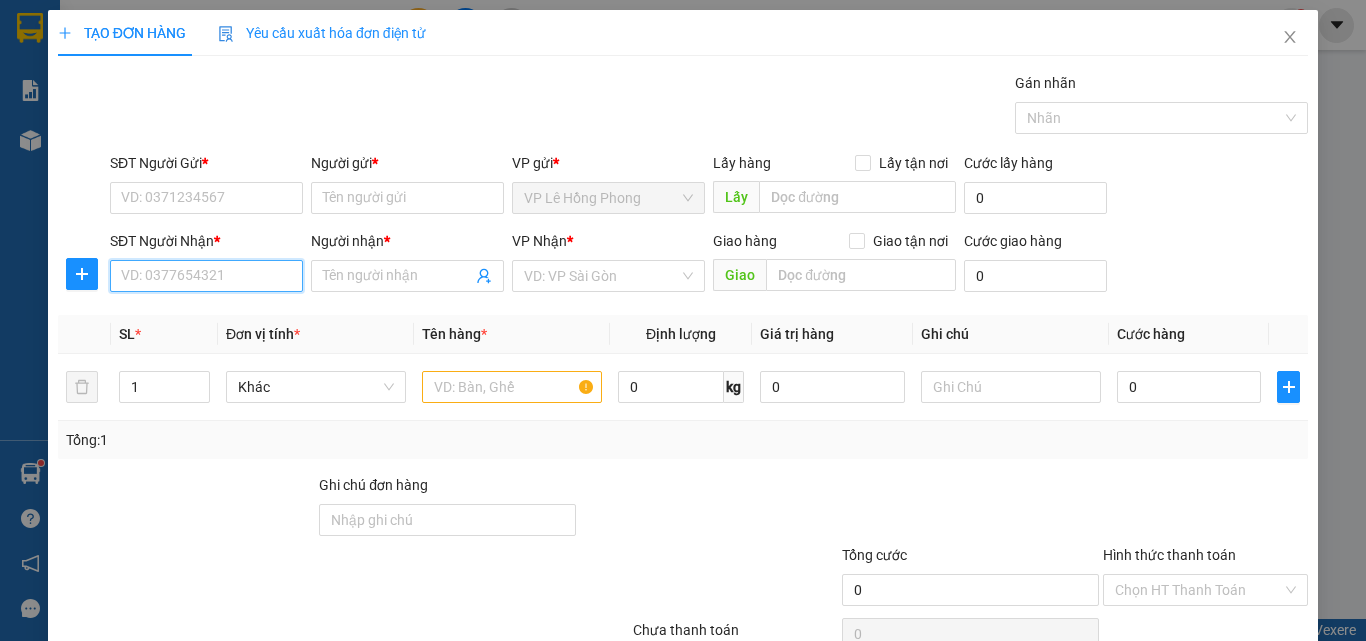 click on "SĐT Người Nhận  *" at bounding box center (206, 276) 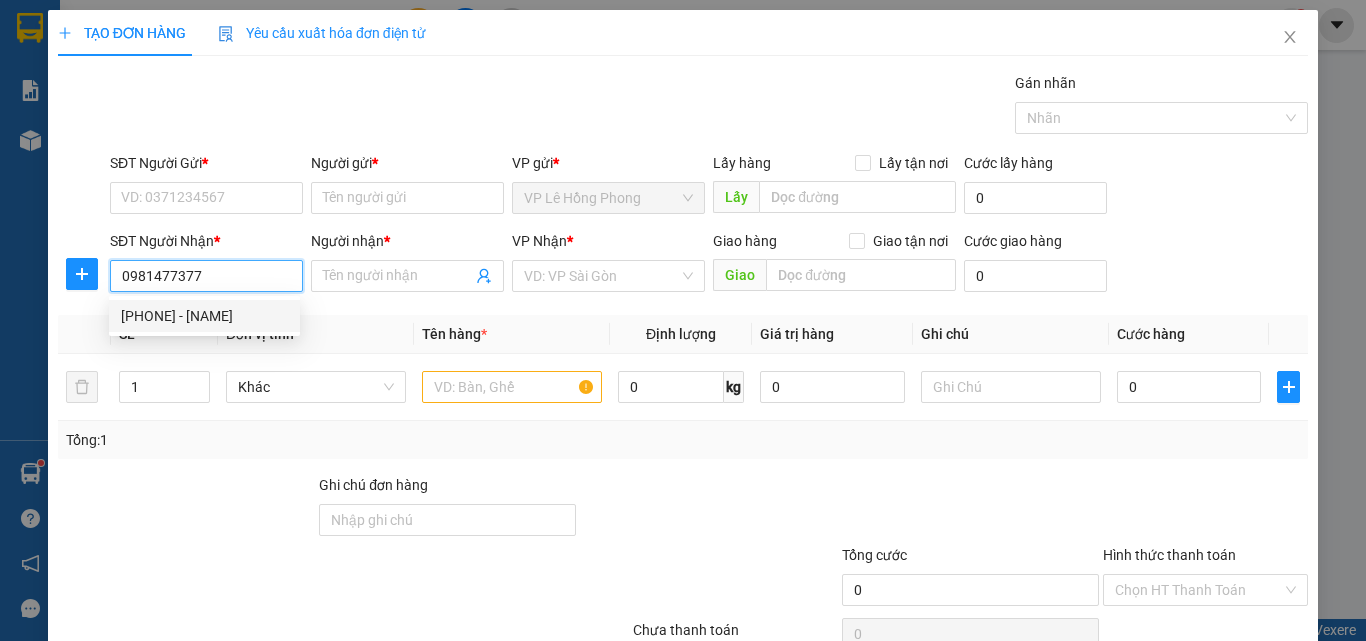 click on "0981477377 - QUÂN" at bounding box center (204, 316) 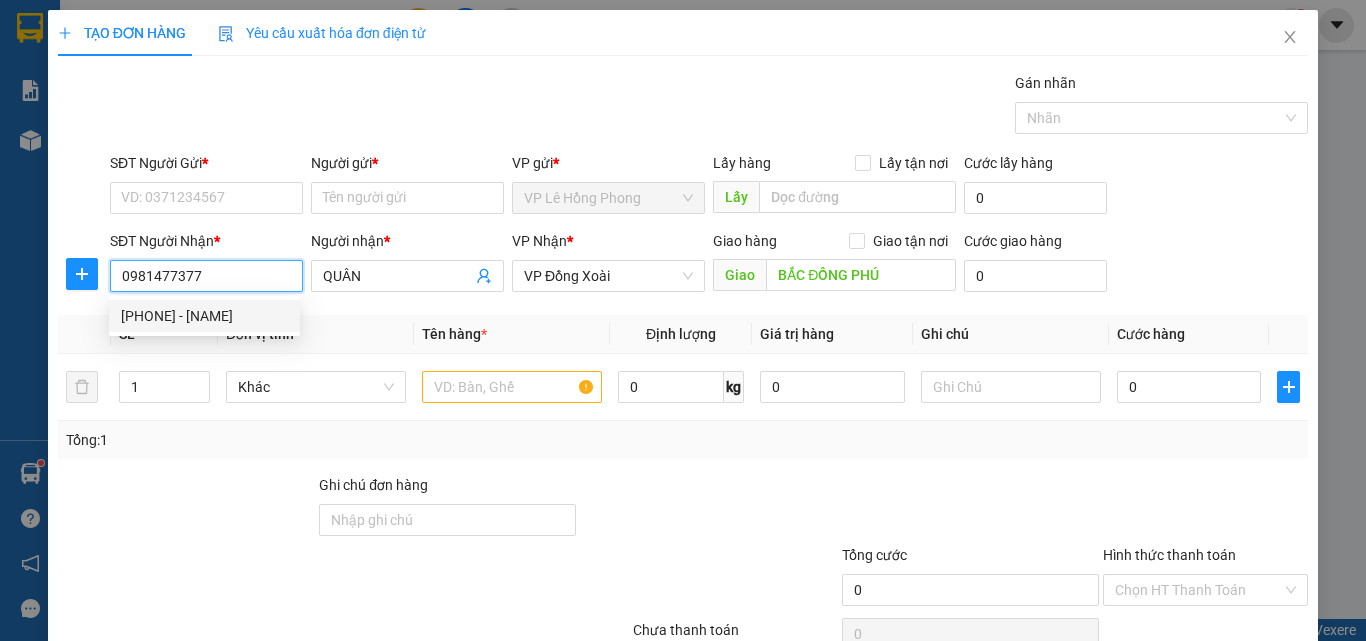 type on "100.000" 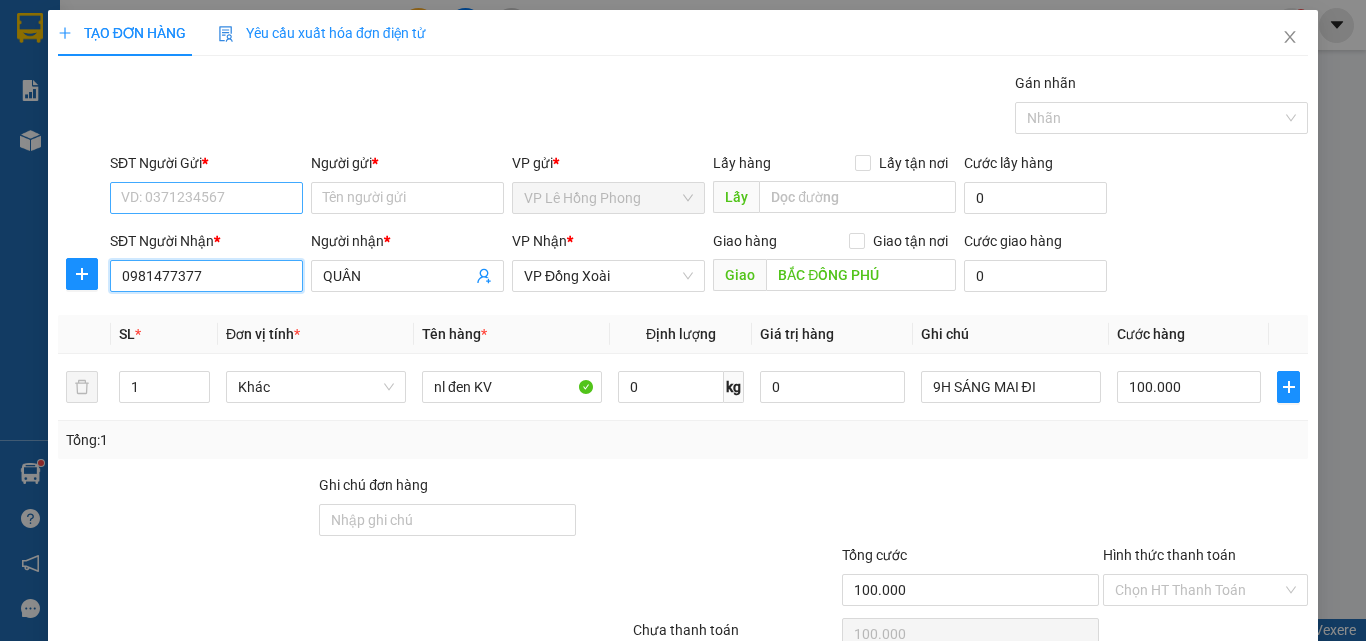 type on "0981477377" 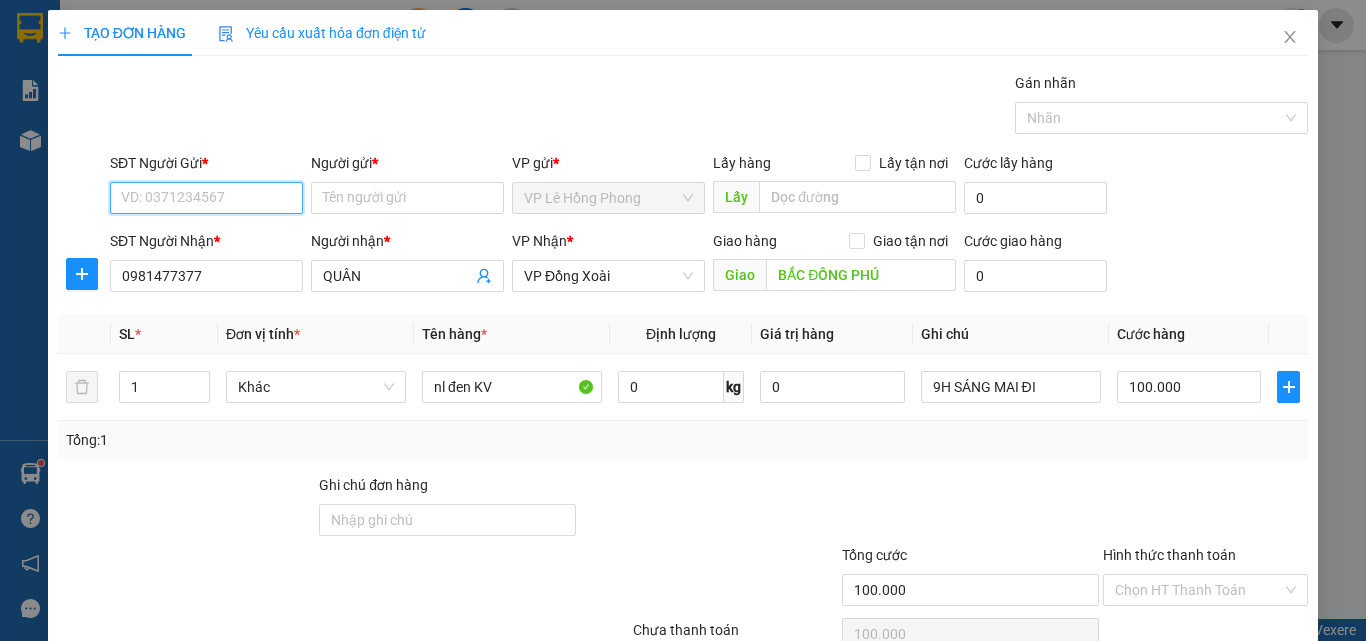 click on "SĐT Người Gửi  *" at bounding box center [206, 198] 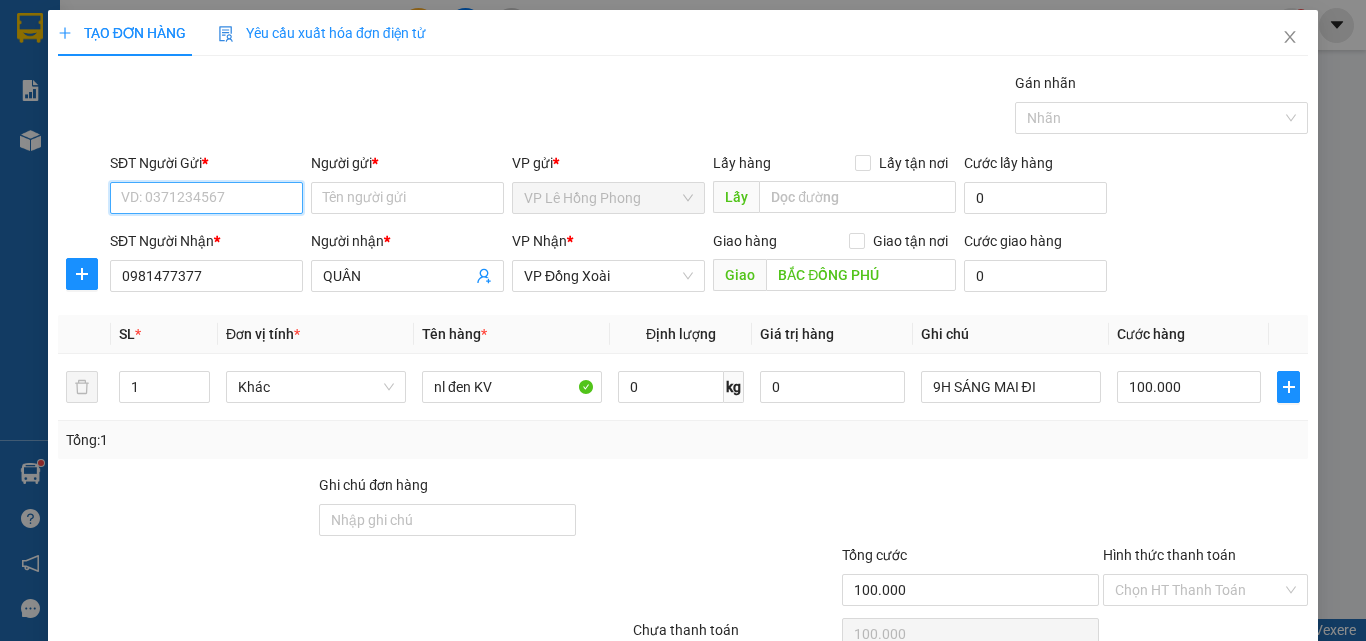 click on "SĐT Người Gửi  *" at bounding box center [206, 198] 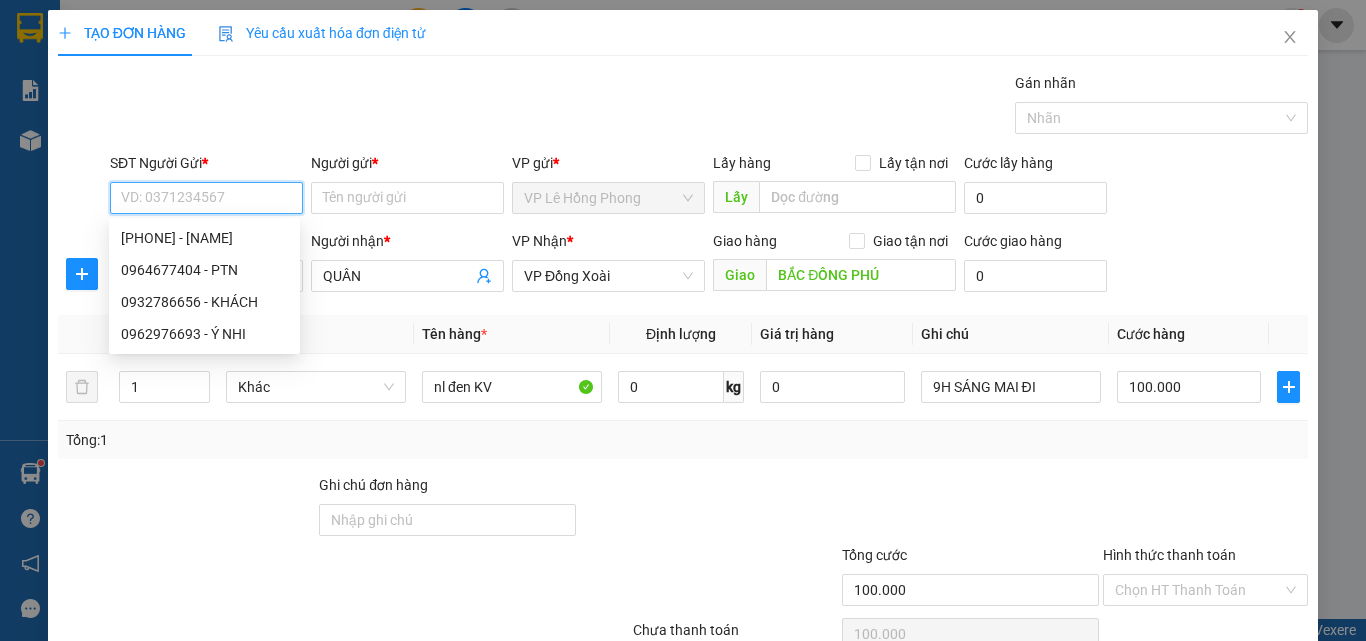 paste on "[PHONE]" 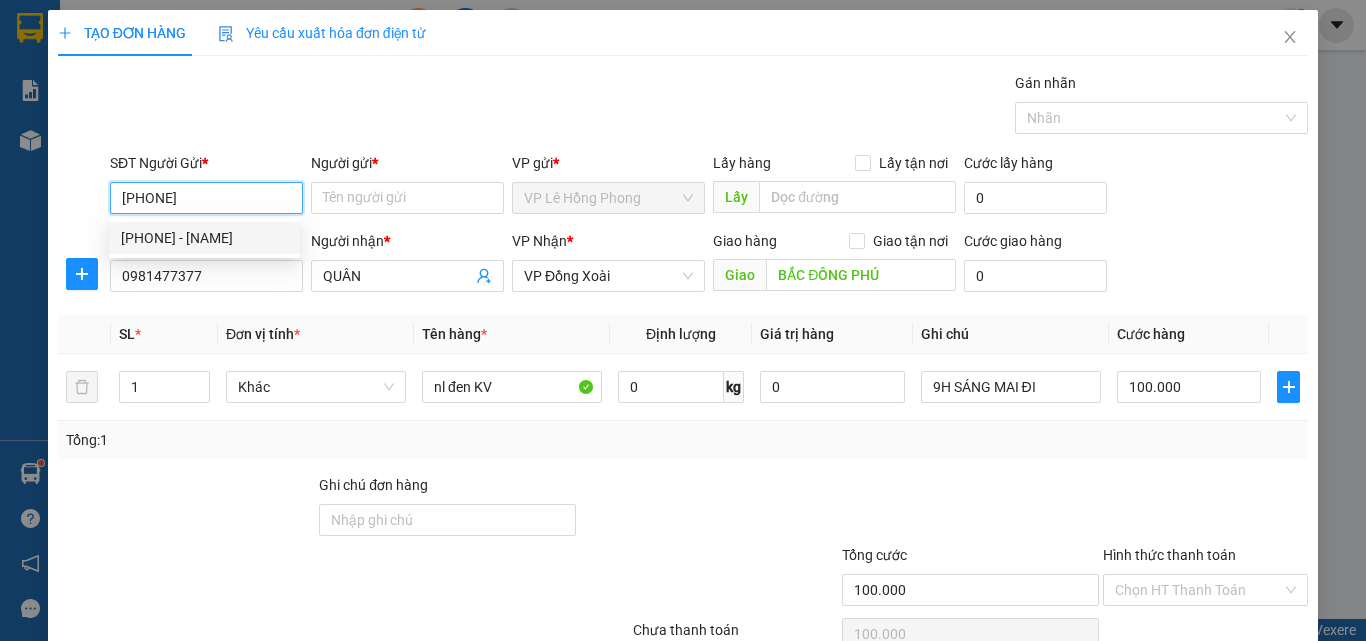 click on "0937878479 - PTN" at bounding box center (204, 238) 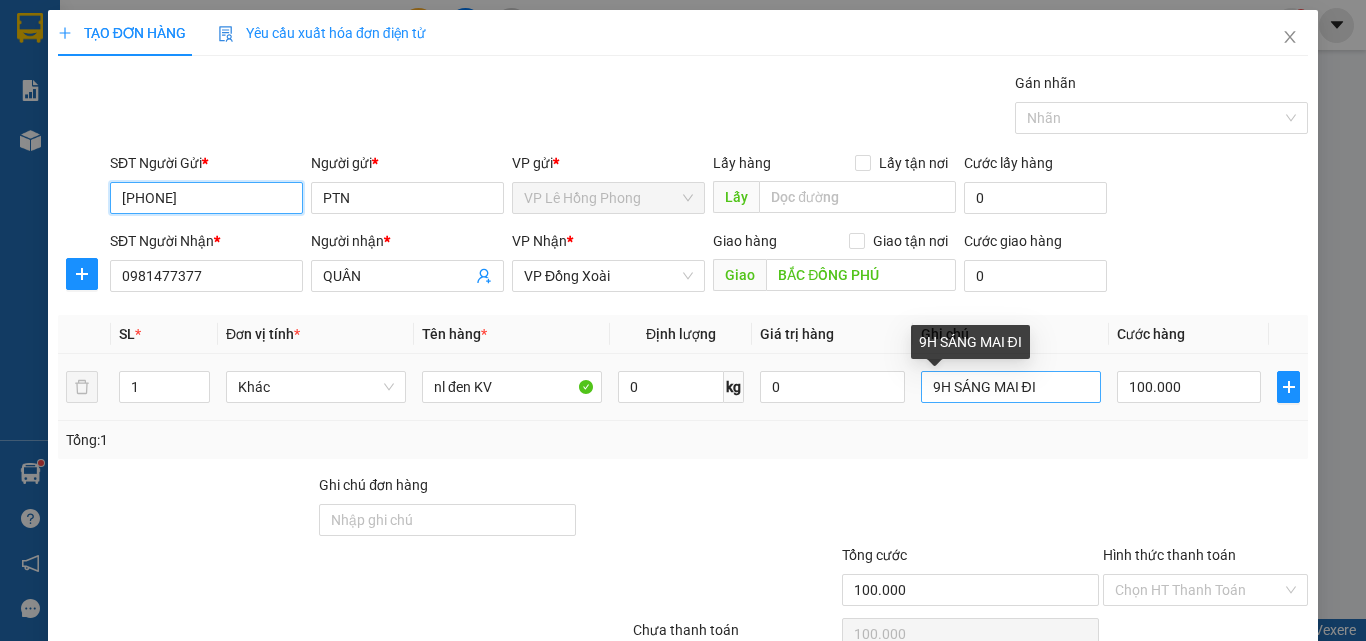 type on "[PHONE]" 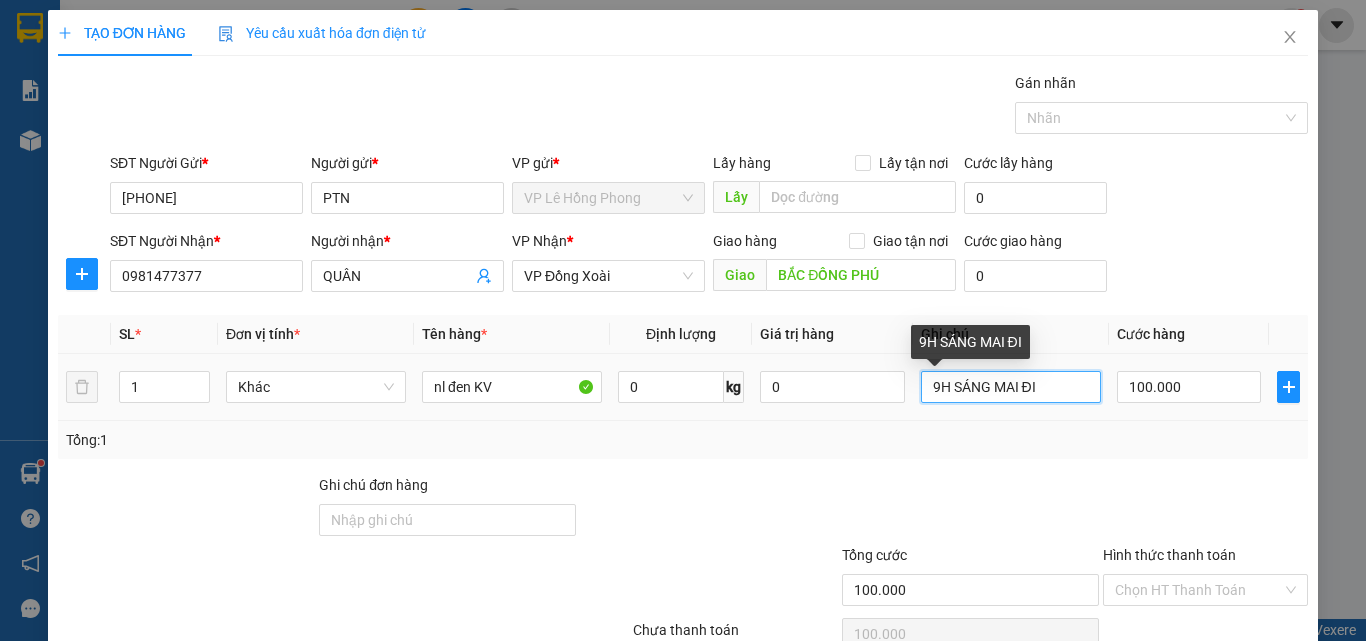 drag, startPoint x: 1048, startPoint y: 387, endPoint x: 811, endPoint y: 411, distance: 238.2121 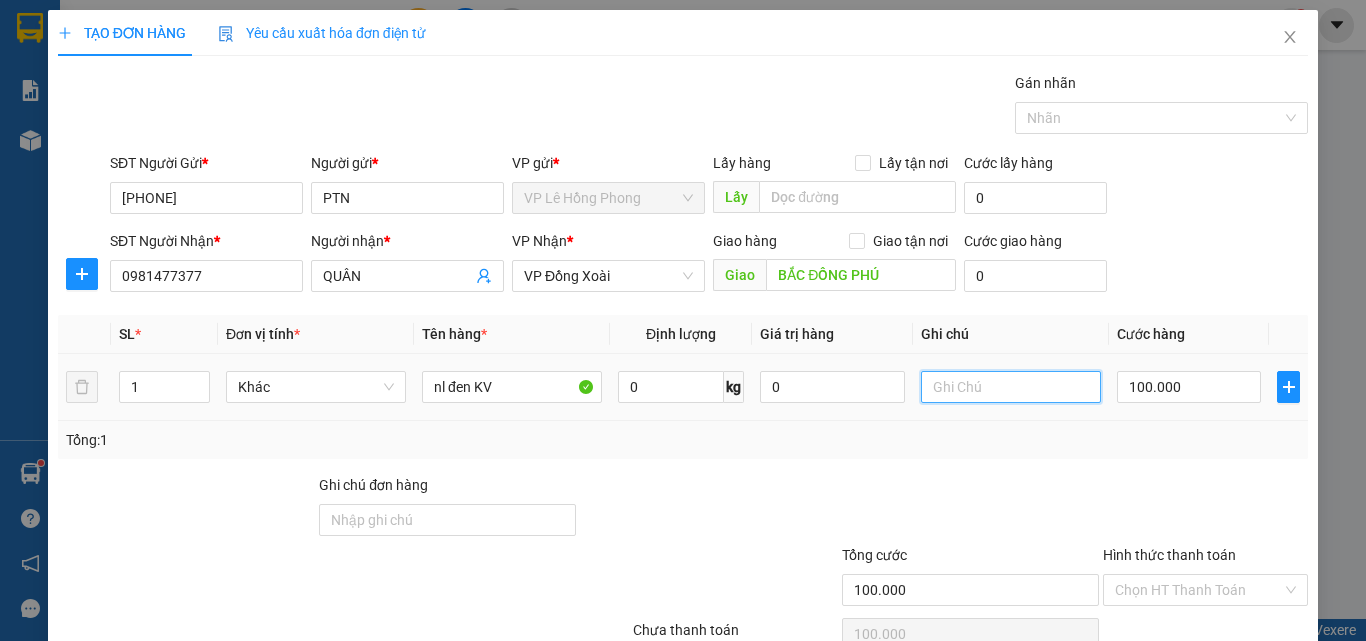 click at bounding box center [1011, 387] 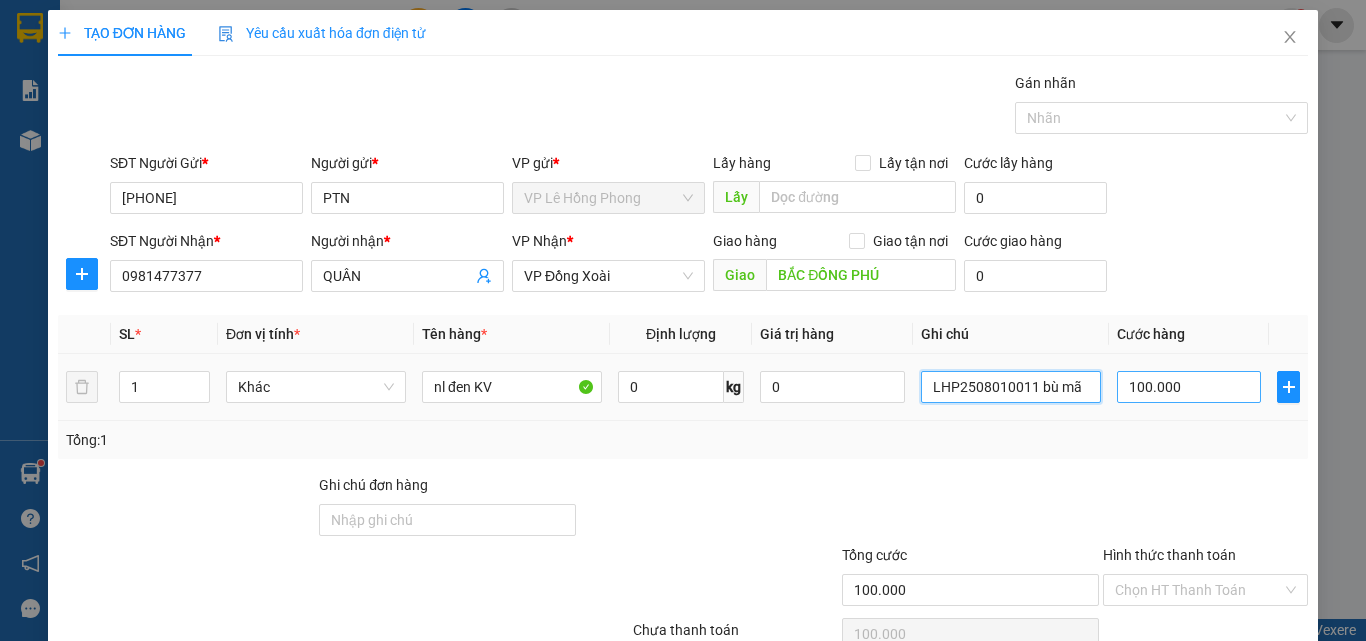 type on "LHP2508010011 bù mã" 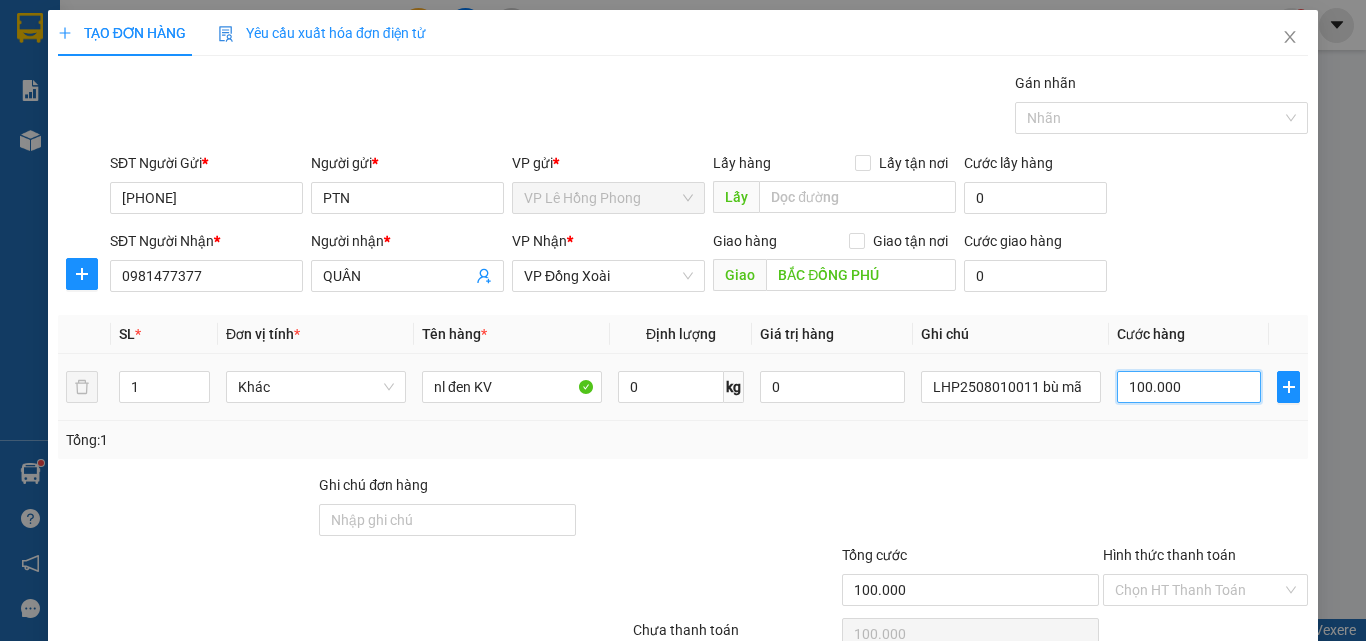 type on "3" 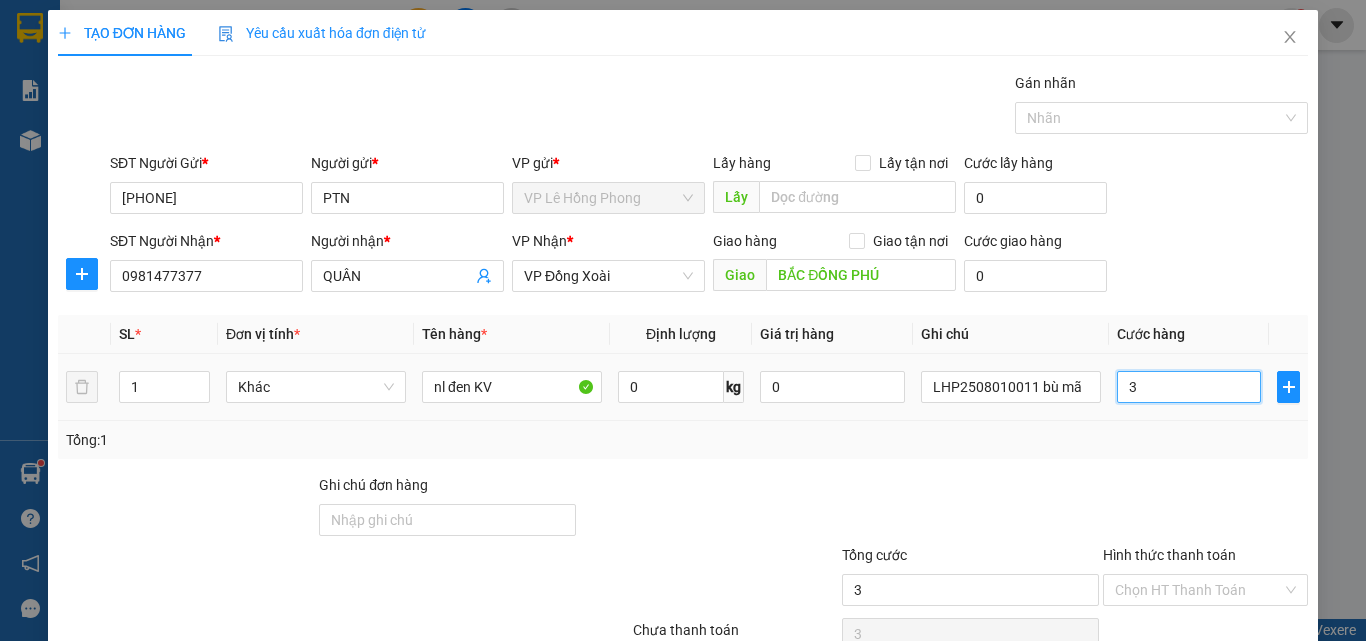 type on "30" 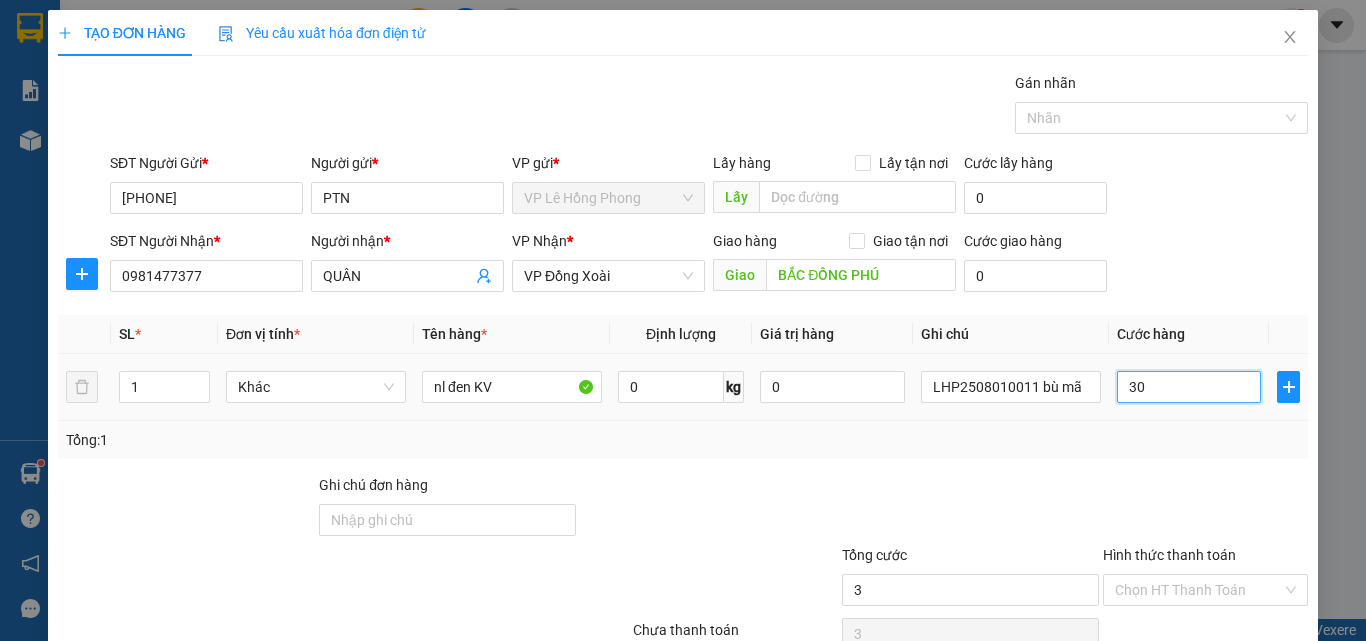 type on "30" 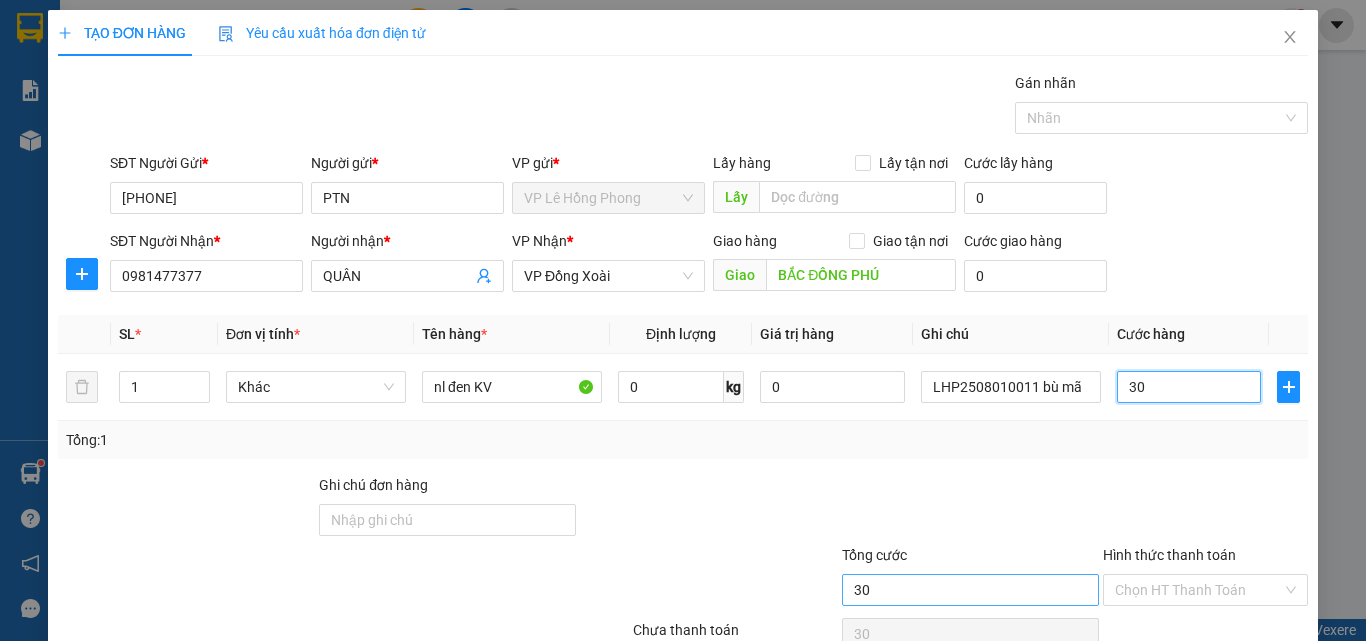 type on "30" 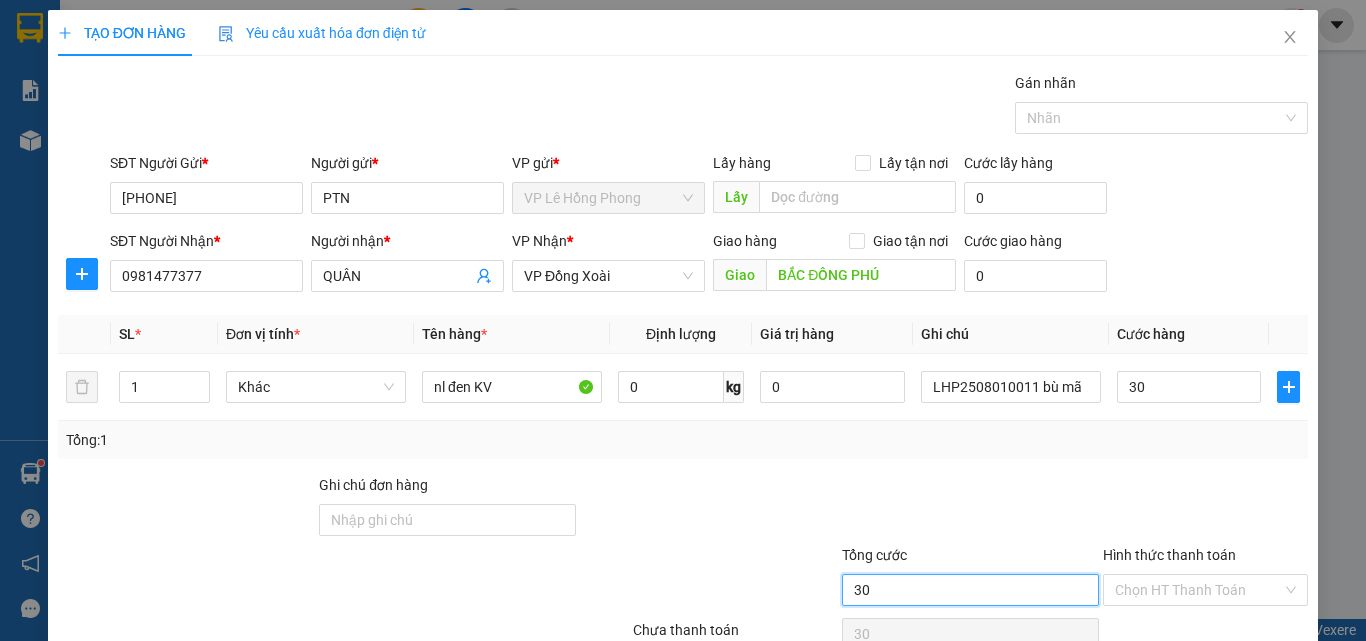 type on "30.000" 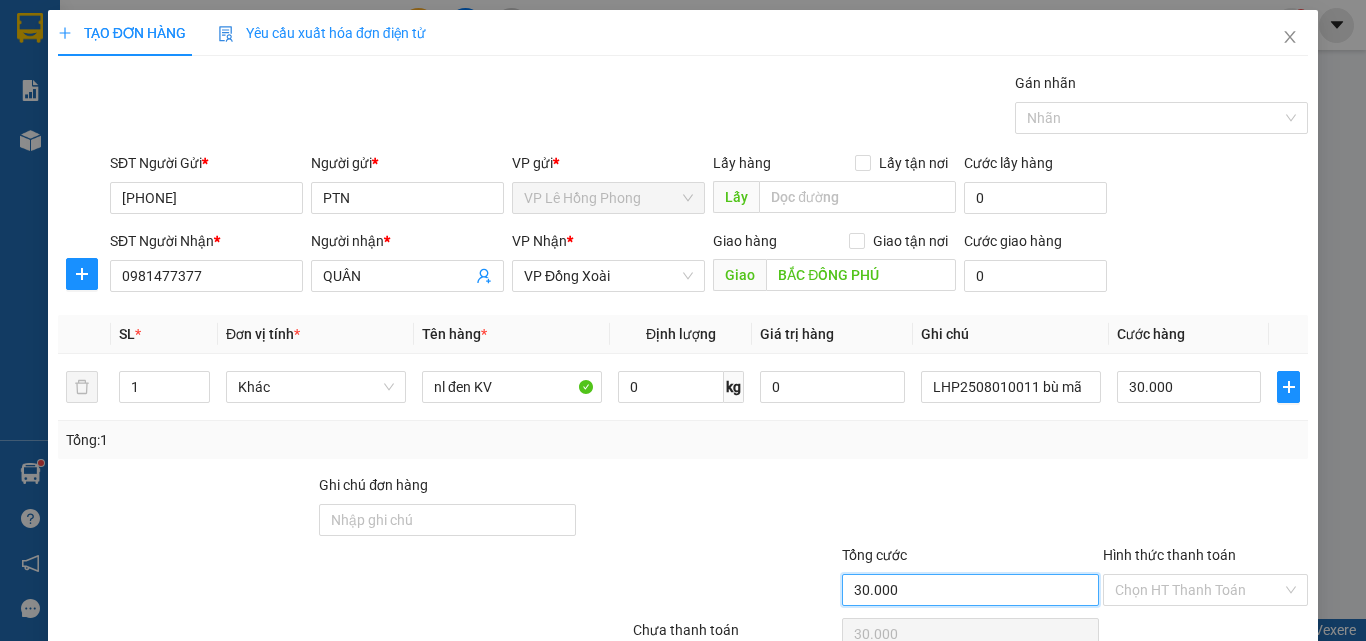 click on "30.000" at bounding box center (970, 590) 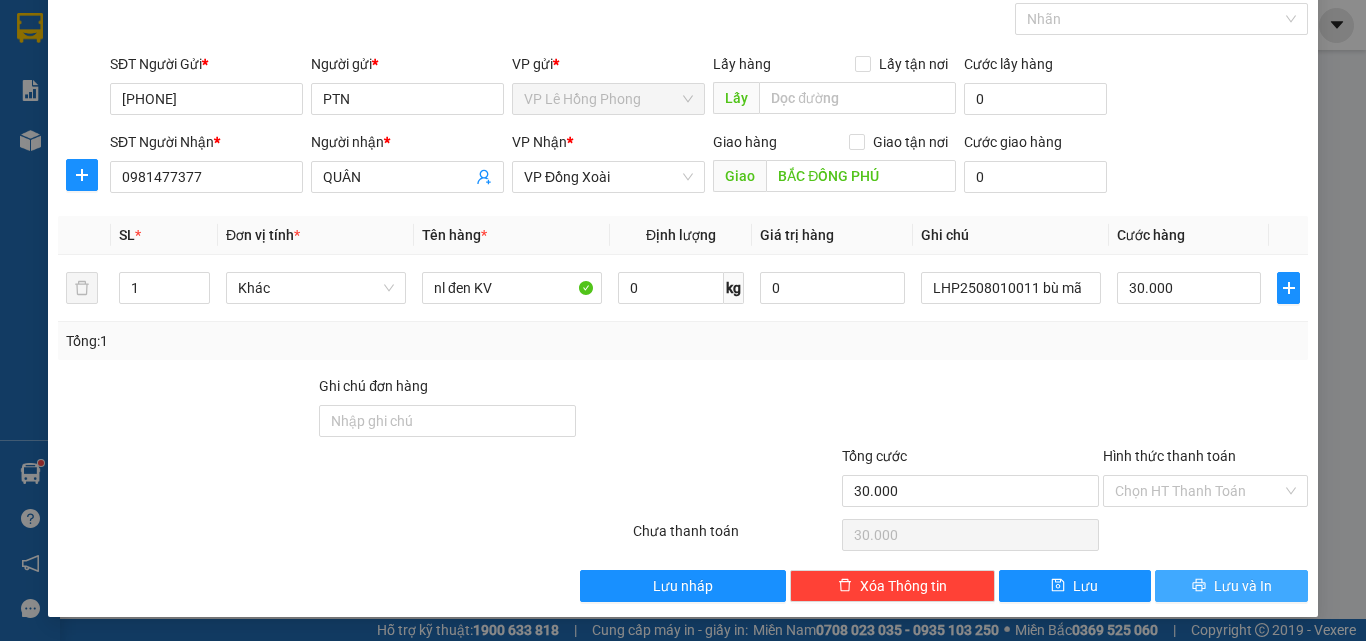 drag, startPoint x: 1219, startPoint y: 586, endPoint x: 1083, endPoint y: 520, distance: 151.16878 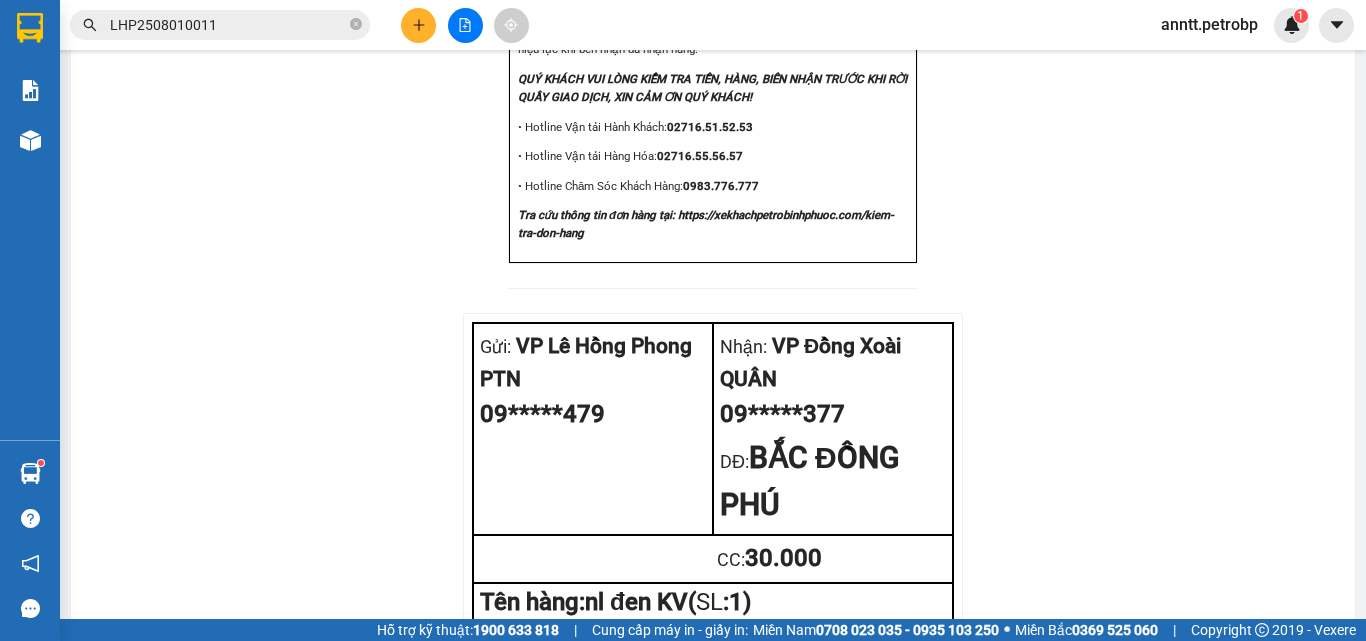 scroll, scrollTop: 2611, scrollLeft: 0, axis: vertical 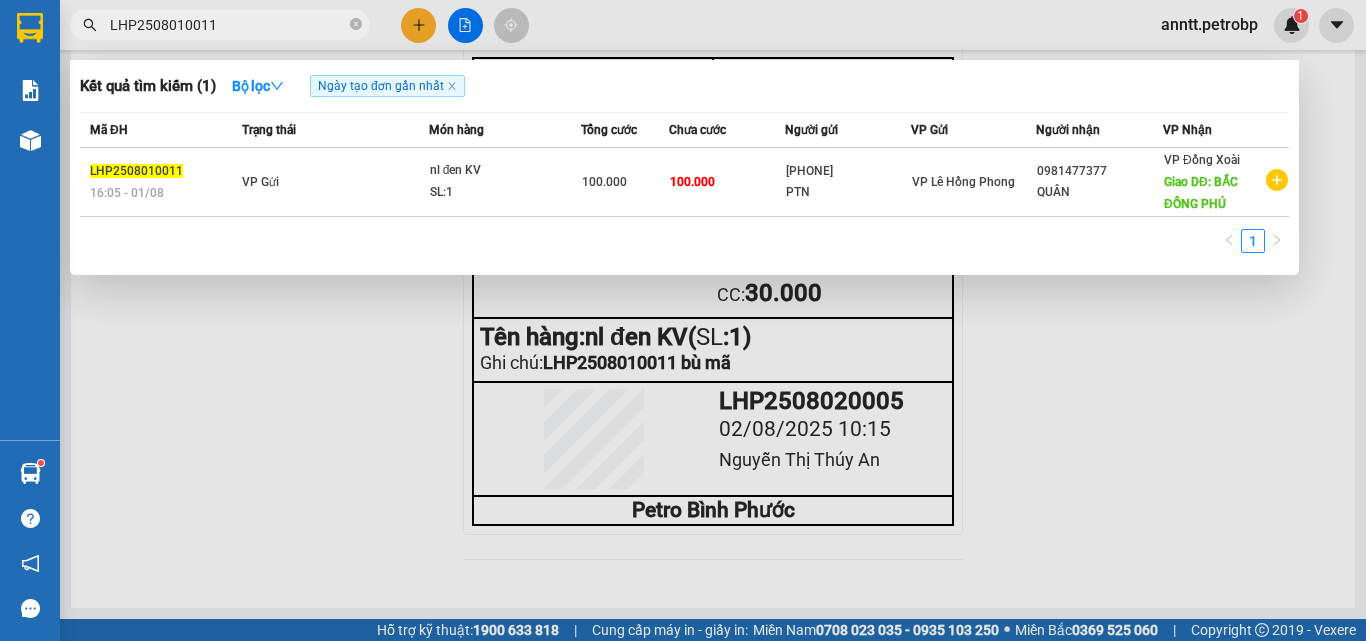 click on "LHP2508010011" at bounding box center [228, 25] 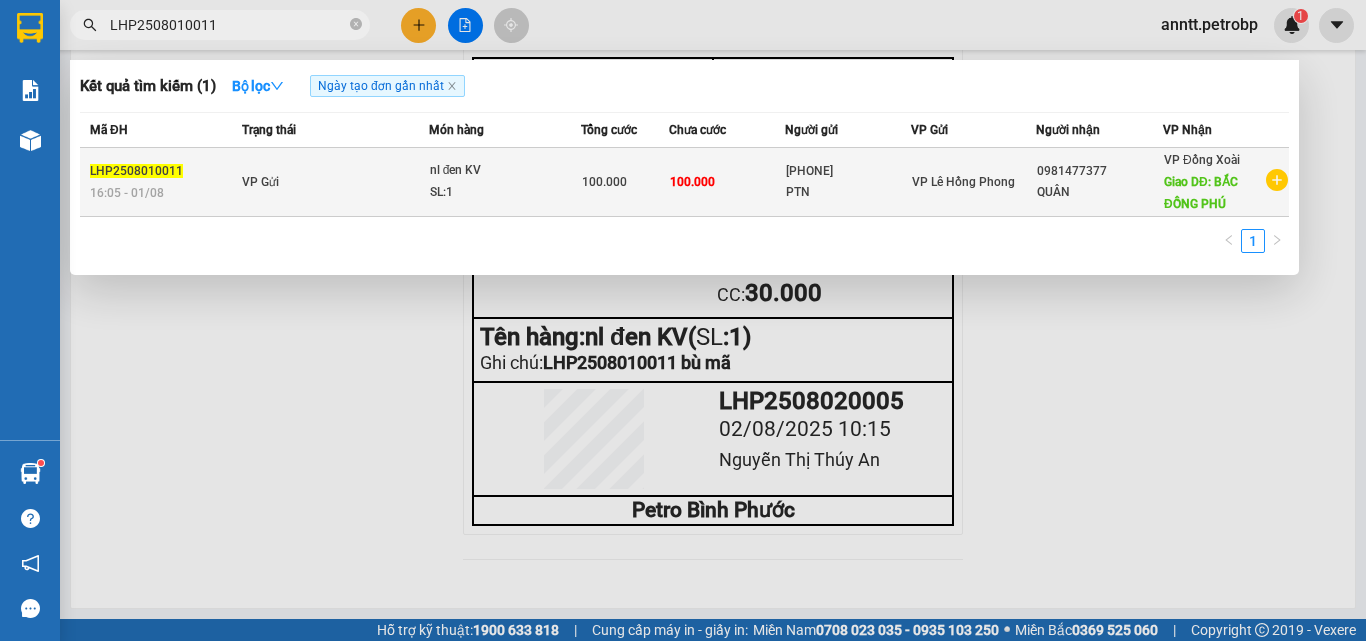 click on "VP Gửi" at bounding box center (333, 182) 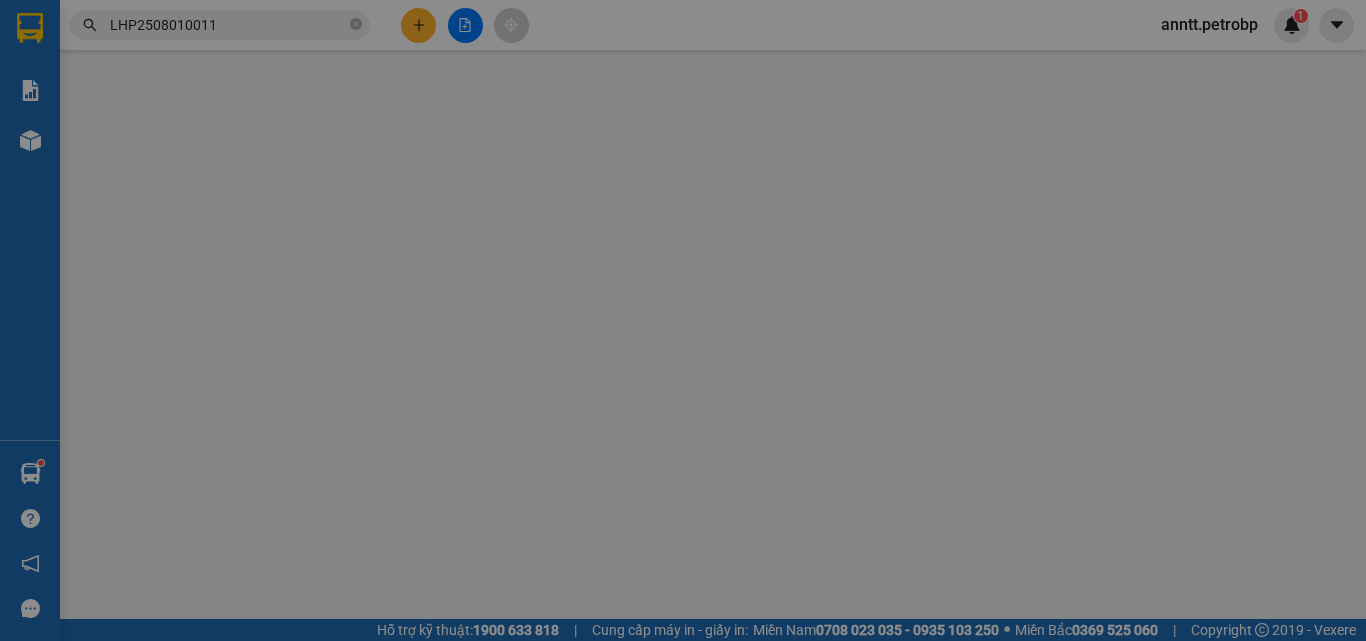 scroll, scrollTop: 0, scrollLeft: 0, axis: both 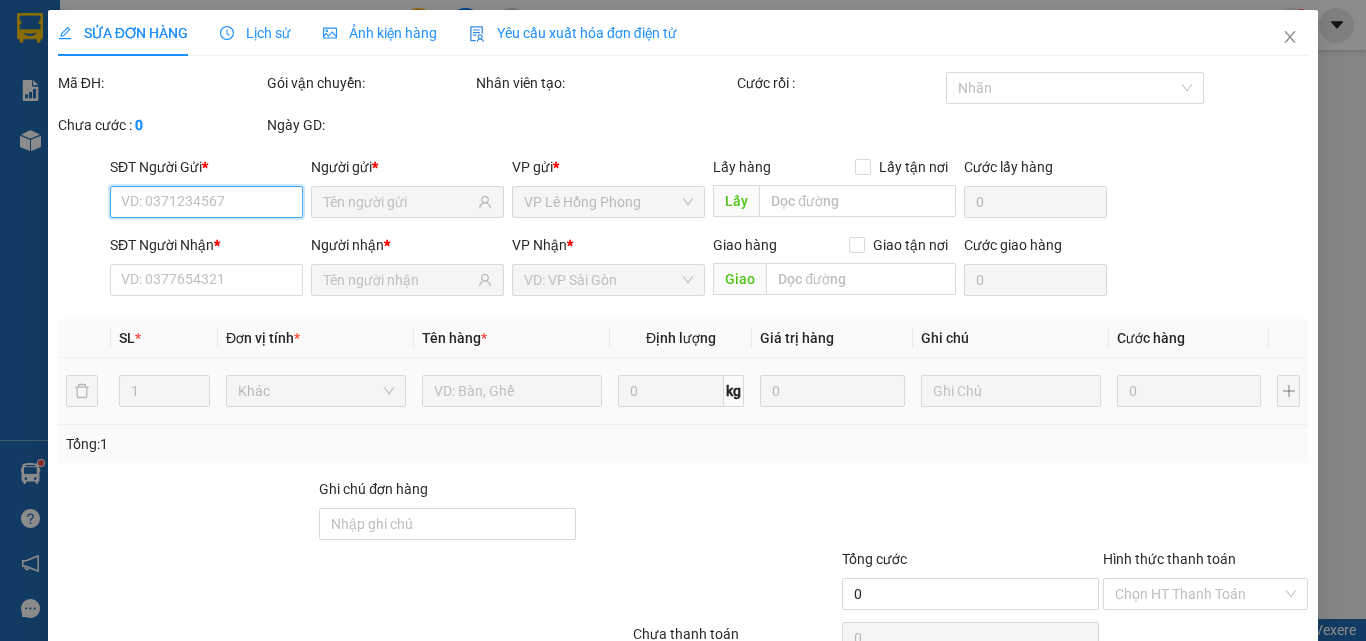 type on "[PHONE]" 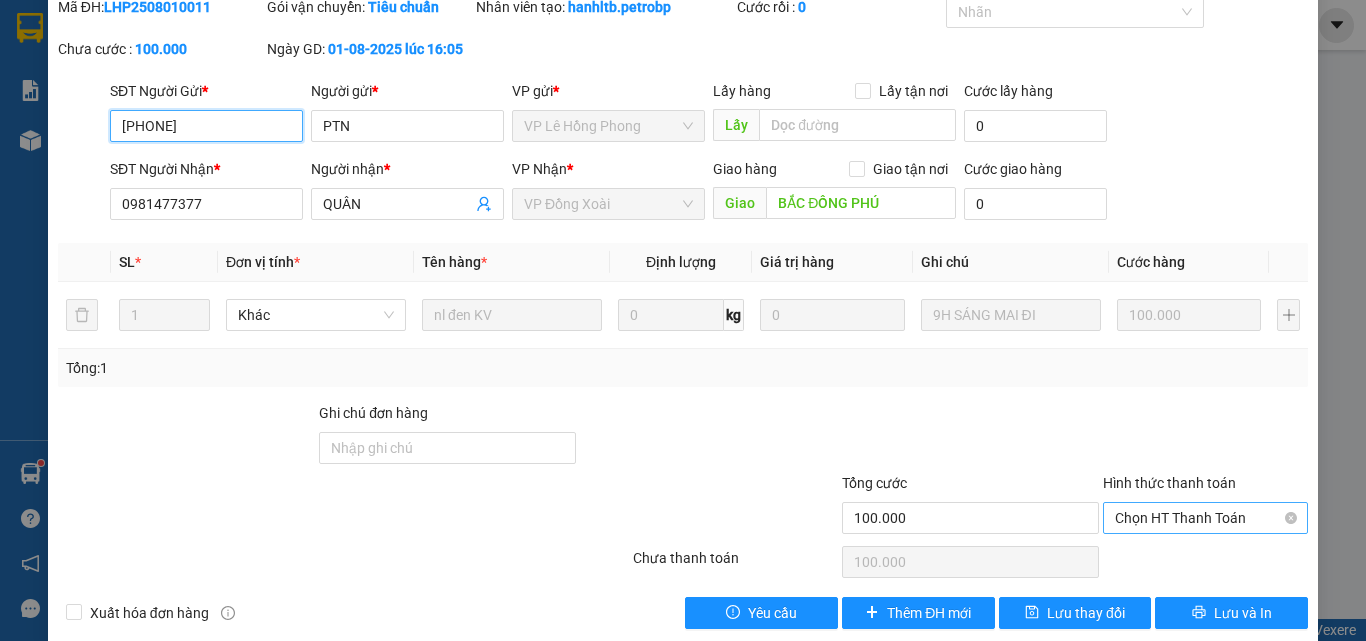 scroll, scrollTop: 130, scrollLeft: 0, axis: vertical 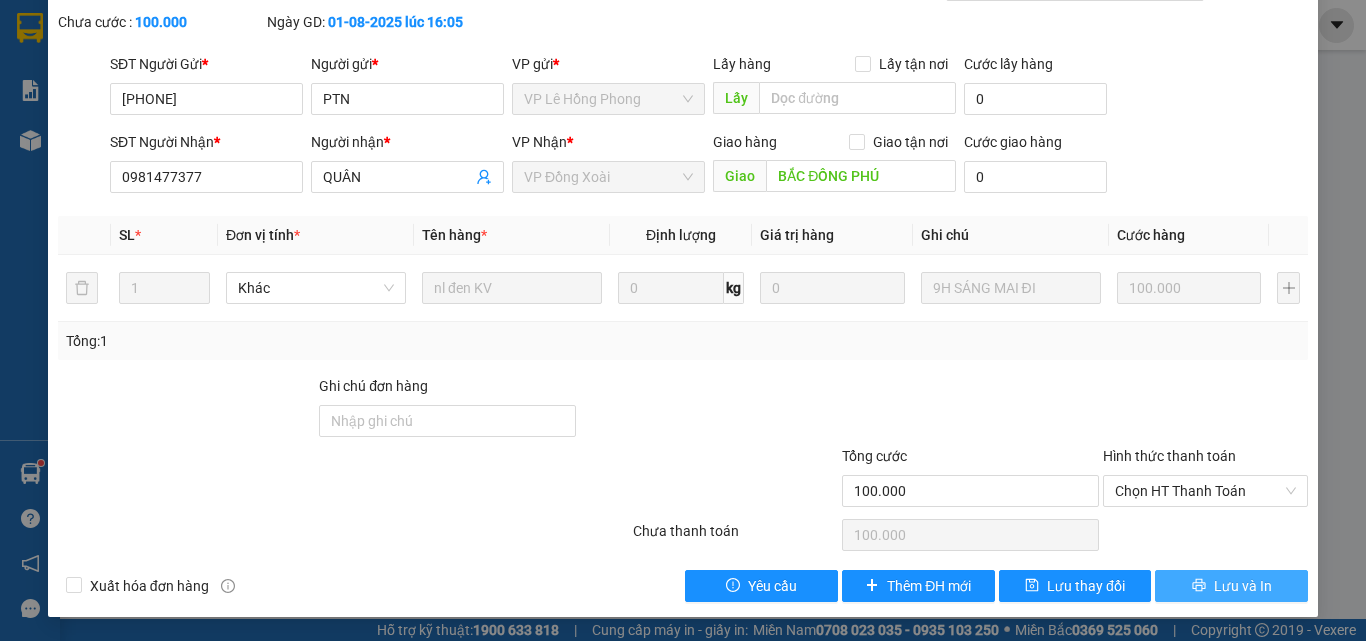 click on "Lưu và In" at bounding box center [1243, 586] 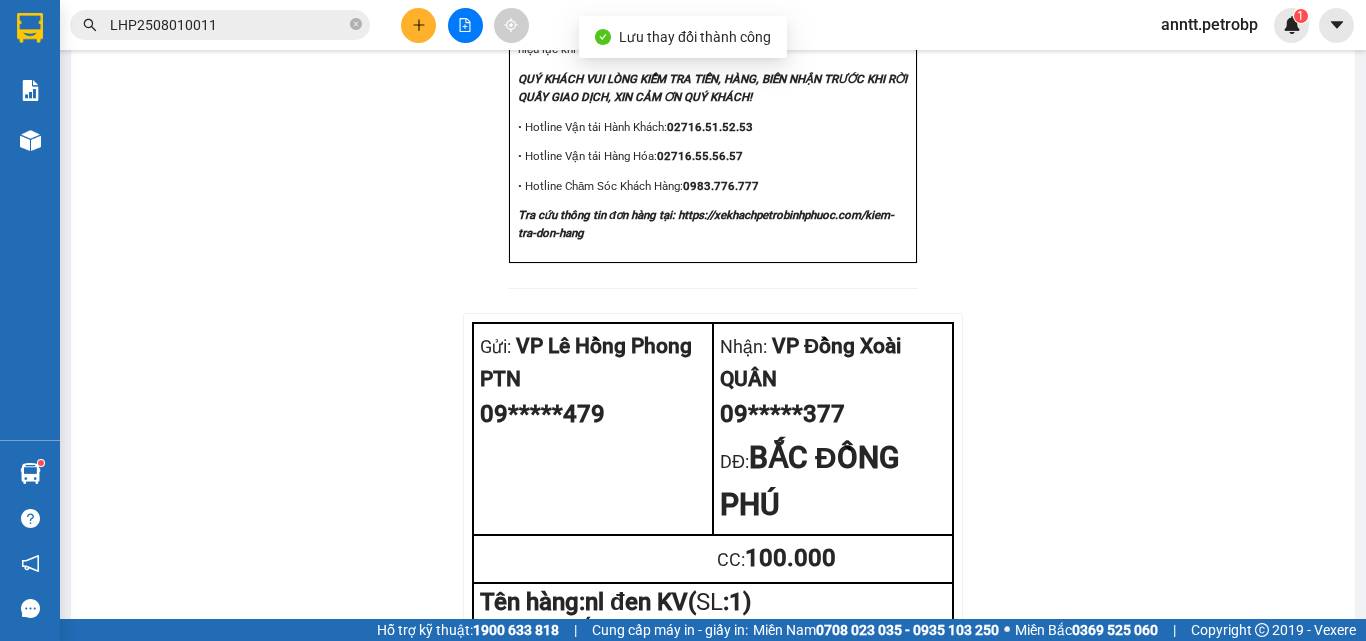 scroll, scrollTop: 2600, scrollLeft: 0, axis: vertical 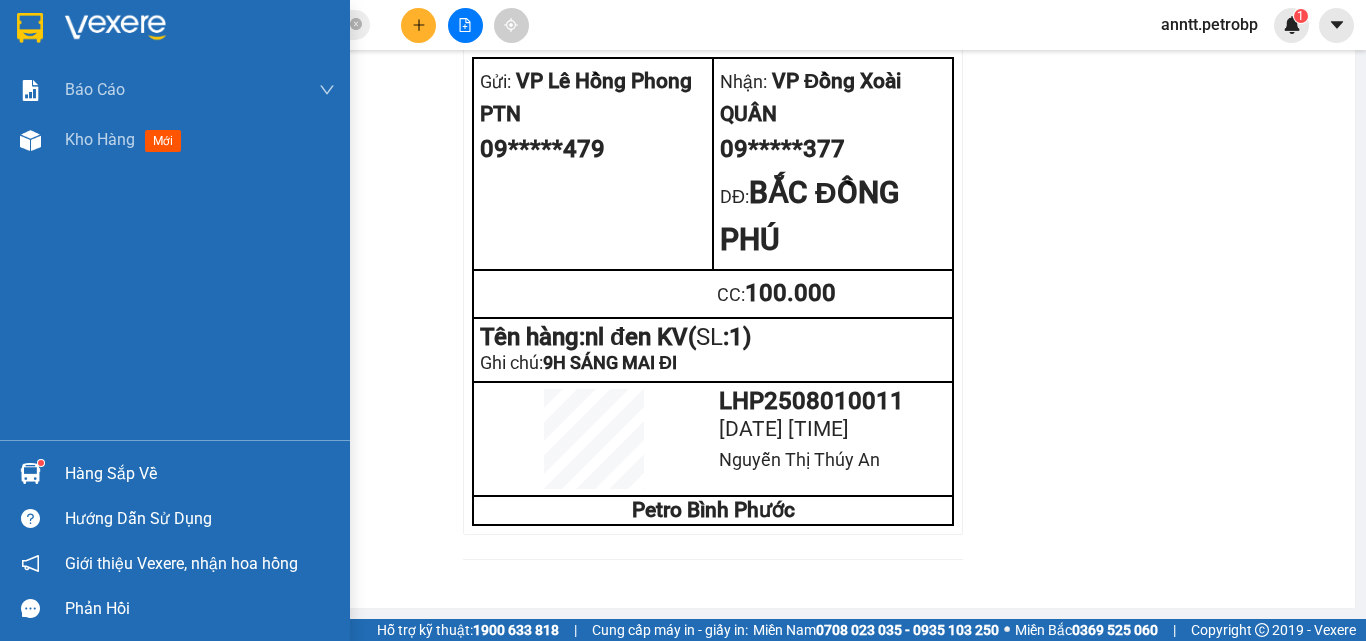 click at bounding box center [30, 28] 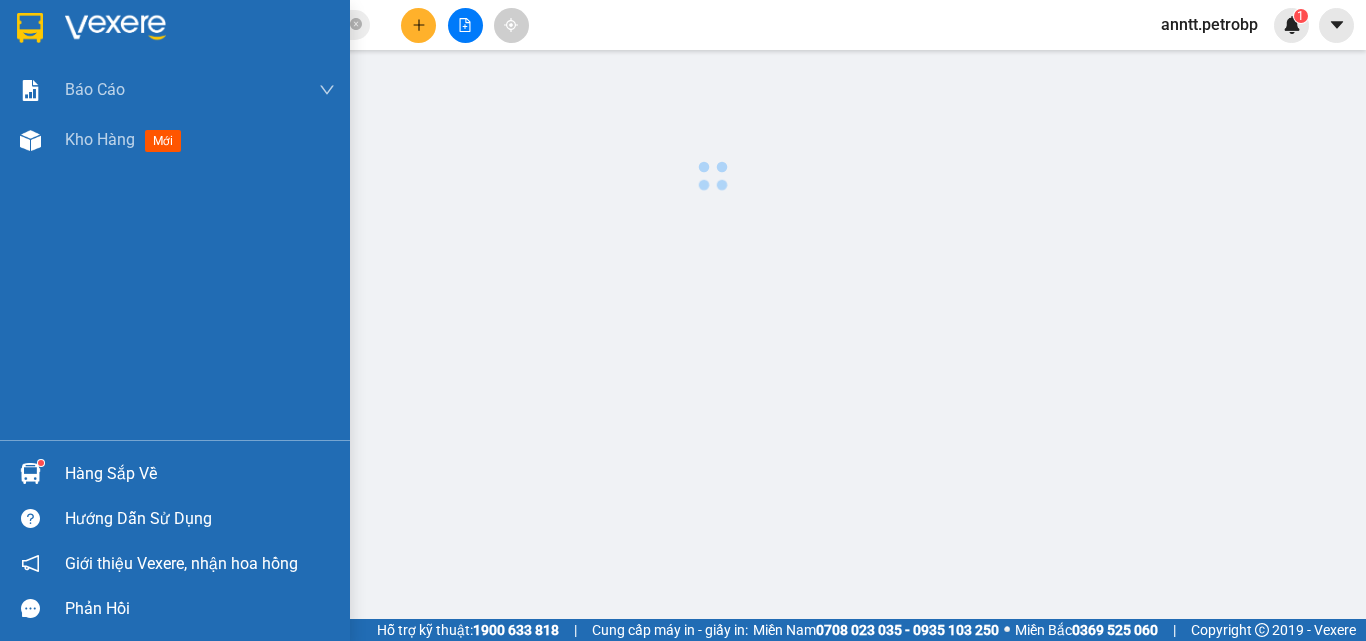 scroll, scrollTop: 0, scrollLeft: 0, axis: both 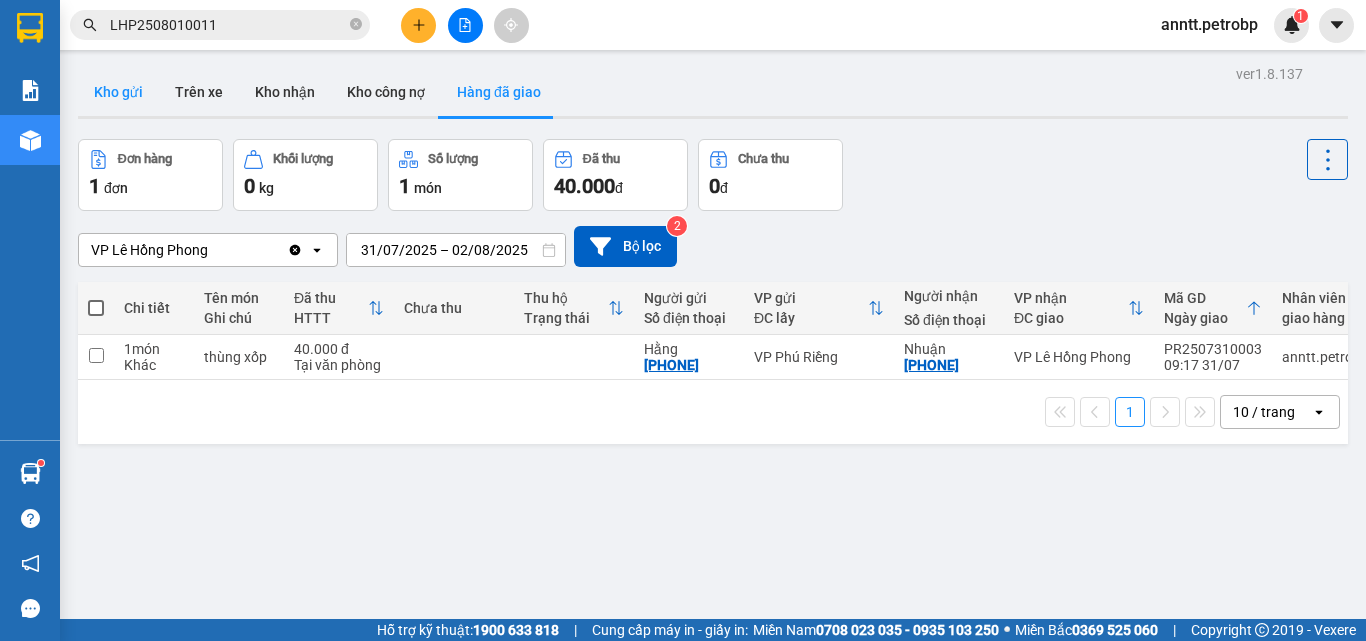 click on "Kho gửi" at bounding box center [118, 92] 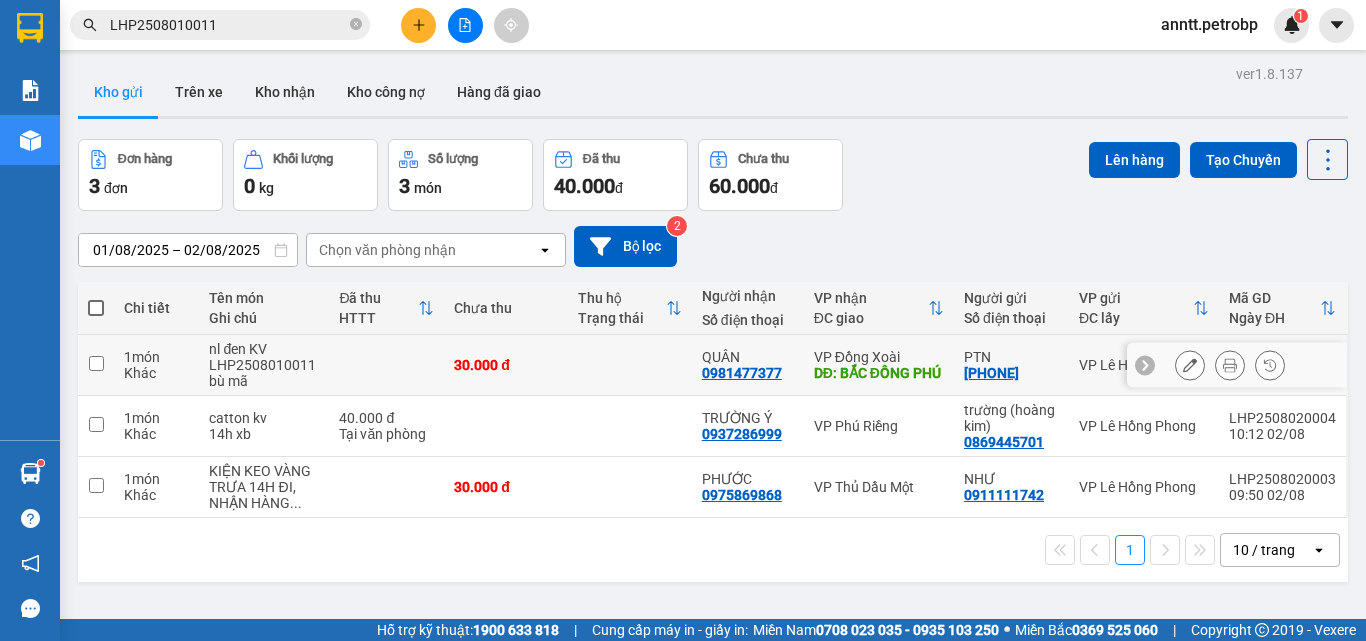 click at bounding box center (96, 363) 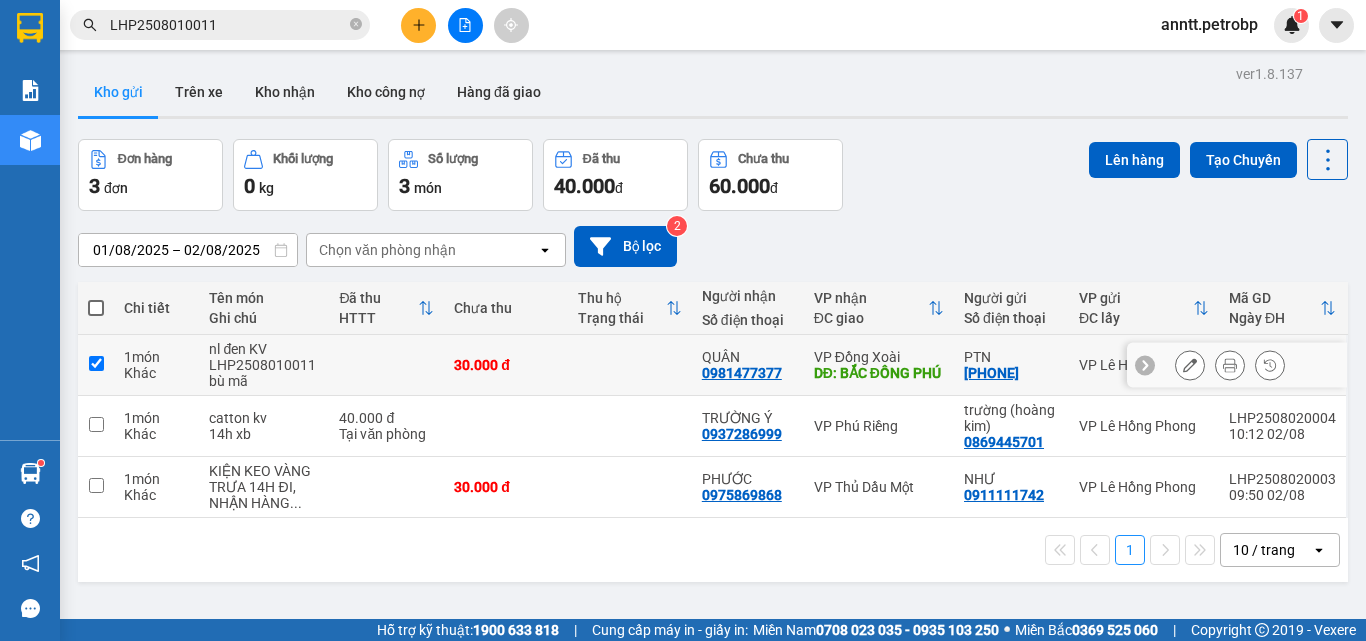 checkbox on "true" 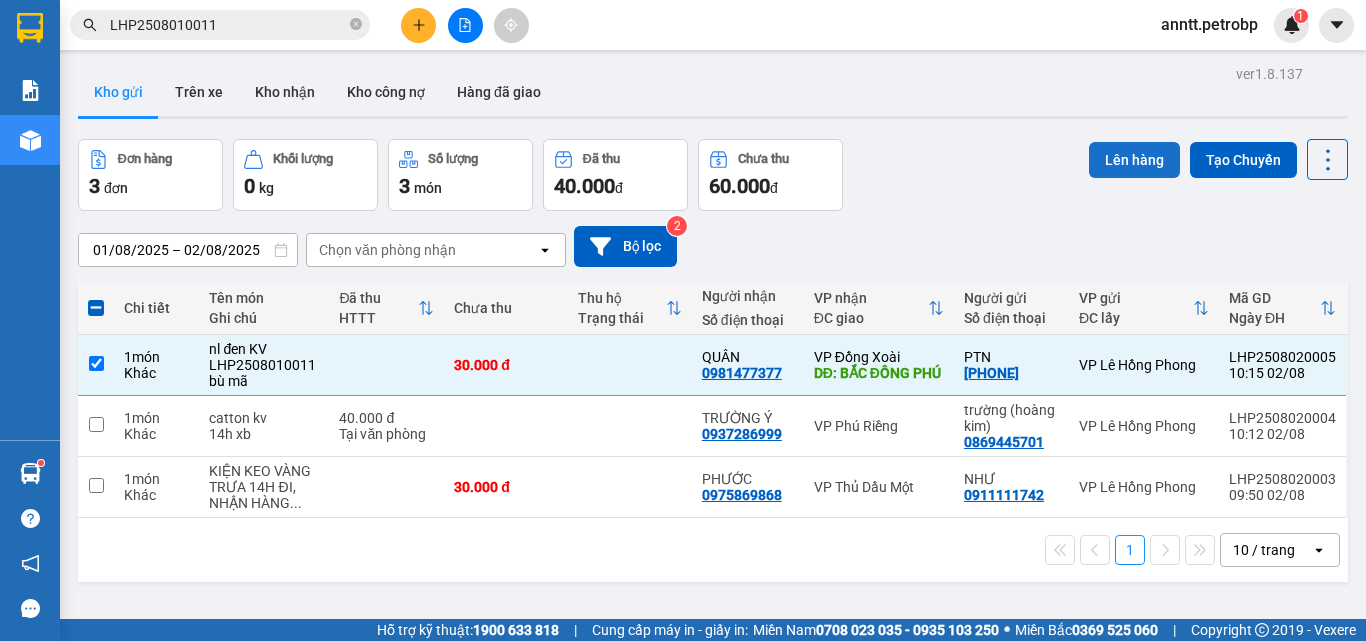 click on "Lên hàng" at bounding box center (1134, 160) 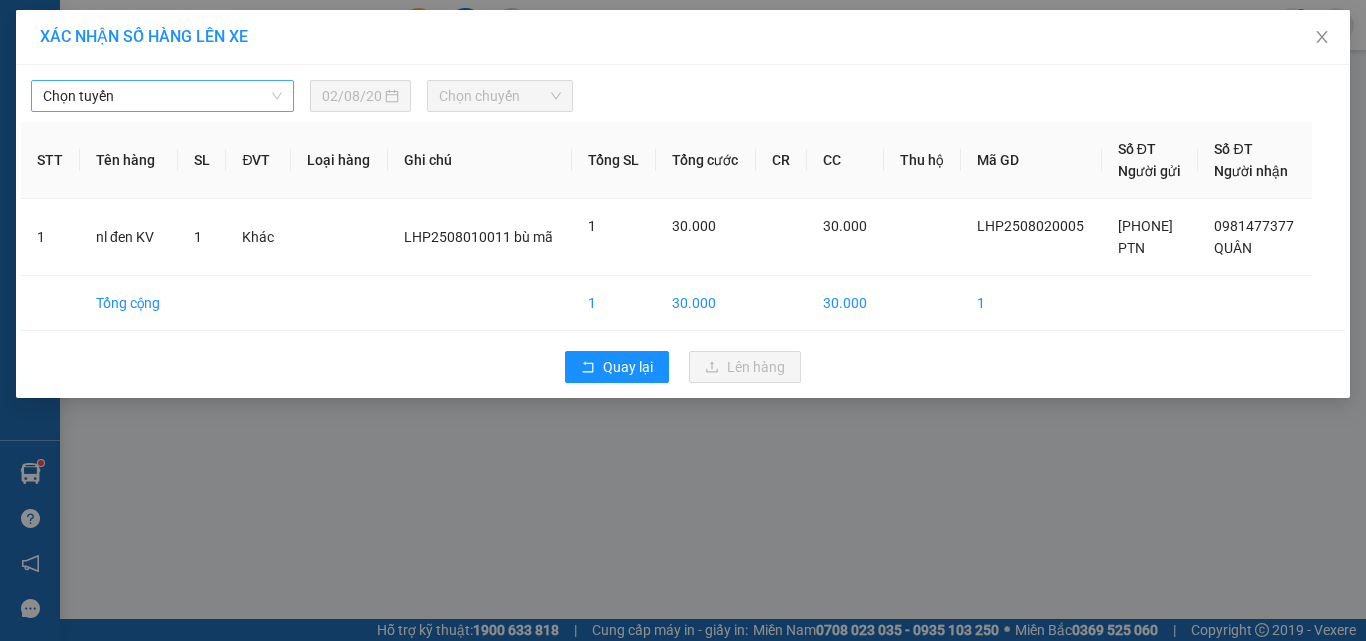click on "Chọn tuyến" at bounding box center [162, 96] 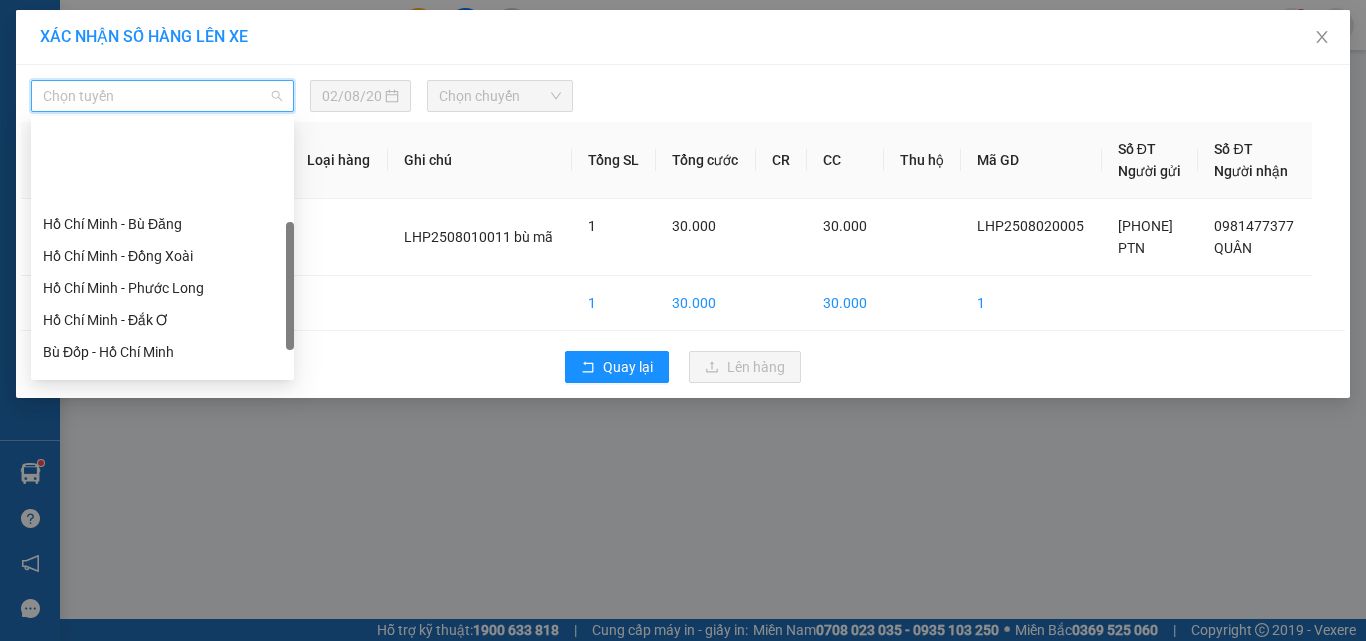 scroll, scrollTop: 300, scrollLeft: 0, axis: vertical 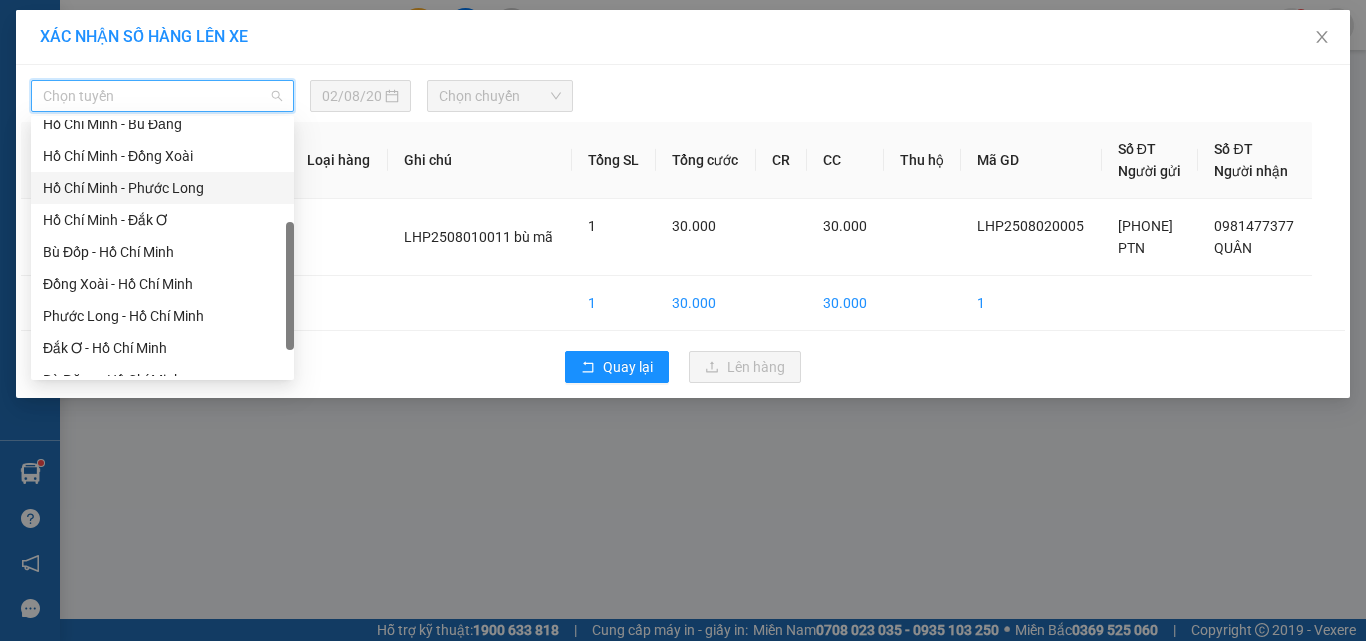 click on "Hồ Chí Minh - Phước Long" at bounding box center (162, 188) 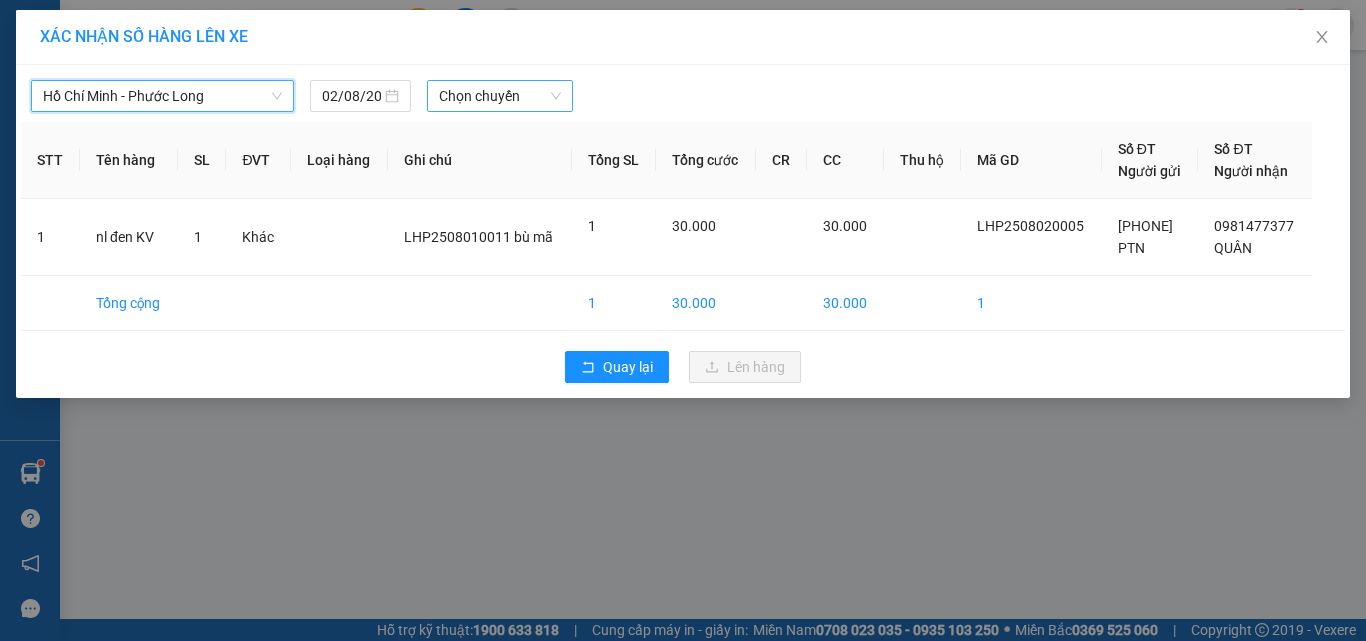 click on "Chọn chuyến" at bounding box center [500, 96] 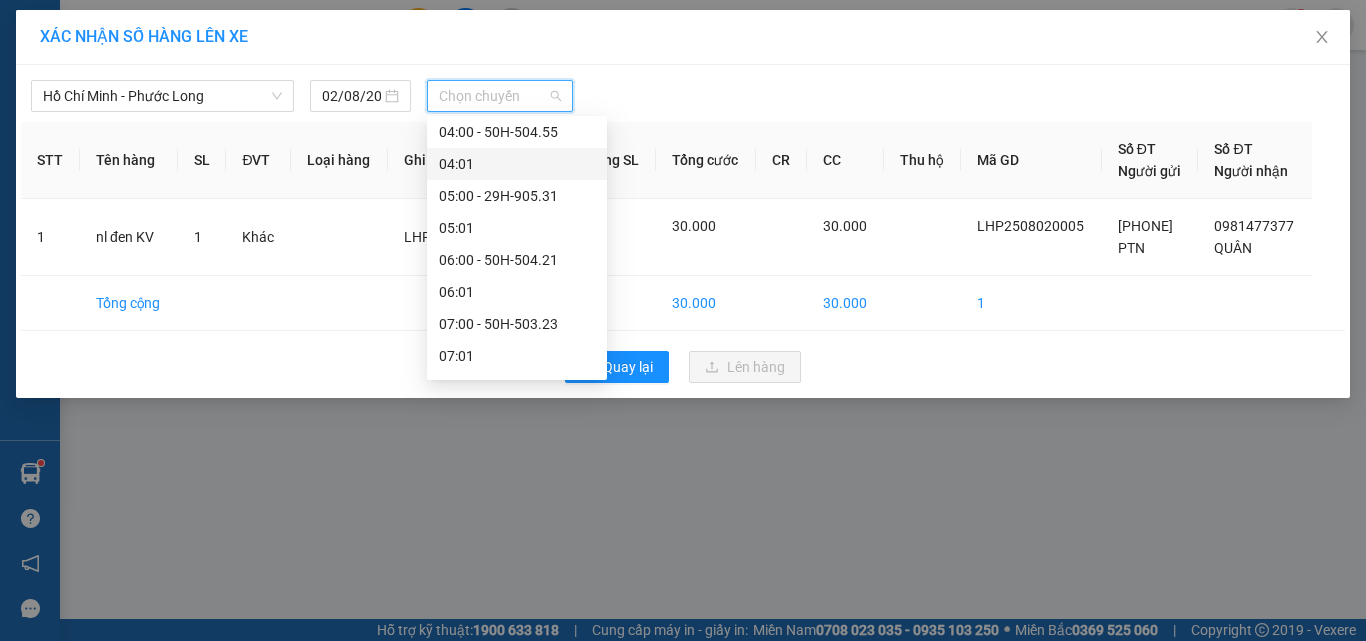 scroll, scrollTop: 300, scrollLeft: 0, axis: vertical 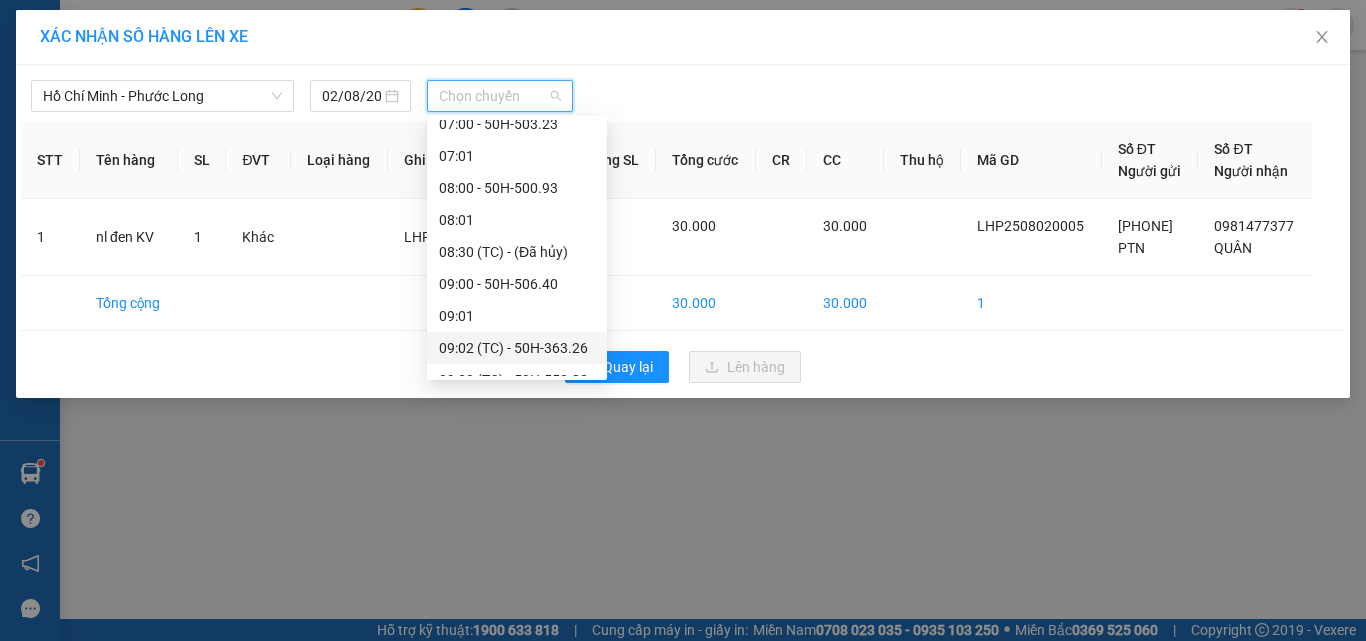 click on "09:02   (TC)   - 50H-363.26" at bounding box center (517, 348) 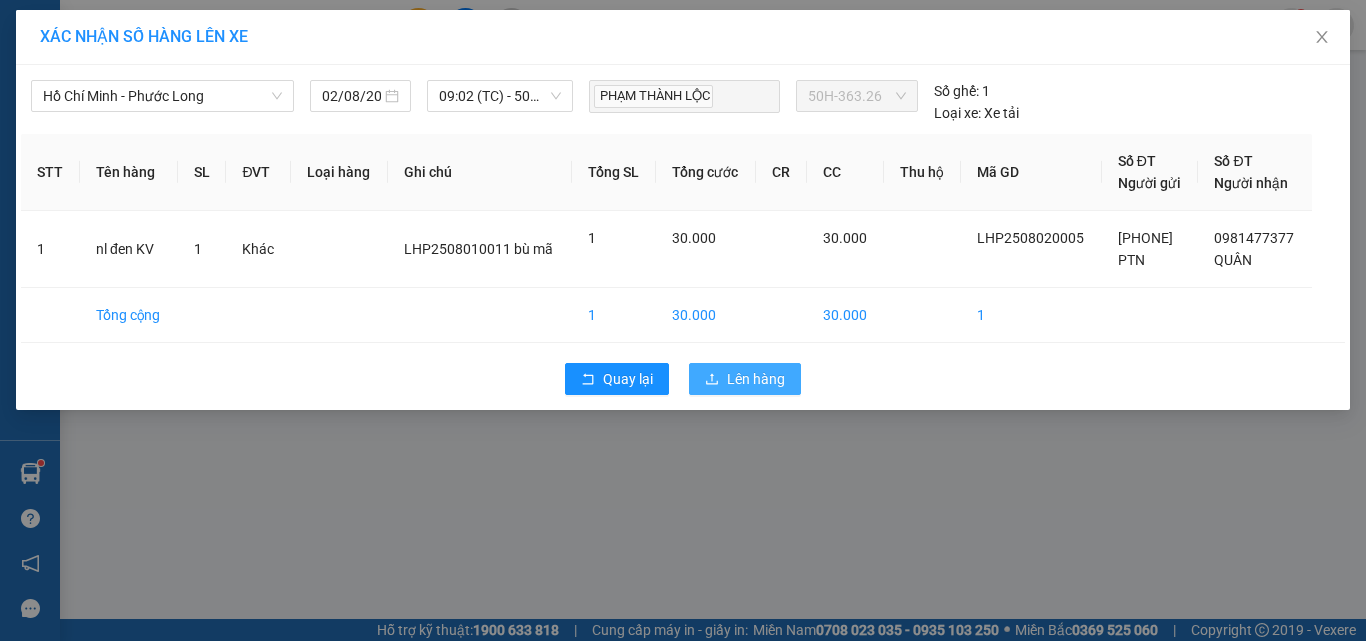 click on "Lên hàng" at bounding box center (756, 379) 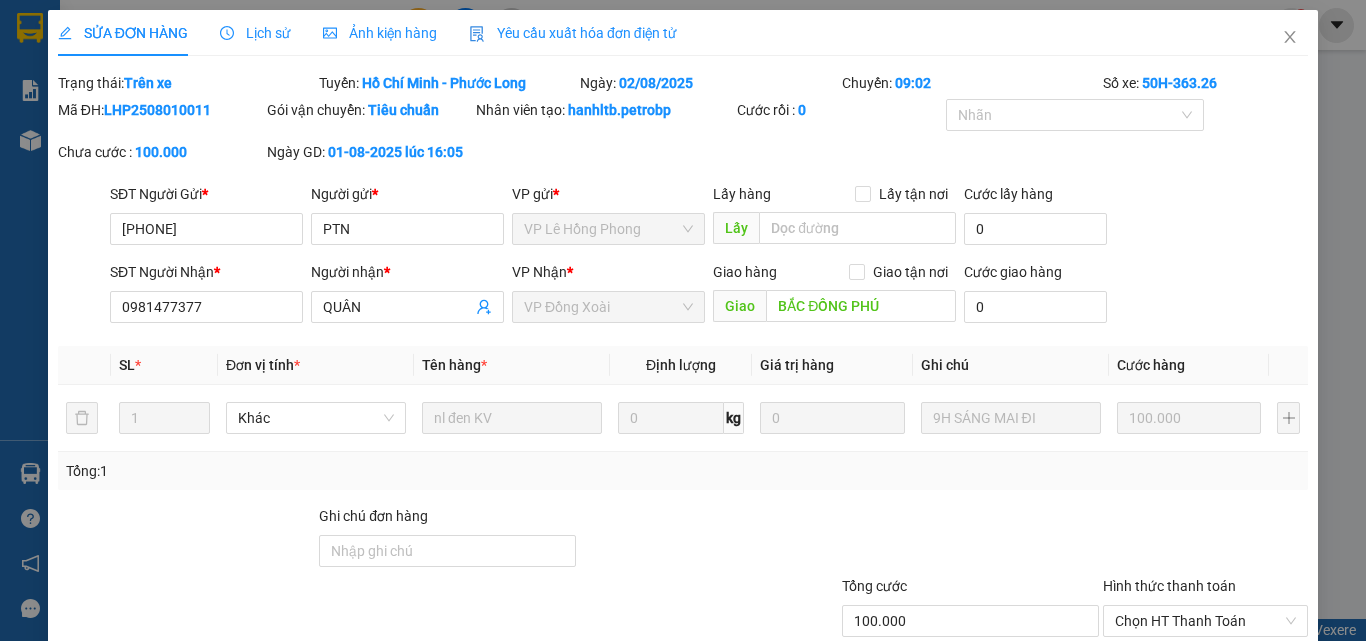 scroll, scrollTop: 0, scrollLeft: 0, axis: both 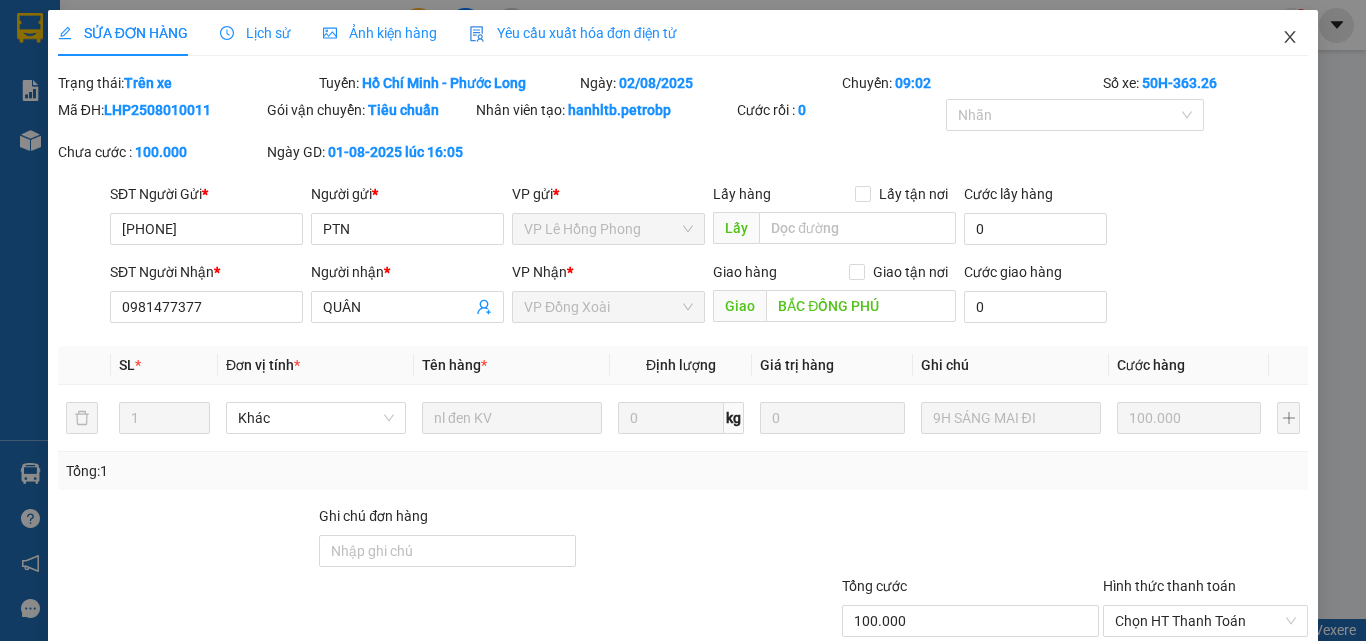 click at bounding box center (1290, 38) 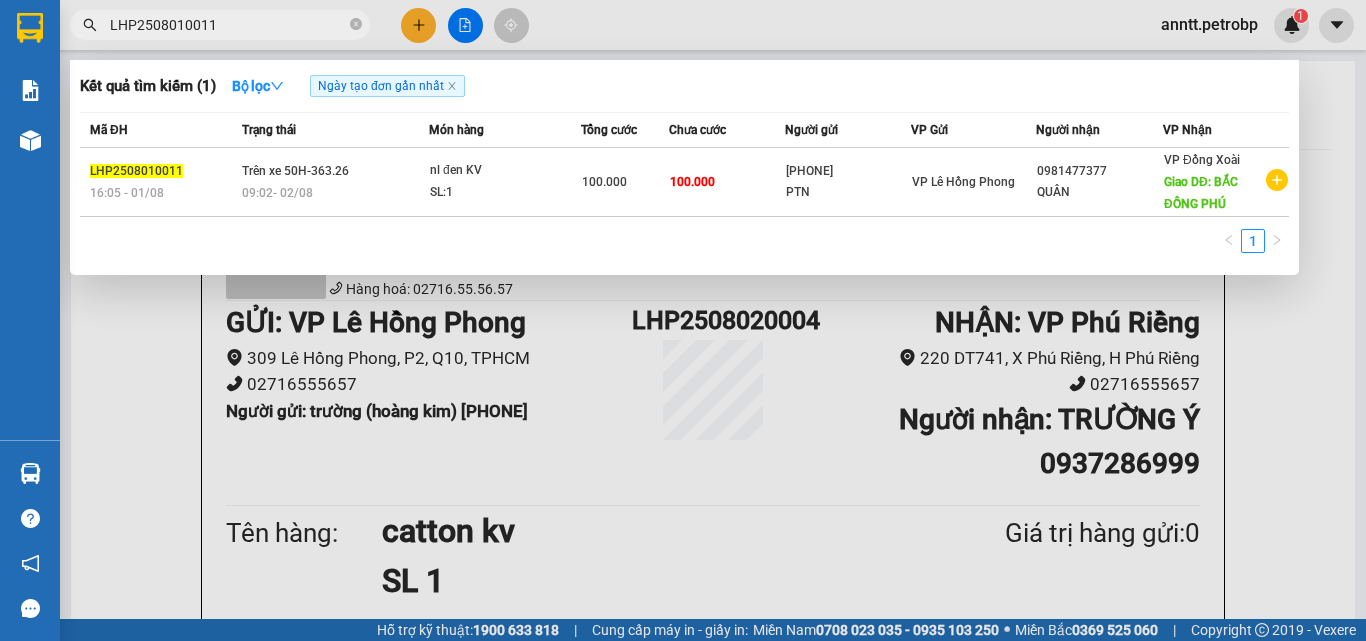 drag, startPoint x: 355, startPoint y: 21, endPoint x: 311, endPoint y: 16, distance: 44.28318 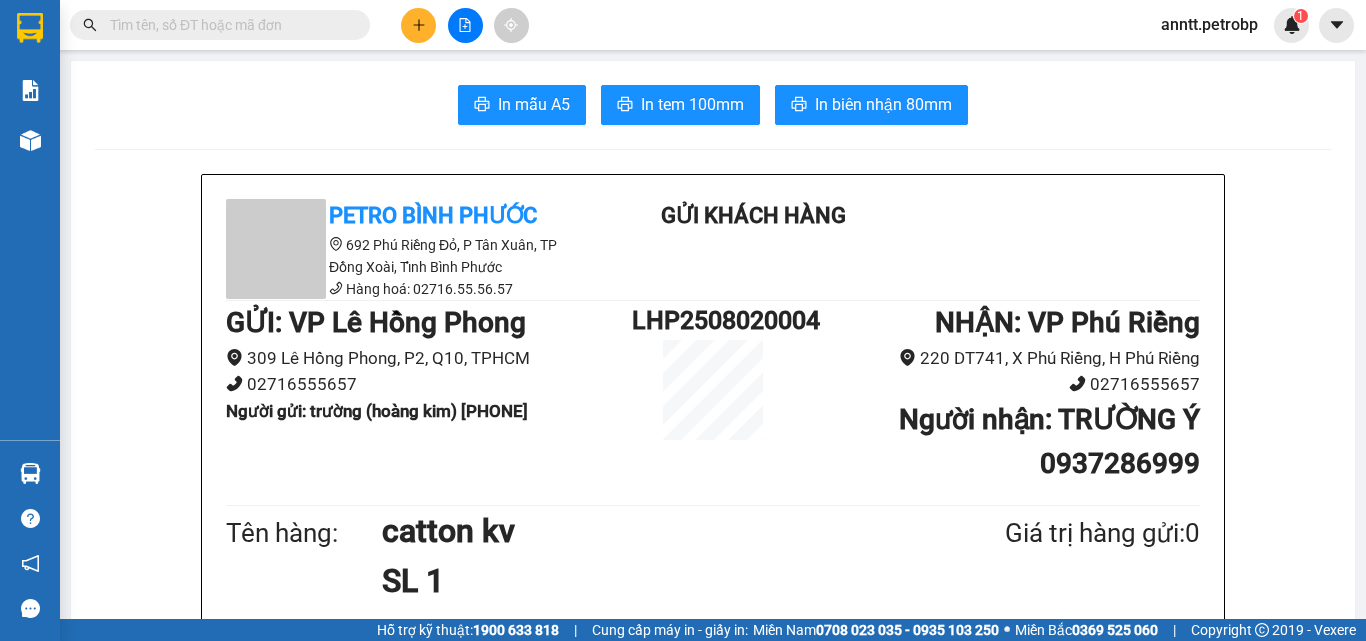 click at bounding box center (228, 25) 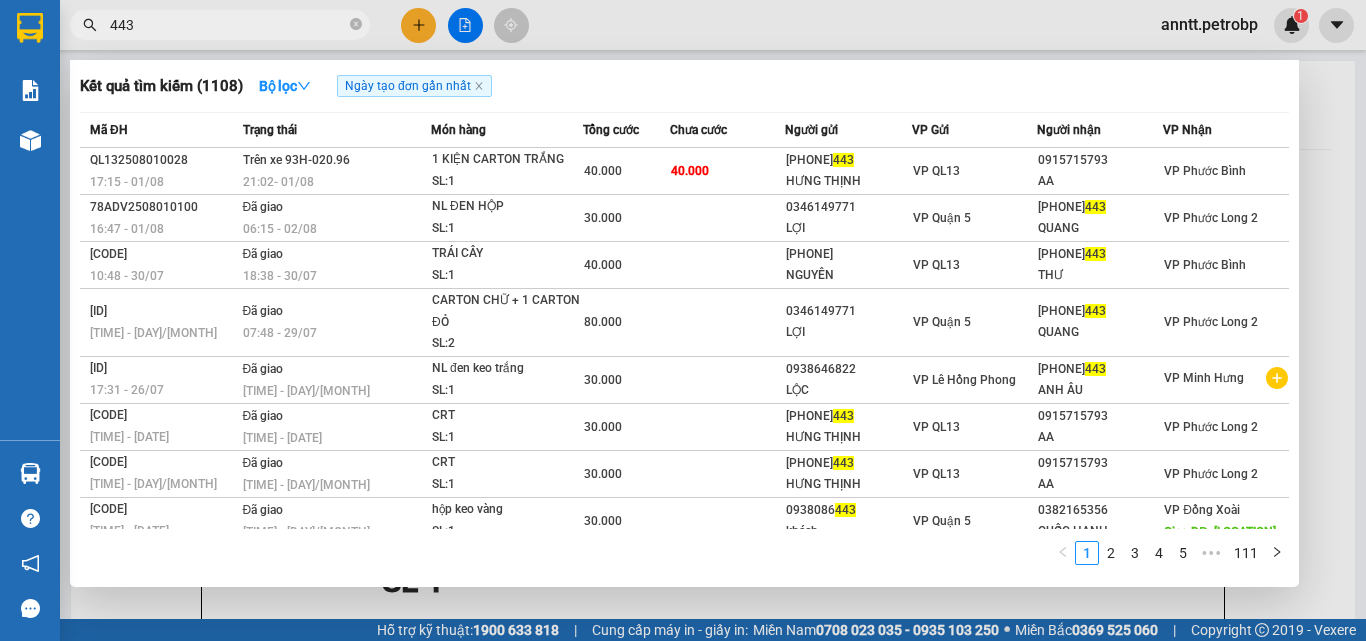 type on "443" 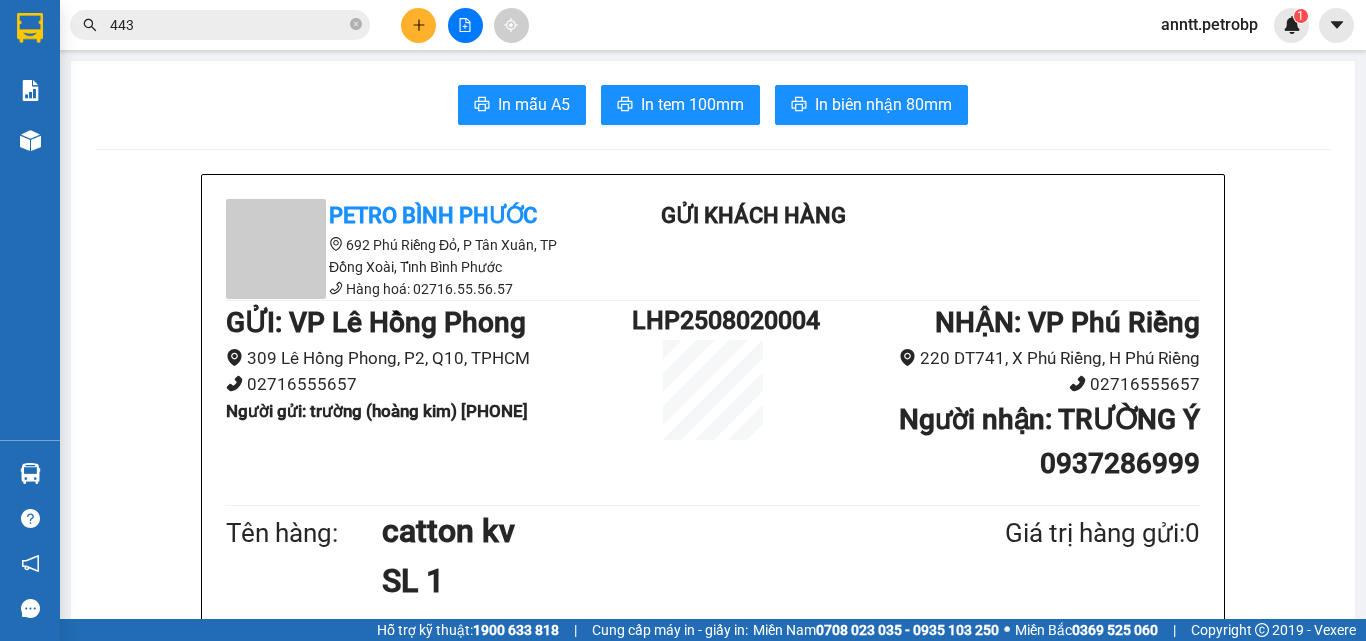 click at bounding box center (418, 25) 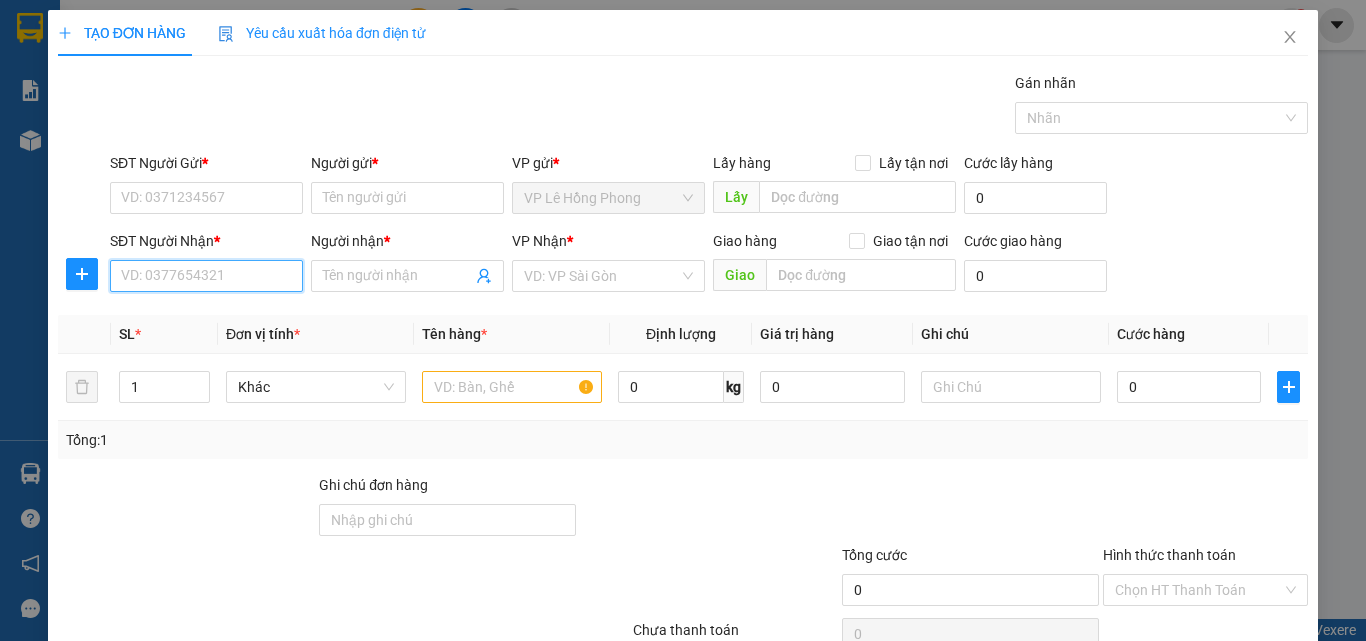 click on "SĐT Người Nhận  *" at bounding box center [206, 276] 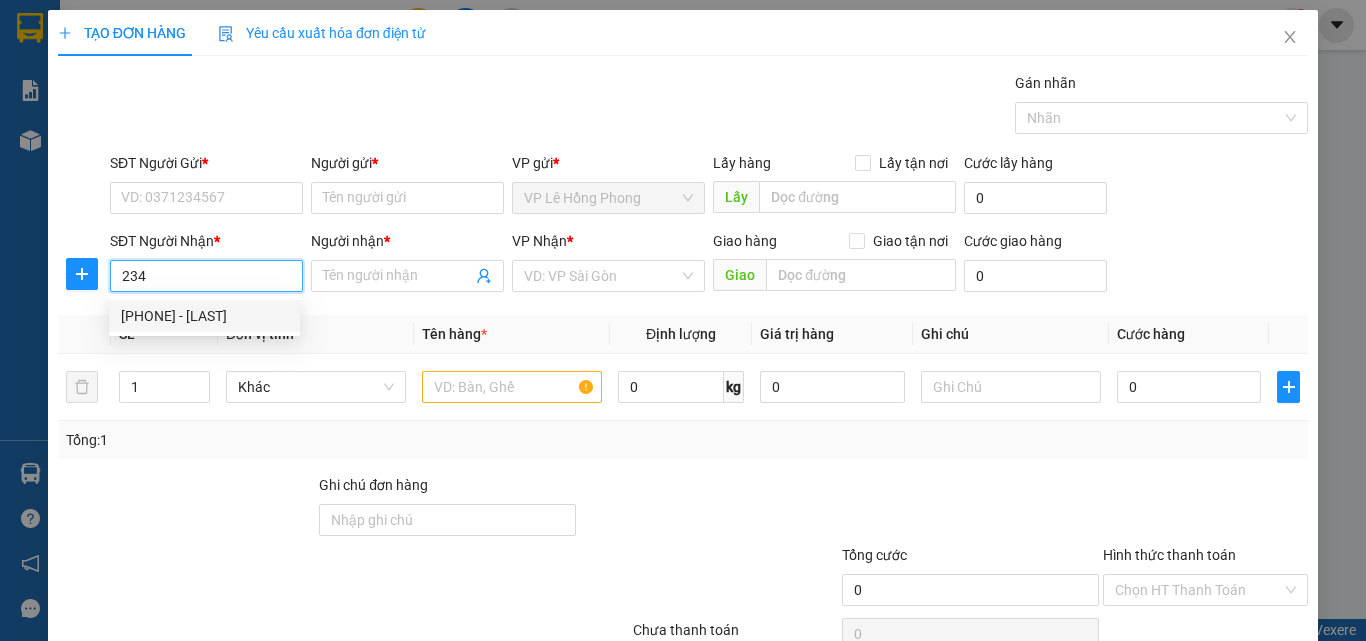click on "0981209234 - VŨ" at bounding box center (204, 316) 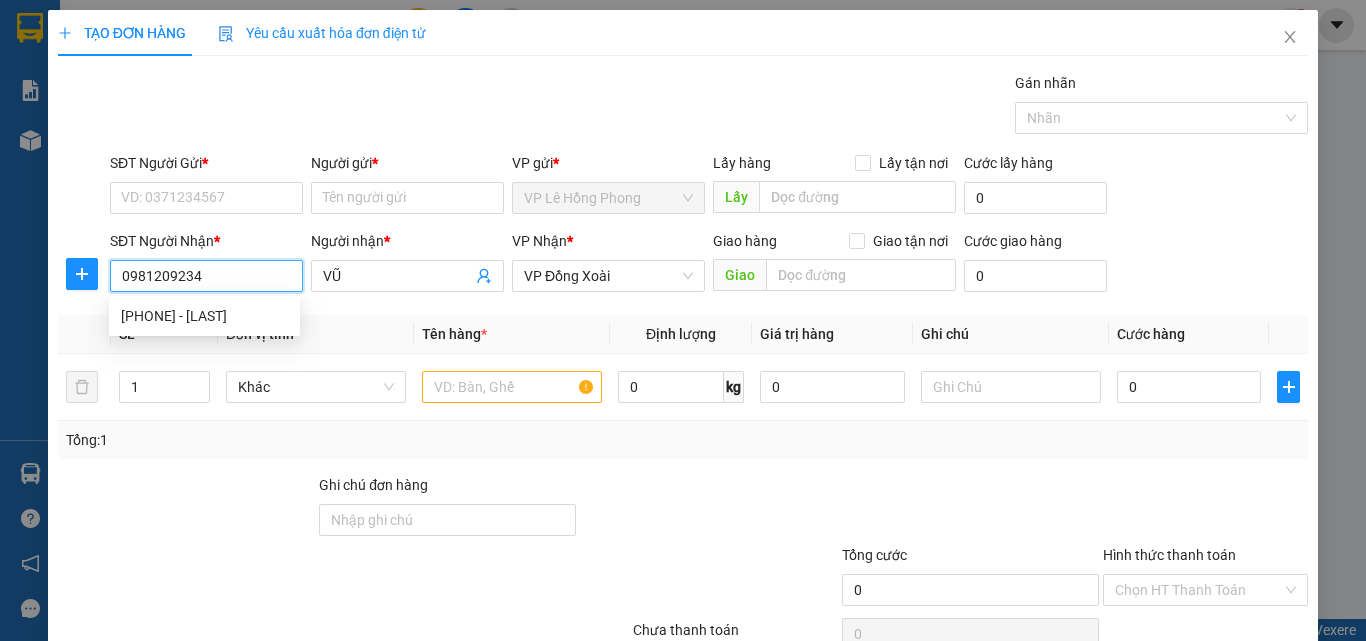 type on "160.000" 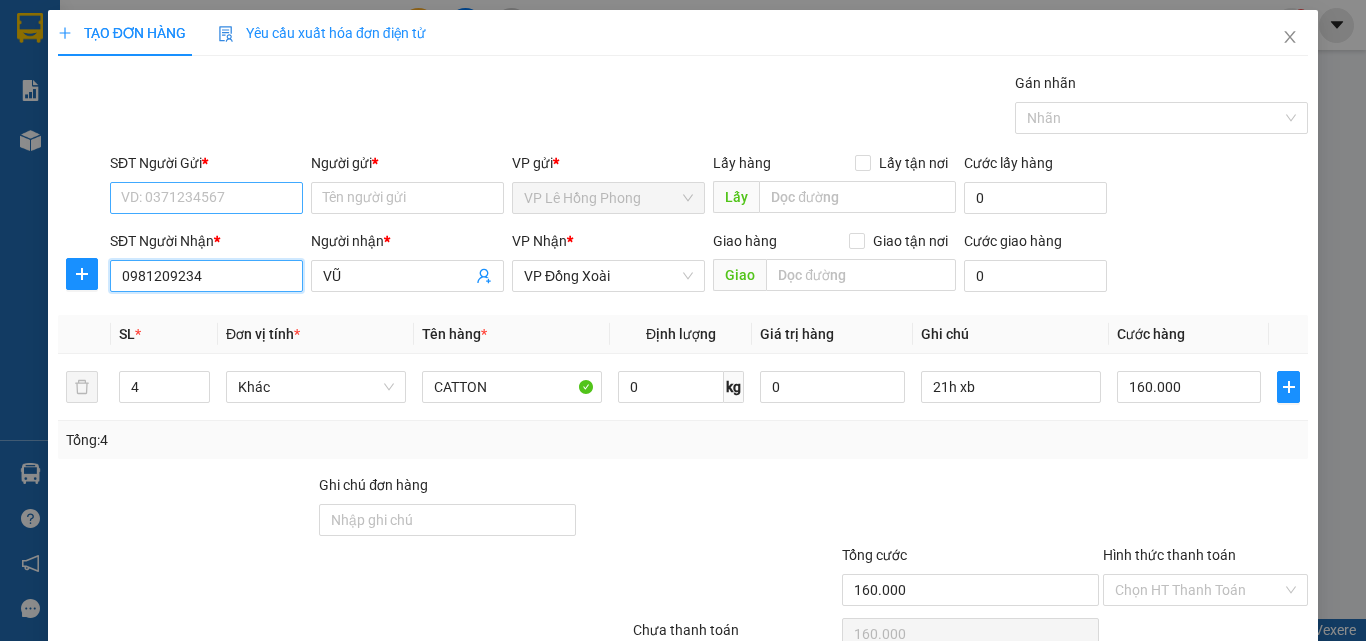 type on "0981209234" 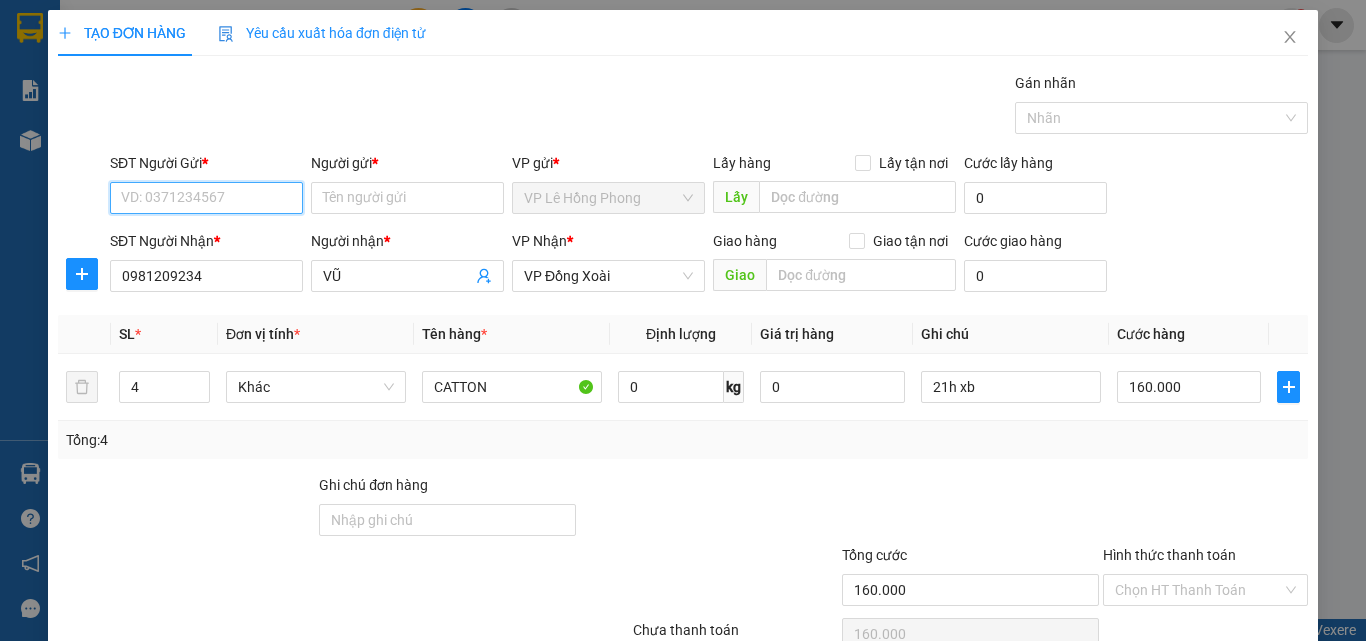 click on "SĐT Người Gửi  *" at bounding box center [206, 198] 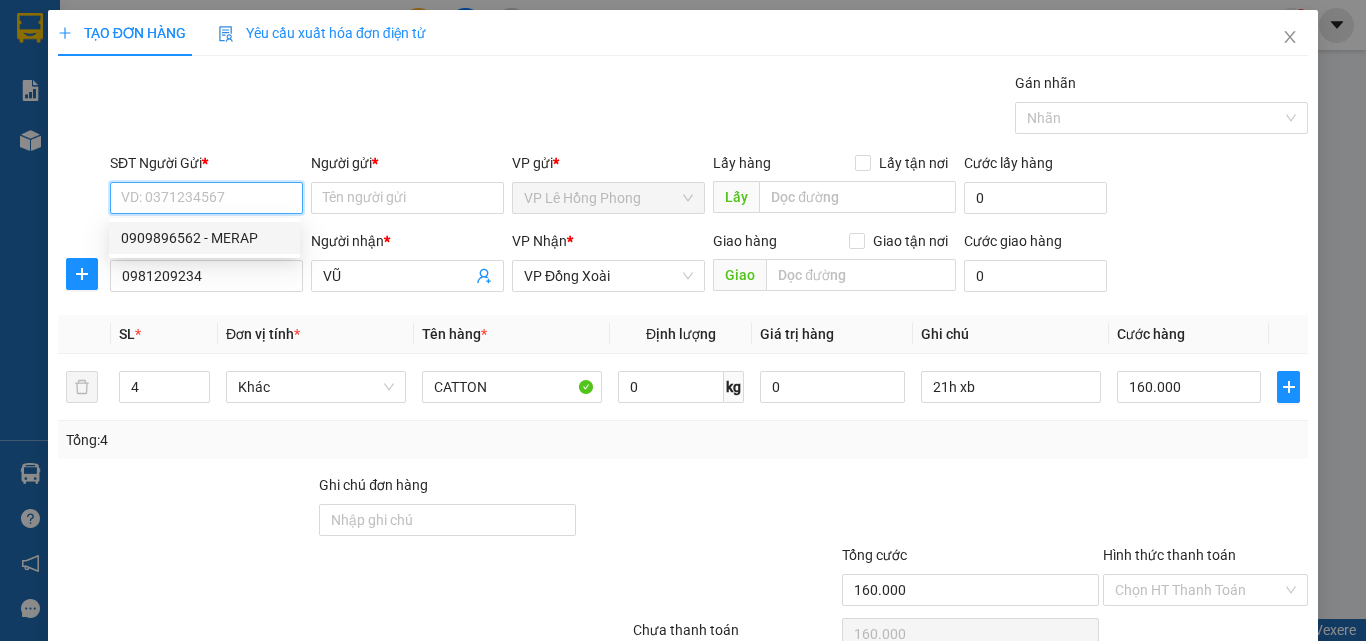 click on "0909896562 - MERAP" at bounding box center [204, 238] 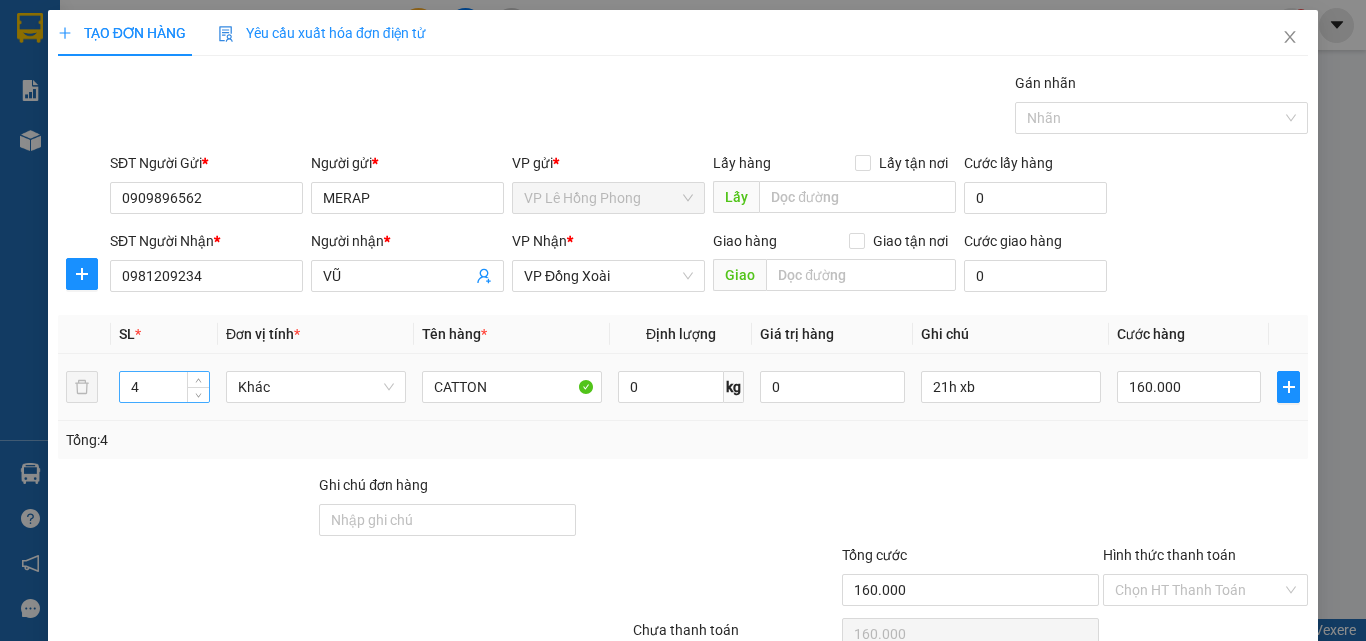 click on "4" at bounding box center [164, 387] 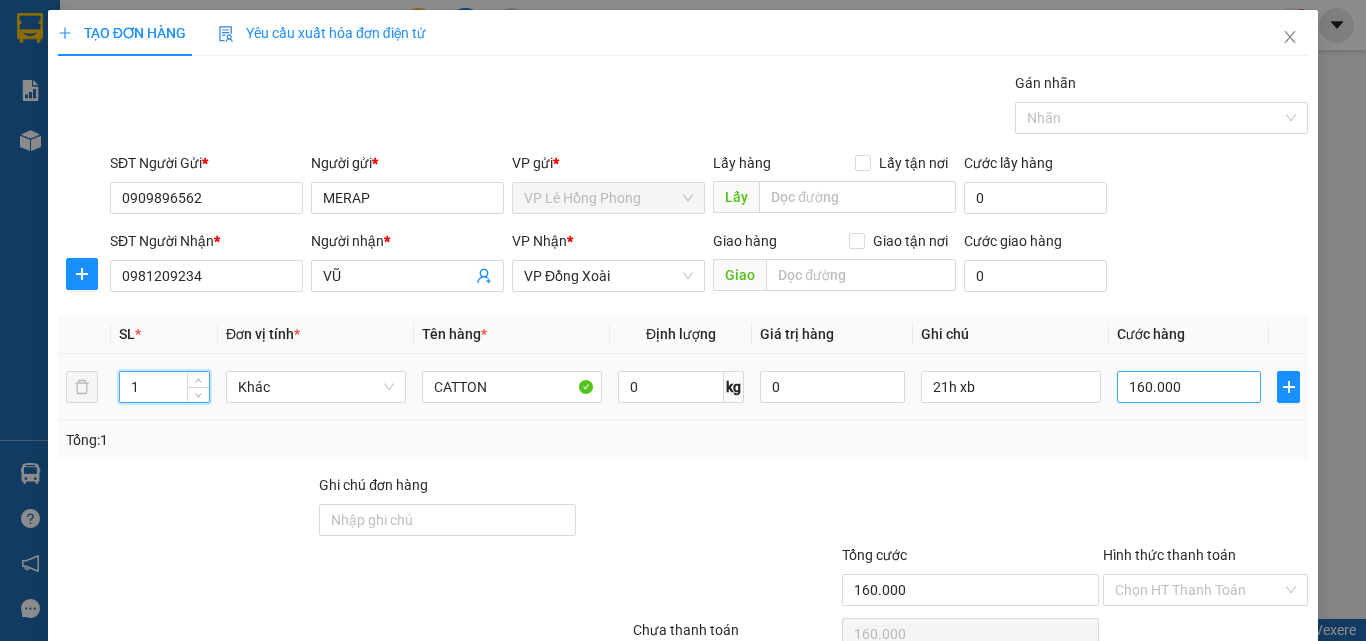 type on "1" 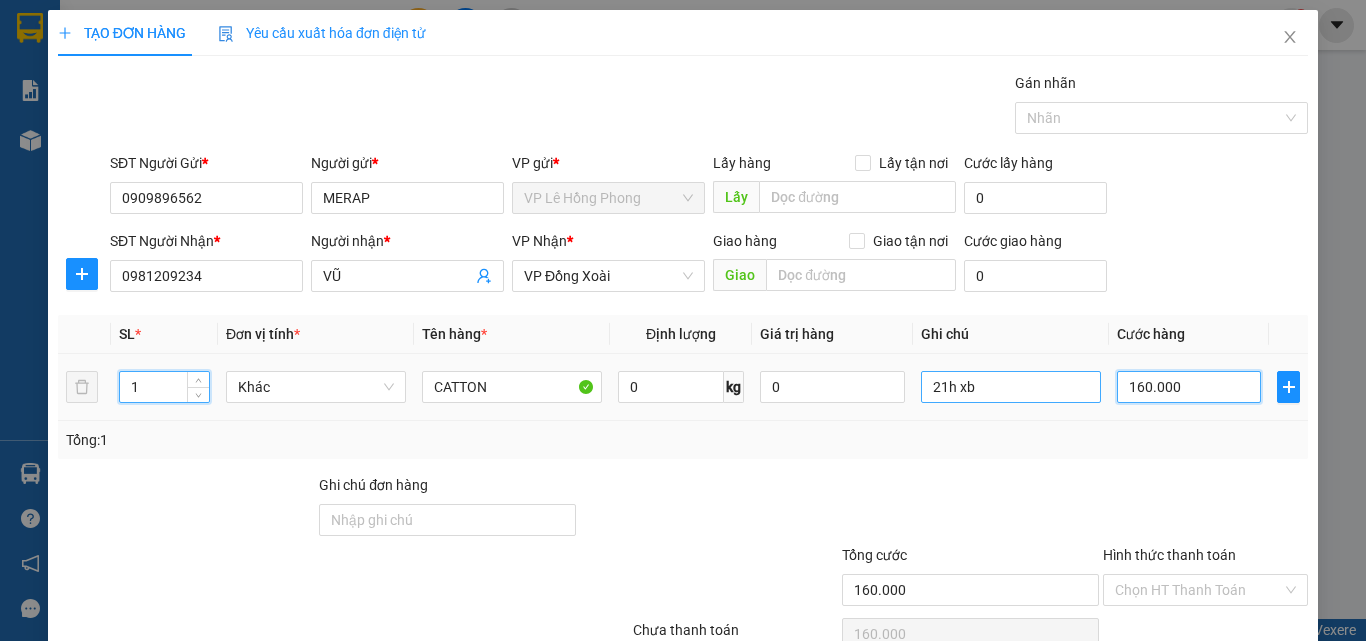 drag, startPoint x: 1209, startPoint y: 387, endPoint x: 1006, endPoint y: 383, distance: 203.0394 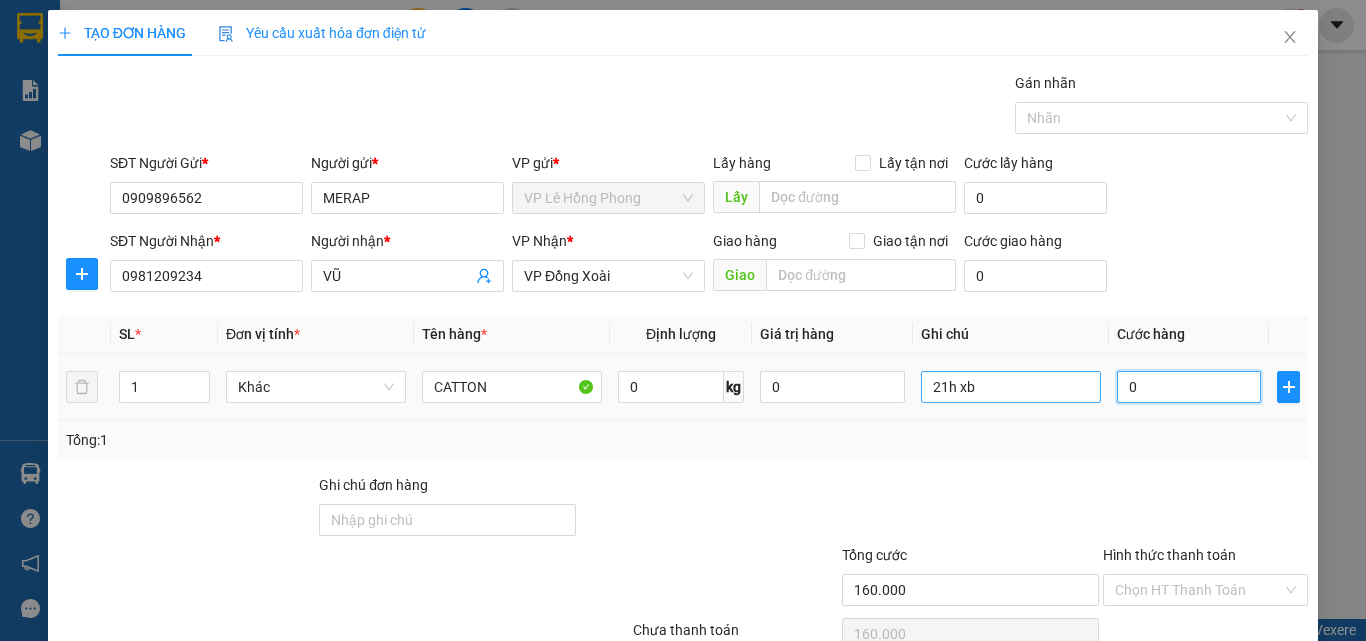type on "0" 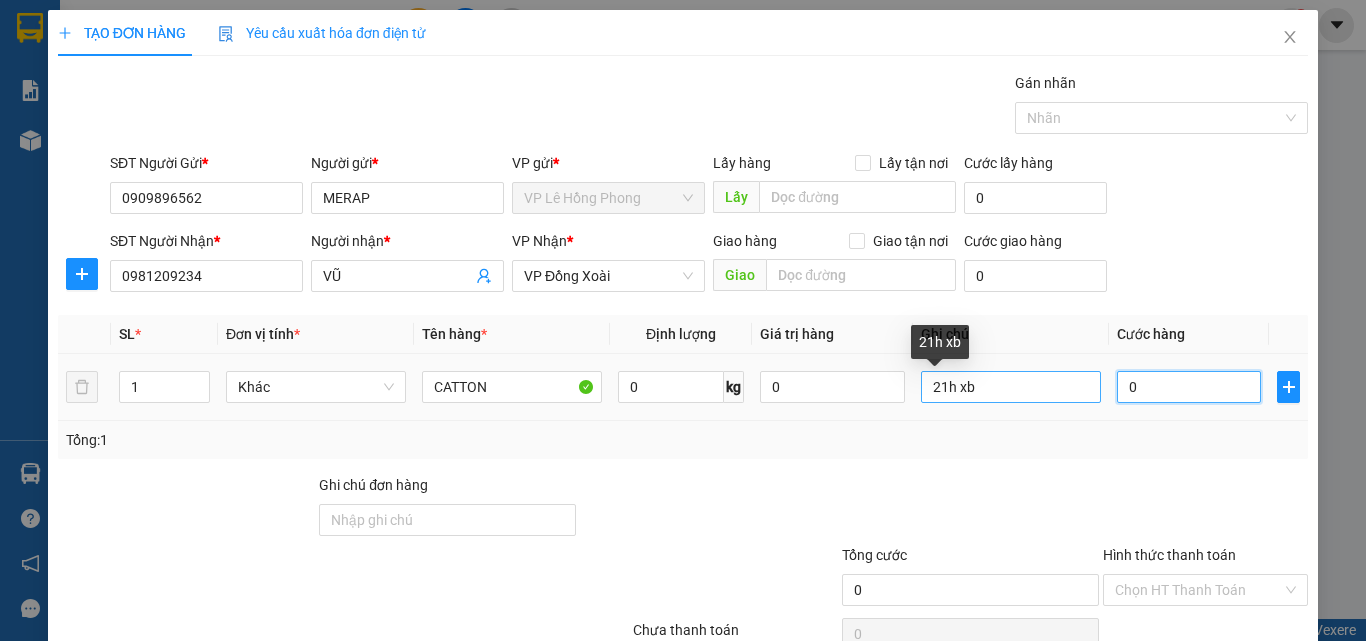 type on "4" 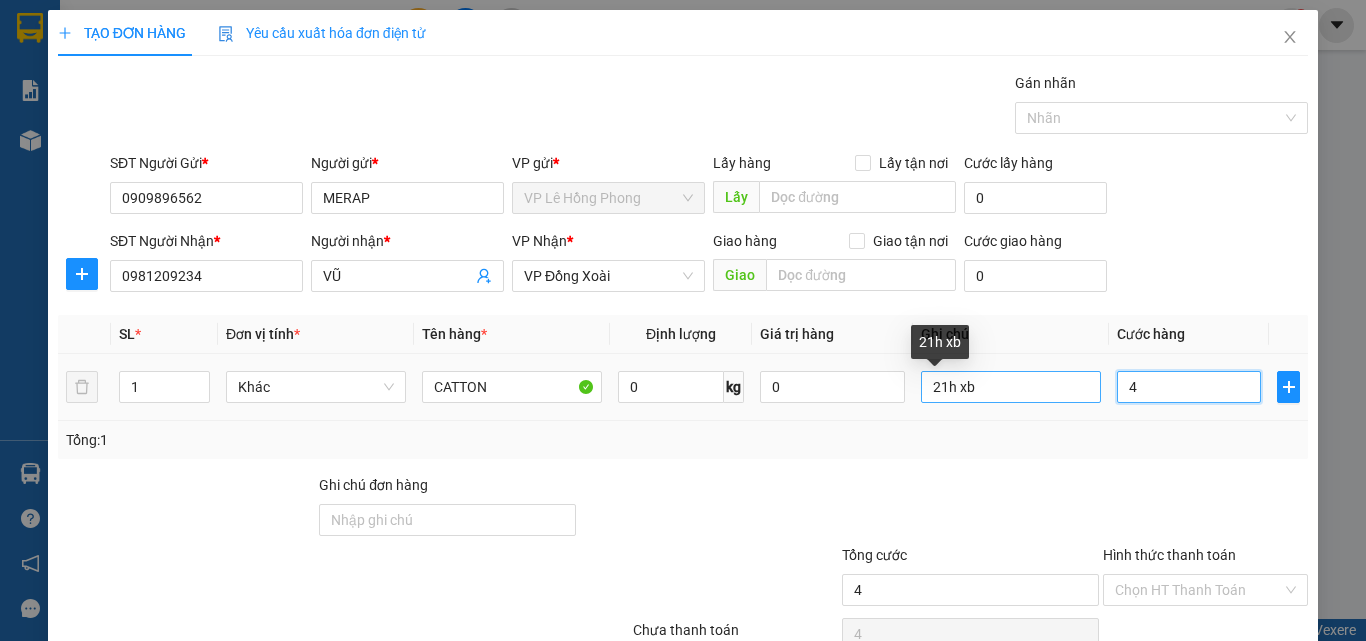 type on "40" 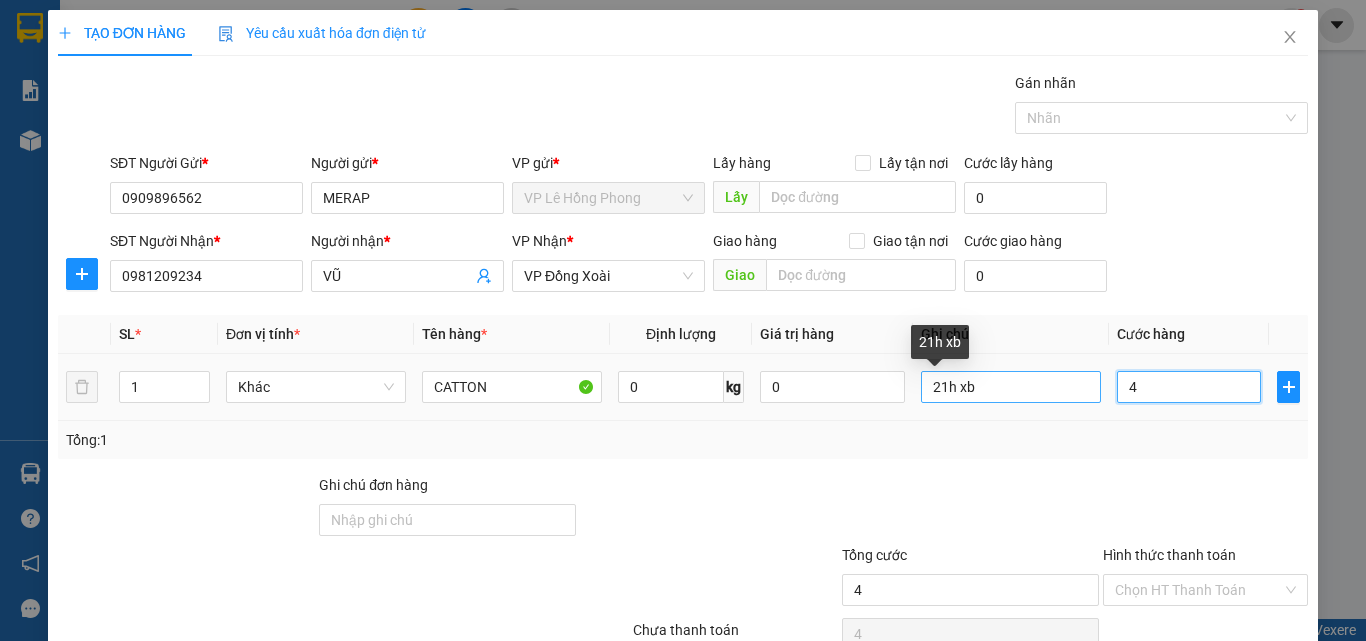 type on "40" 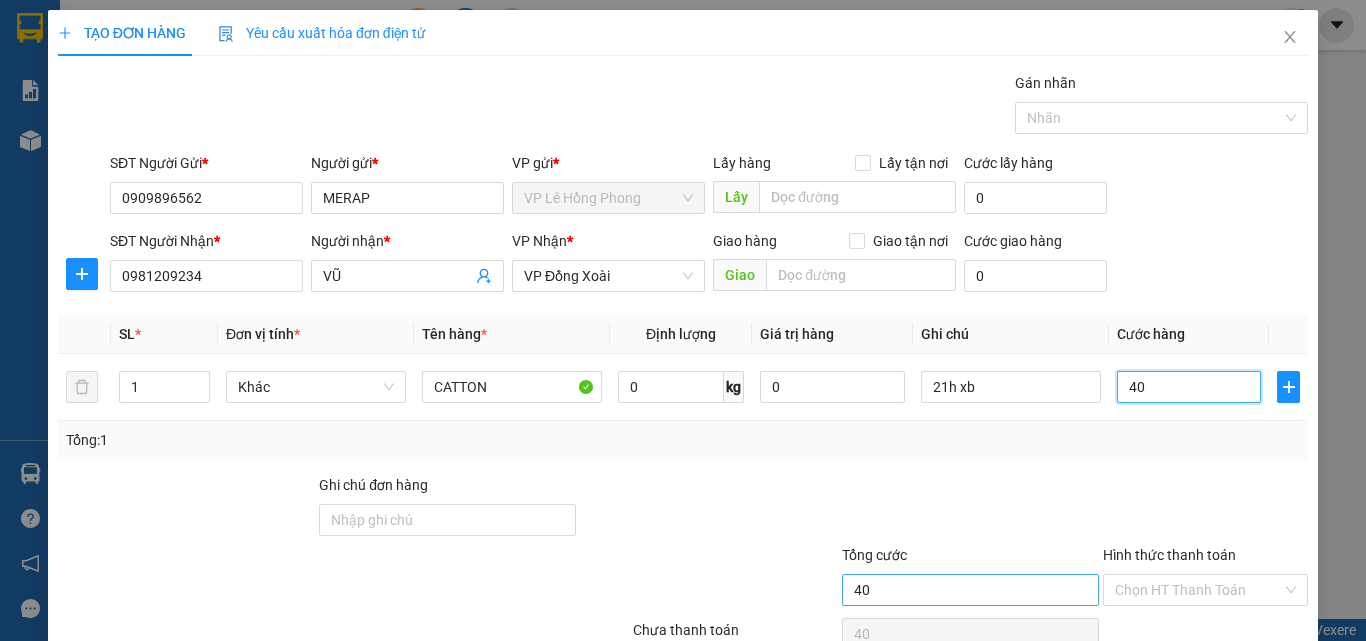 type on "40" 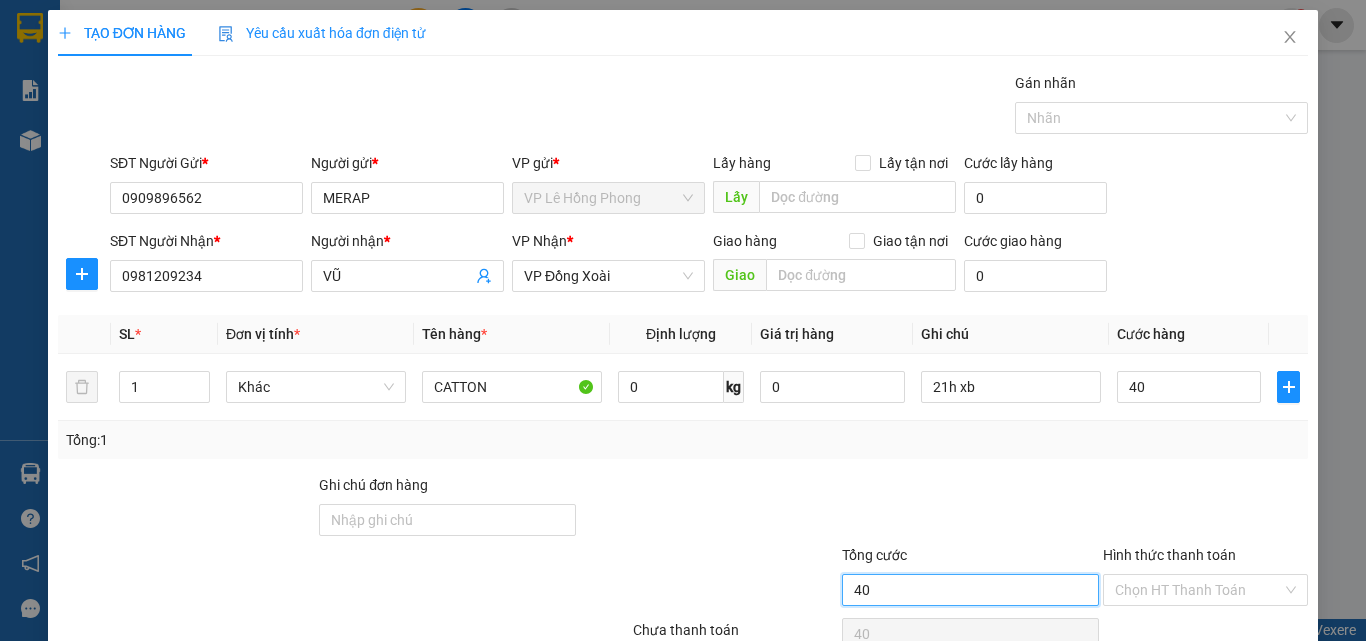 type on "40.000" 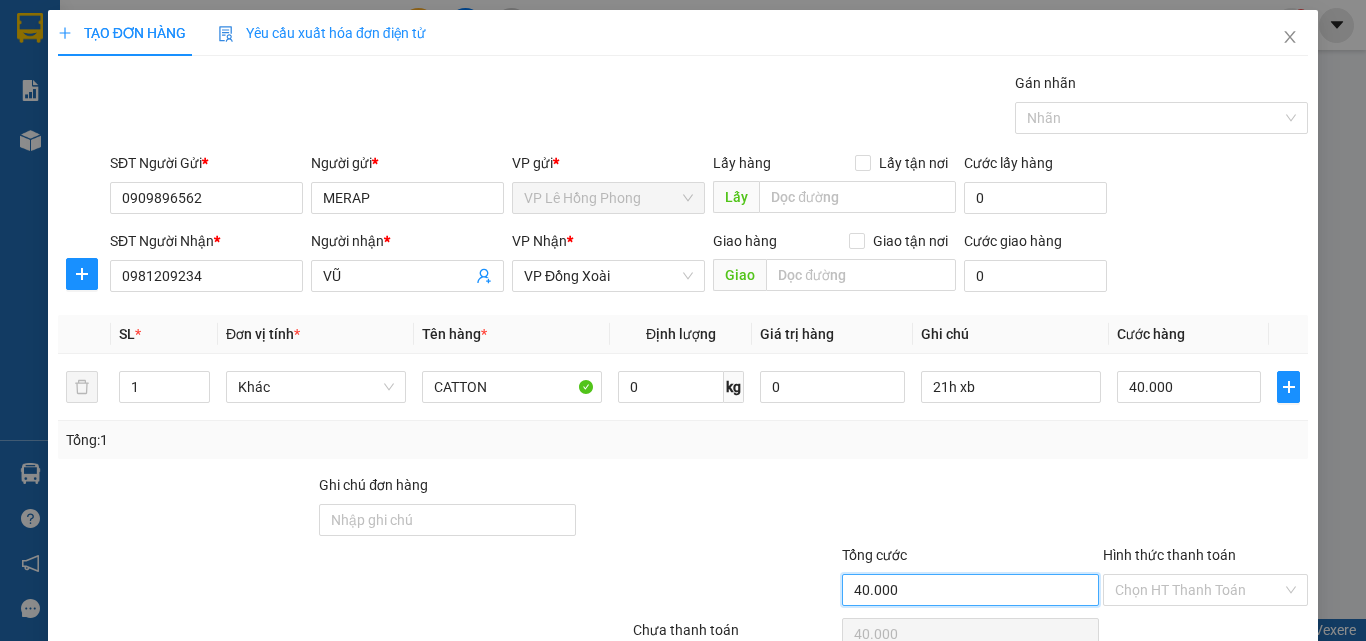 click on "40.000" at bounding box center [970, 590] 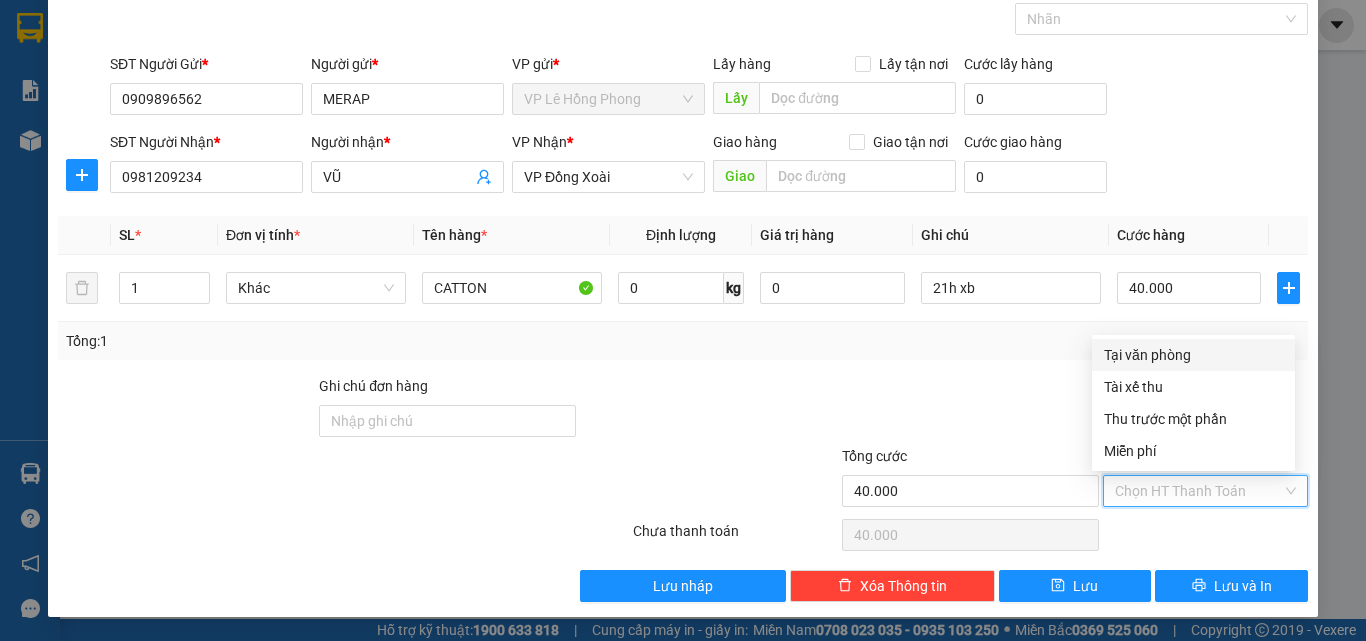 click on "Hình thức thanh toán" at bounding box center [1198, 491] 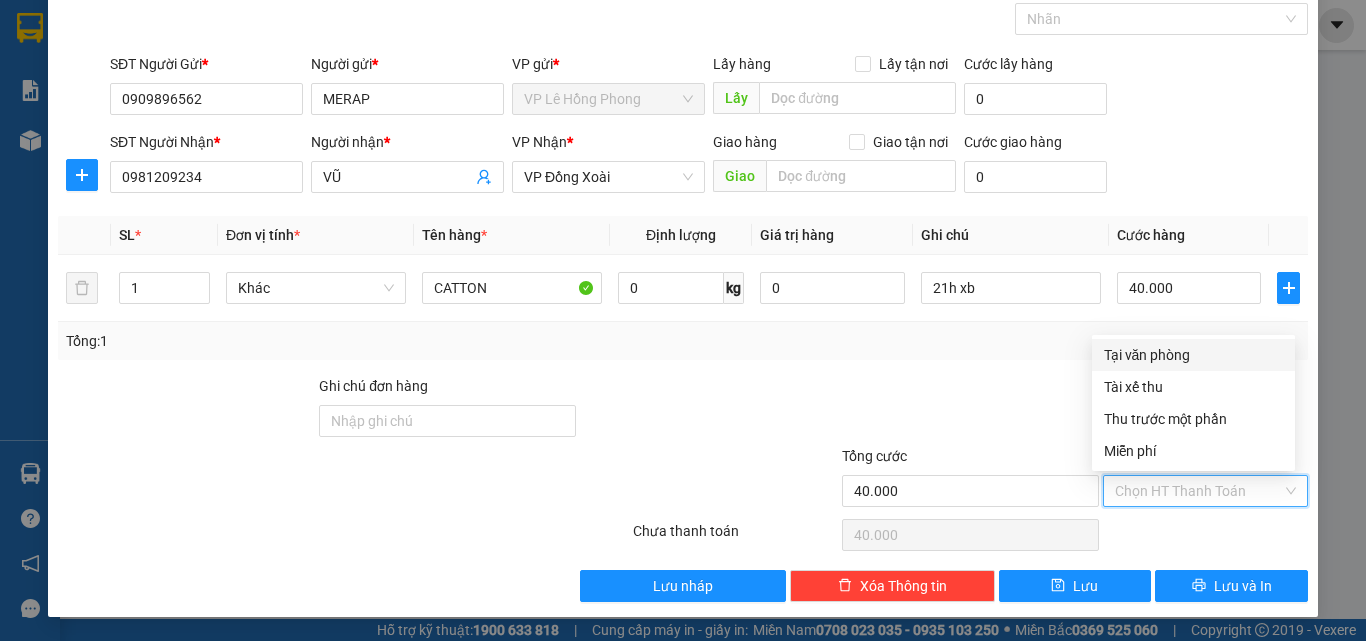 click on "Tại văn phòng" at bounding box center [1193, 355] 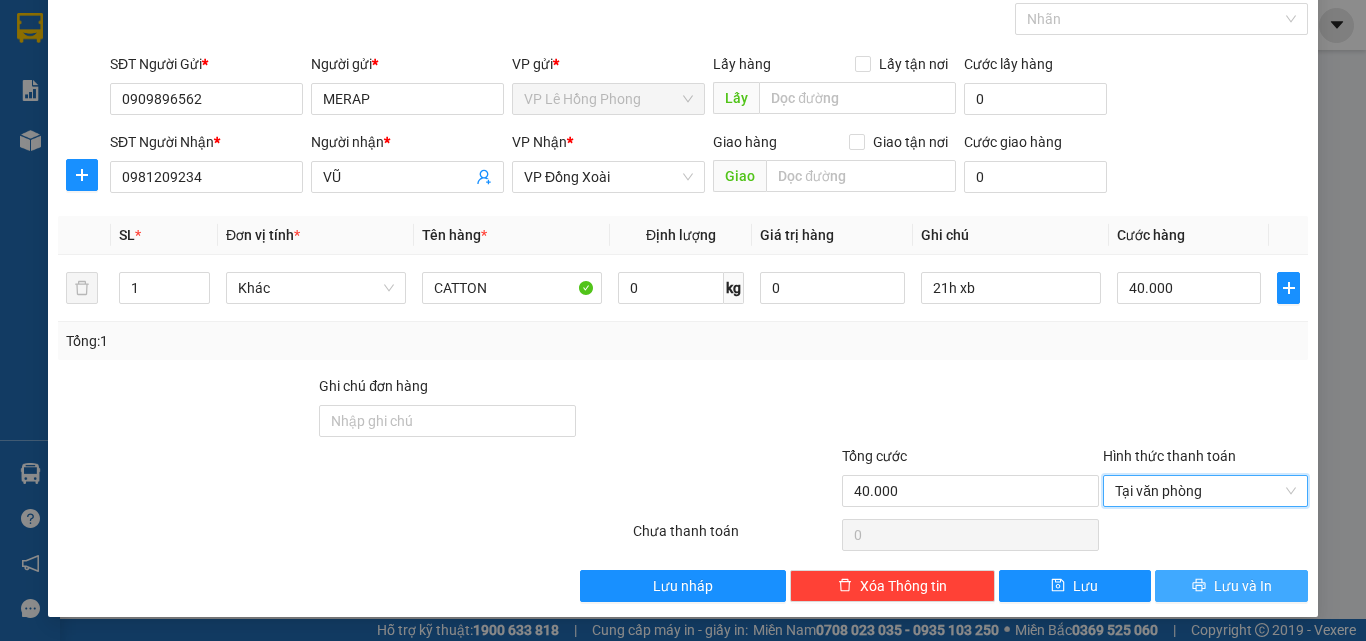 click on "Lưu và In" at bounding box center [1243, 586] 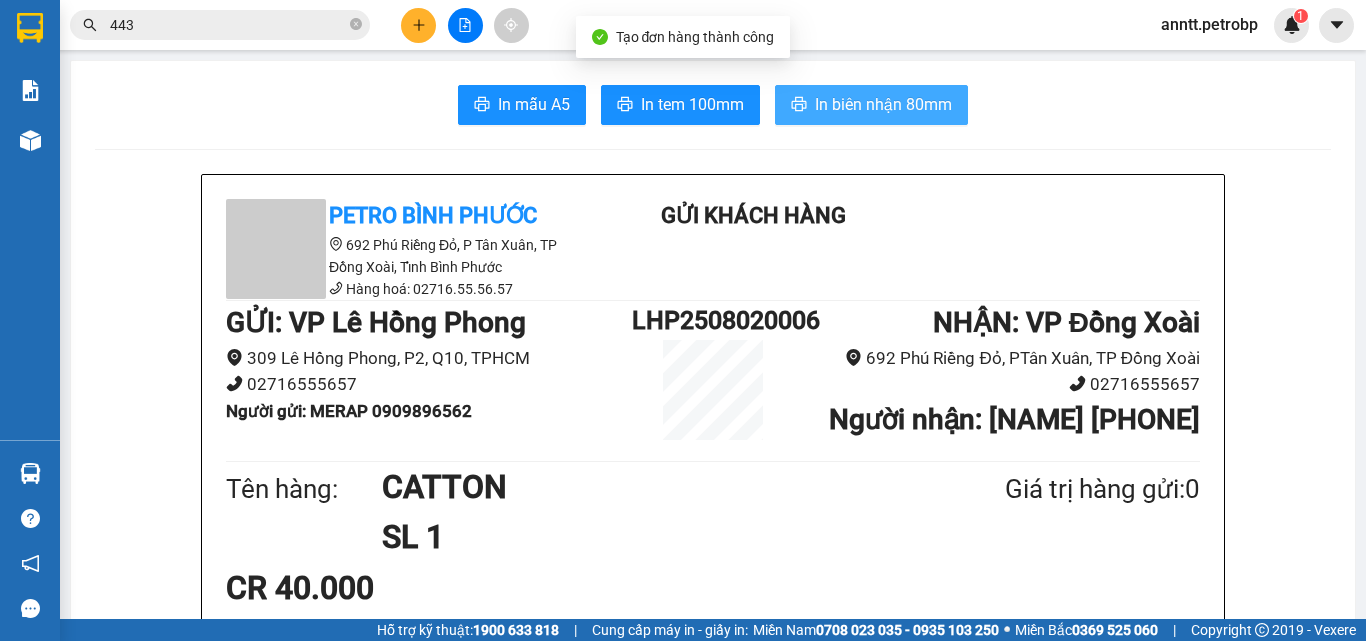 click on "In biên nhận 80mm" at bounding box center (883, 104) 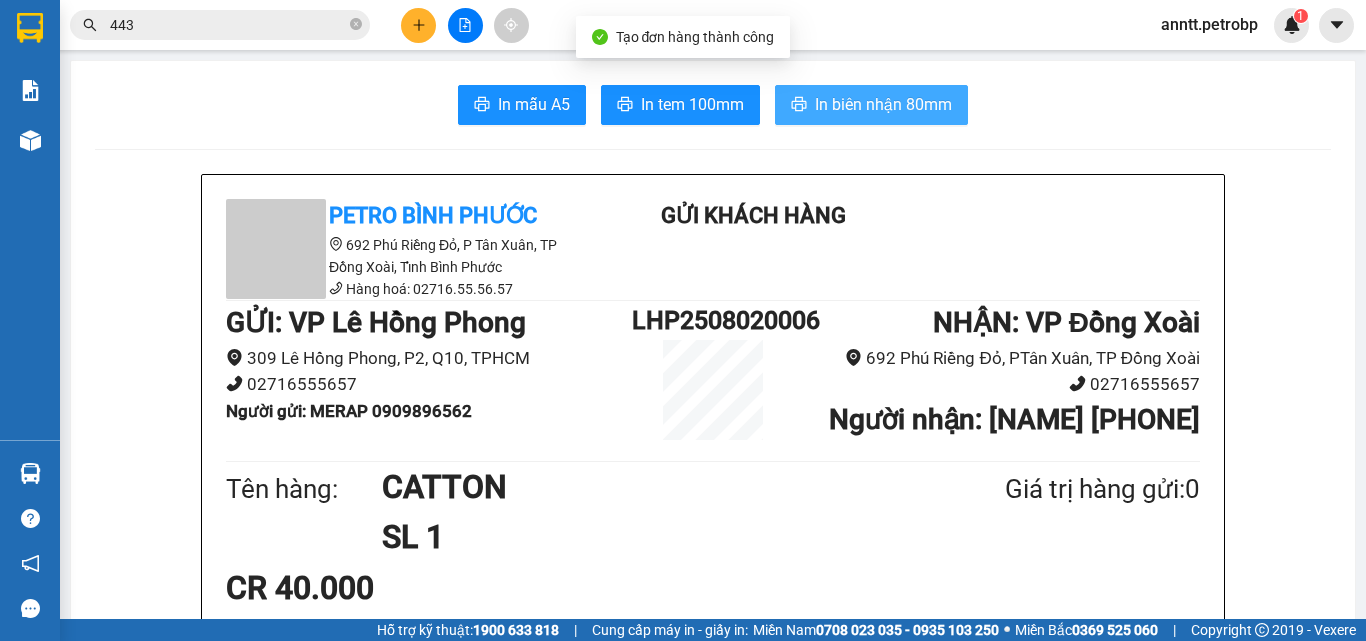 scroll, scrollTop: 0, scrollLeft: 0, axis: both 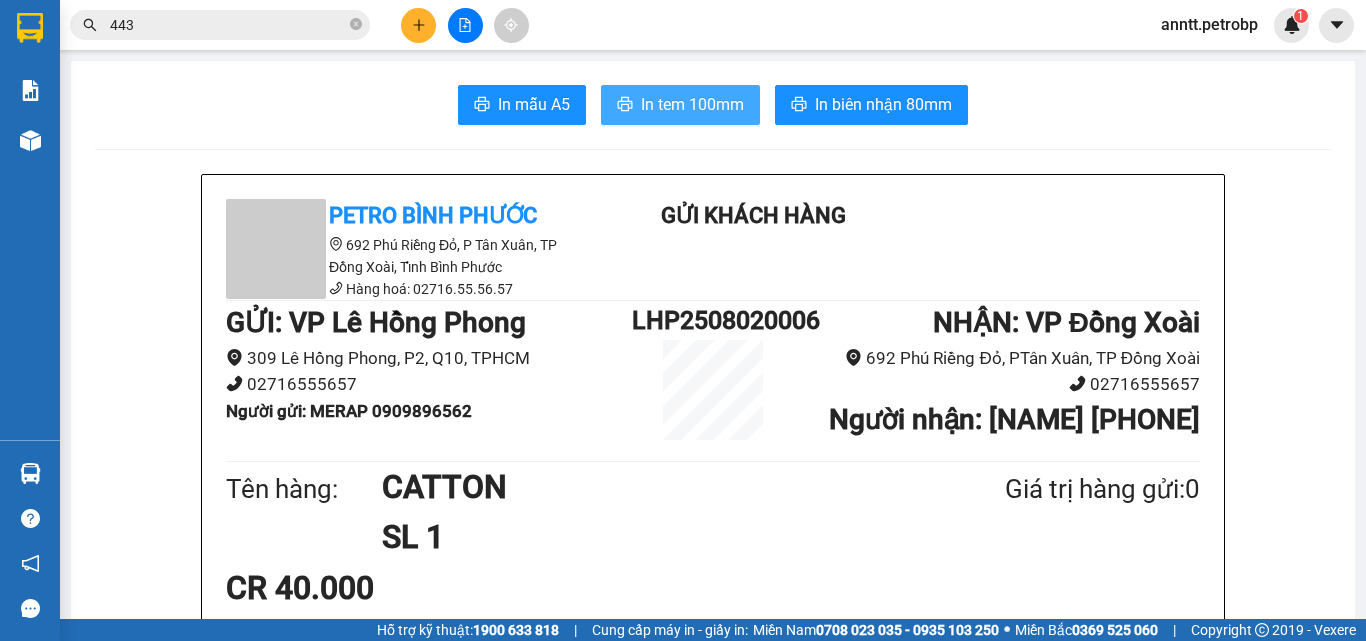 click on "In tem 100mm" at bounding box center (692, 104) 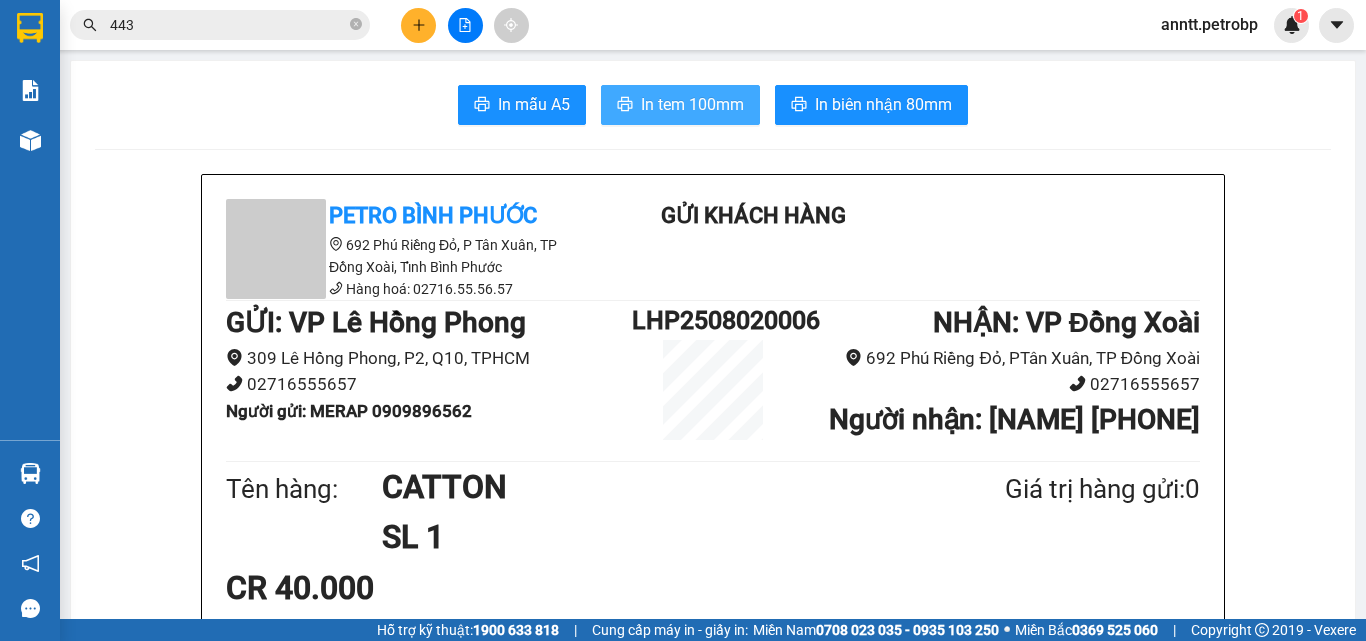 scroll, scrollTop: 0, scrollLeft: 0, axis: both 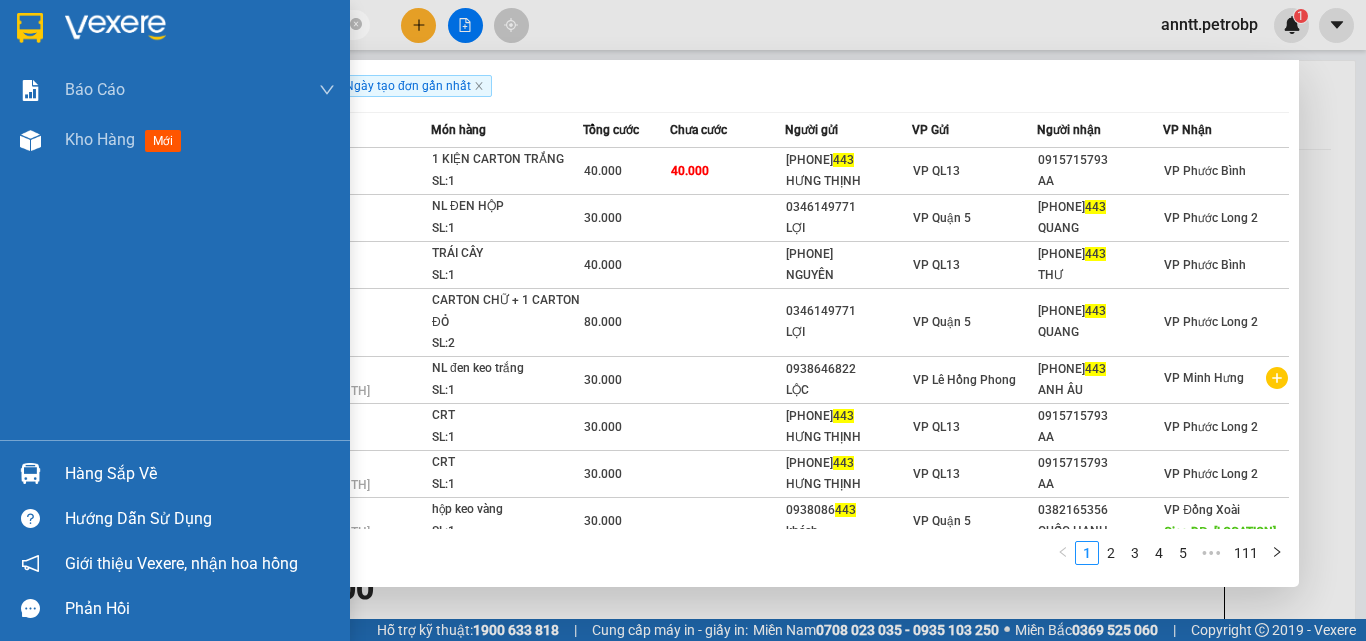 drag, startPoint x: 229, startPoint y: 21, endPoint x: 0, endPoint y: 19, distance: 229.00873 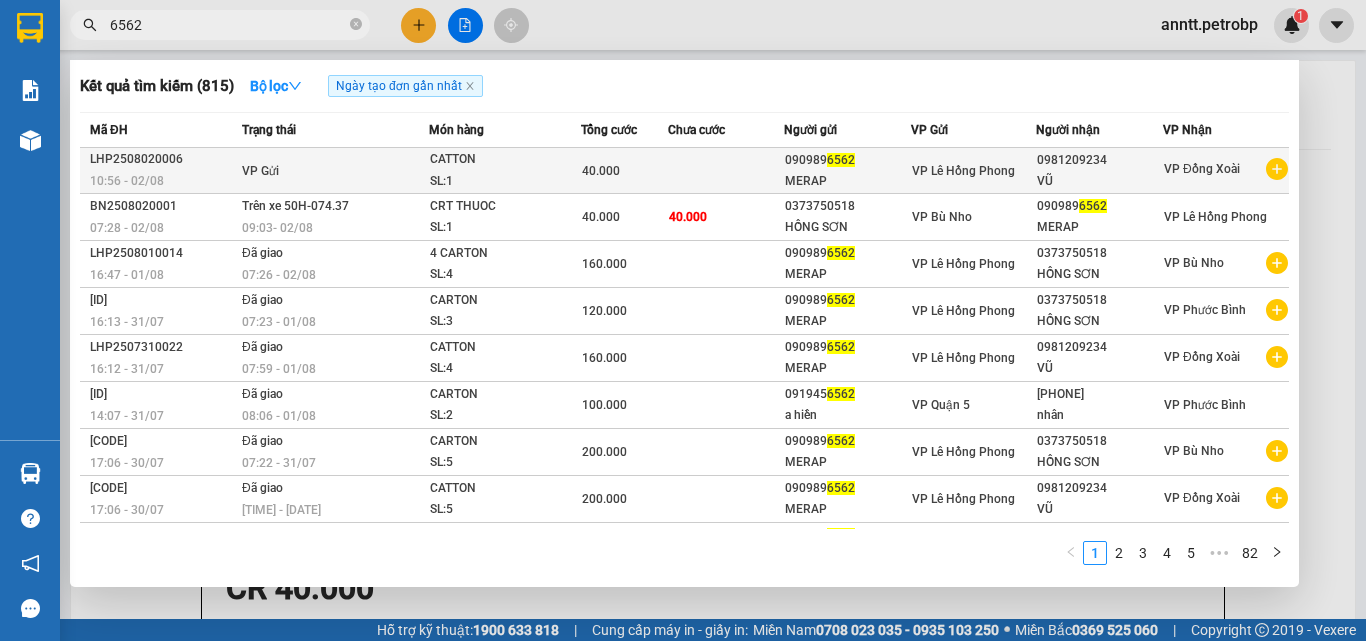 type on "6562" 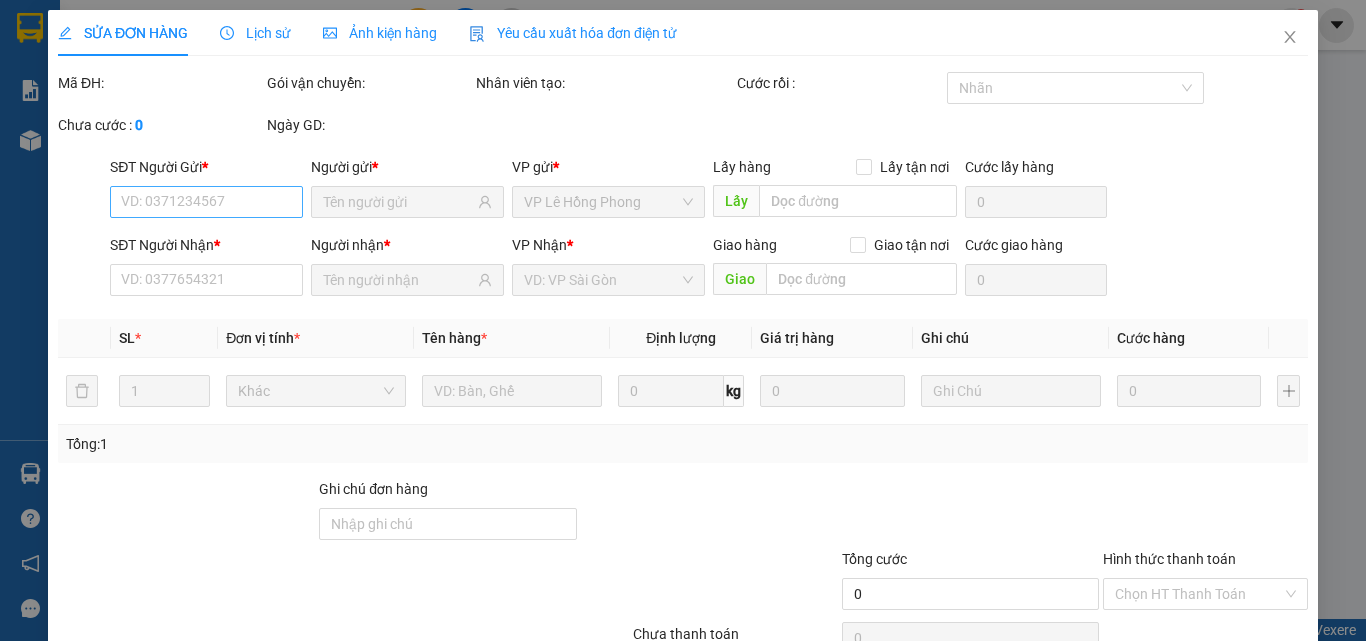 type on "0909896562" 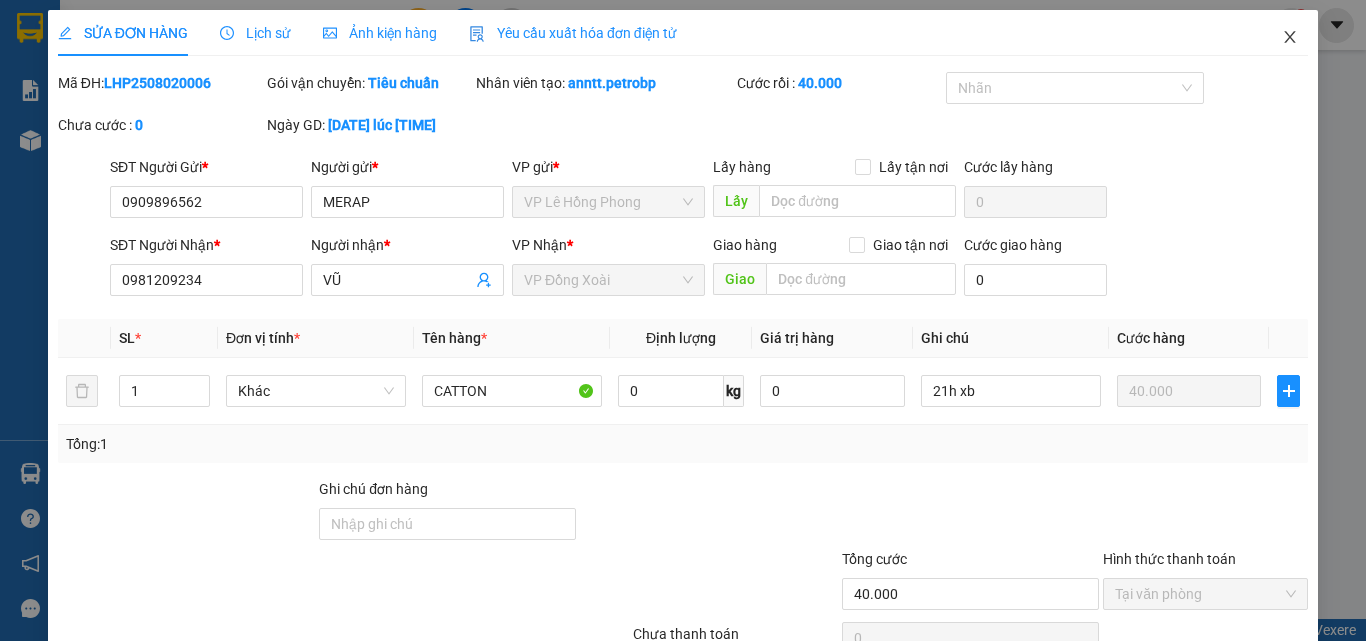 click 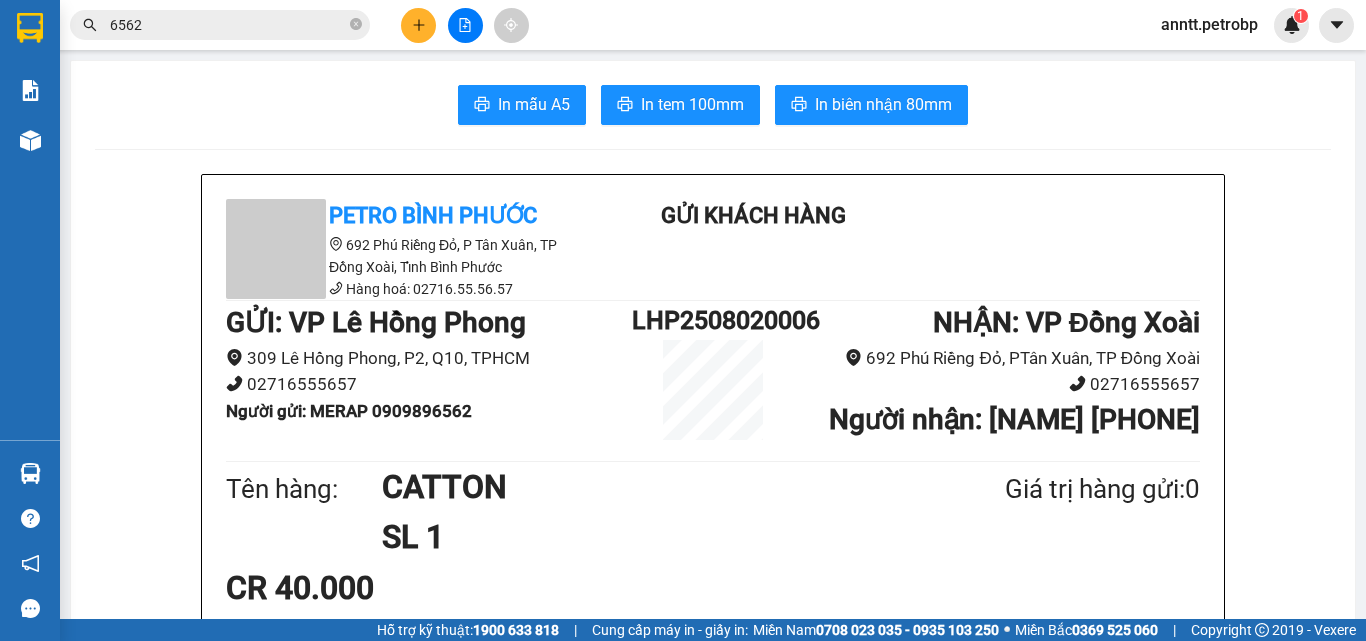 click on "6562" at bounding box center [228, 25] 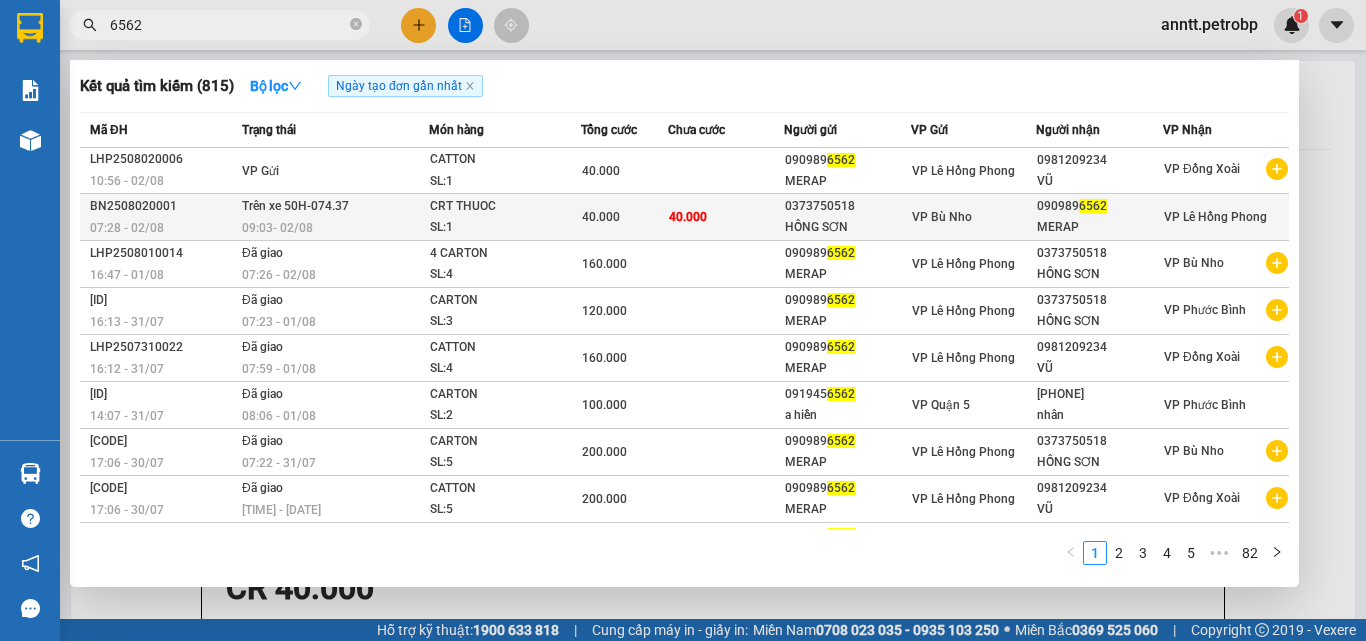 click on "Trên xe   50H-074.37" at bounding box center (295, 206) 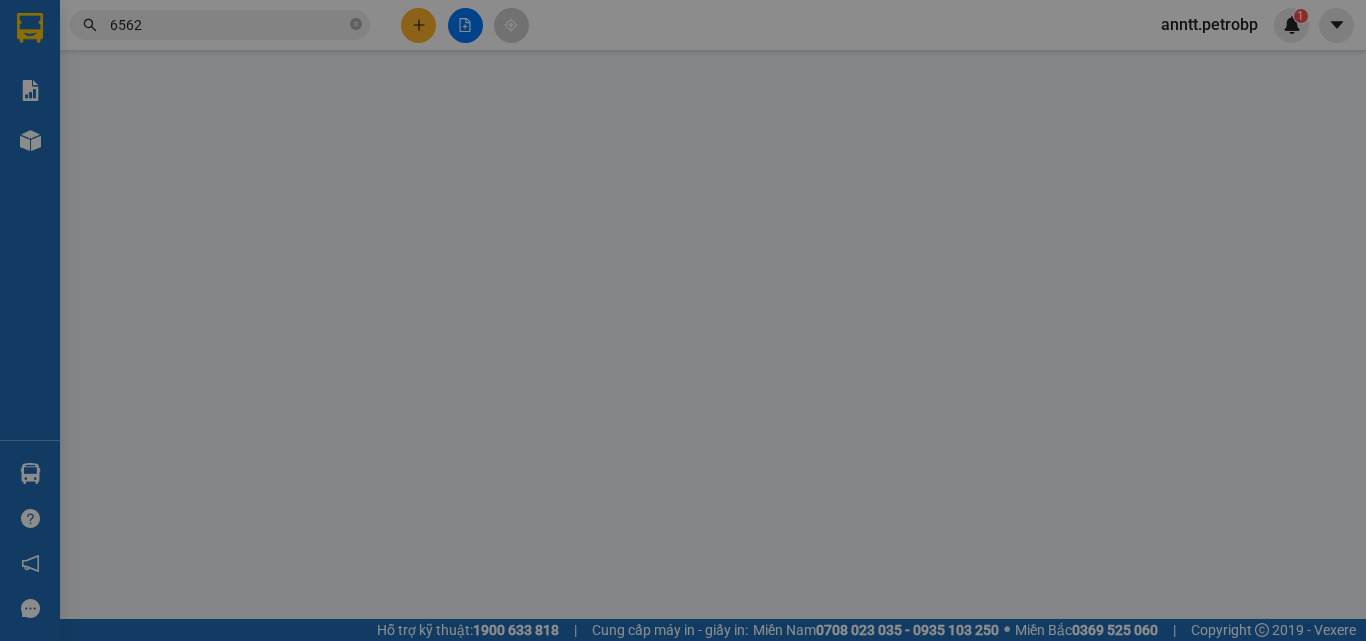type on "0373750518" 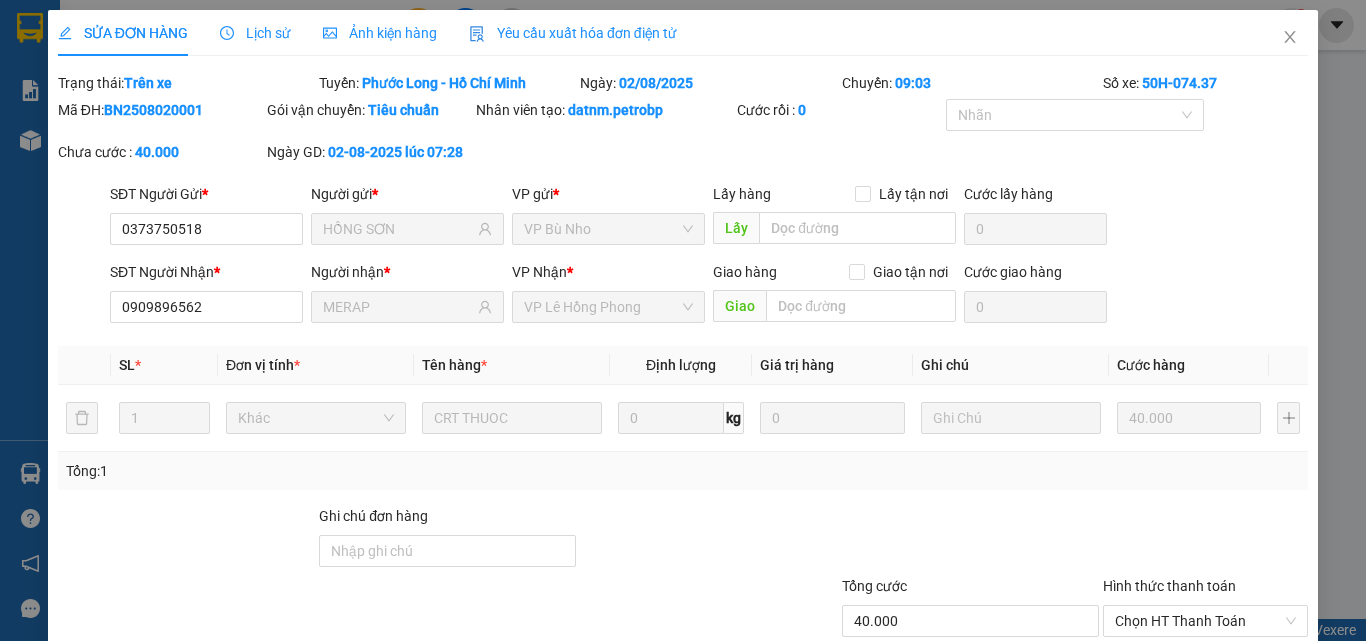 click on "Lịch sử" at bounding box center (255, 33) 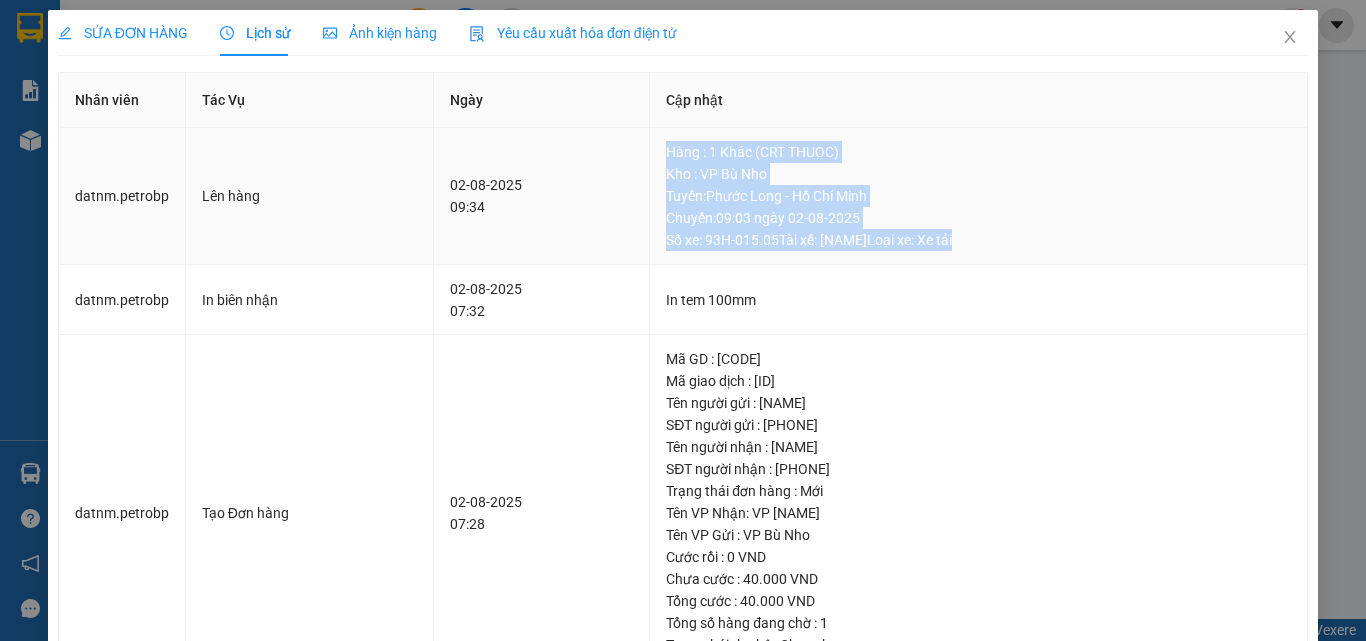 drag, startPoint x: 589, startPoint y: 148, endPoint x: 993, endPoint y: 243, distance: 415.0193 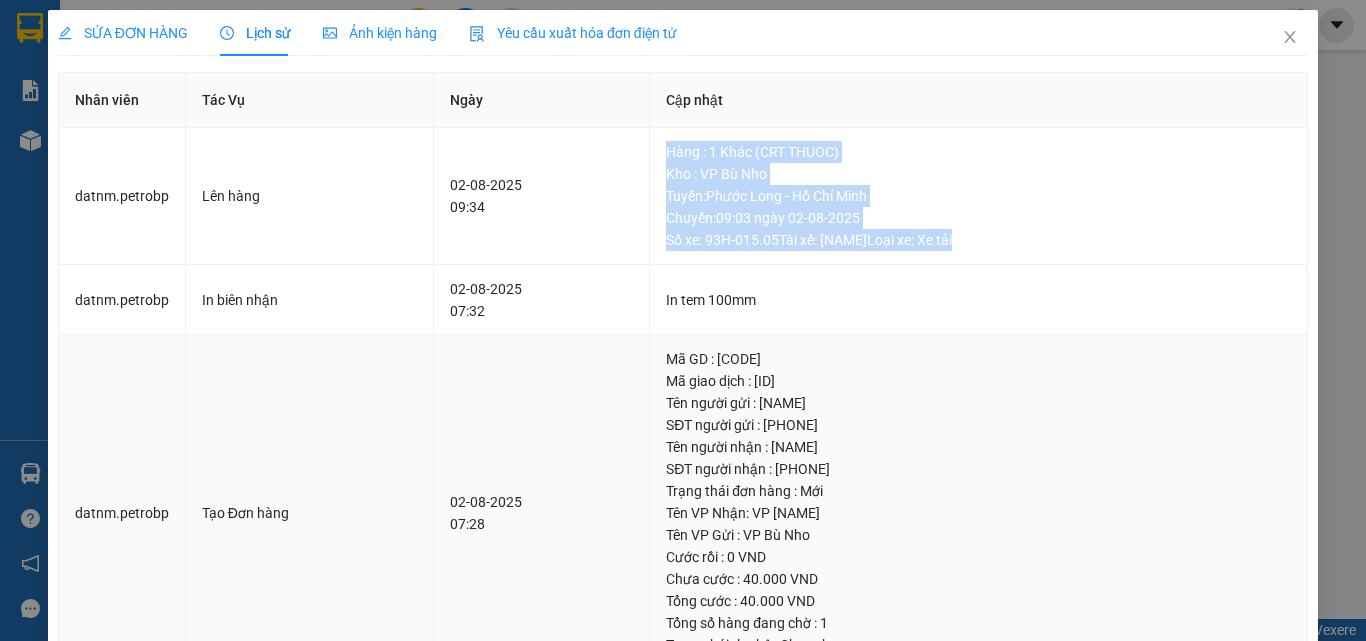 scroll, scrollTop: 90, scrollLeft: 0, axis: vertical 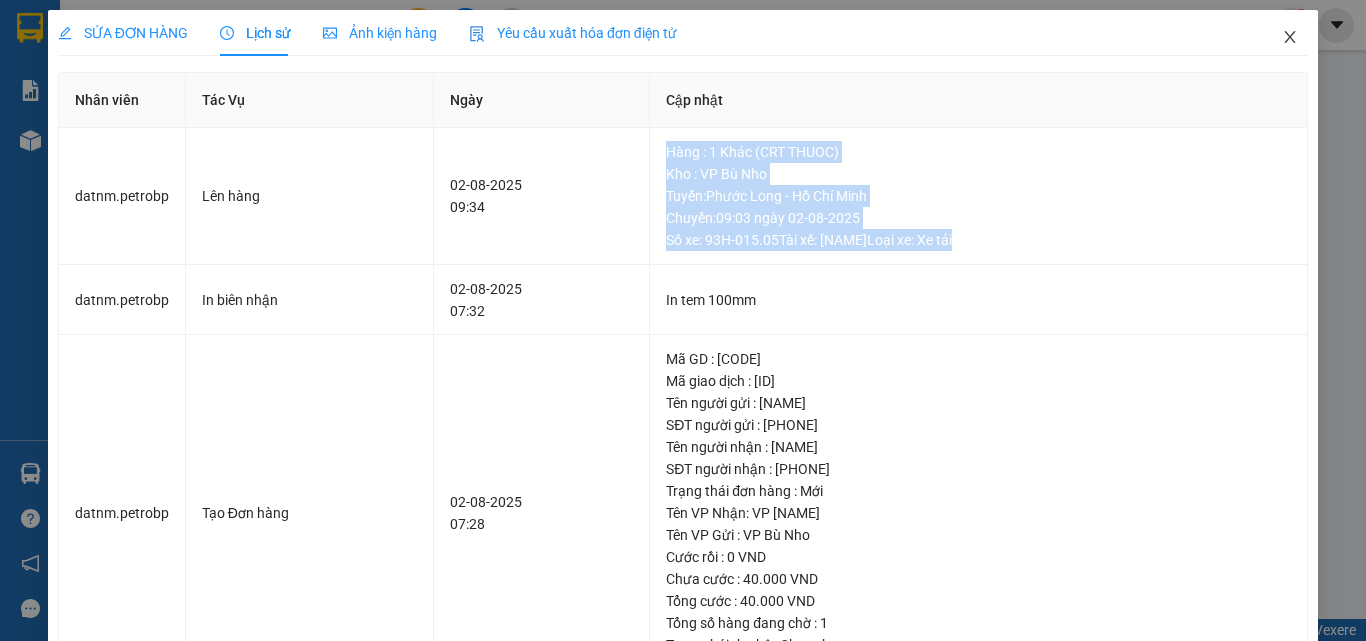 click at bounding box center (1290, 38) 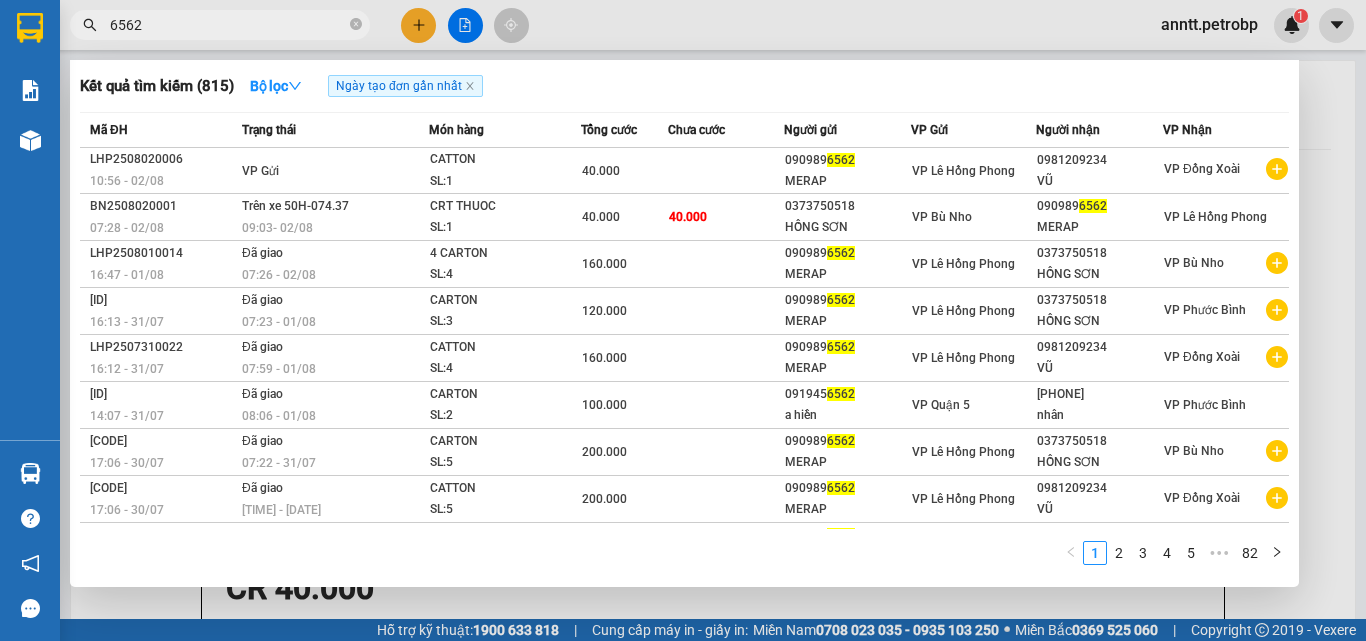 drag, startPoint x: 355, startPoint y: 26, endPoint x: 265, endPoint y: 29, distance: 90.04999 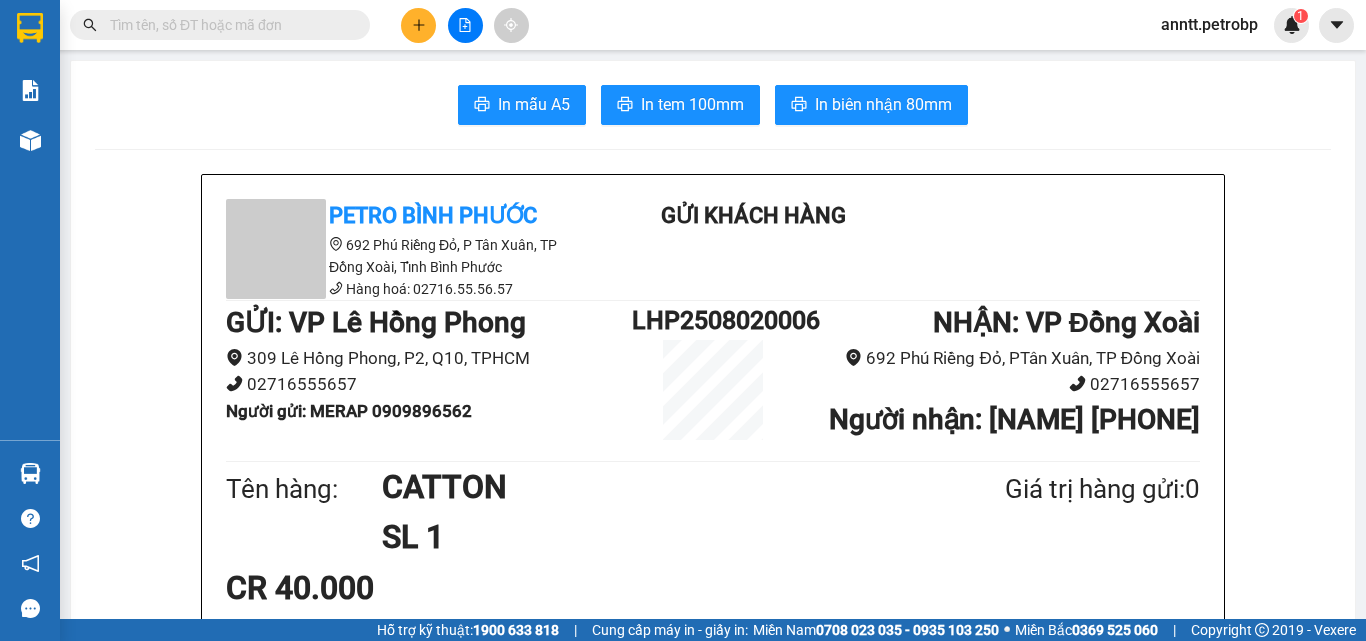 click at bounding box center (228, 25) 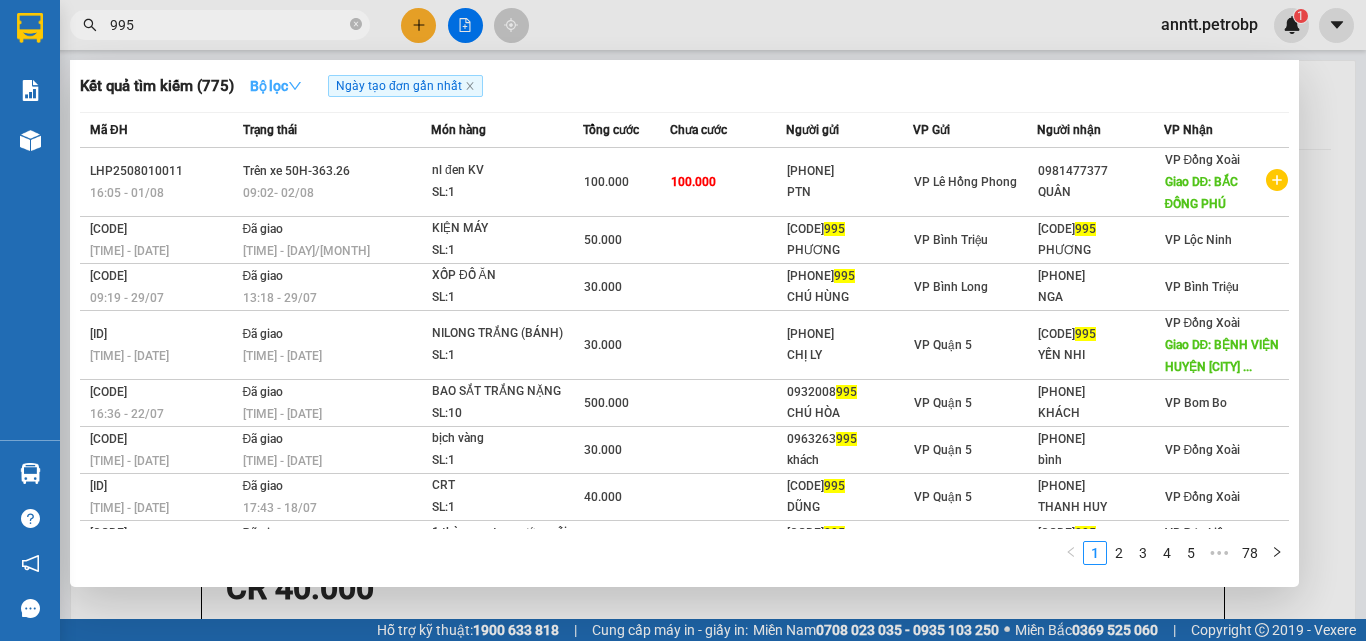type on "995" 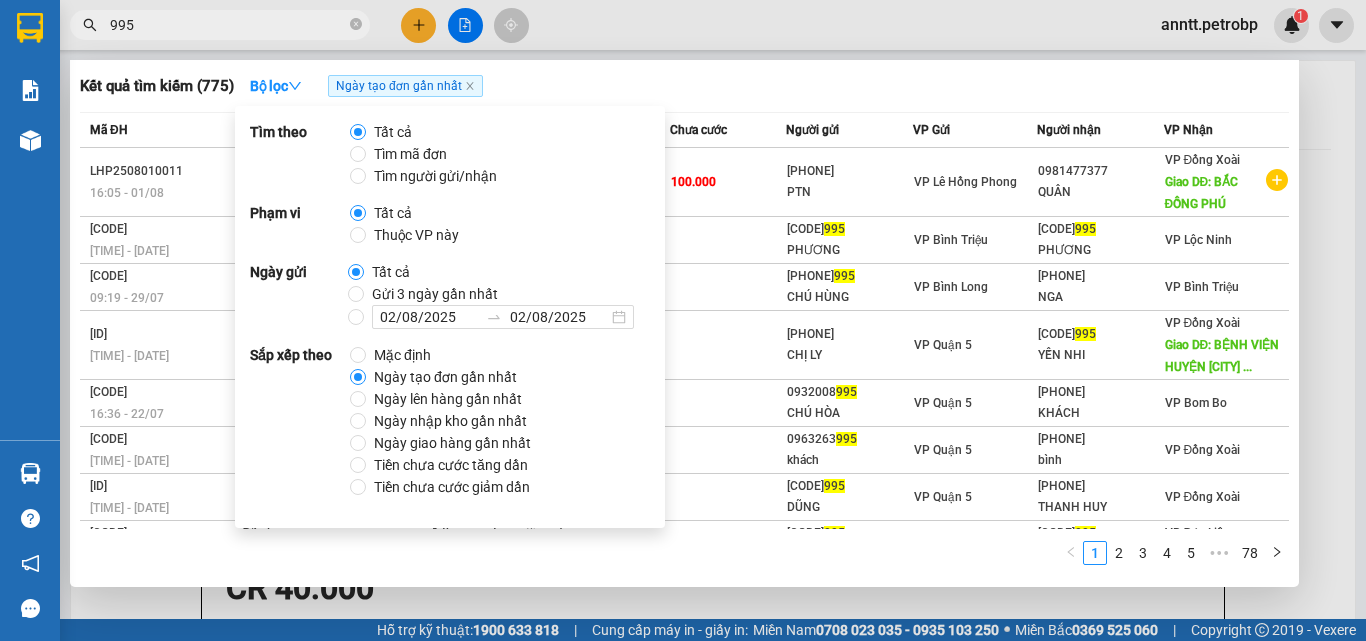 click at bounding box center [683, 320] 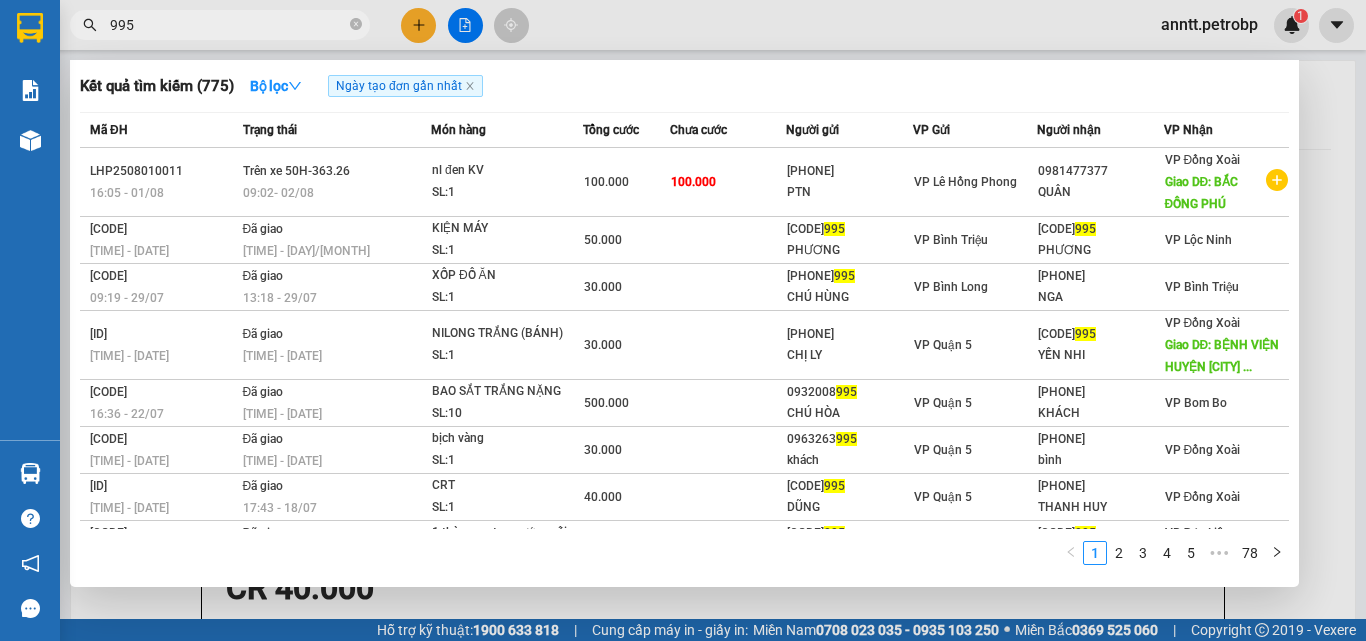 click on "995" at bounding box center [228, 25] 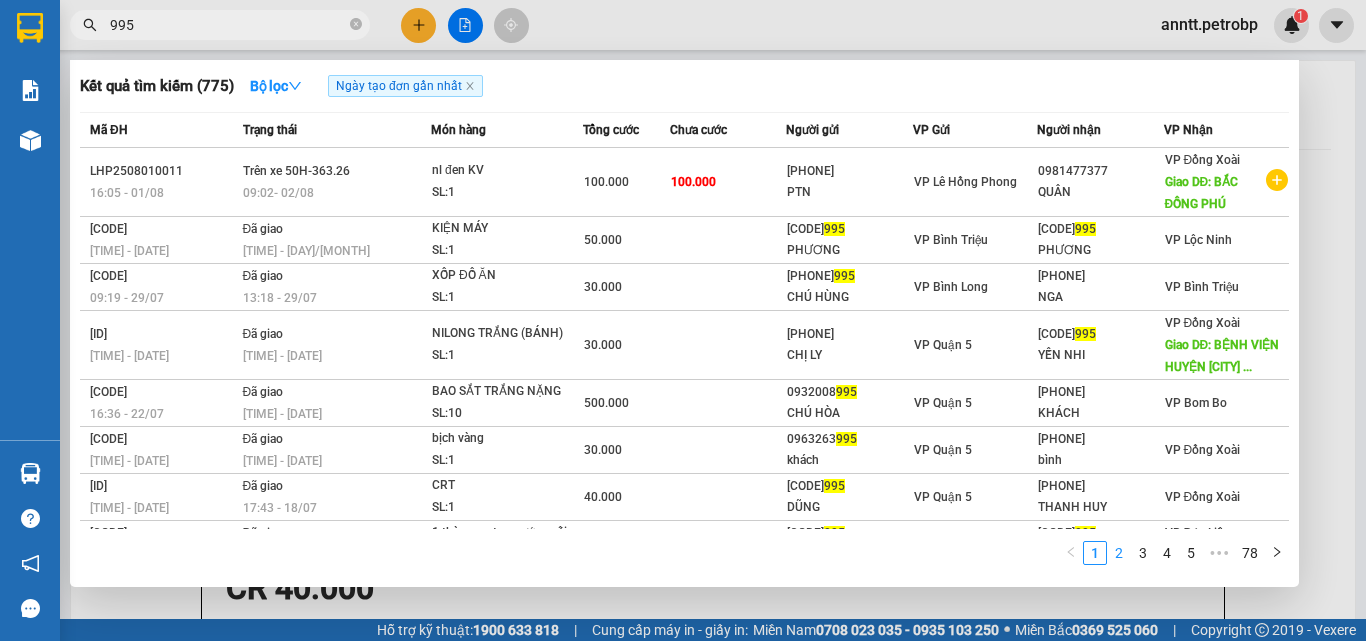 click on "2" at bounding box center [1119, 553] 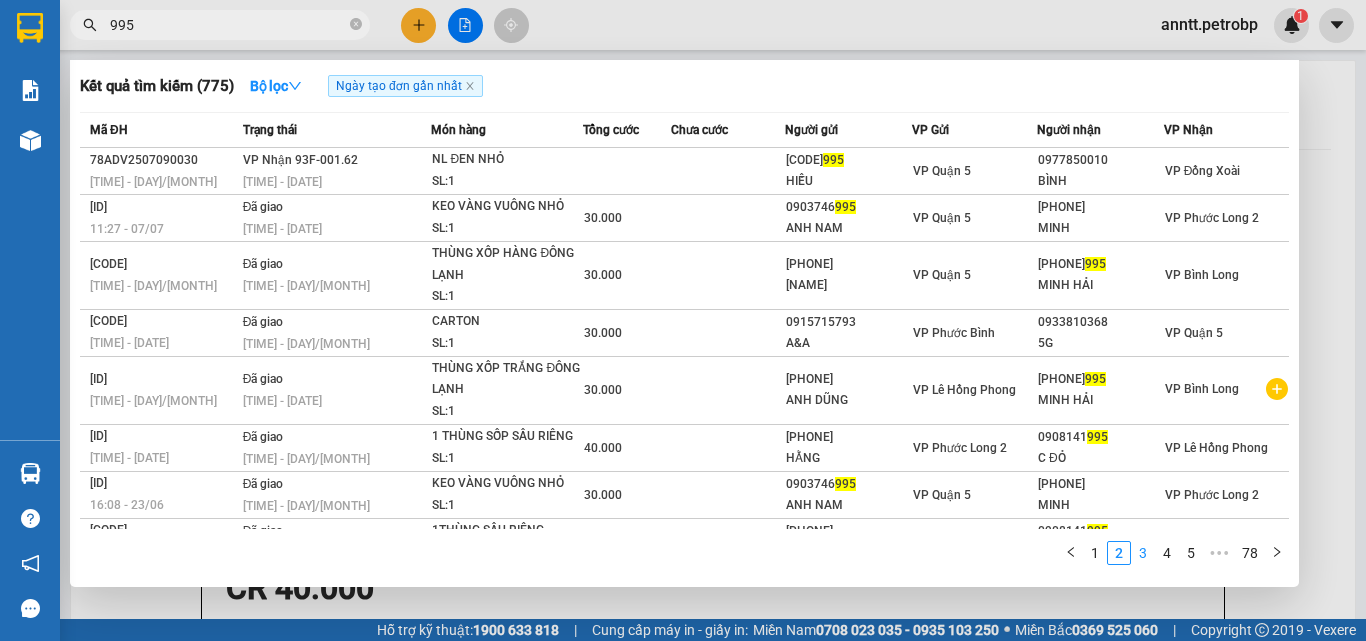 click on "3" at bounding box center (1143, 553) 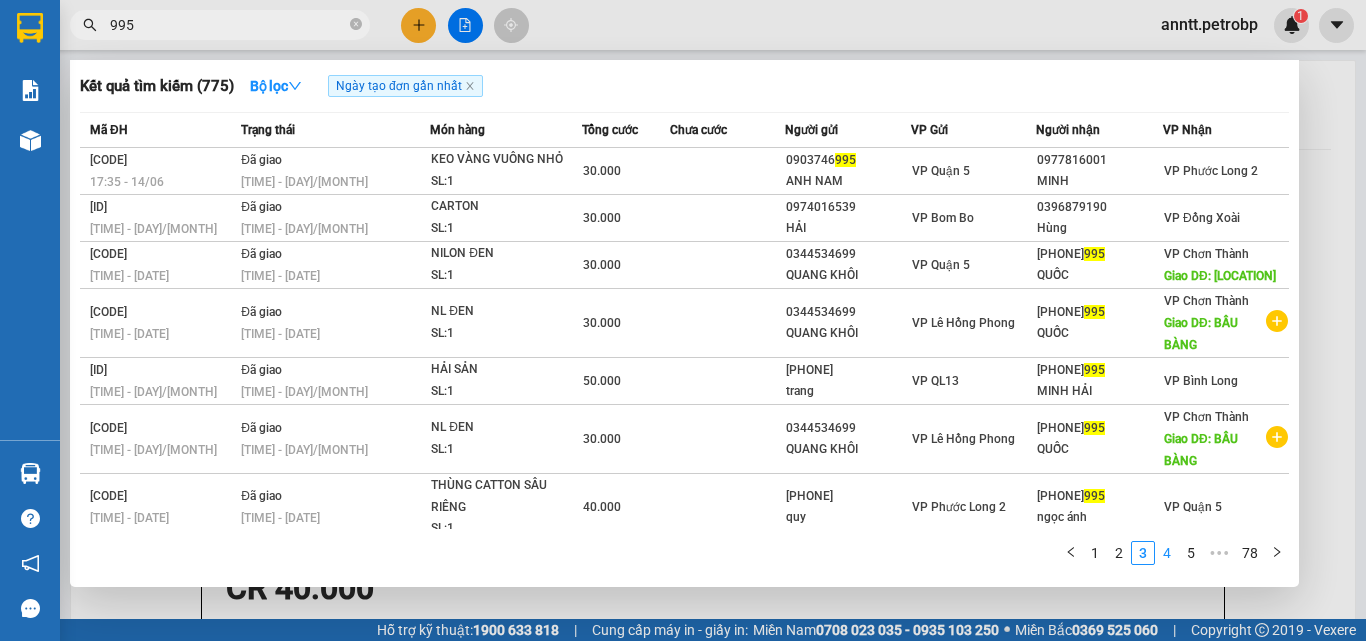 click on "4" at bounding box center (1167, 553) 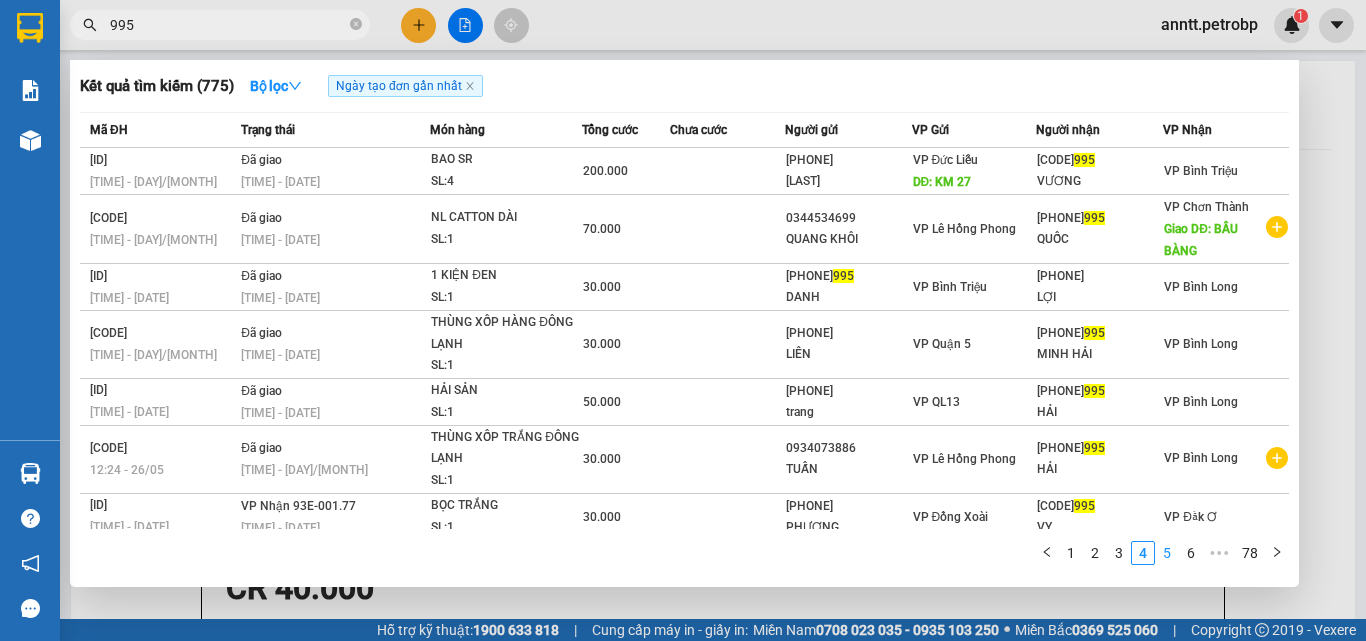 click on "5" at bounding box center [1167, 553] 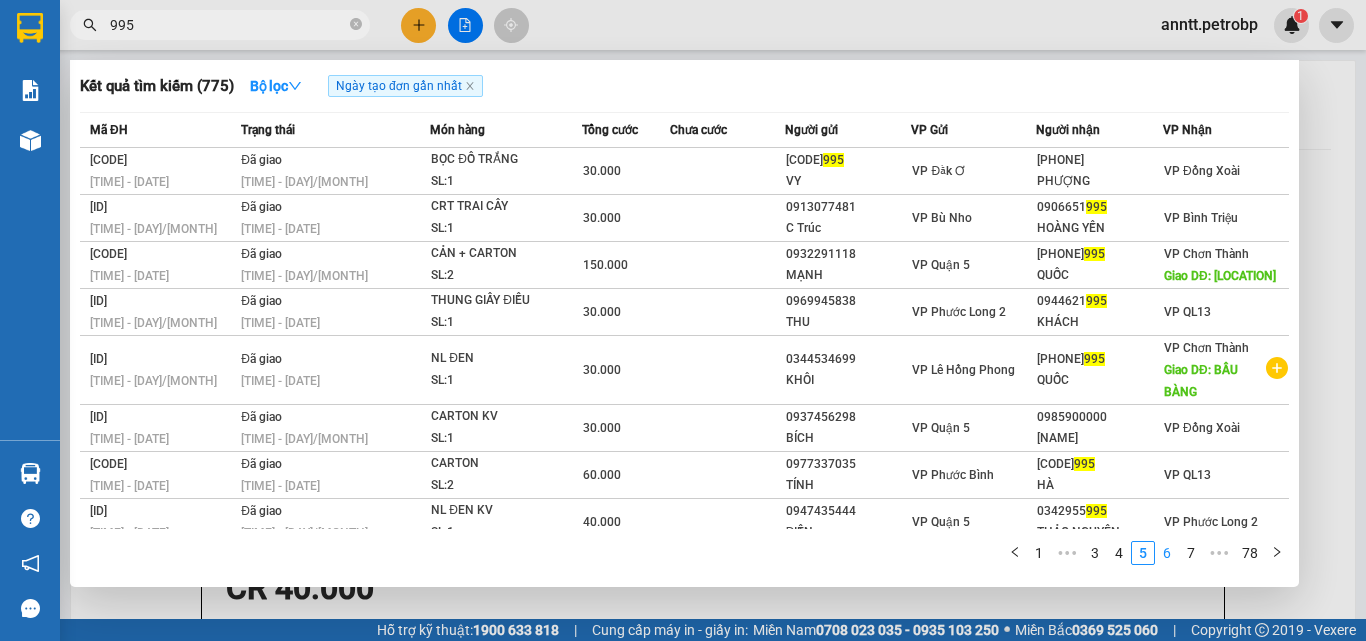 click on "6" at bounding box center (1167, 553) 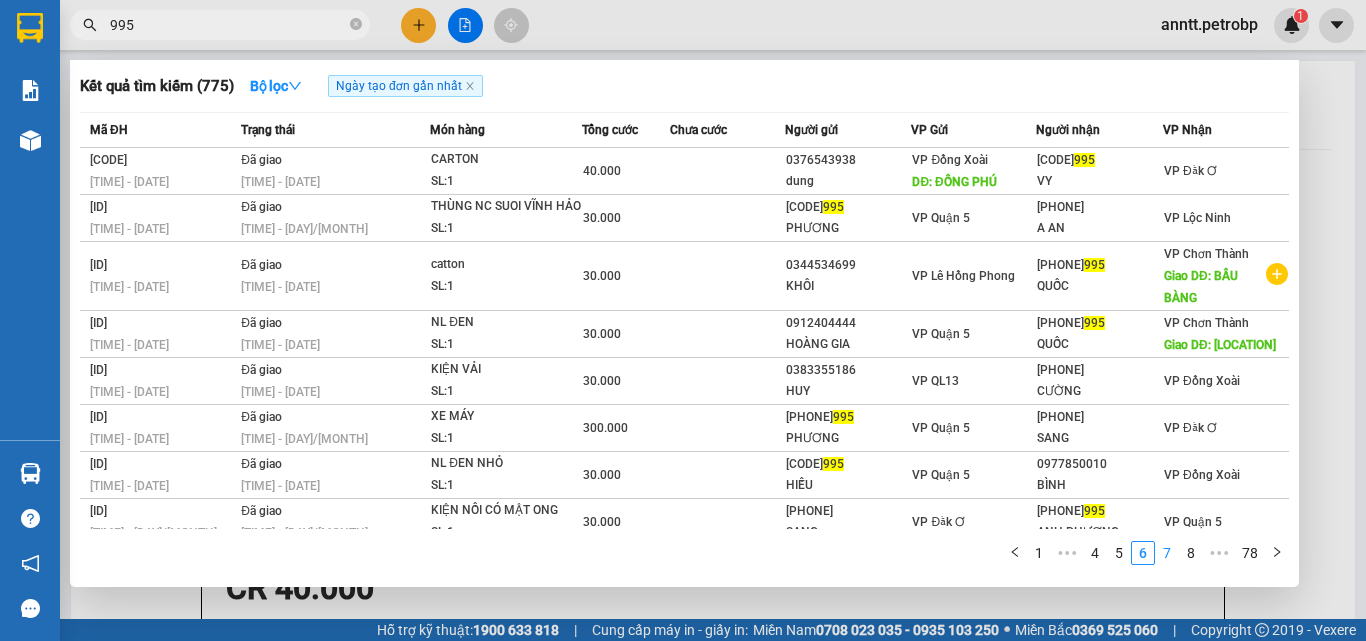 click on "7" at bounding box center [1167, 553] 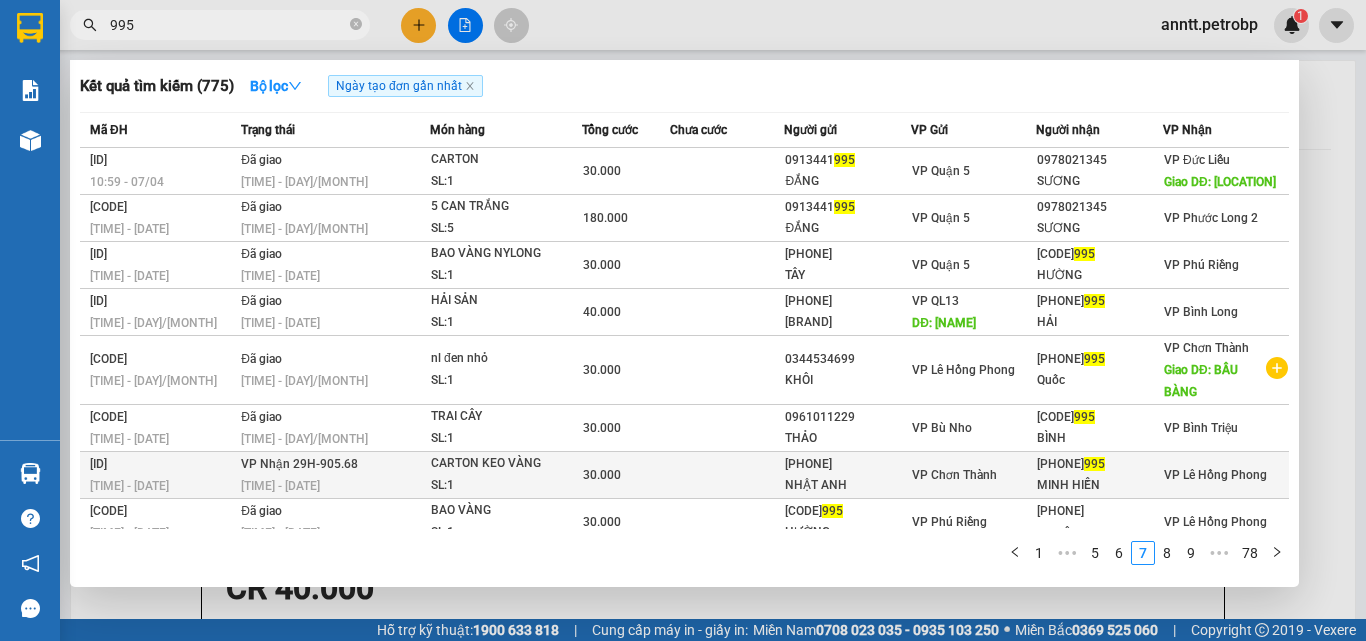 click on "MINH HIỀN" at bounding box center [1099, 485] 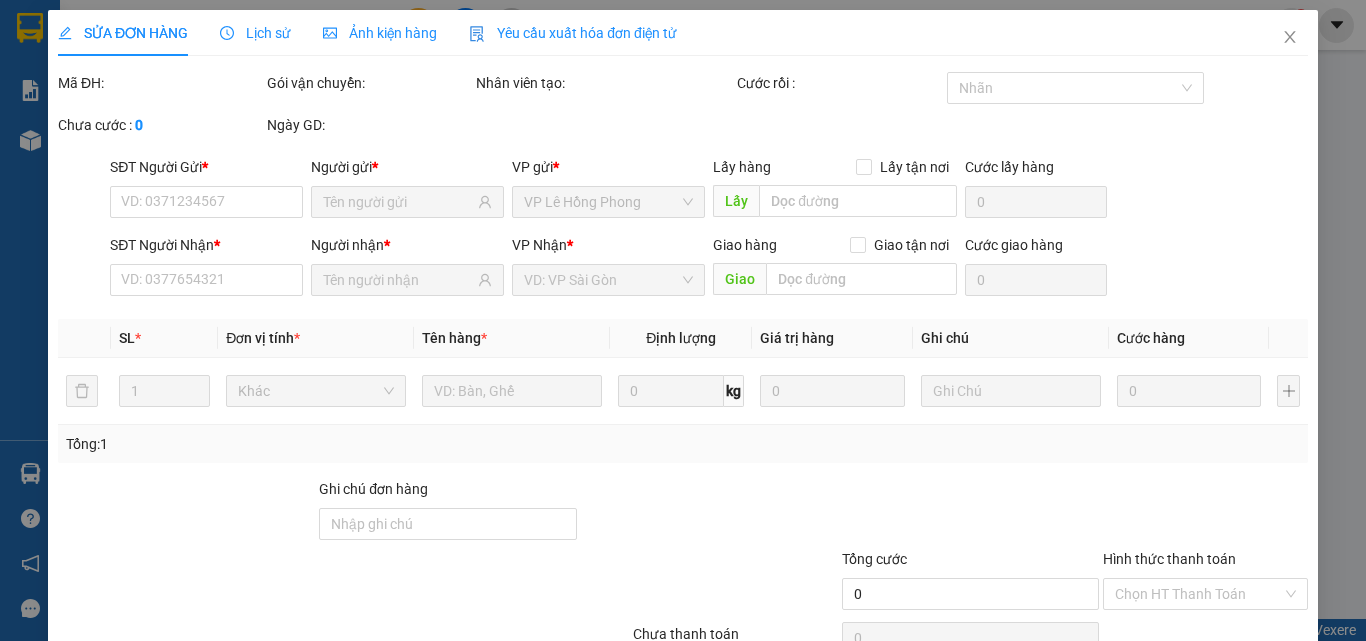 type on "0933939393" 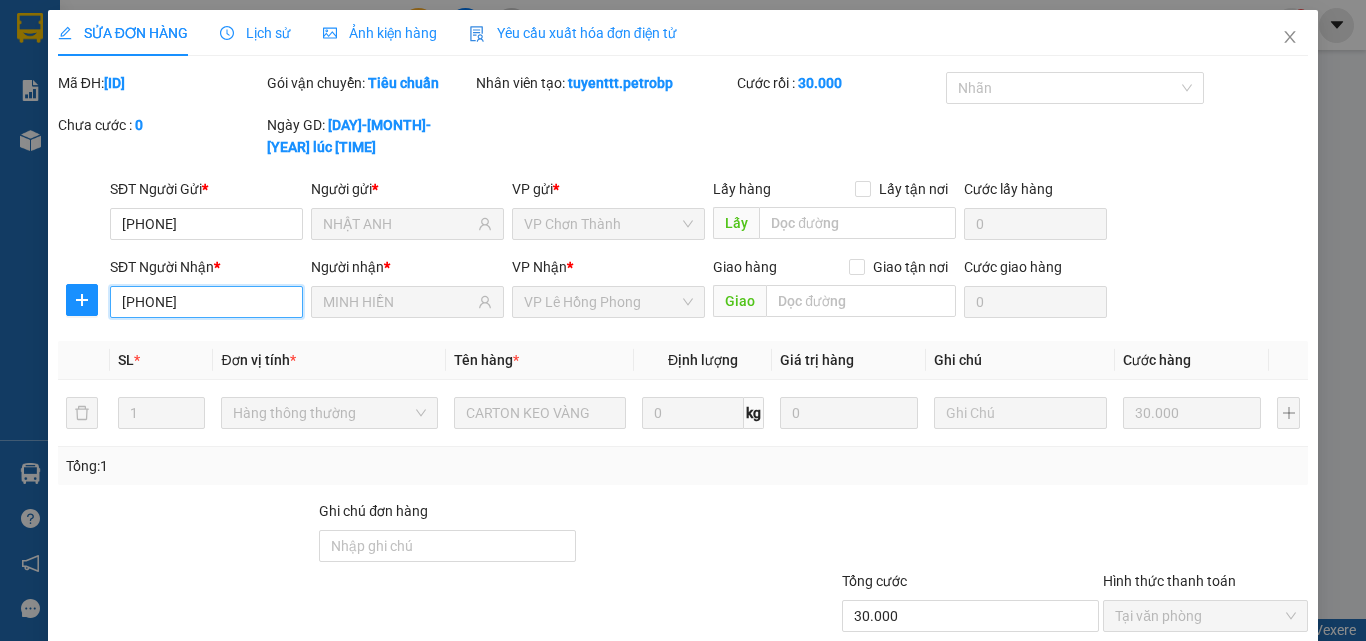 drag, startPoint x: 206, startPoint y: 275, endPoint x: 14, endPoint y: 278, distance: 192.02344 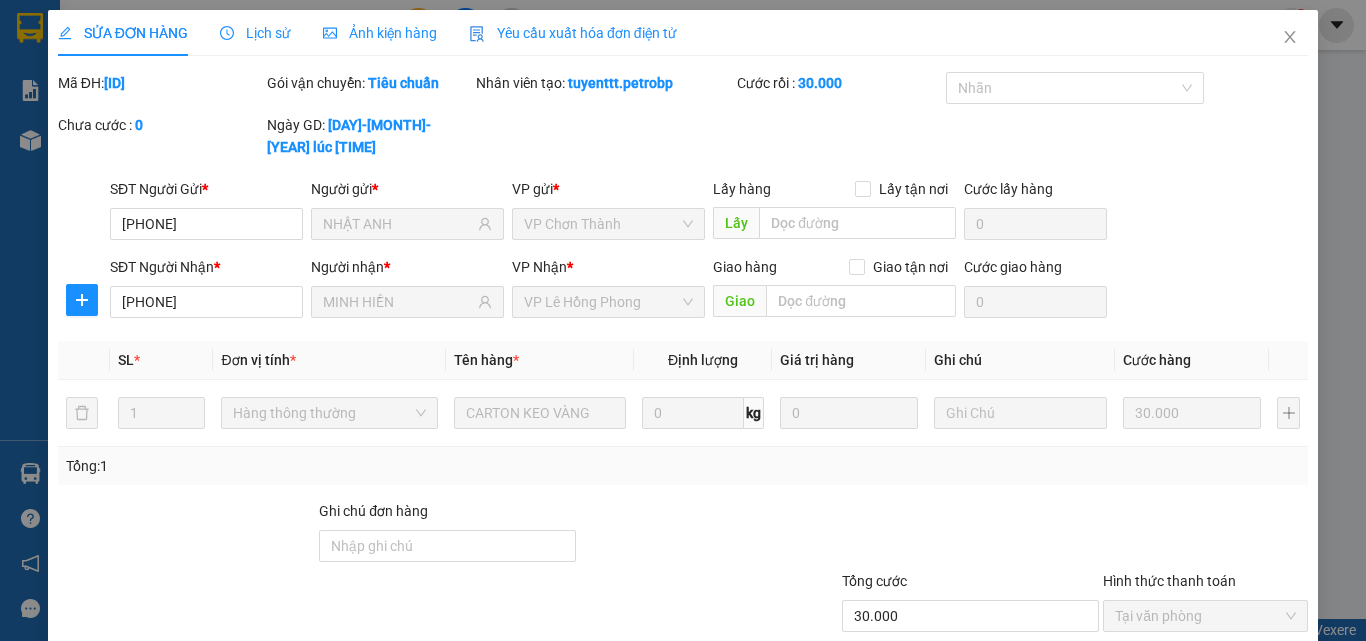 click on "Lịch sử" at bounding box center (255, 33) 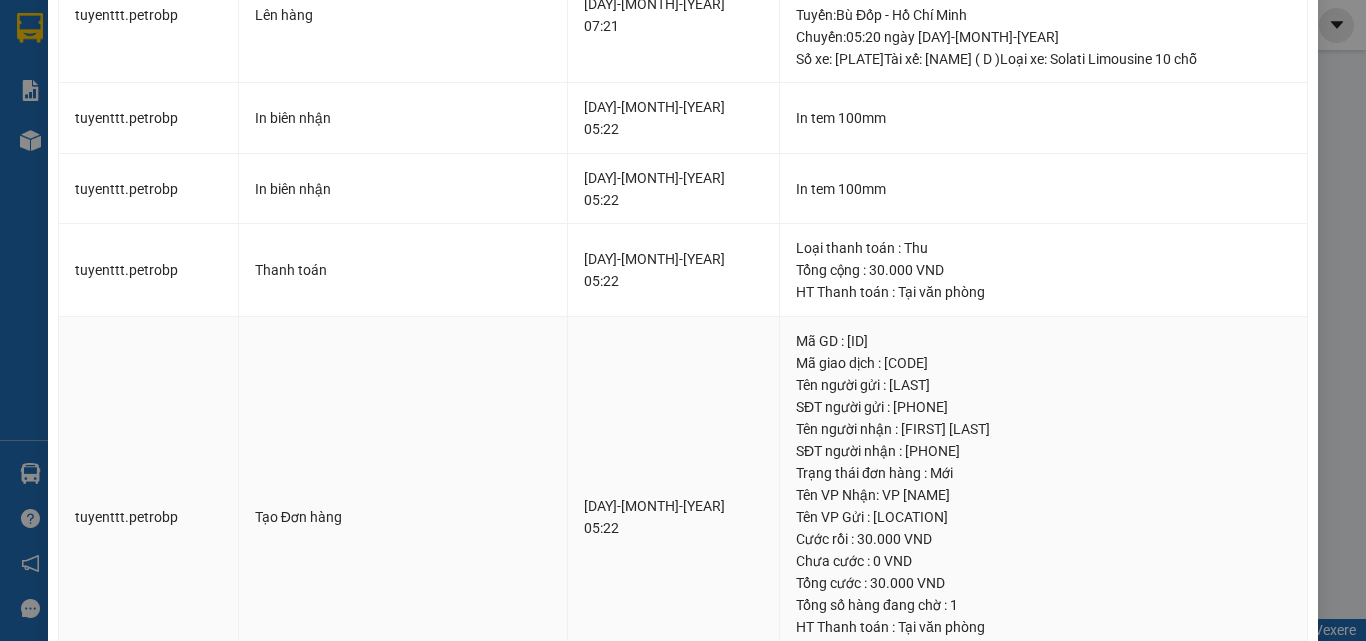 scroll, scrollTop: 0, scrollLeft: 0, axis: both 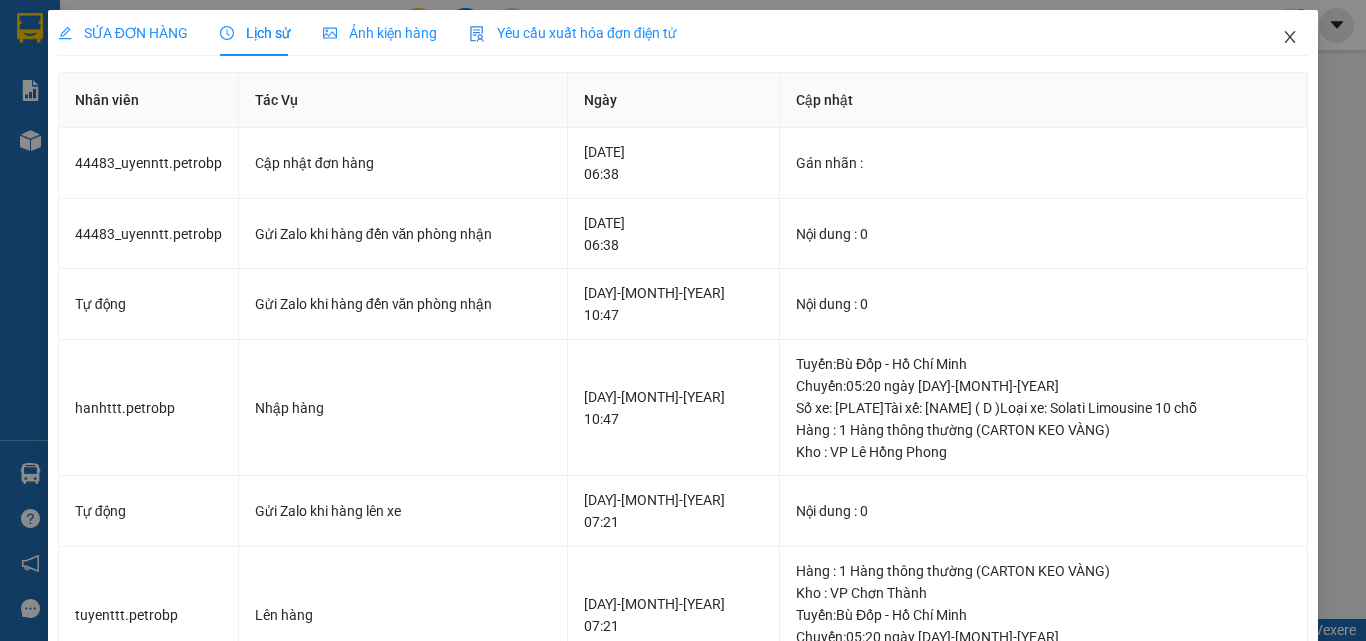 click at bounding box center (1290, 38) 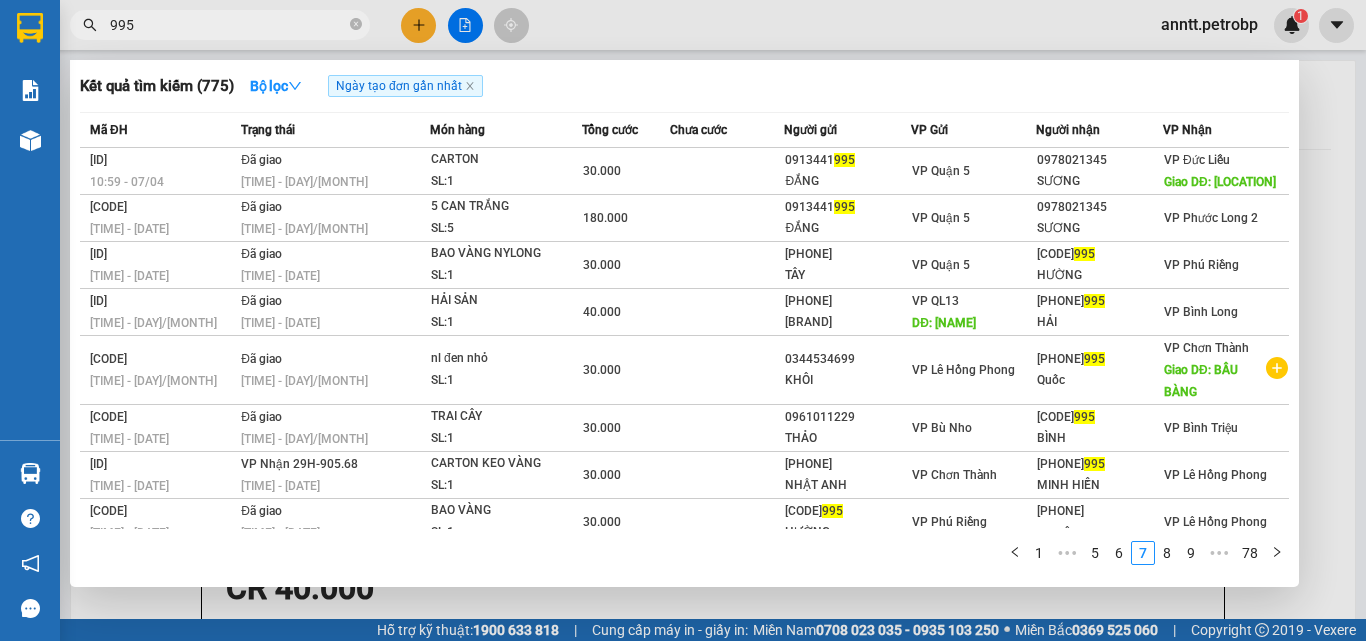 click on "995" at bounding box center [228, 25] 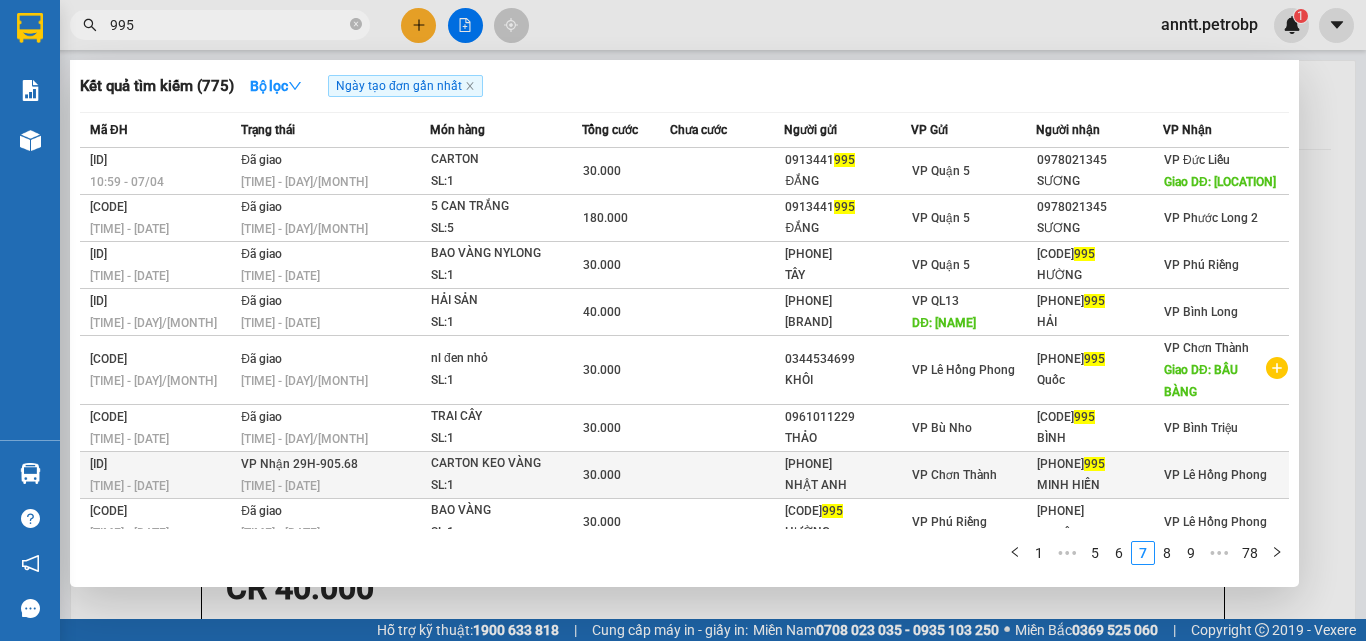click on "VP Chơn Thành" at bounding box center [954, 475] 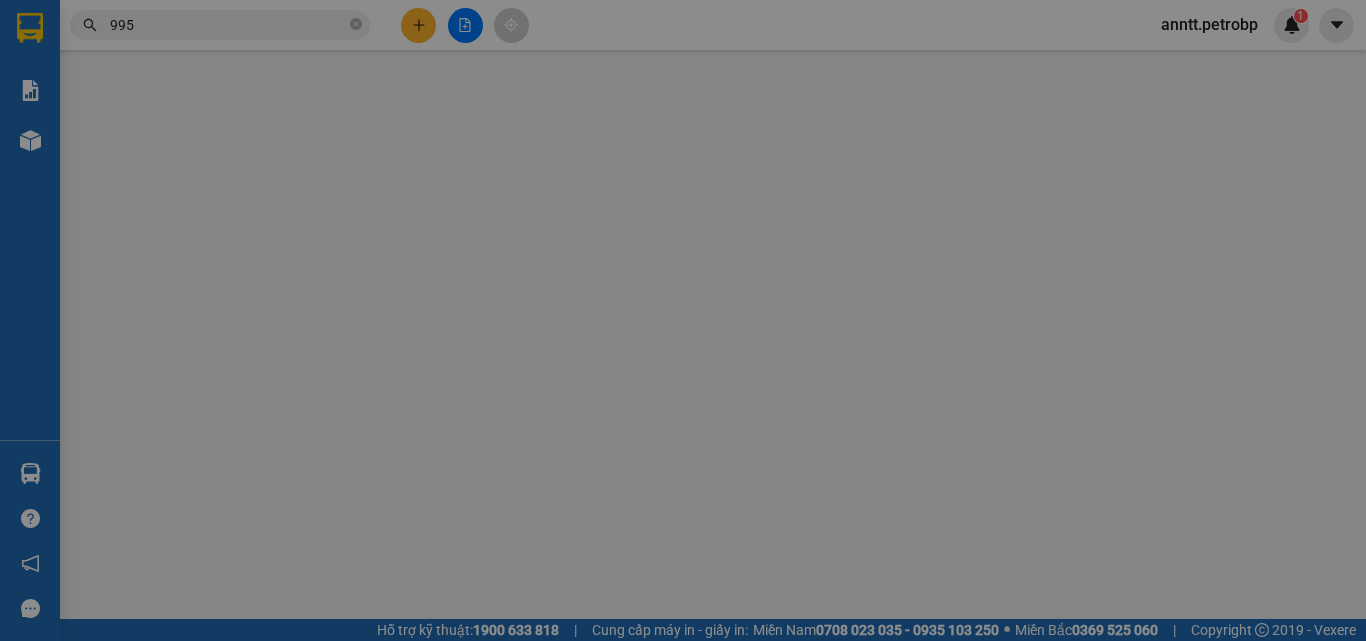 type on "0933939393" 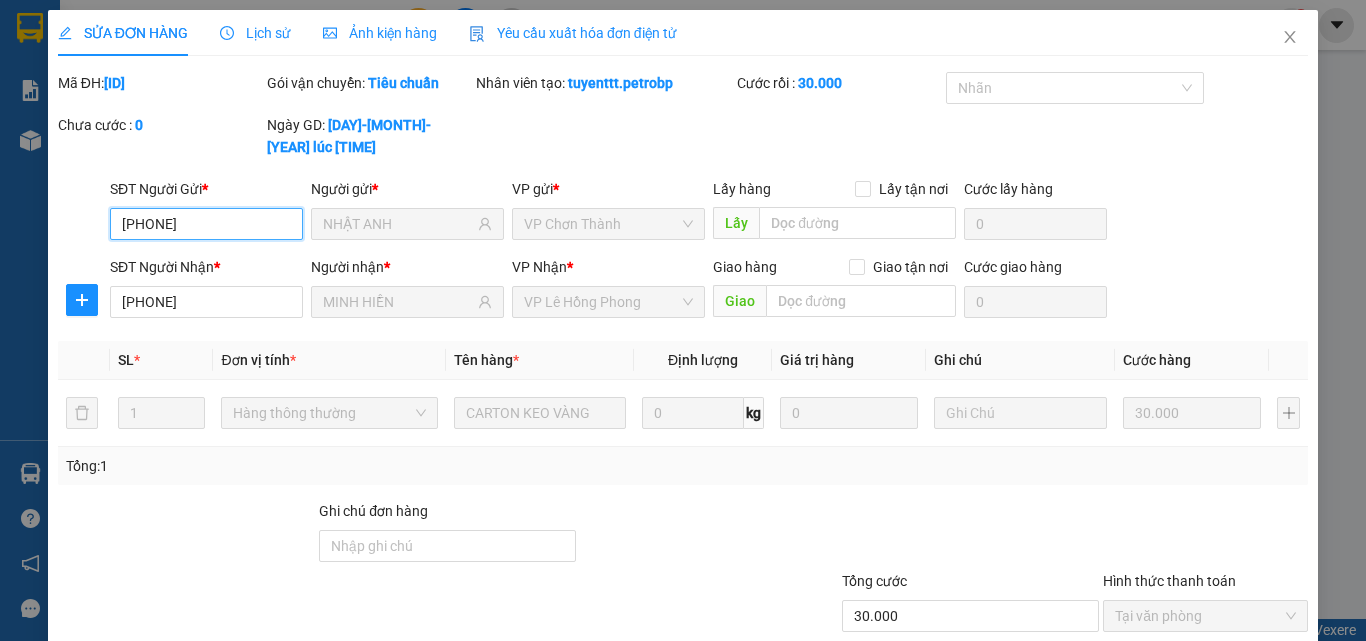 scroll, scrollTop: 103, scrollLeft: 0, axis: vertical 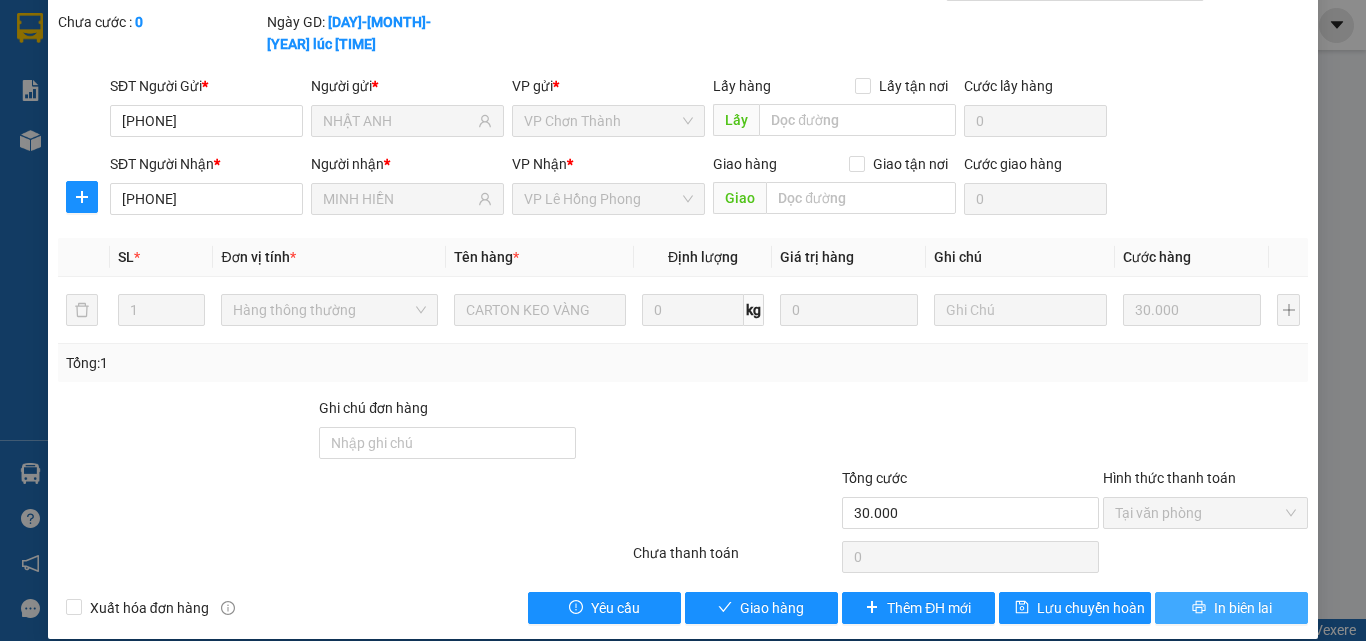 click on "In biên lai" at bounding box center (1243, 608) 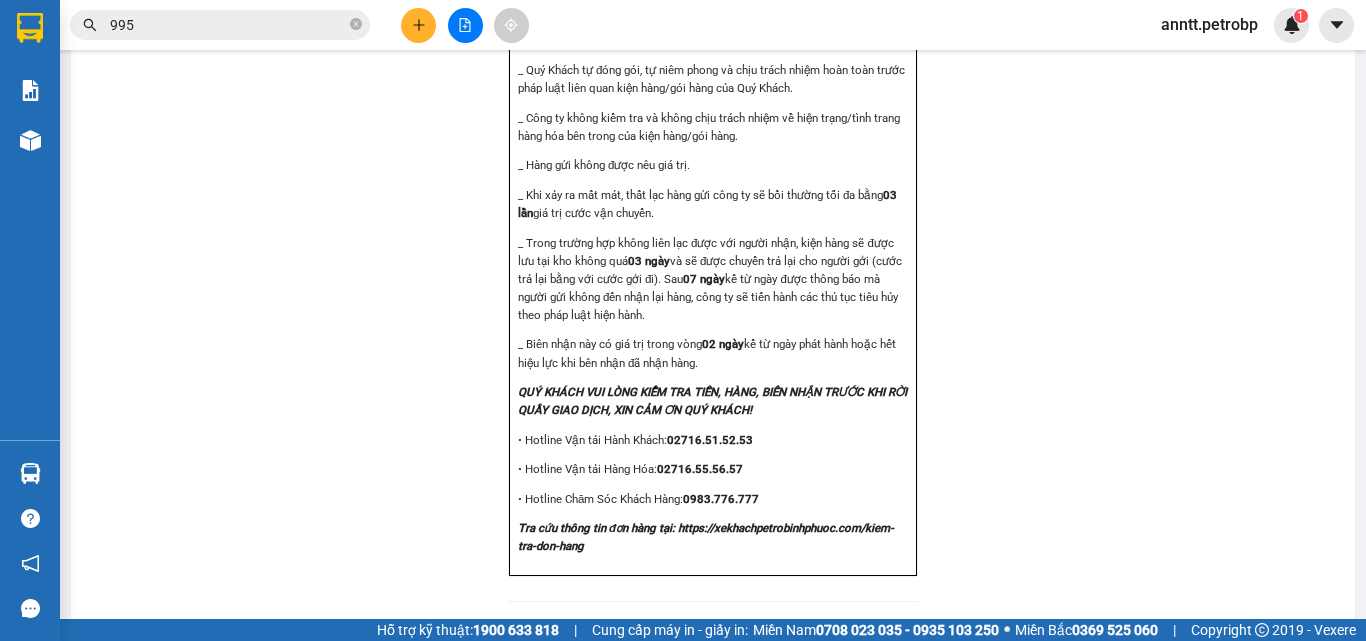 scroll, scrollTop: 2400, scrollLeft: 0, axis: vertical 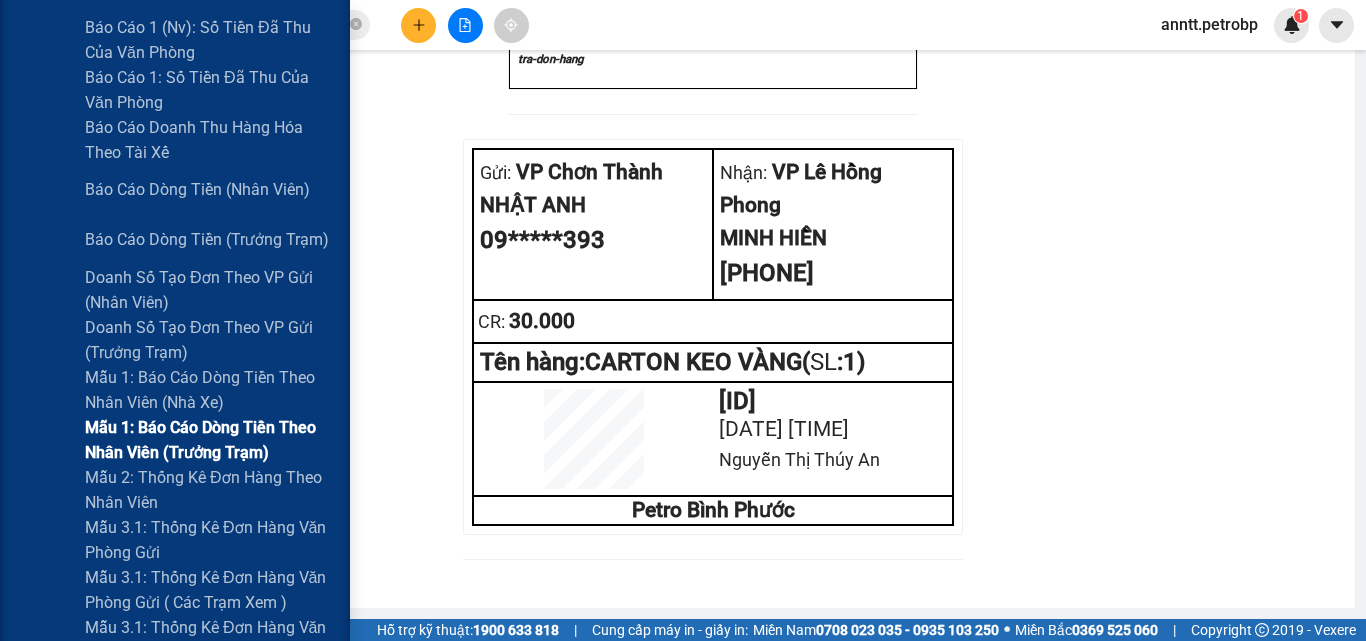 click on "Mẫu 3.1: Thống kê đơn hàng văn phòng gửi" at bounding box center [210, 540] 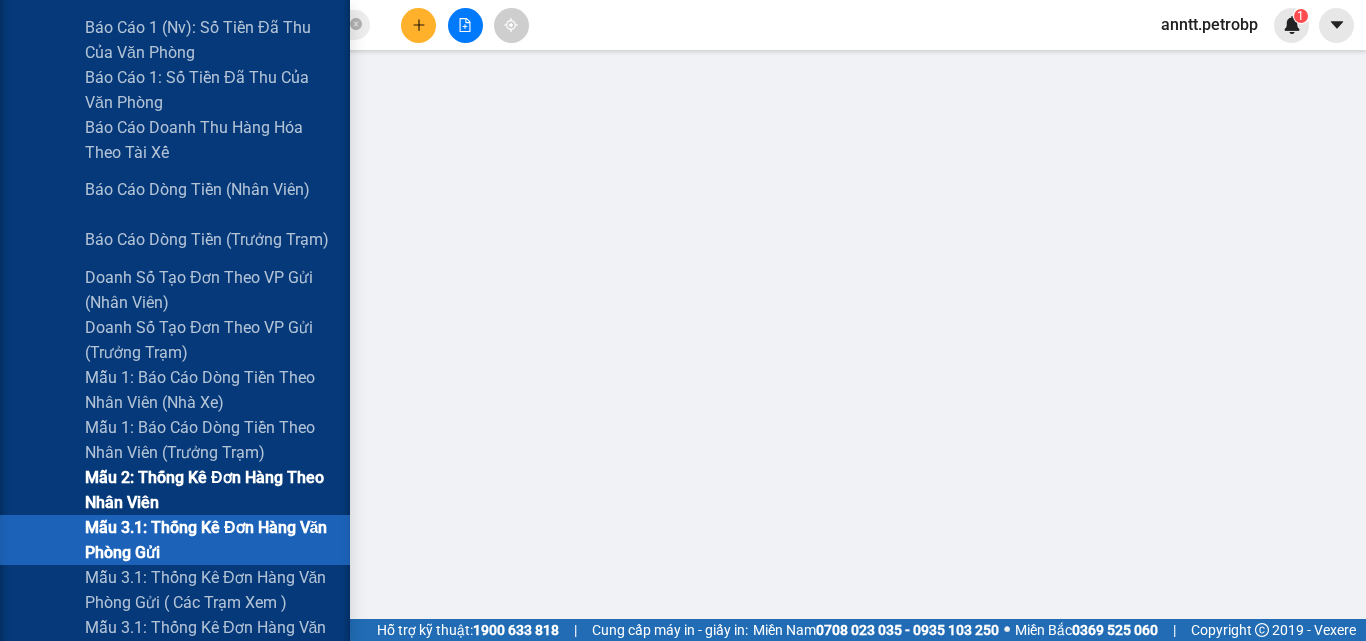 scroll, scrollTop: 0, scrollLeft: 0, axis: both 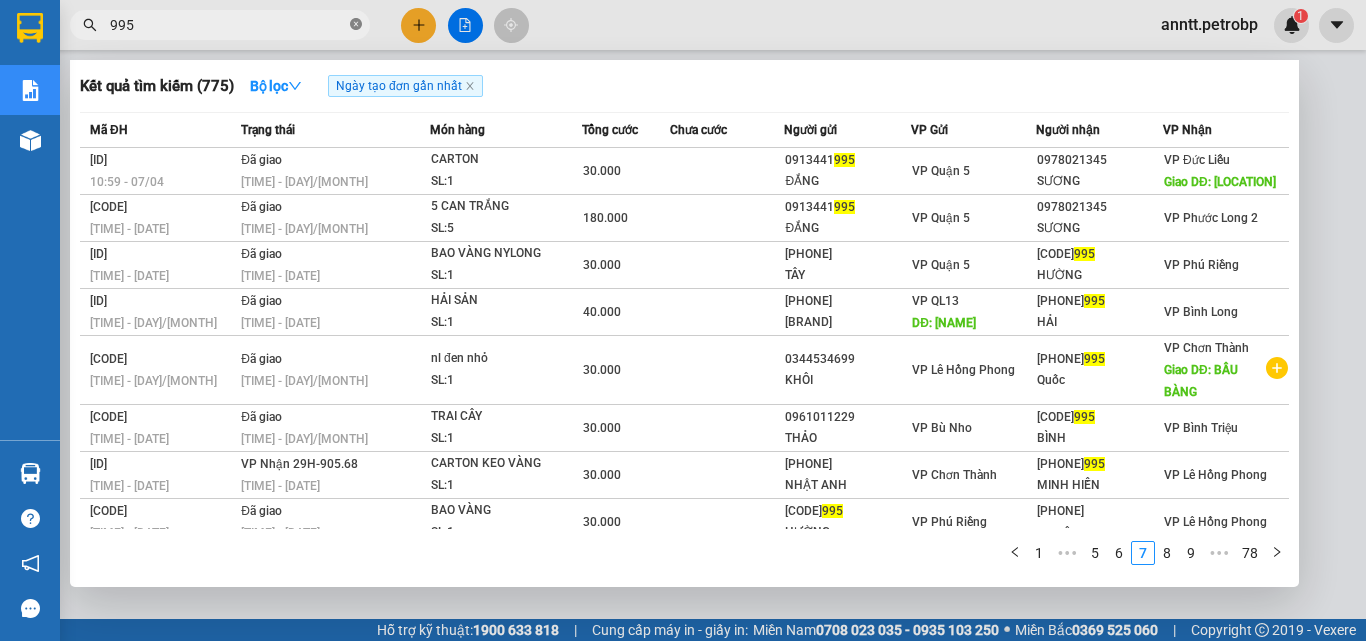 click 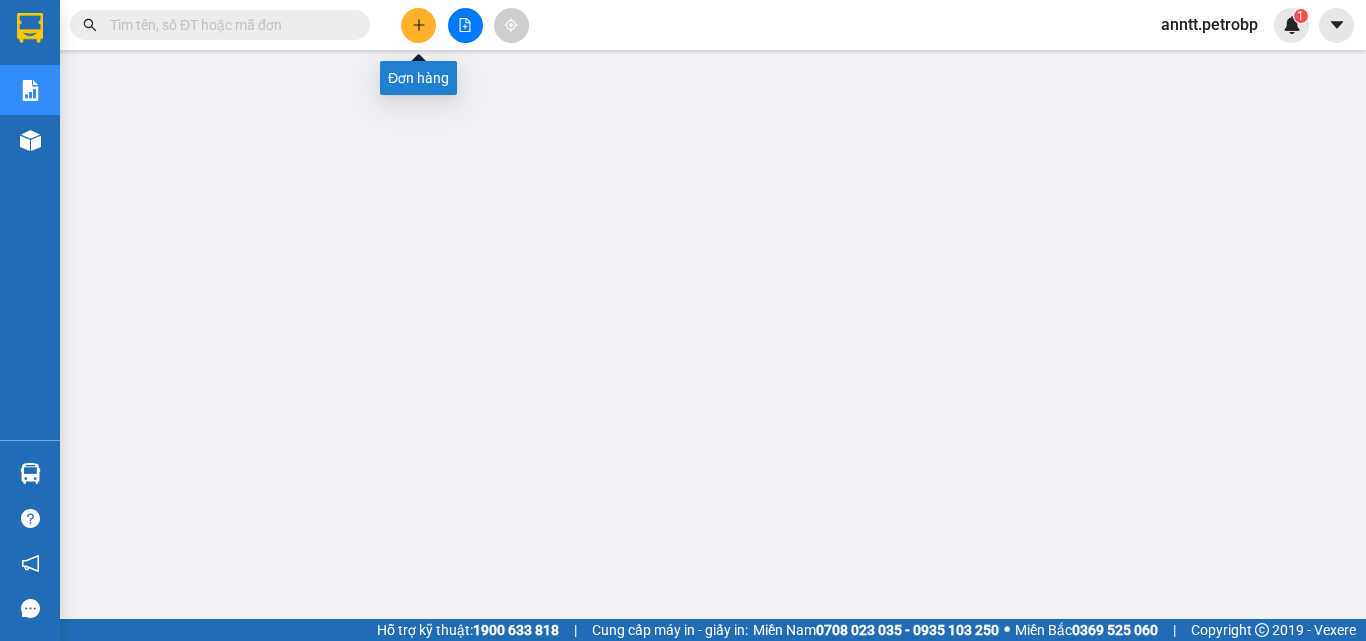 click 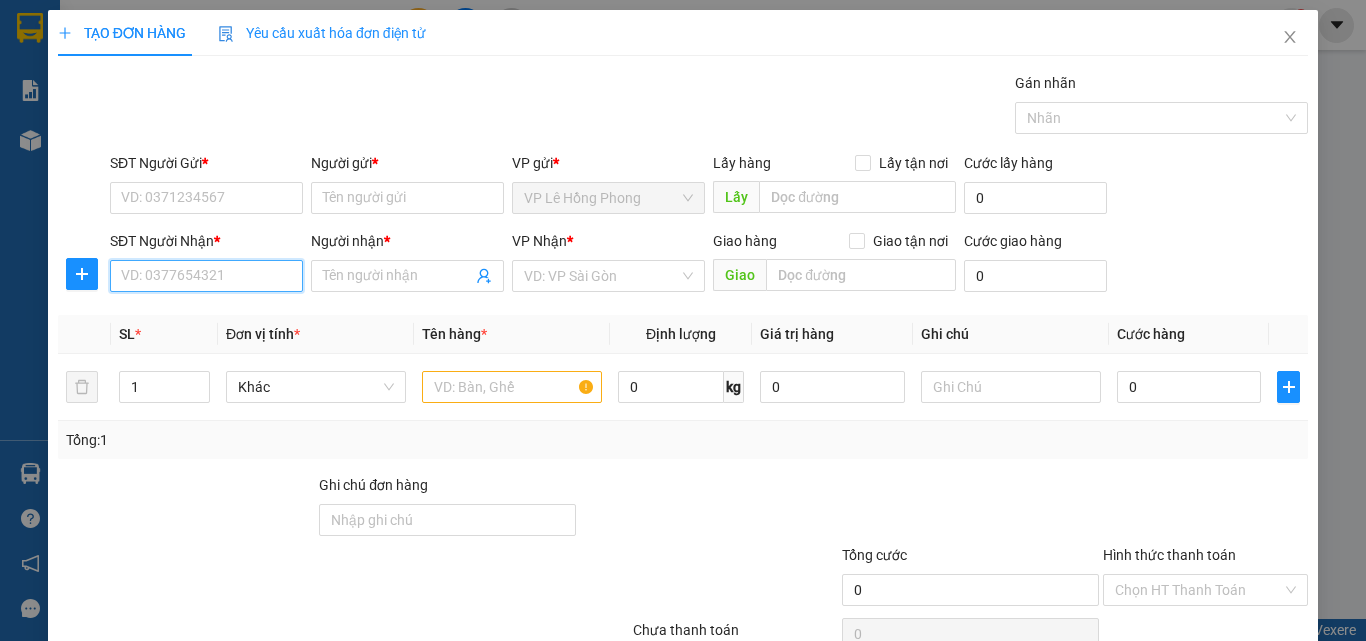 click on "SĐT Người Nhận  *" at bounding box center [206, 276] 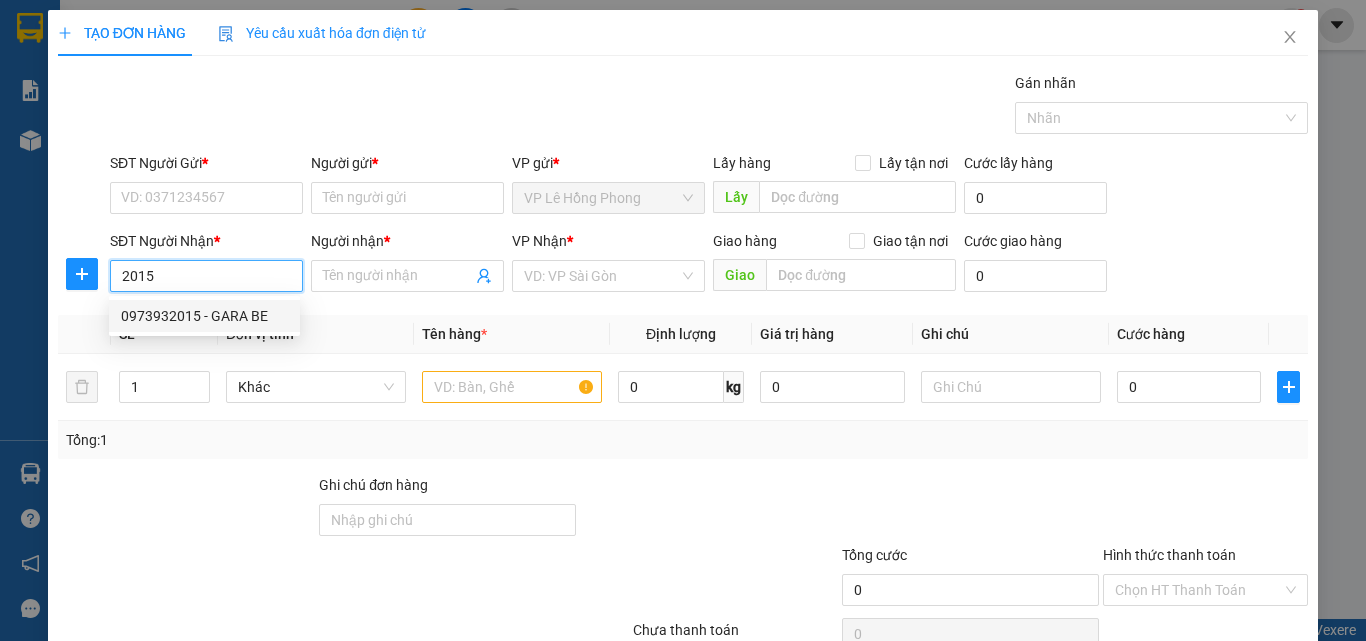 click on "0973932015 - GARA BE" at bounding box center (204, 316) 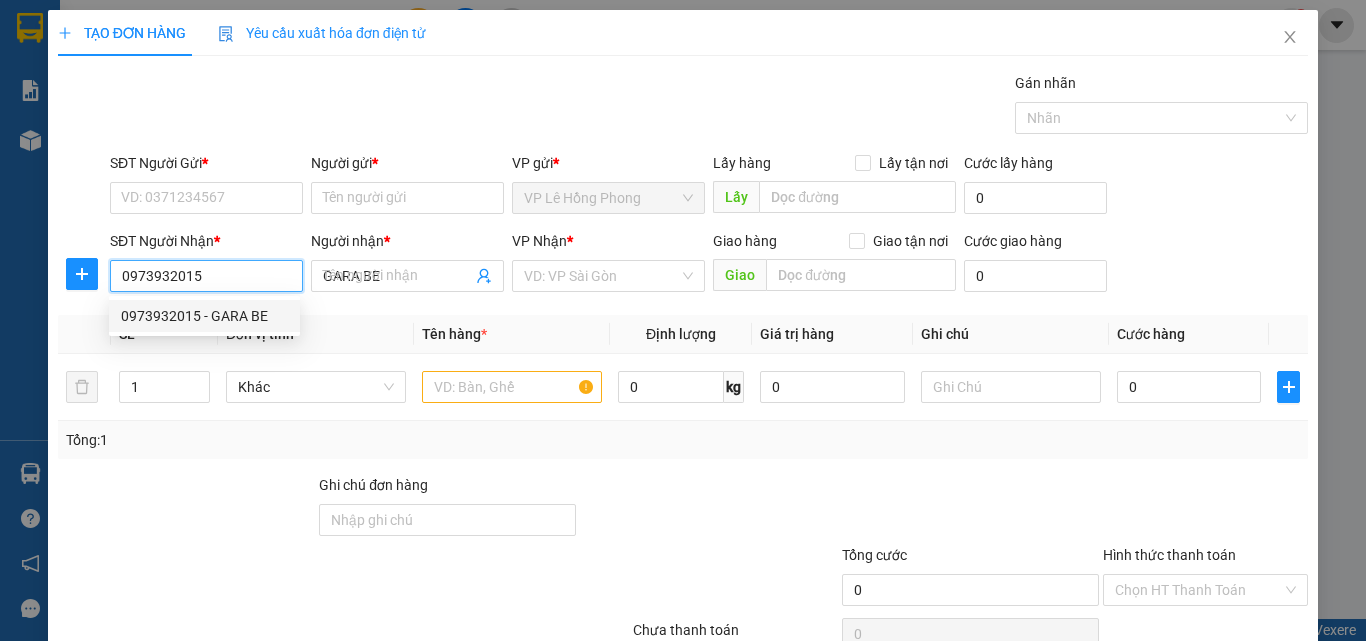 type on "150.000" 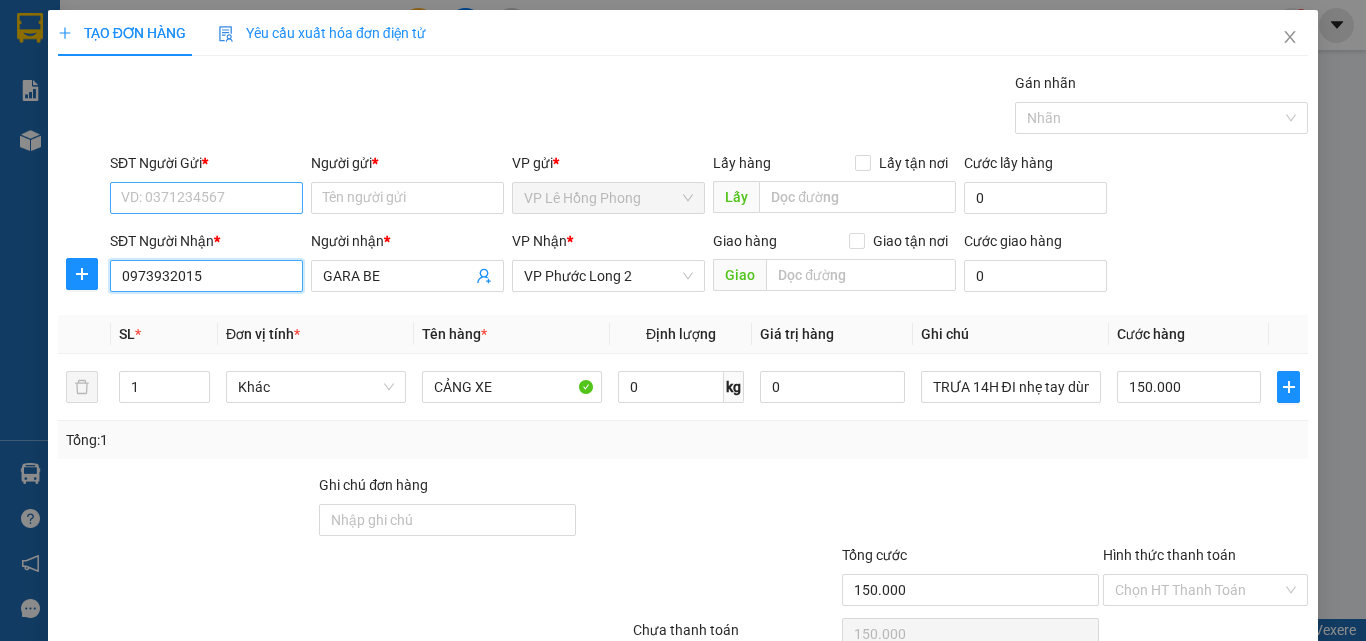 type on "0973932015" 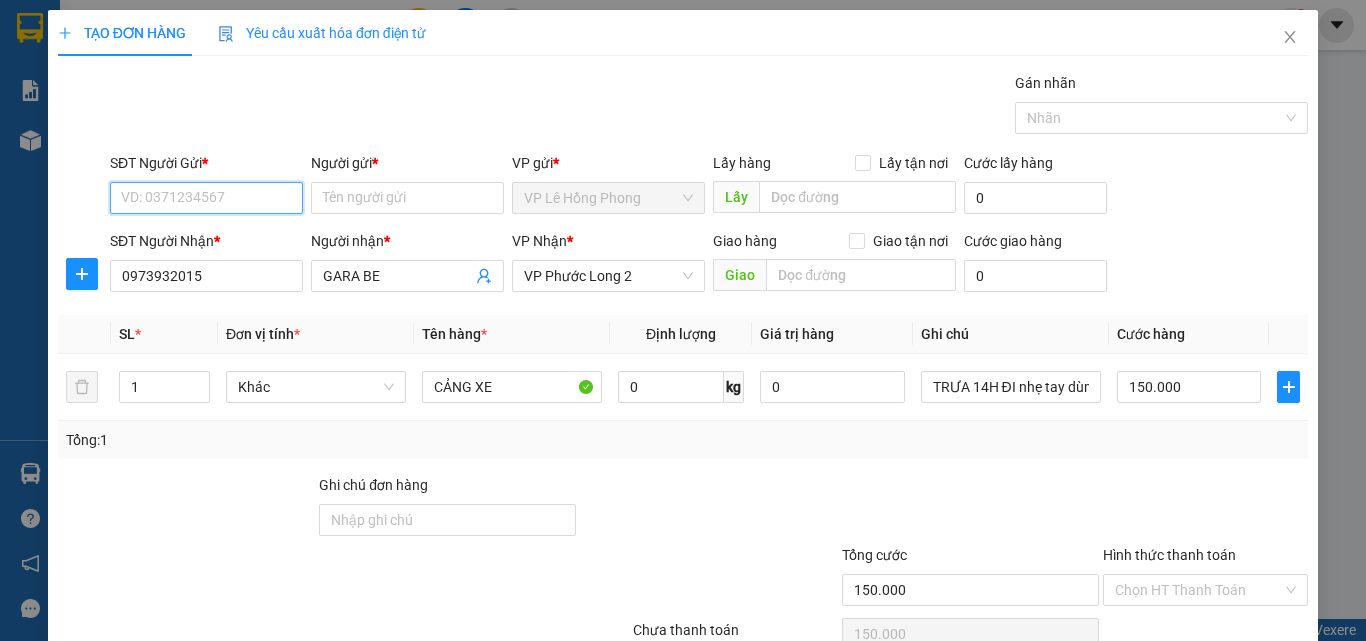 click on "SĐT Người Gửi  *" at bounding box center [206, 198] 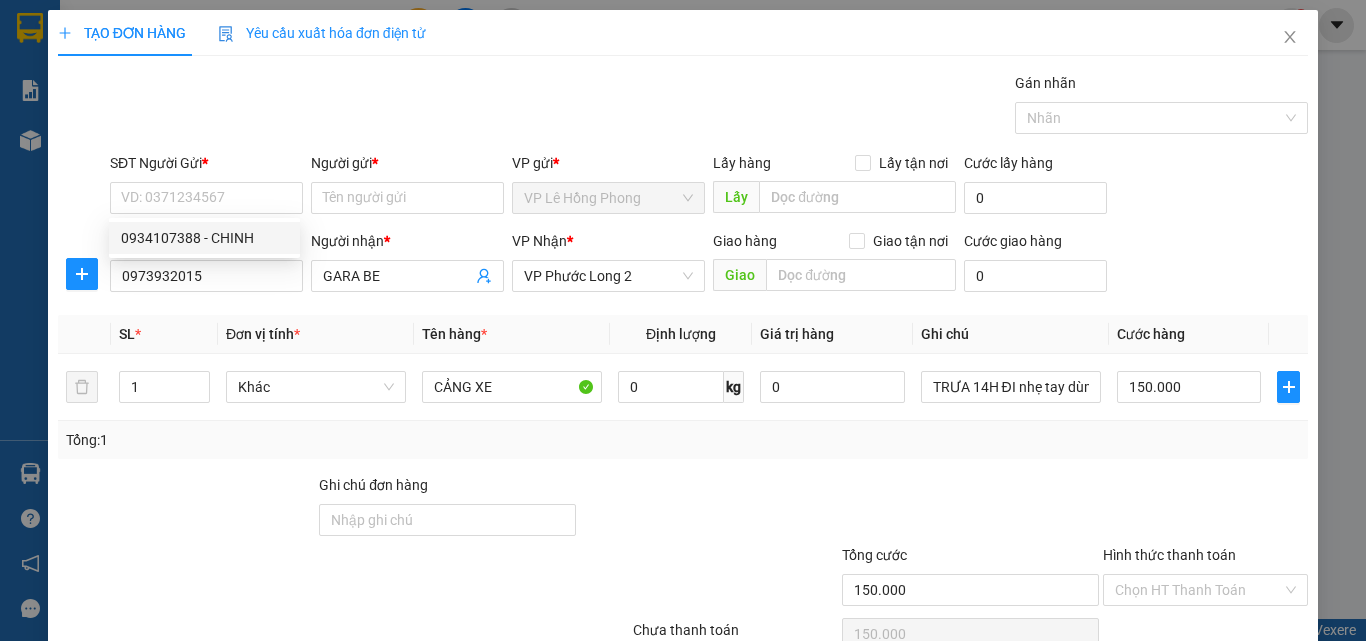click on "0934107388 0934107388 - CHINH" at bounding box center (204, 238) 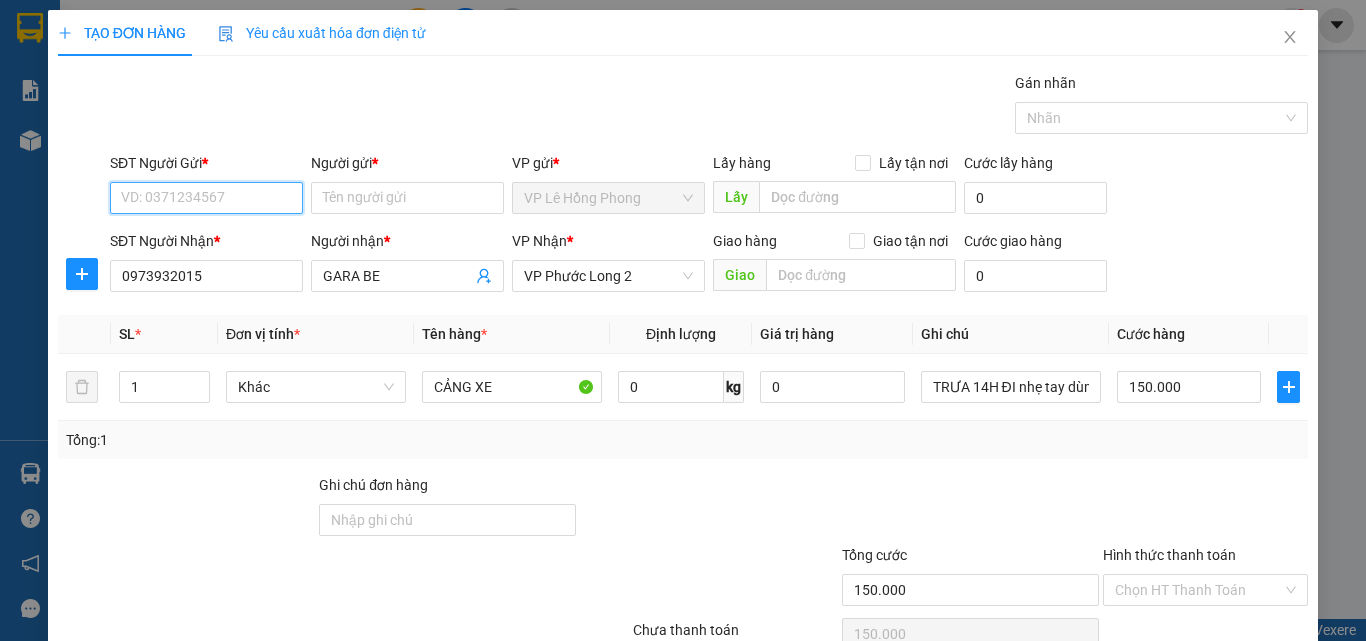 click on "SĐT Người Gửi  *" at bounding box center [206, 198] 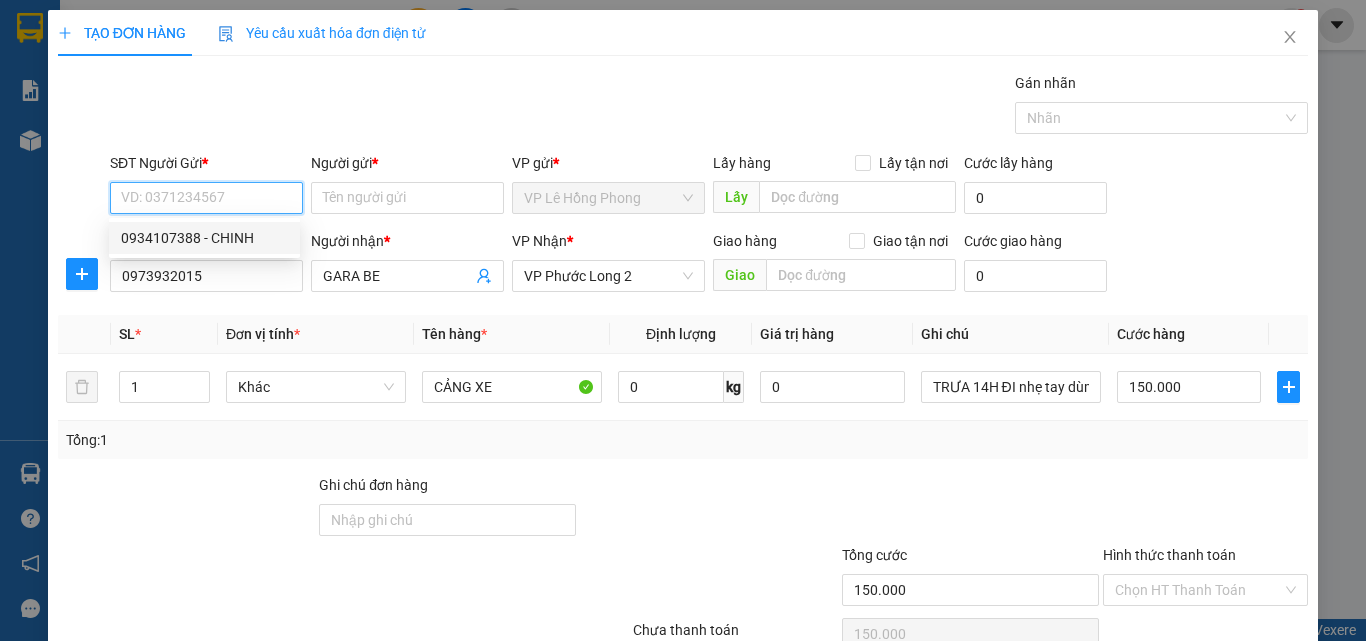 click on "0934107388 - CHINH" at bounding box center (204, 238) 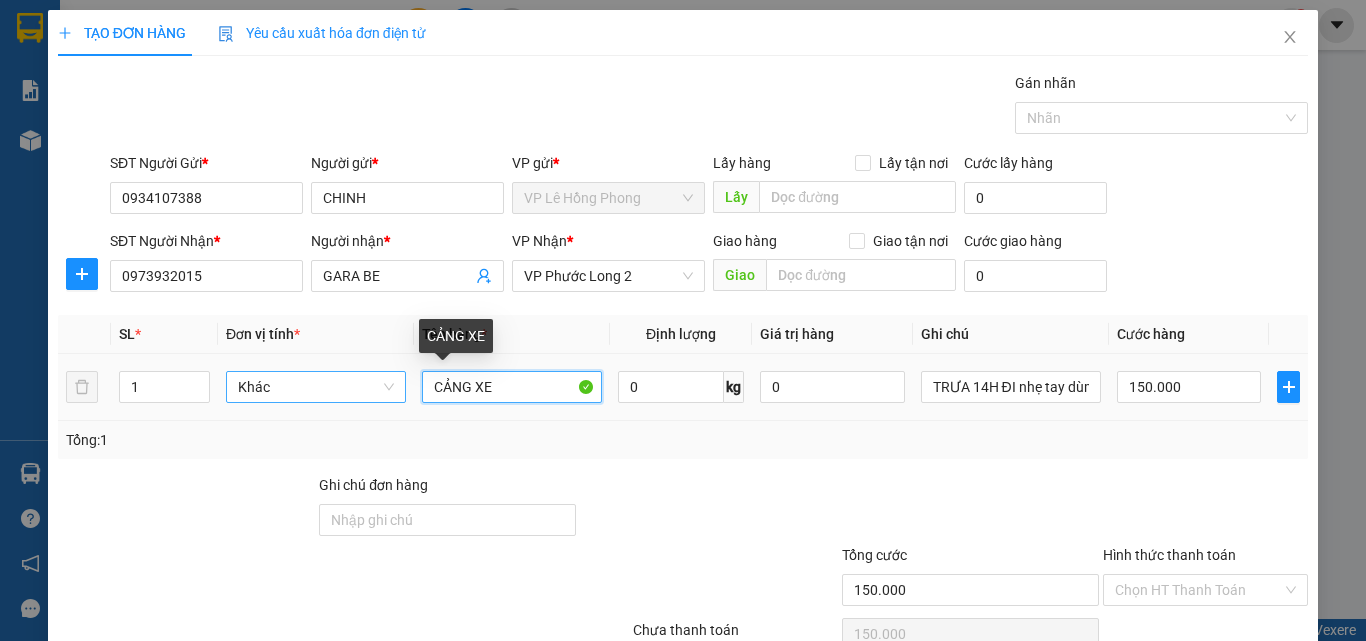 drag, startPoint x: 499, startPoint y: 391, endPoint x: 306, endPoint y: 391, distance: 193 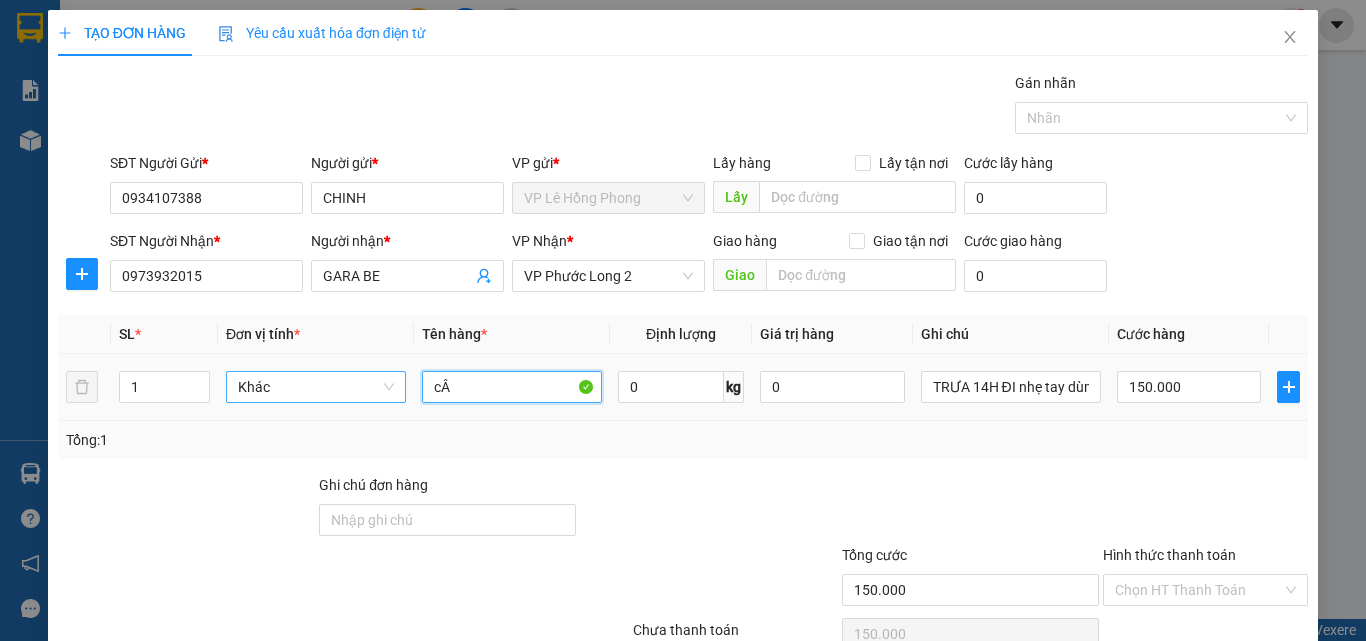 type on "c" 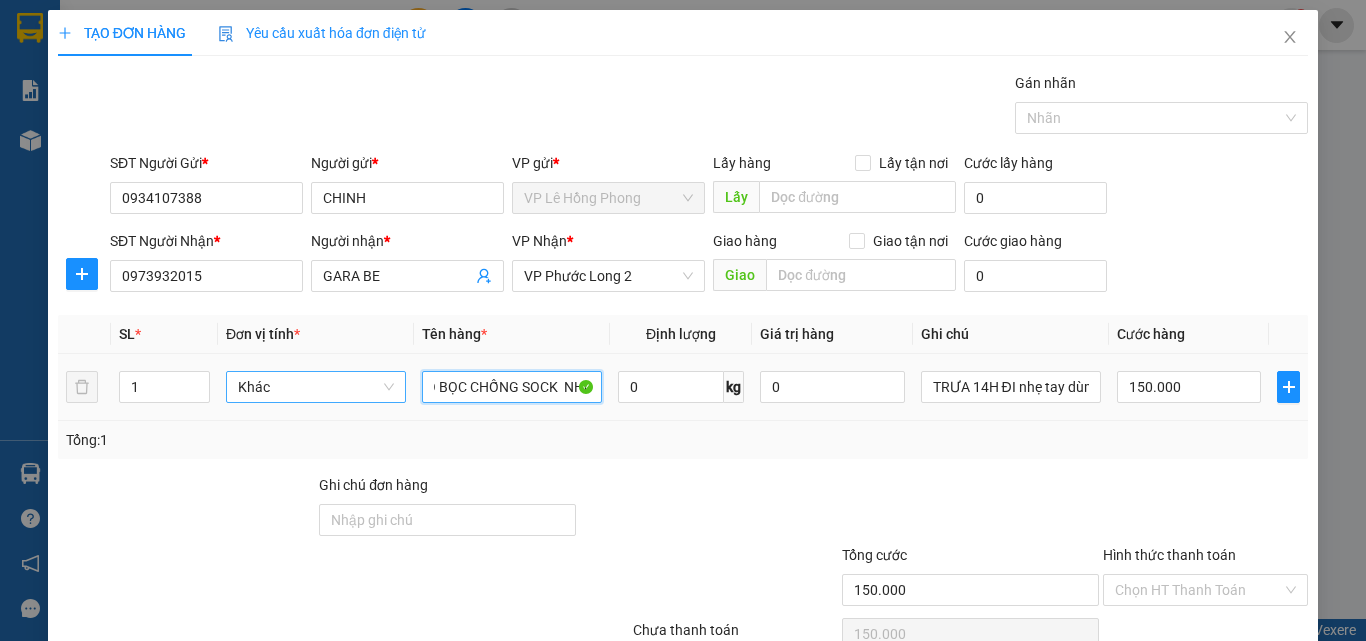 scroll, scrollTop: 0, scrollLeft: 95, axis: horizontal 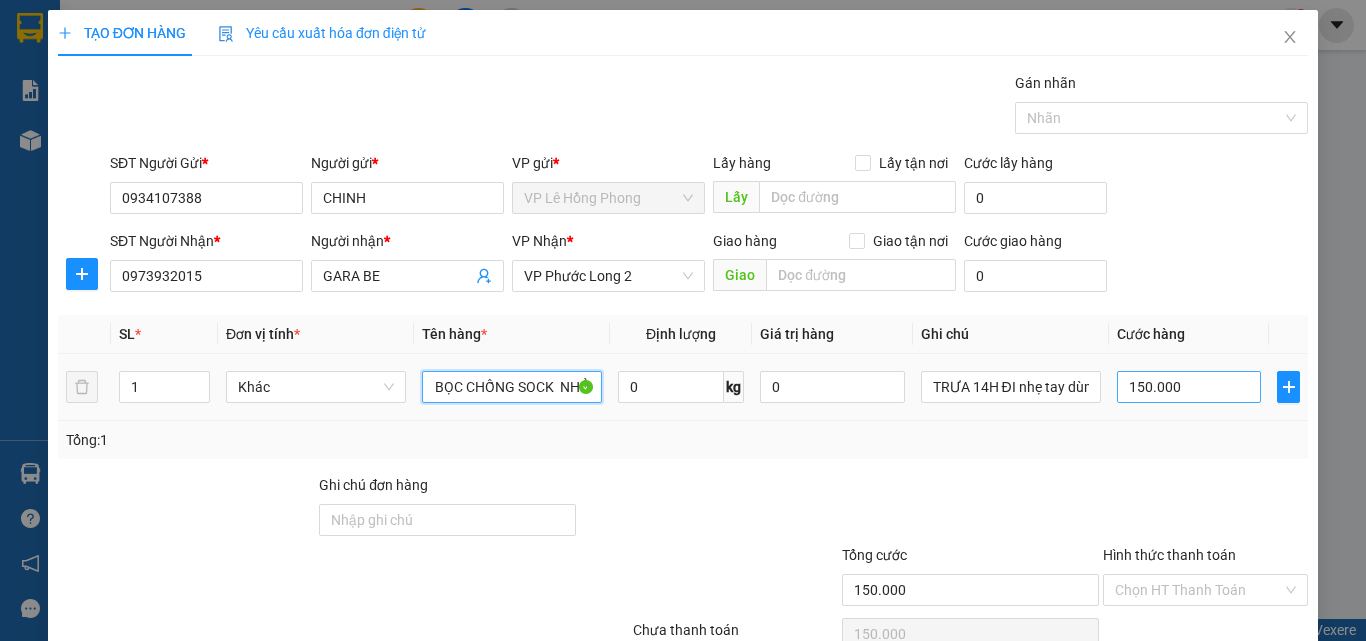type on "CARTON NHỎ BỌC CHỐNG SOCK  NHỎ" 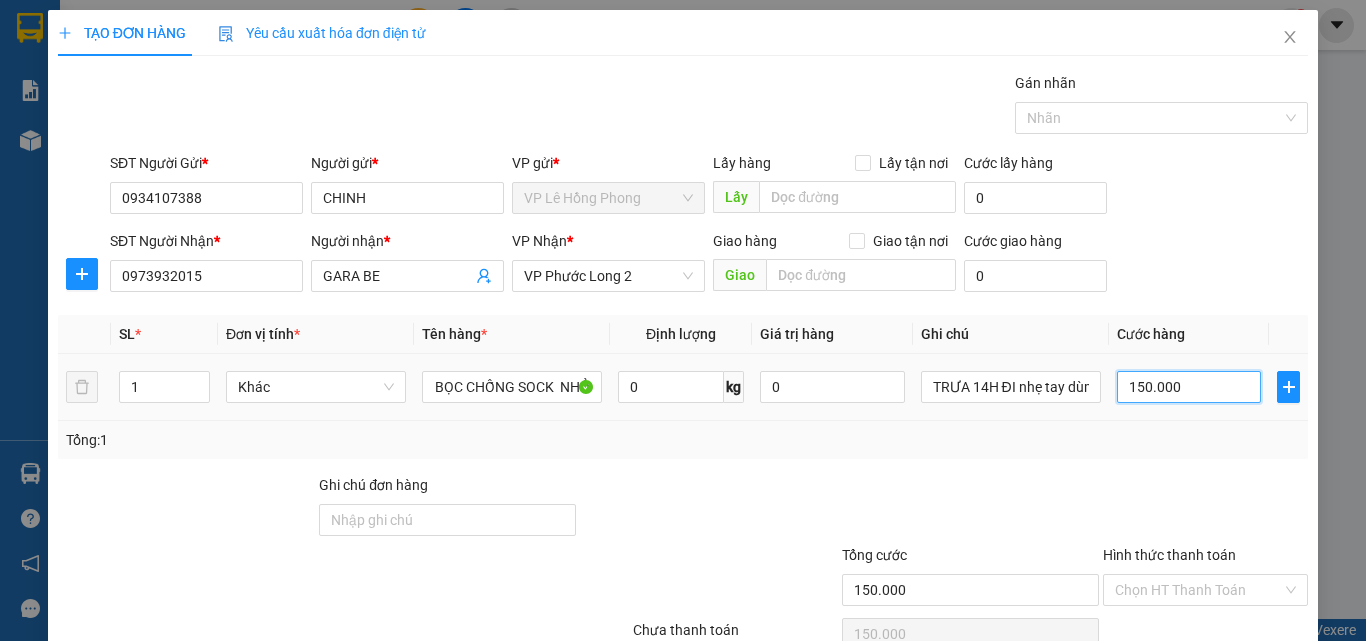 scroll, scrollTop: 0, scrollLeft: 0, axis: both 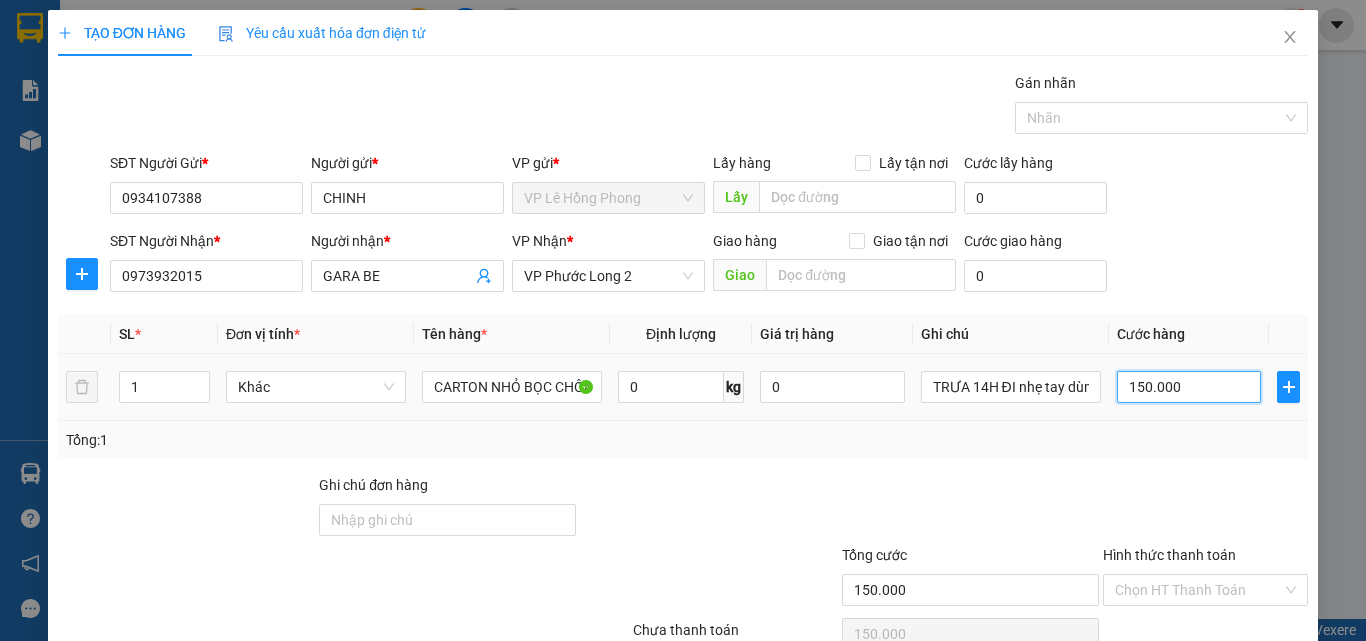 click on "150.000" at bounding box center [1189, 387] 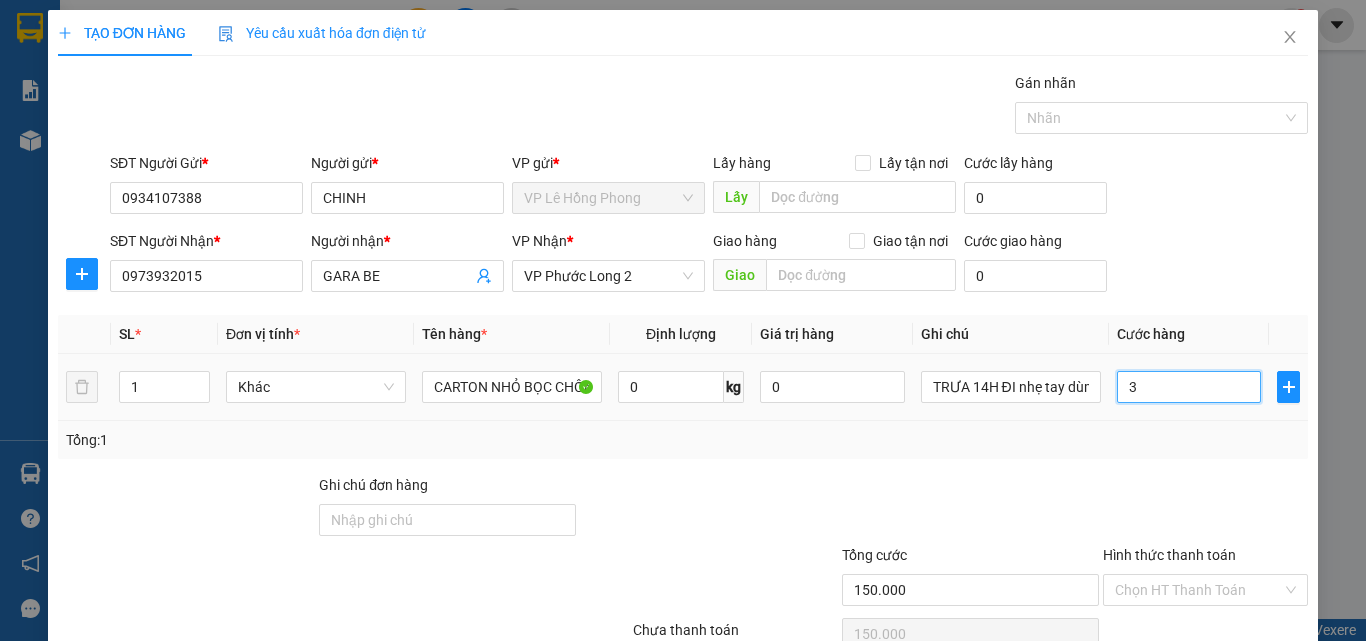 type on "3" 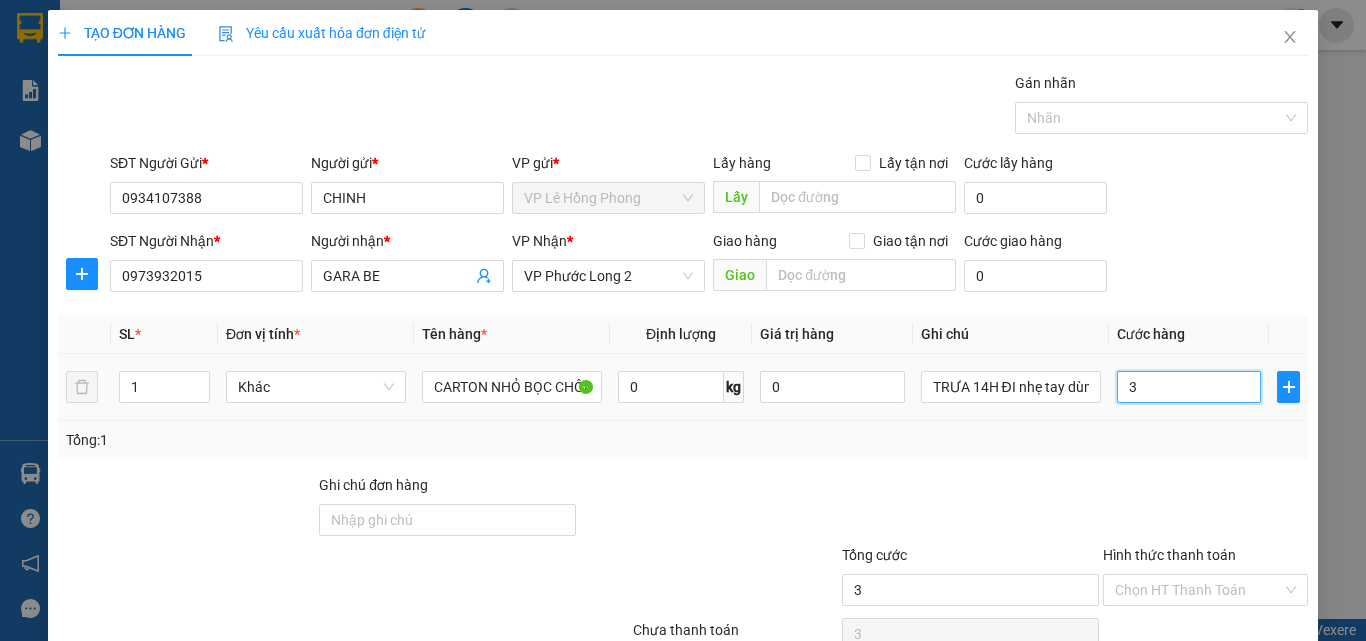 type on "30" 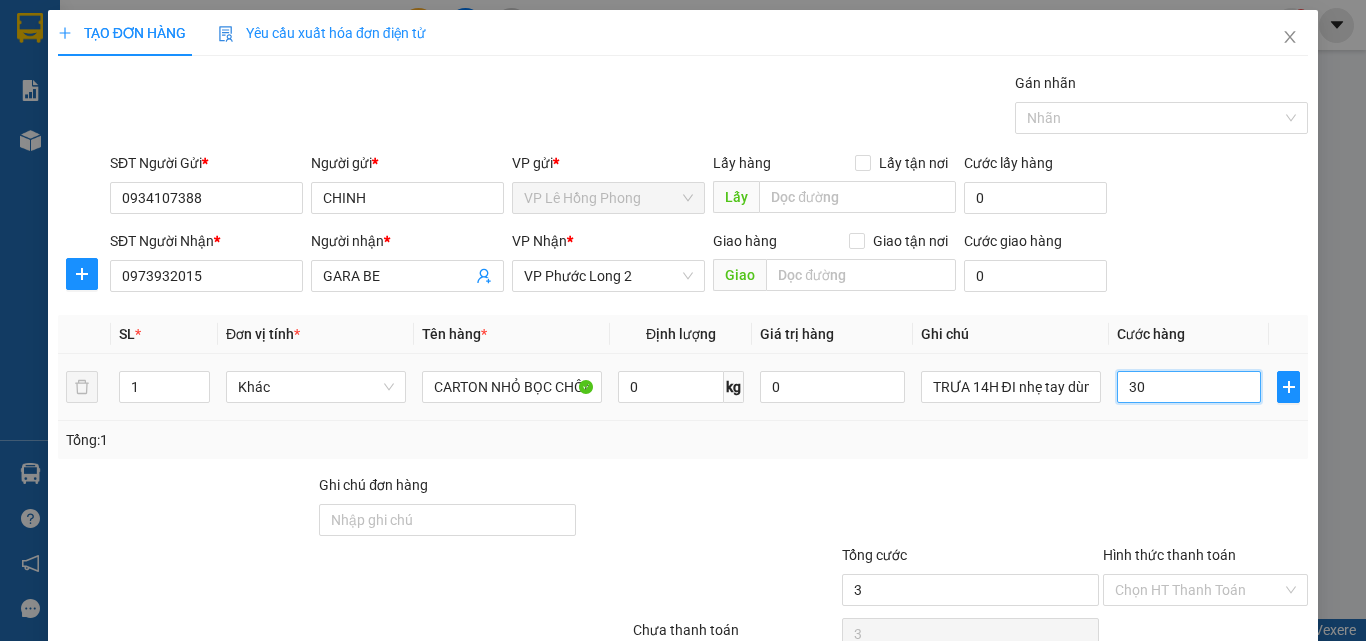 type on "30" 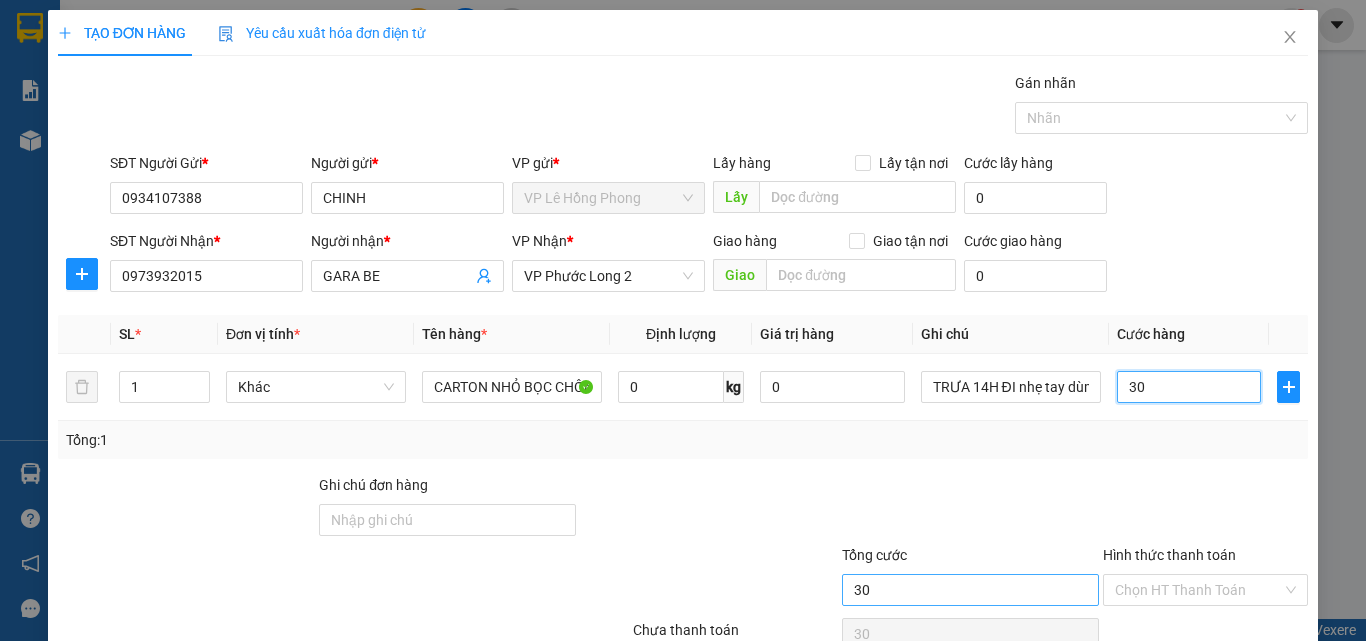 type on "30" 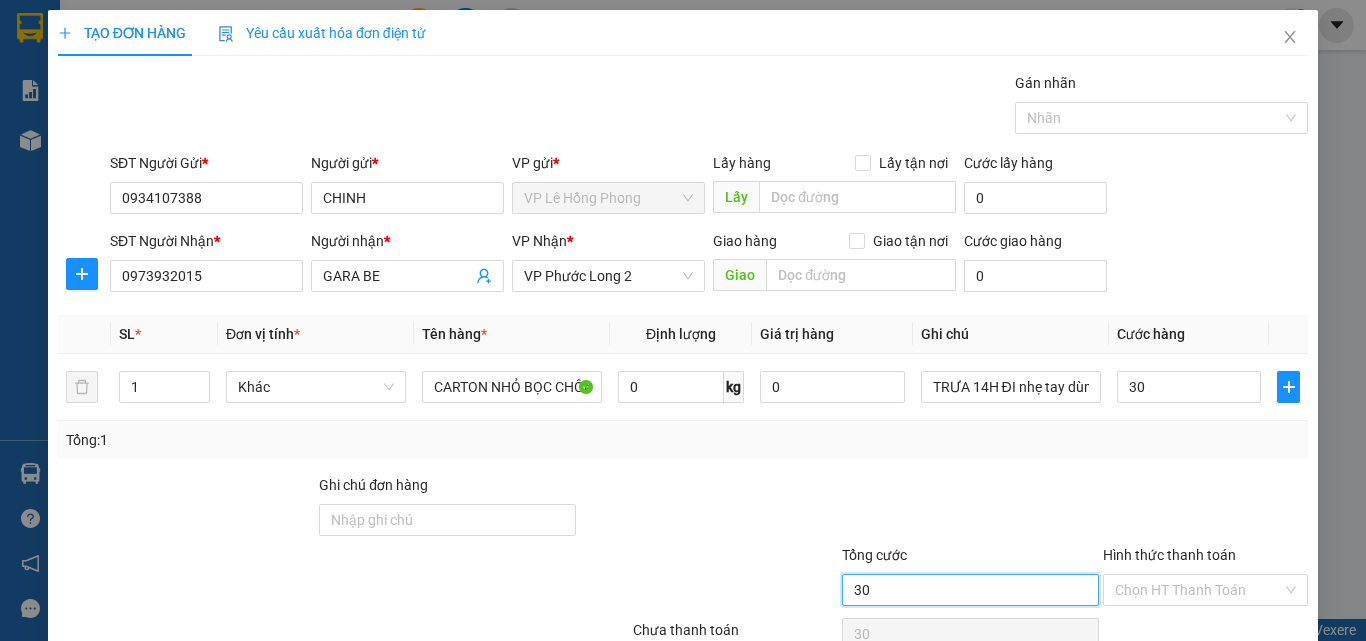 type on "30.000" 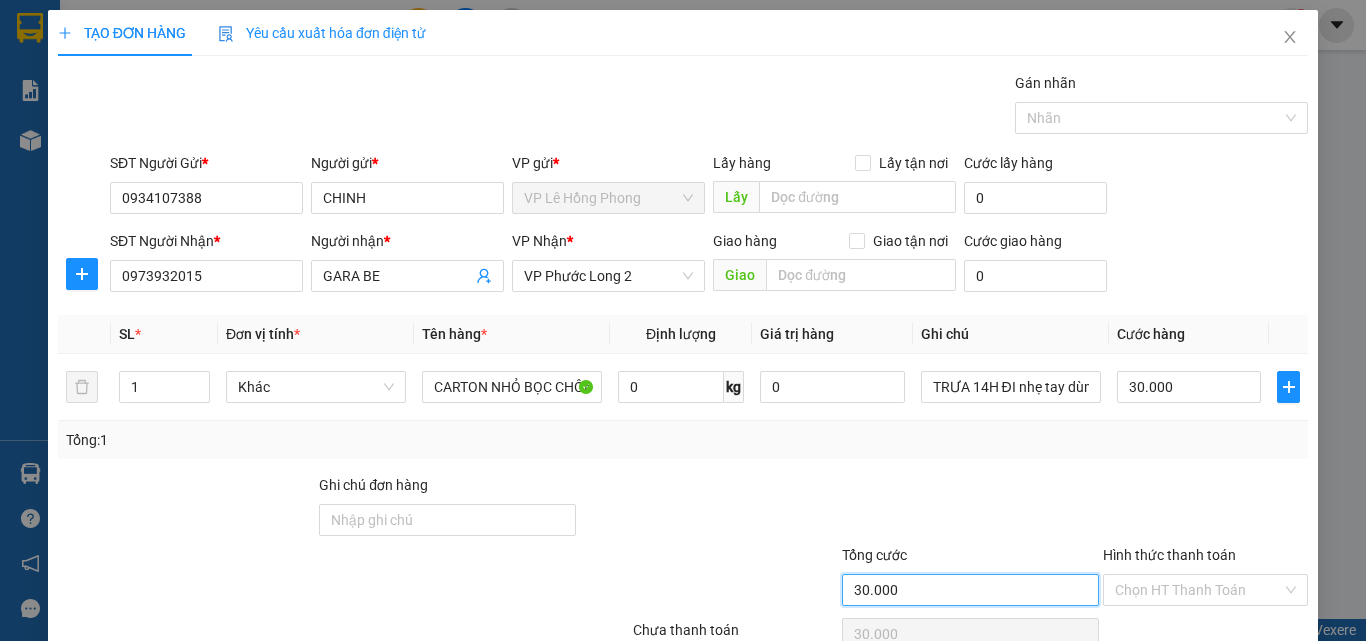 click on "30.000" at bounding box center [970, 590] 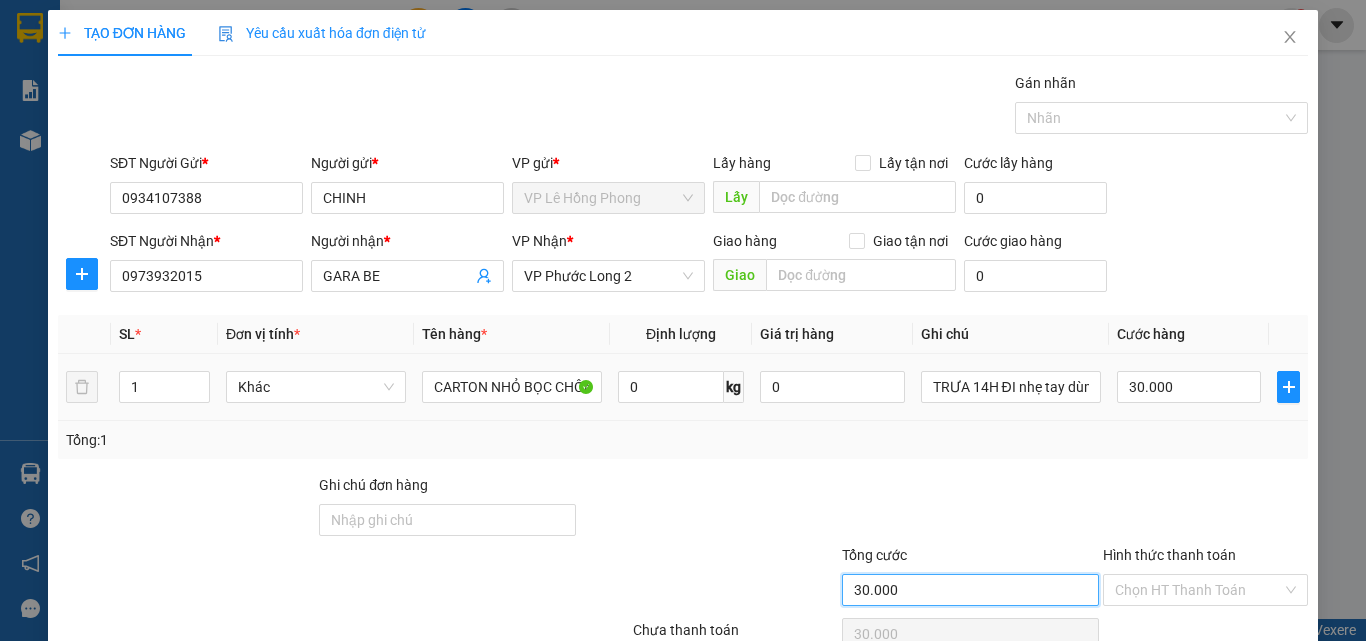scroll, scrollTop: 99, scrollLeft: 0, axis: vertical 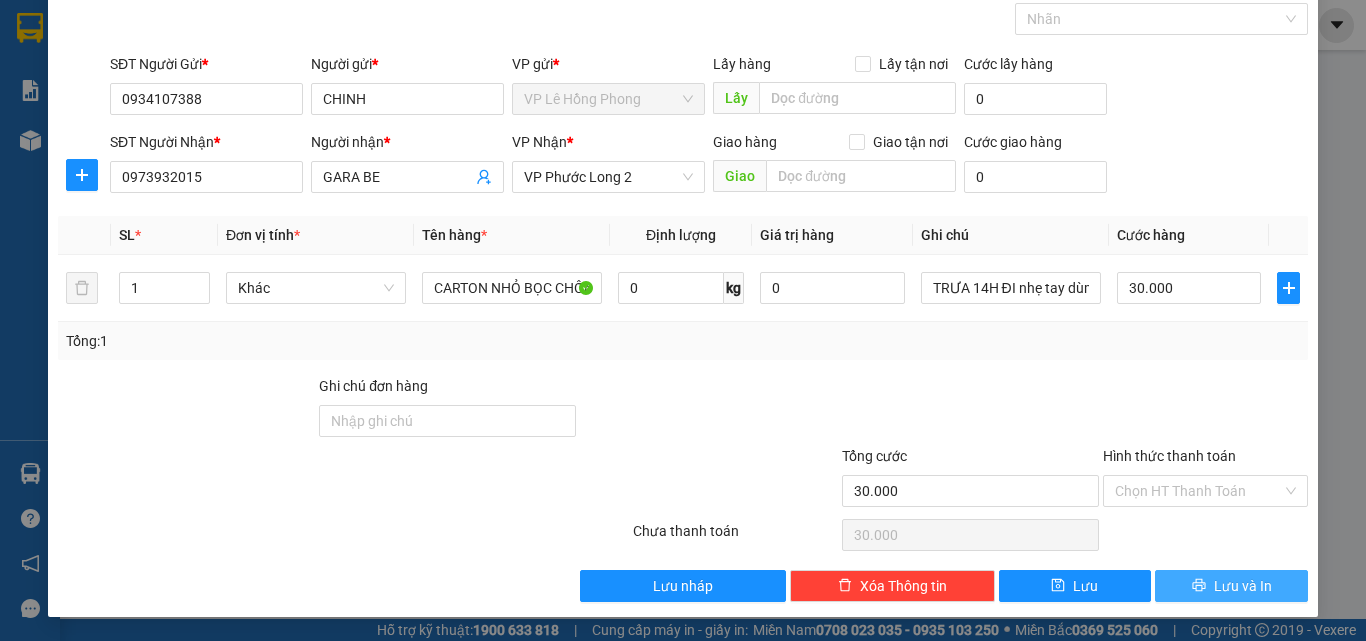 click on "Lưu và In" at bounding box center [1231, 586] 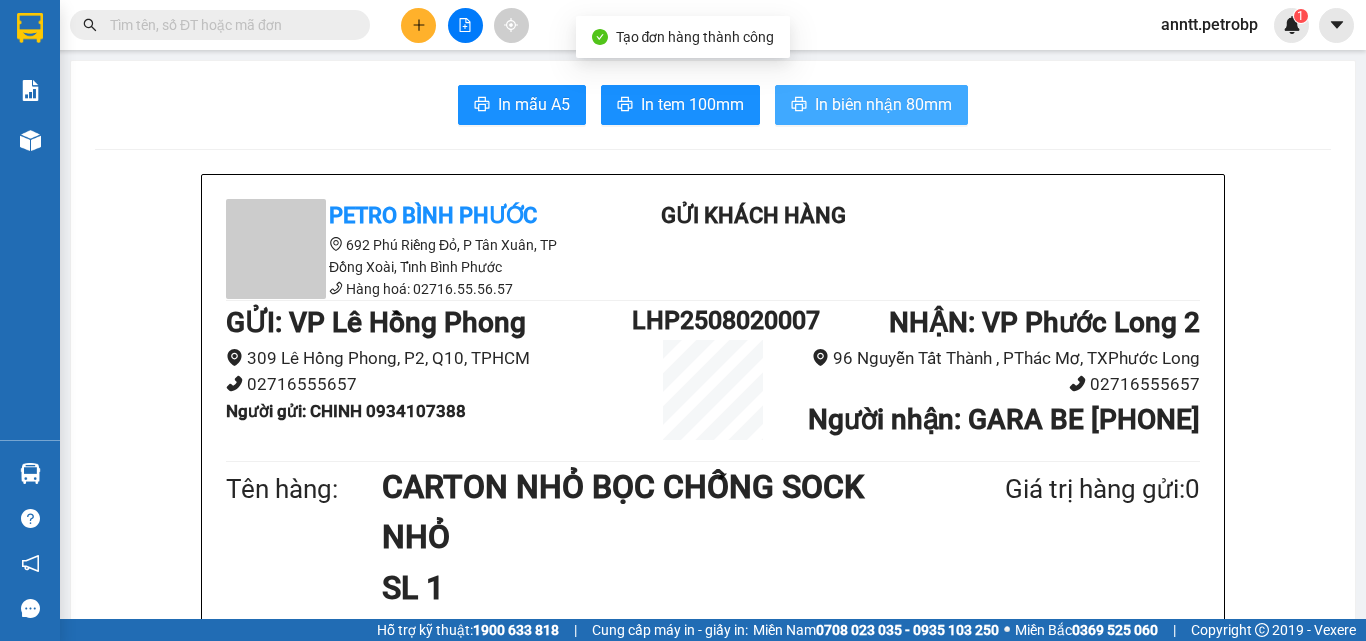click on "In biên nhận 80mm" at bounding box center [883, 104] 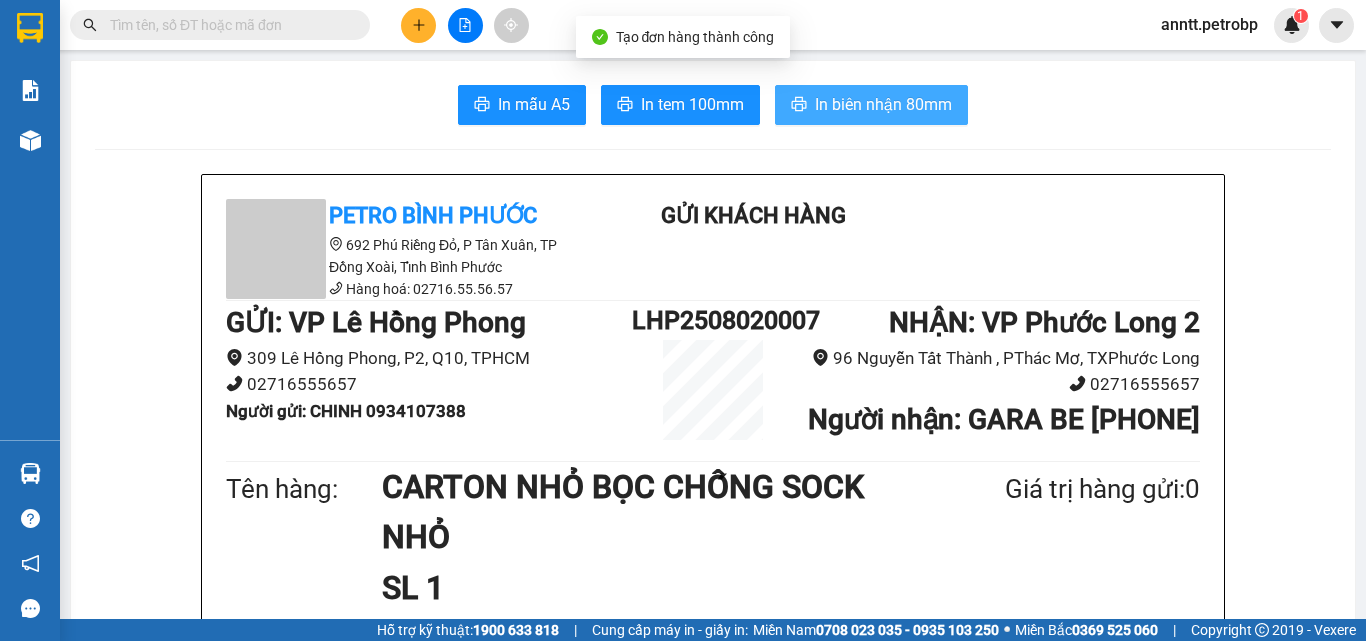 scroll, scrollTop: 0, scrollLeft: 0, axis: both 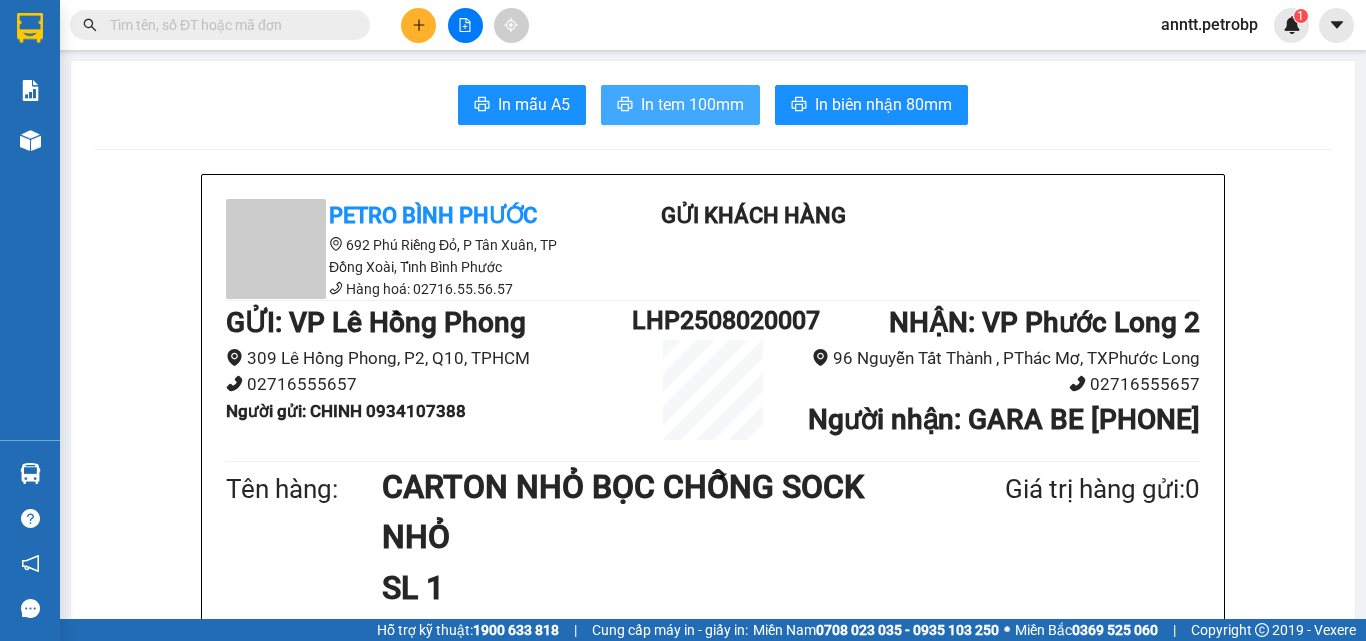 click on "In tem 100mm" at bounding box center (692, 104) 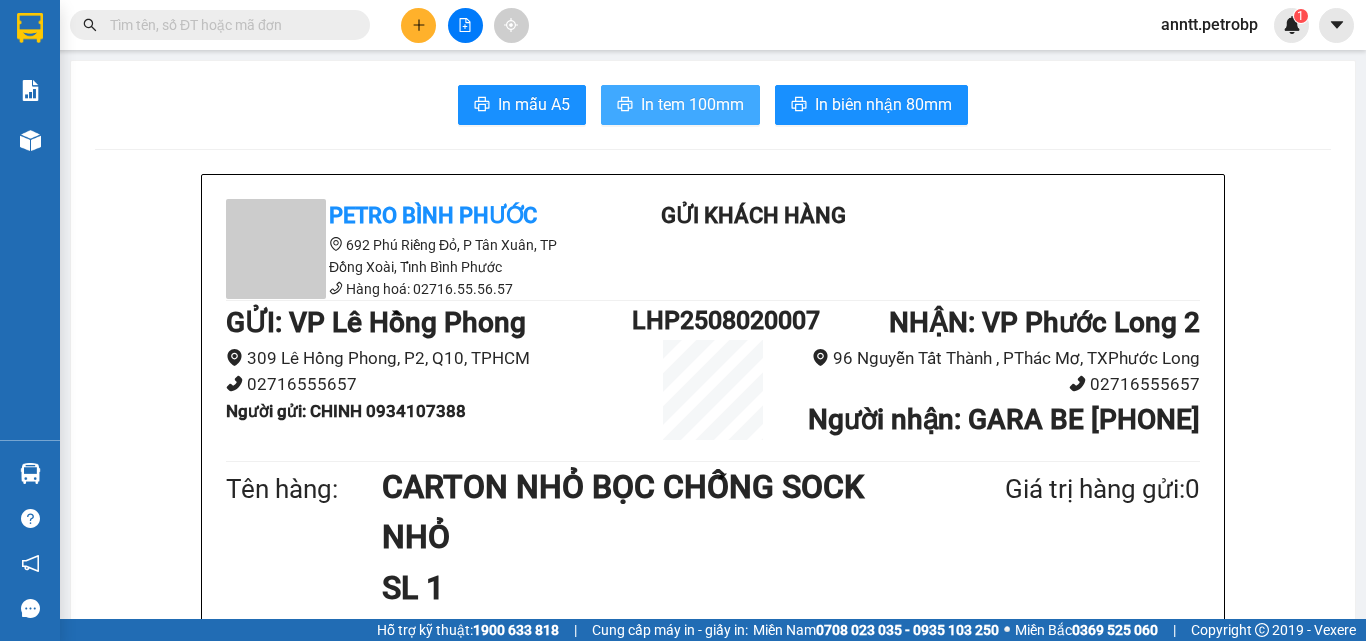 scroll, scrollTop: 0, scrollLeft: 0, axis: both 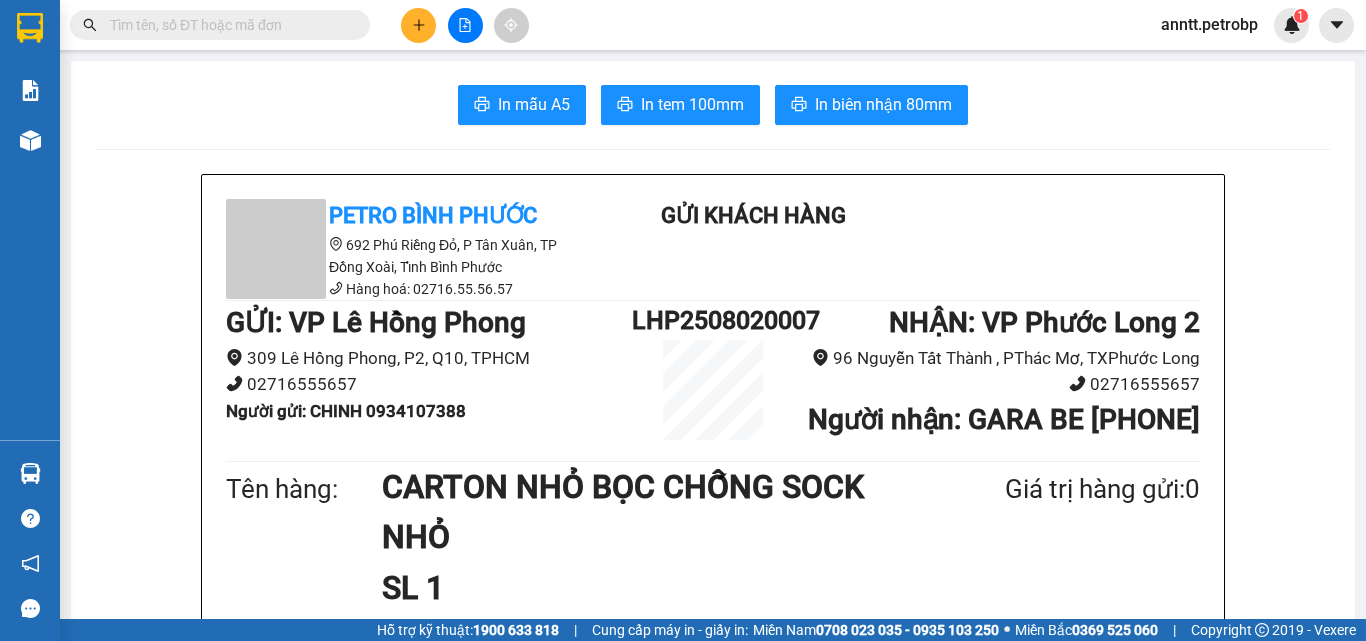 click at bounding box center (228, 25) 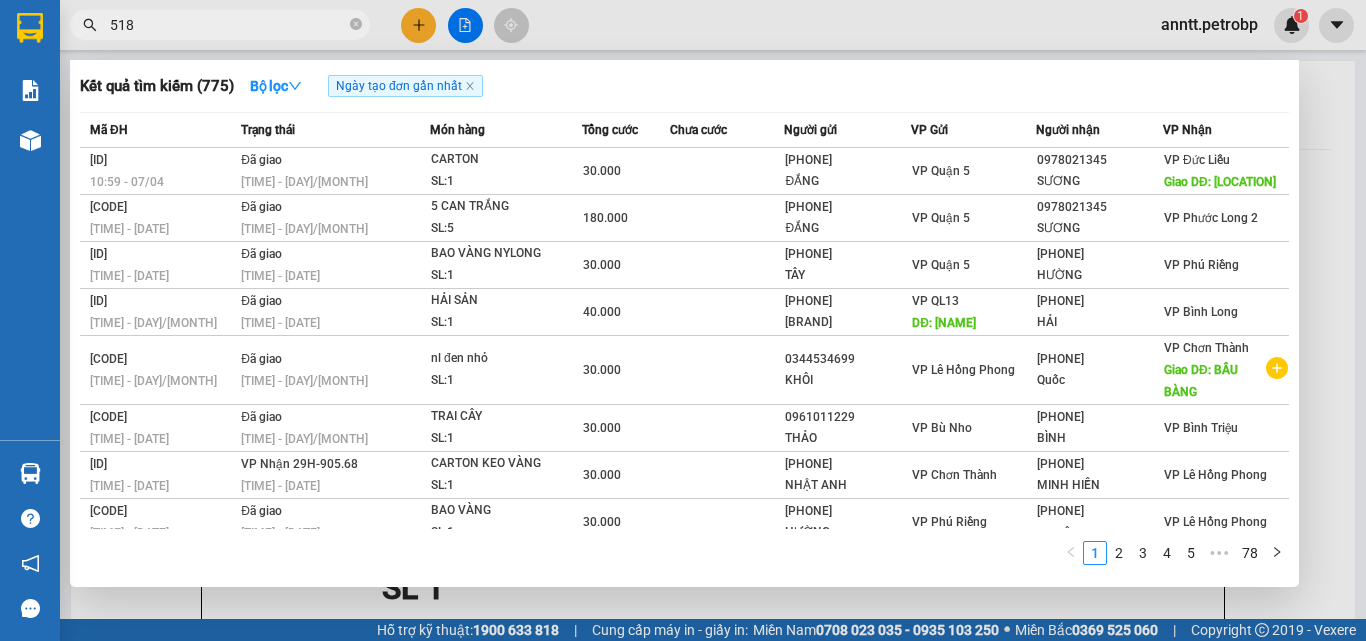 type on "518" 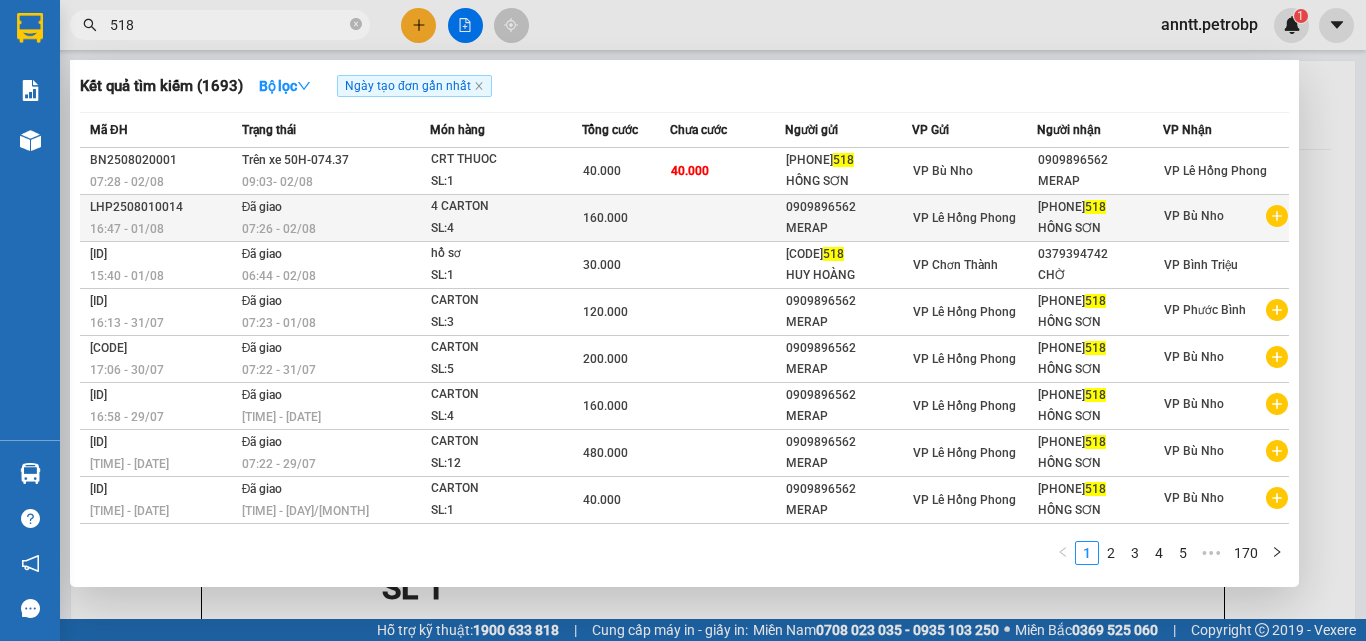 click on "07:26 - 02/08" at bounding box center [336, 229] 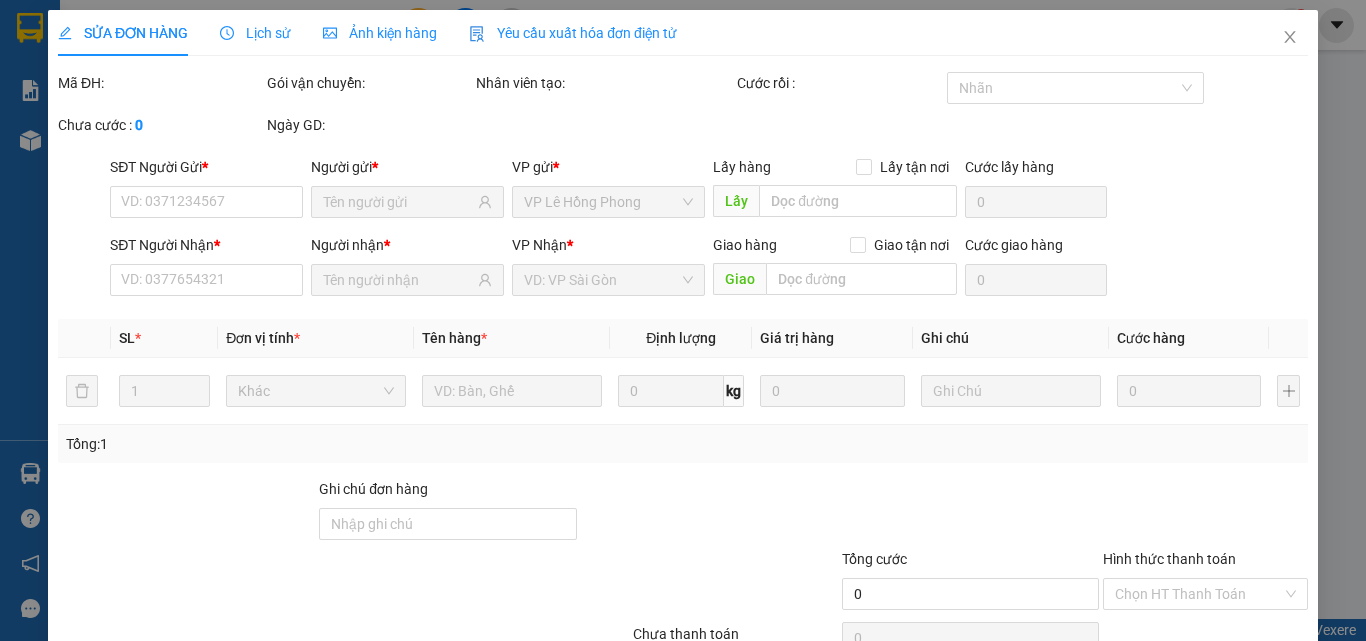 type on "0909896562" 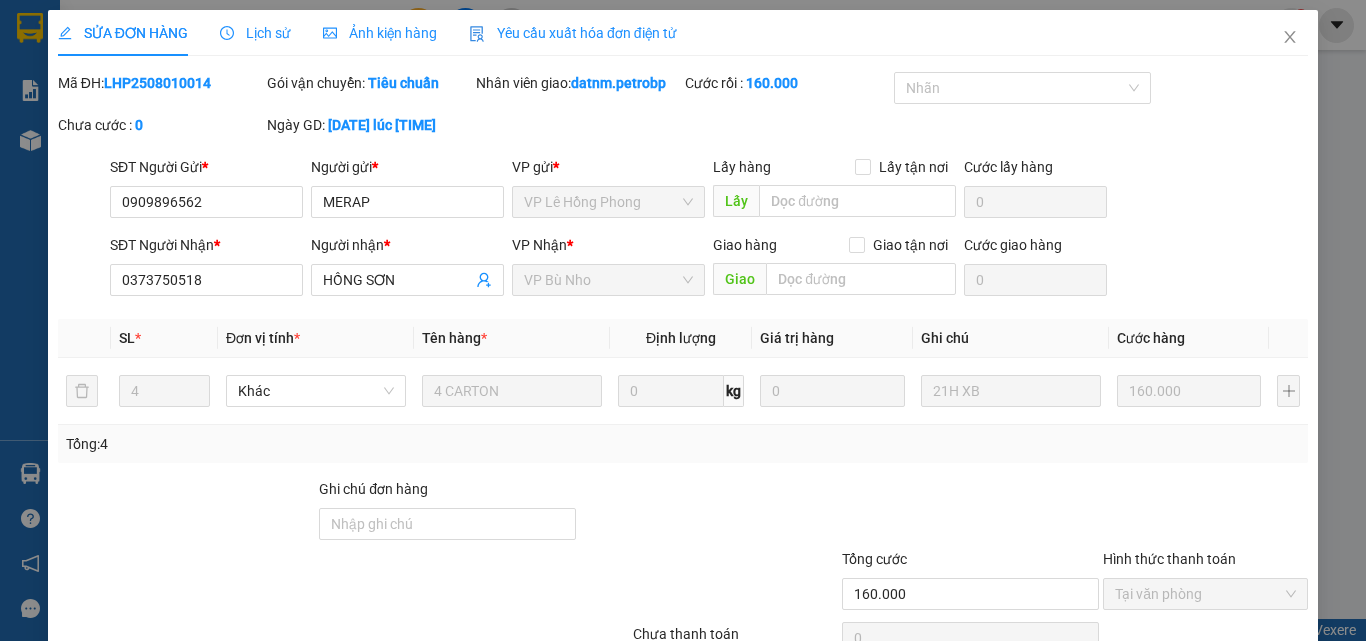 click on "Lịch sử" at bounding box center [255, 33] 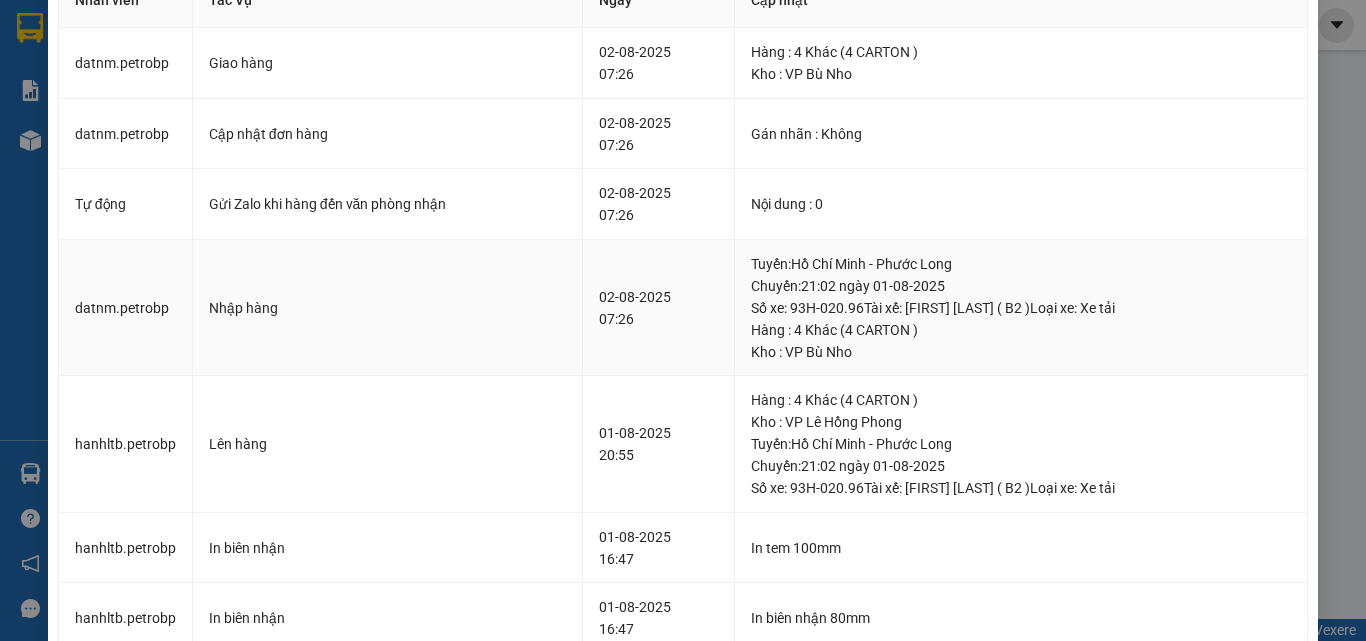 scroll, scrollTop: 200, scrollLeft: 0, axis: vertical 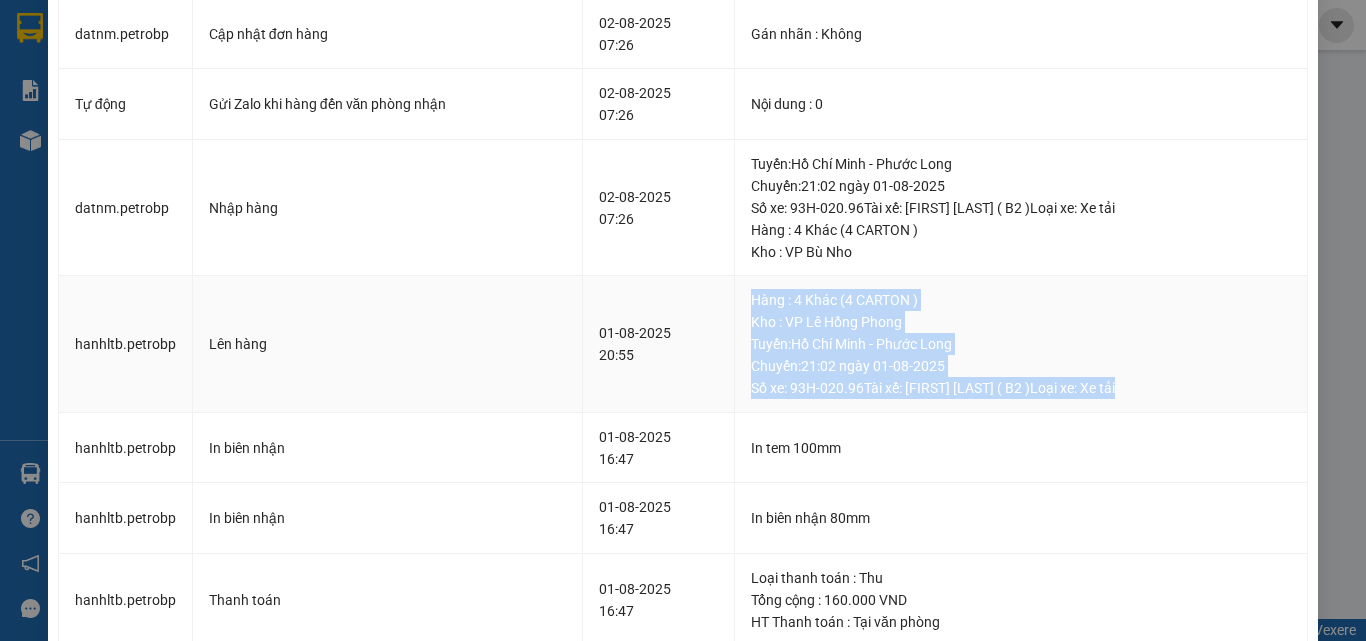 drag, startPoint x: 726, startPoint y: 303, endPoint x: 1126, endPoint y: 384, distance: 408.11887 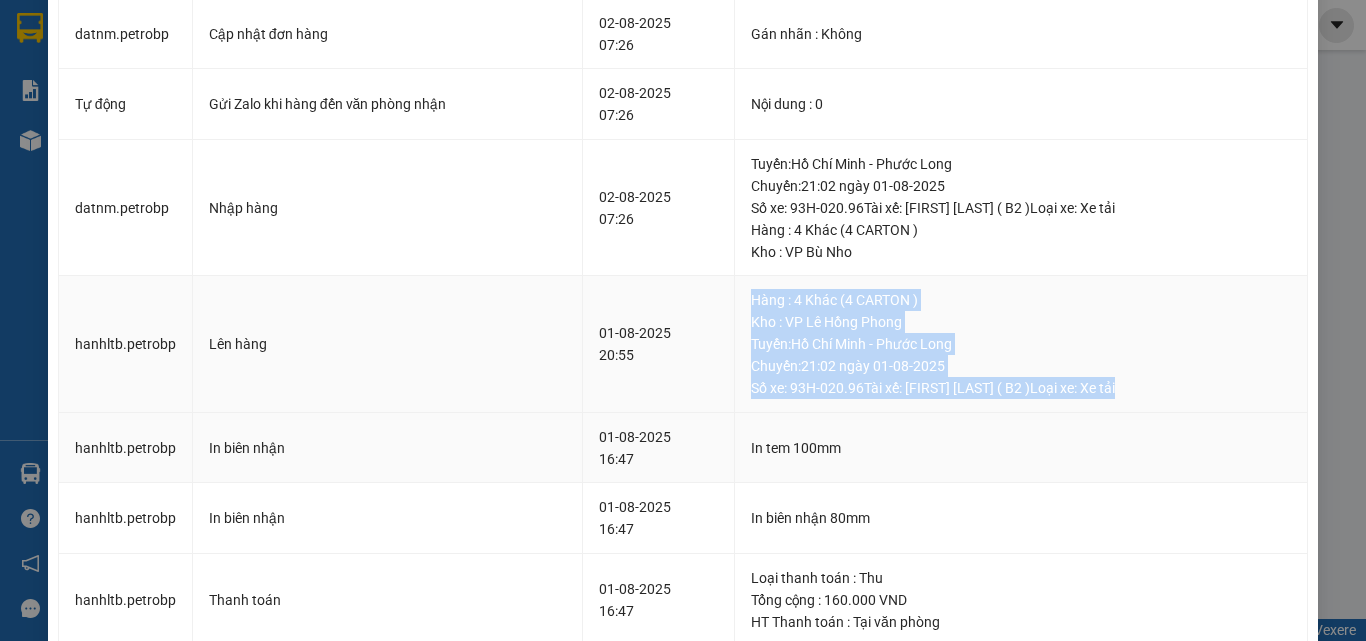 copy on "Hàng : 4 Khác (4 CARTON ) Kho  : VP Lê Hồng Phong Tuyến  :  Hồ Chí Minh - Phước Long Chuyến:  21:02   ngày 01-08-2025 Số xe: 93H-020.96  Tài xế: Trần Thanh Tuấn ( B2 )  Loại xe: Xe tải" 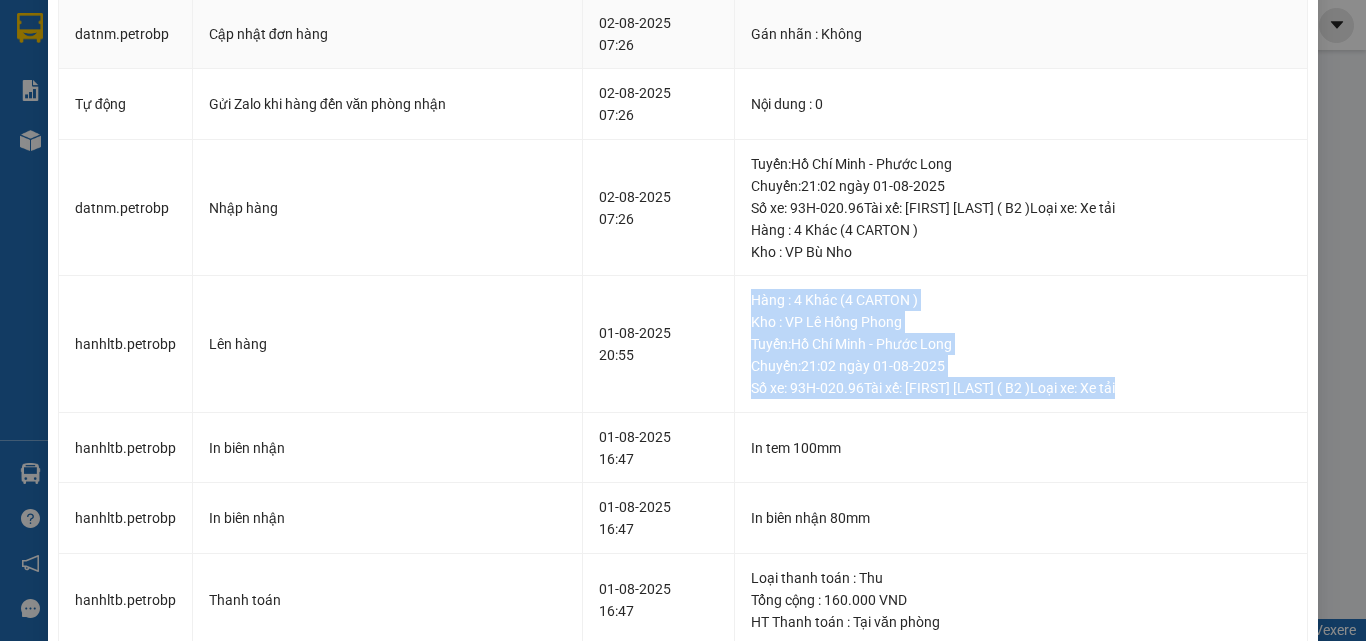 scroll, scrollTop: 0, scrollLeft: 0, axis: both 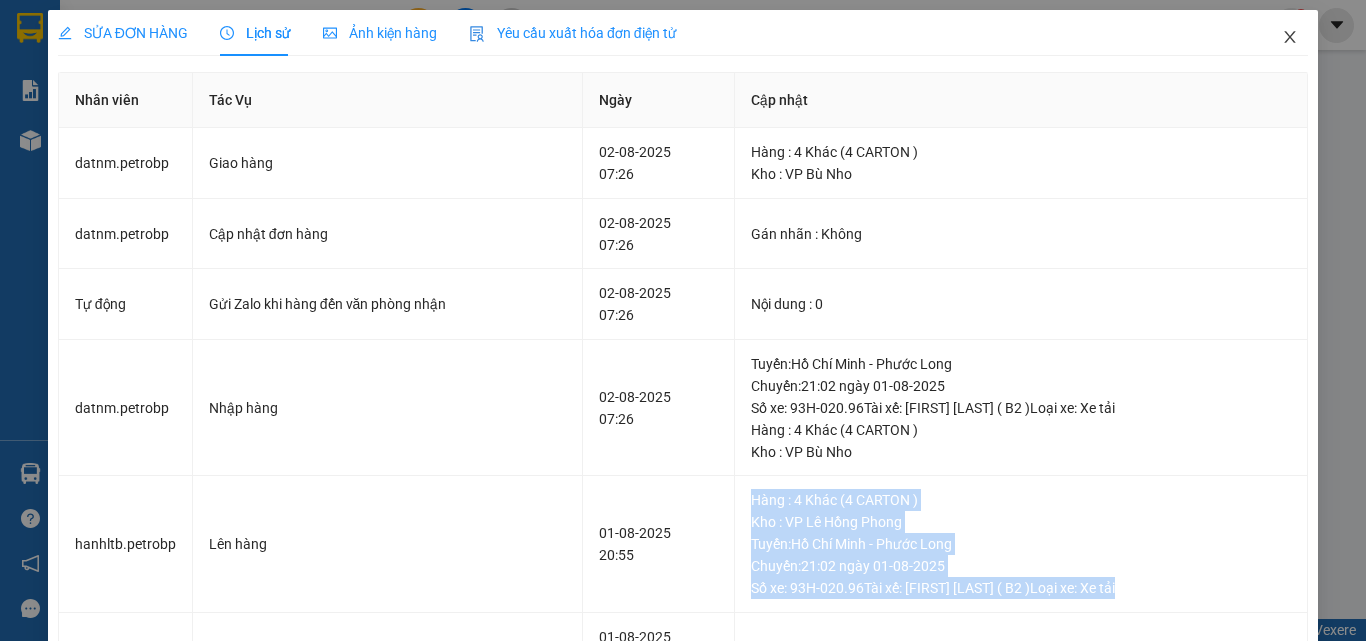 click at bounding box center (1290, 38) 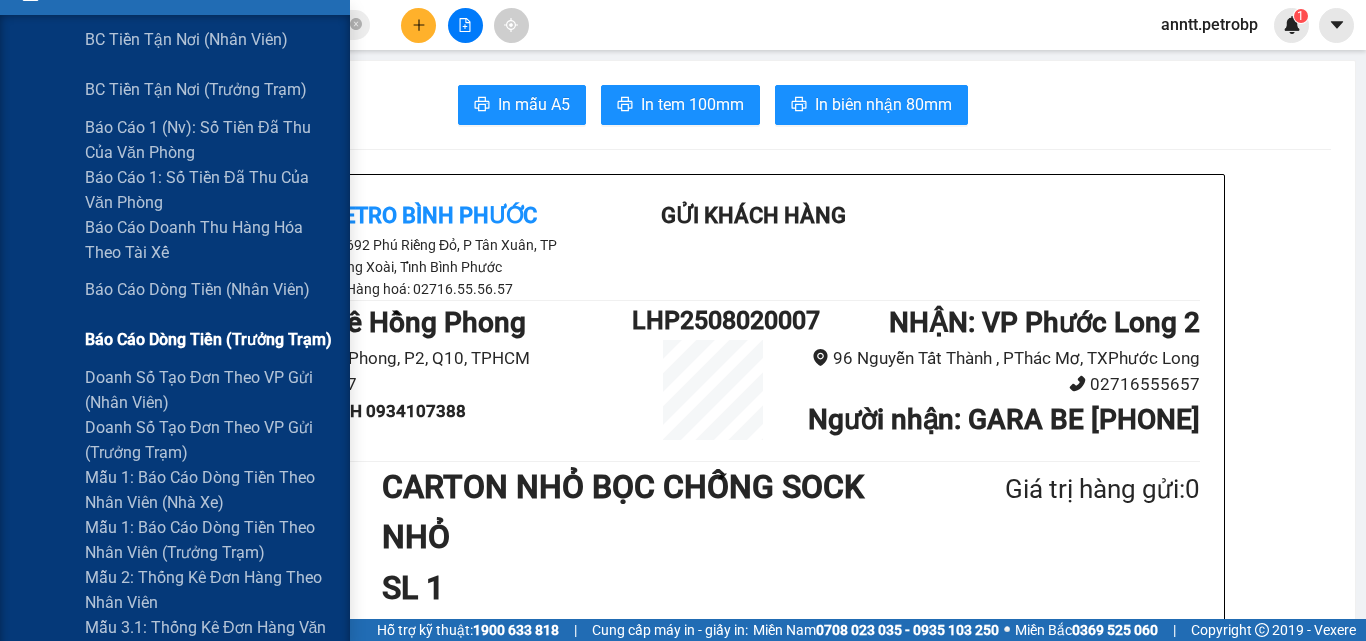 scroll, scrollTop: 200, scrollLeft: 0, axis: vertical 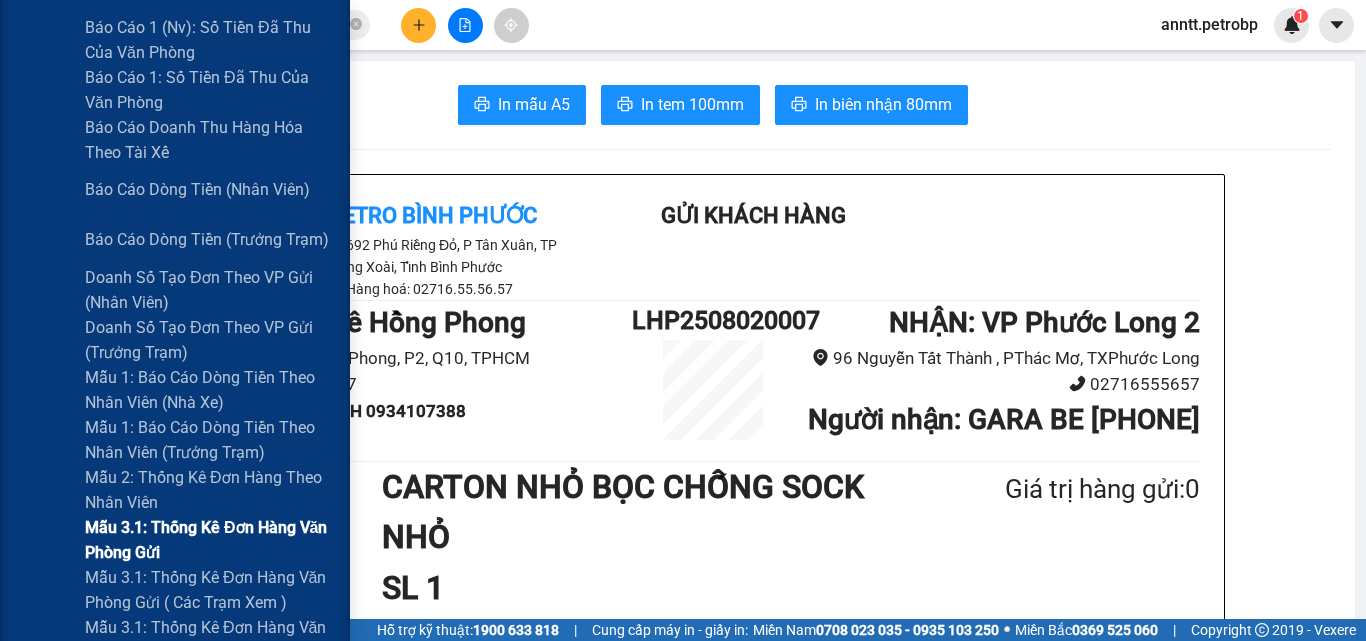 click on "Mẫu 3.1: Thống kê đơn hàng văn phòng gửi" at bounding box center (210, 540) 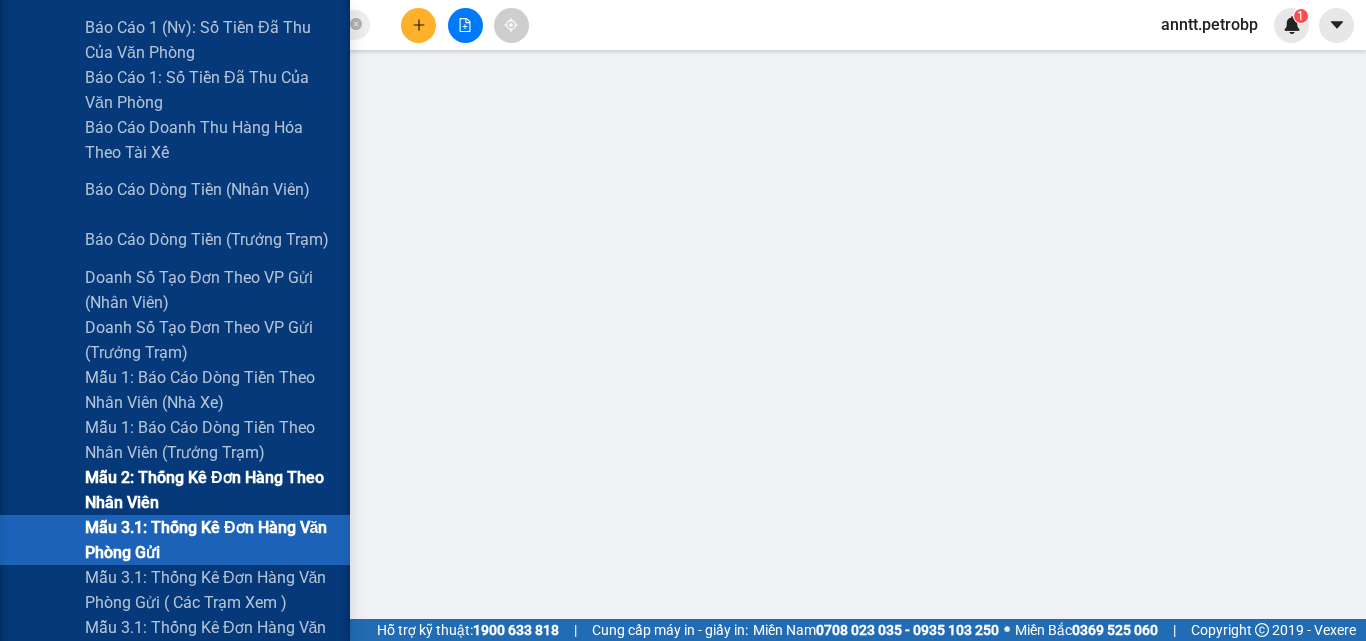 scroll, scrollTop: 0, scrollLeft: 0, axis: both 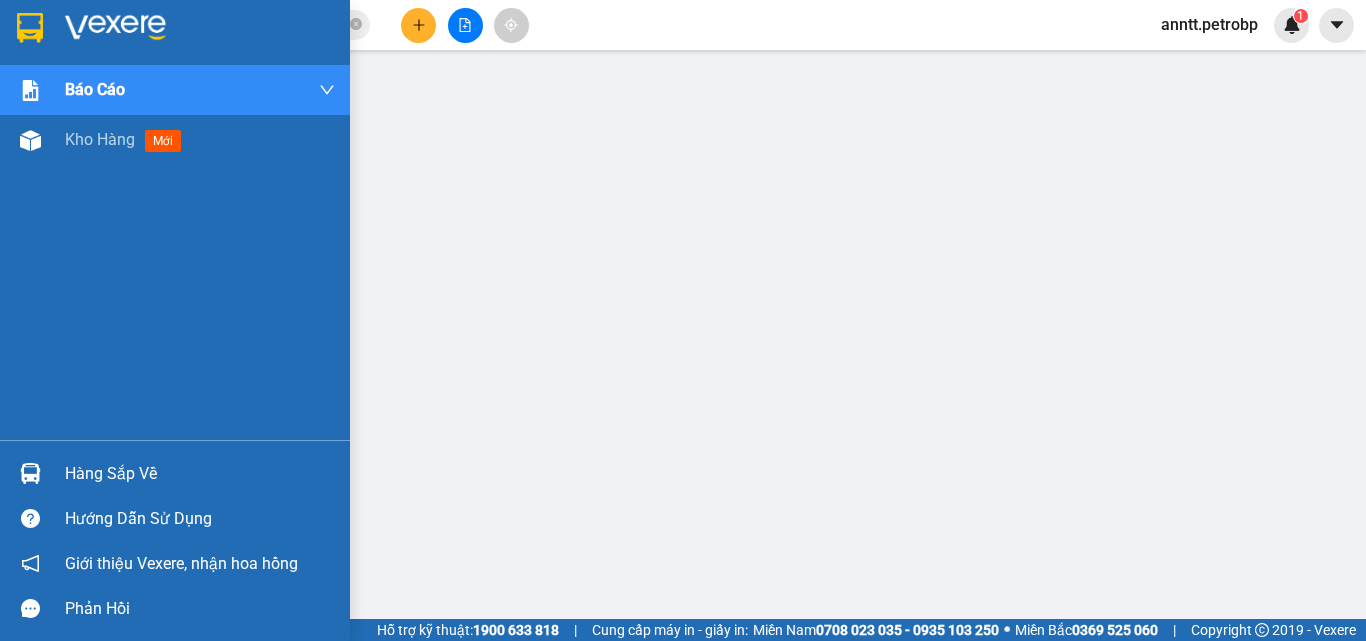 click at bounding box center [115, 28] 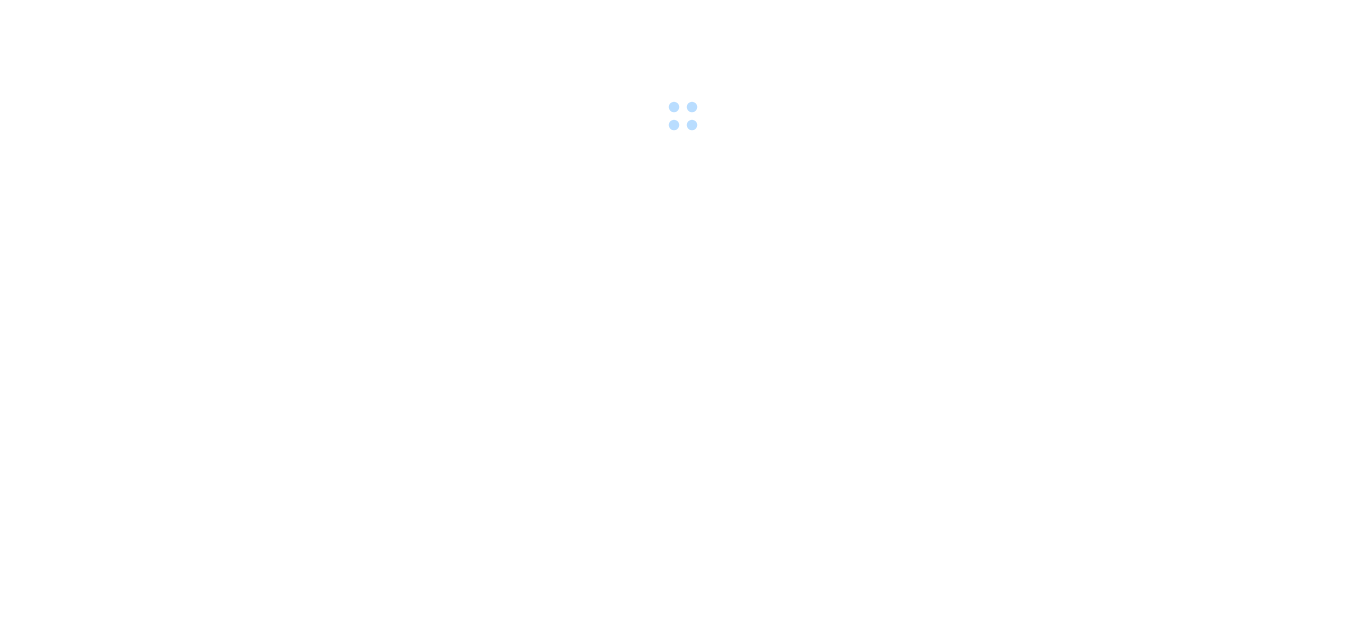 scroll, scrollTop: 0, scrollLeft: 0, axis: both 